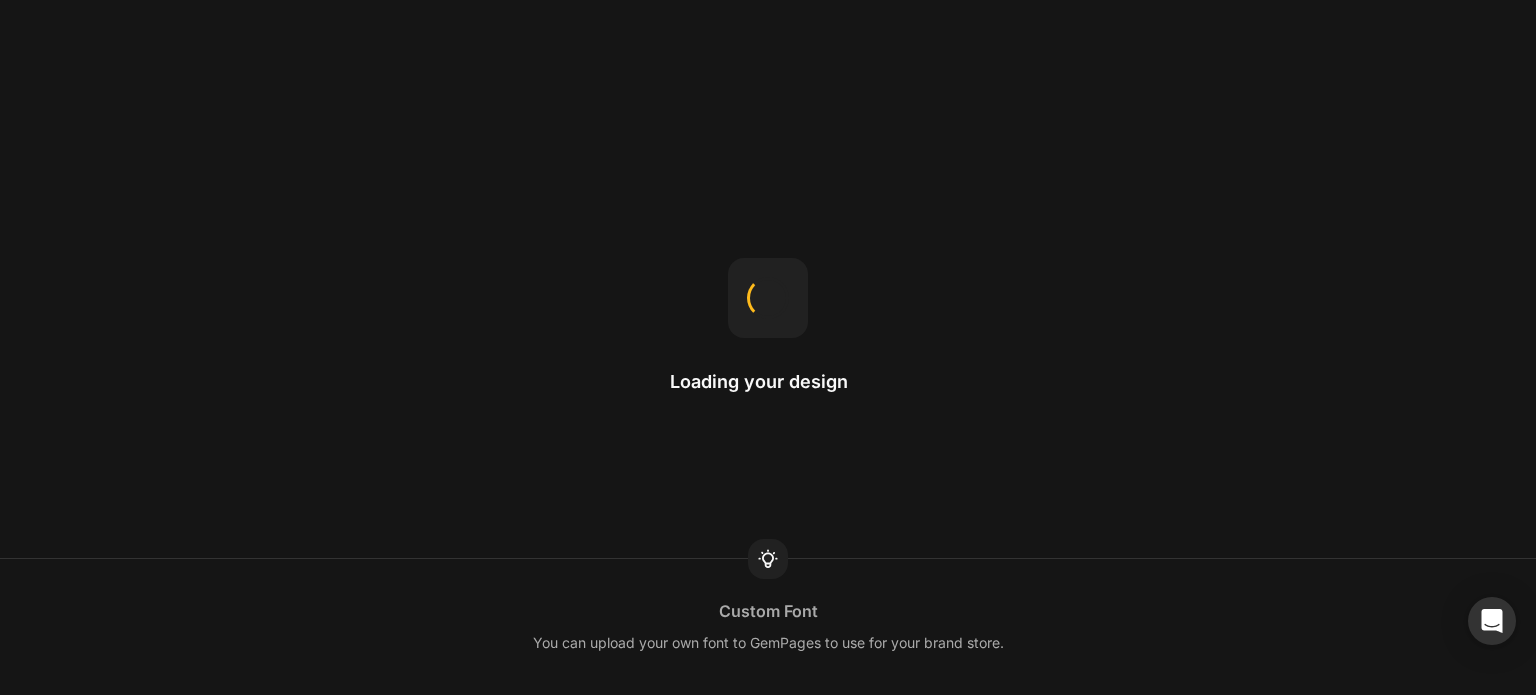 scroll, scrollTop: 0, scrollLeft: 0, axis: both 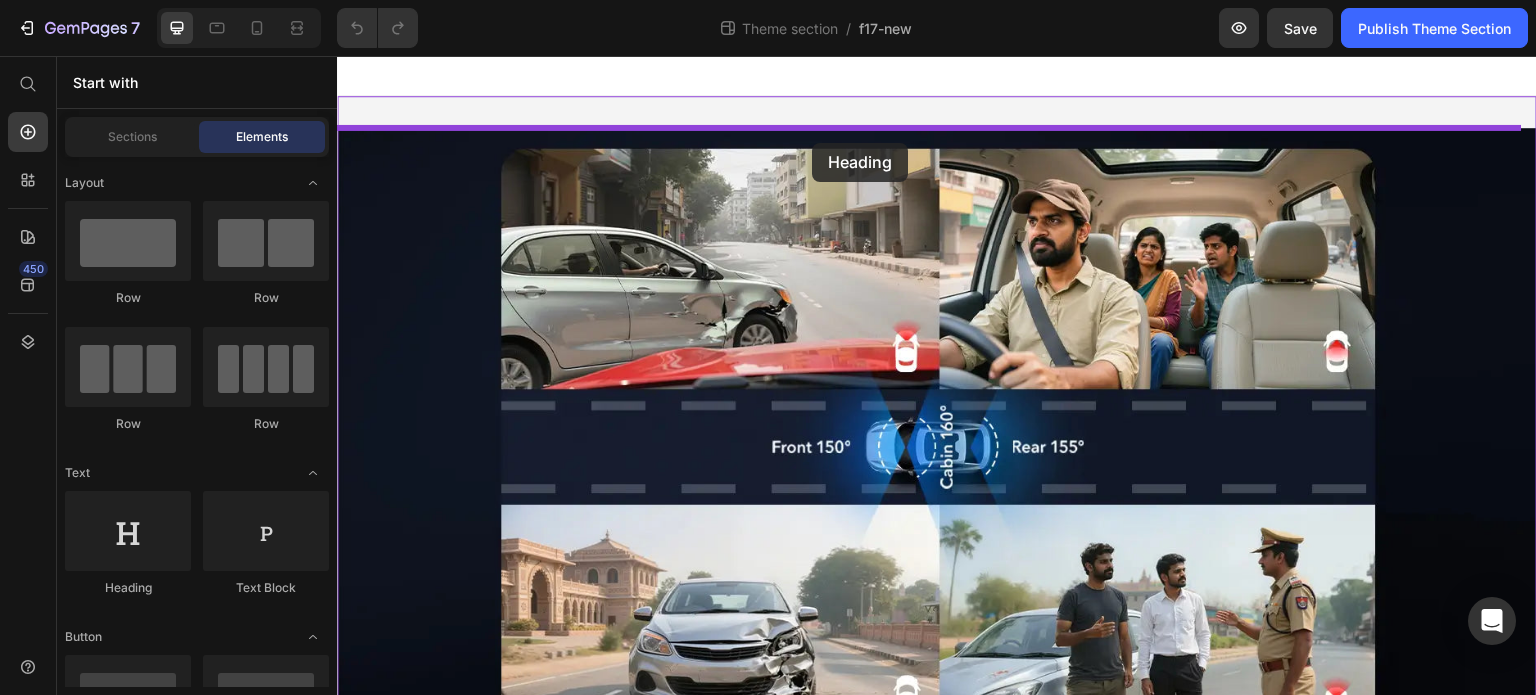 drag, startPoint x: 501, startPoint y: 607, endPoint x: 812, endPoint y: 143, distance: 558.58484 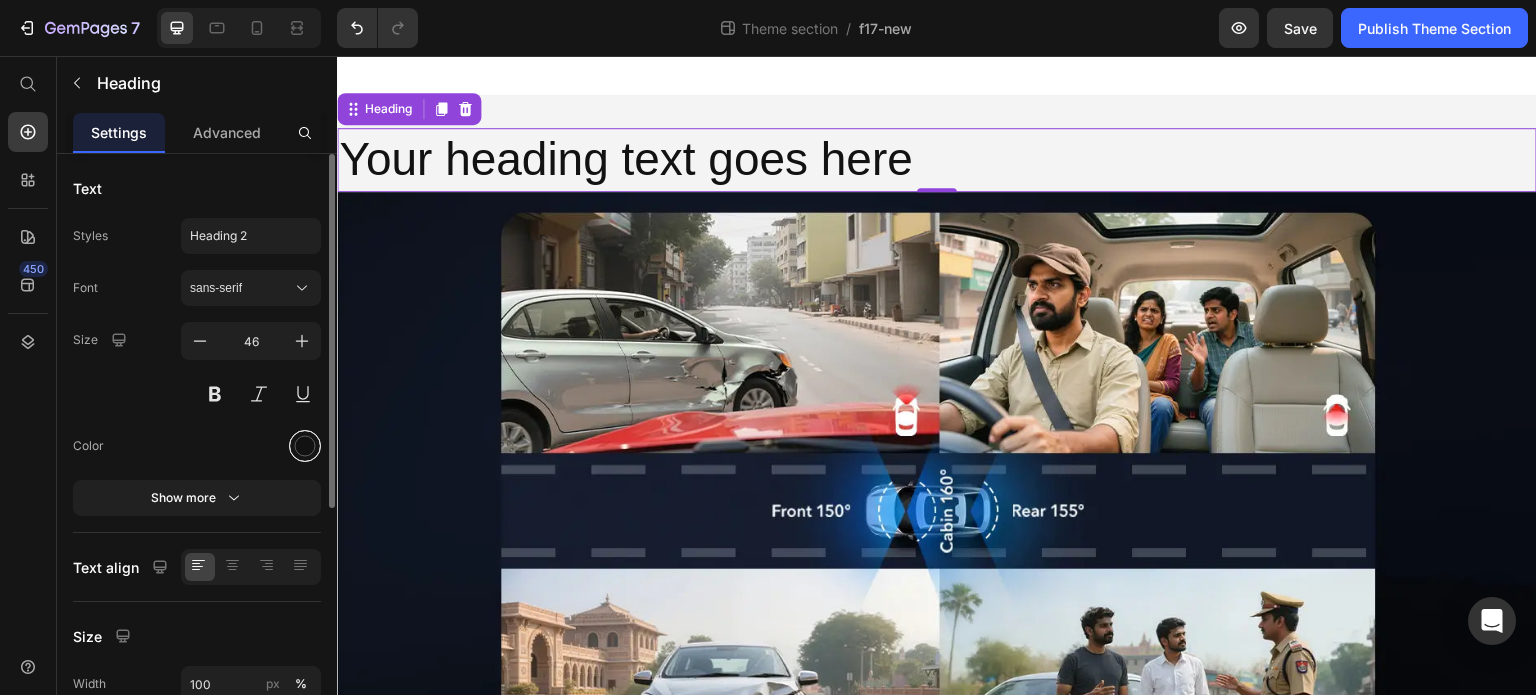 click at bounding box center [305, 446] 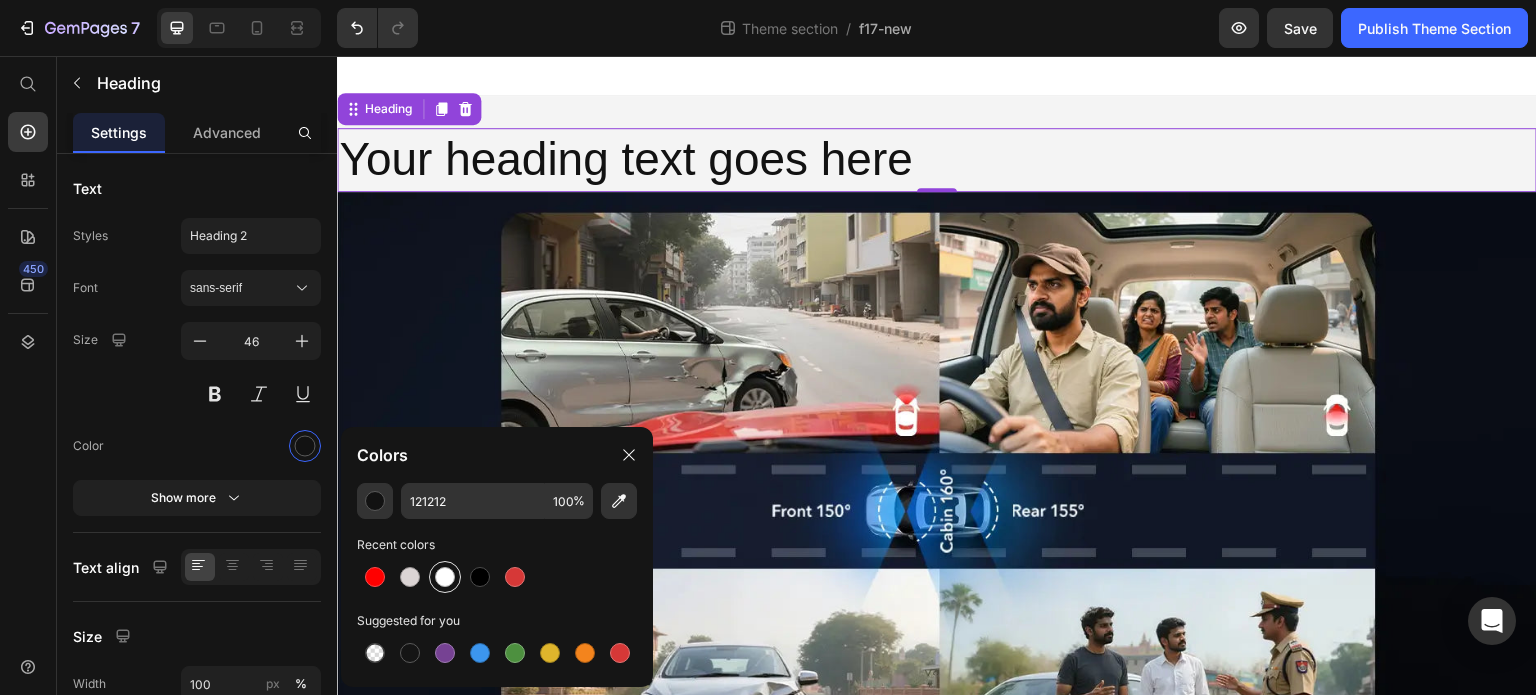 click at bounding box center [445, 577] 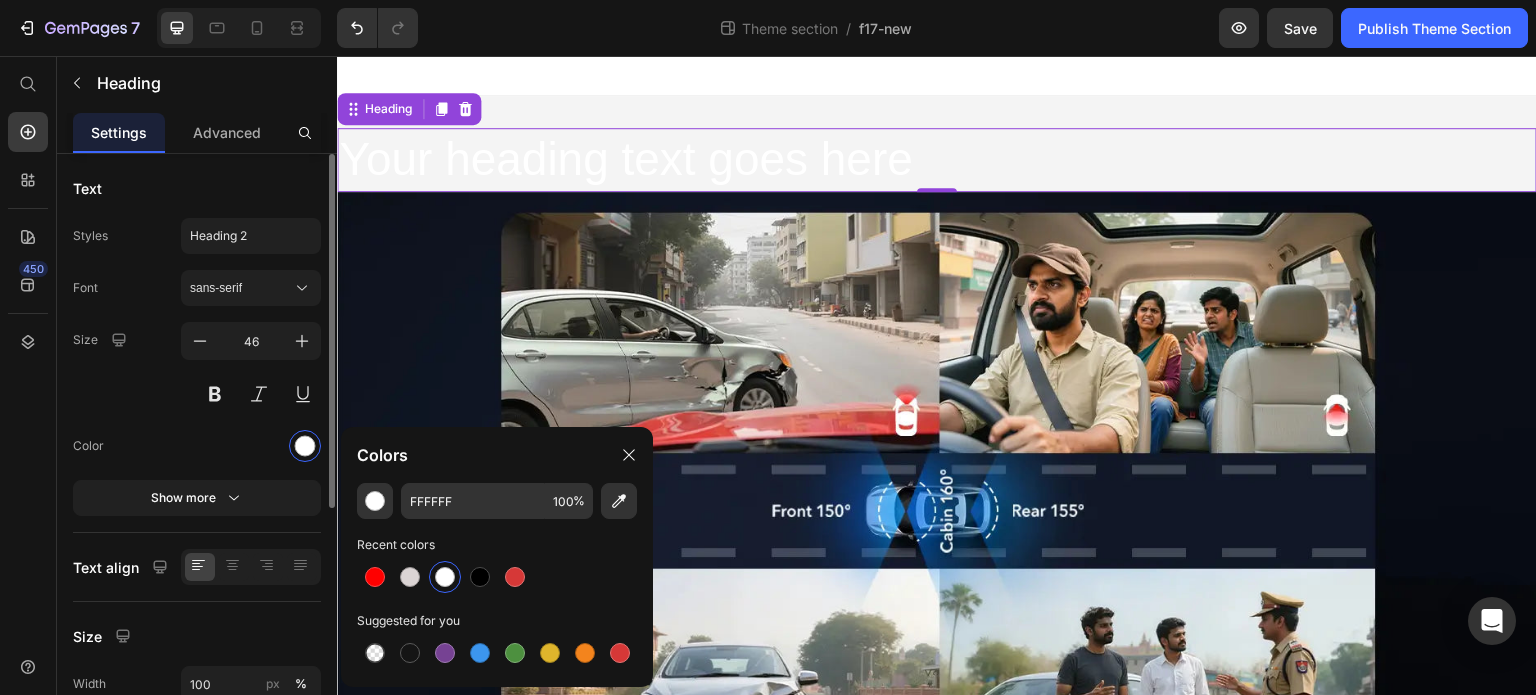 scroll, scrollTop: 300, scrollLeft: 0, axis: vertical 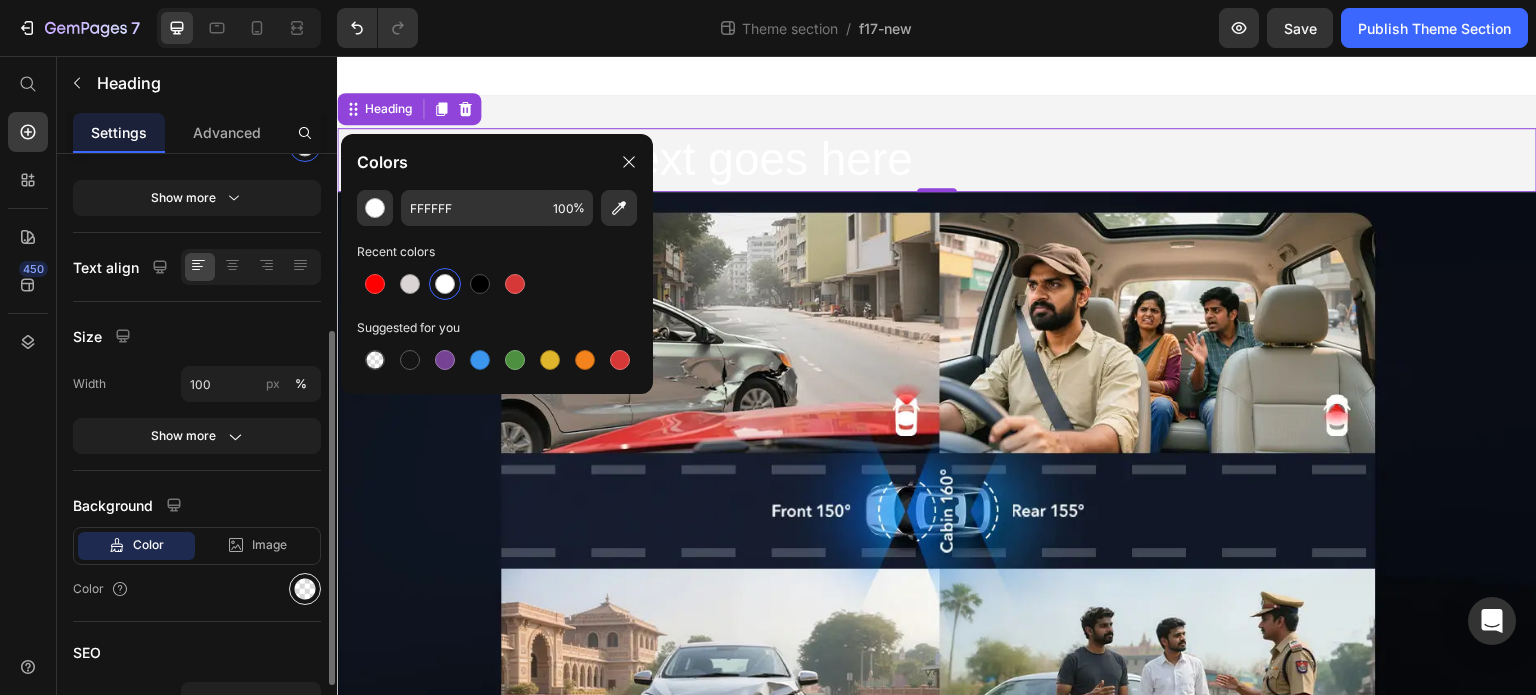 click at bounding box center [305, 589] 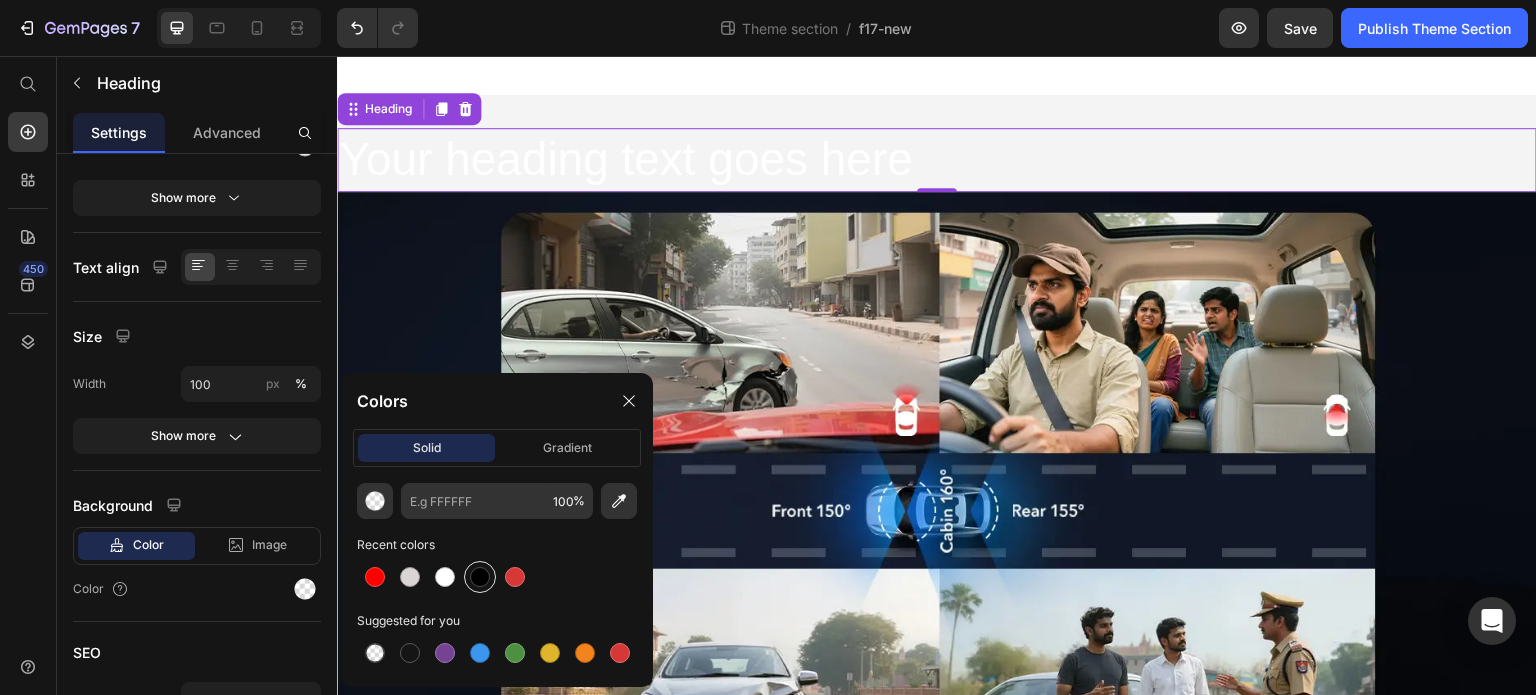 click at bounding box center (480, 577) 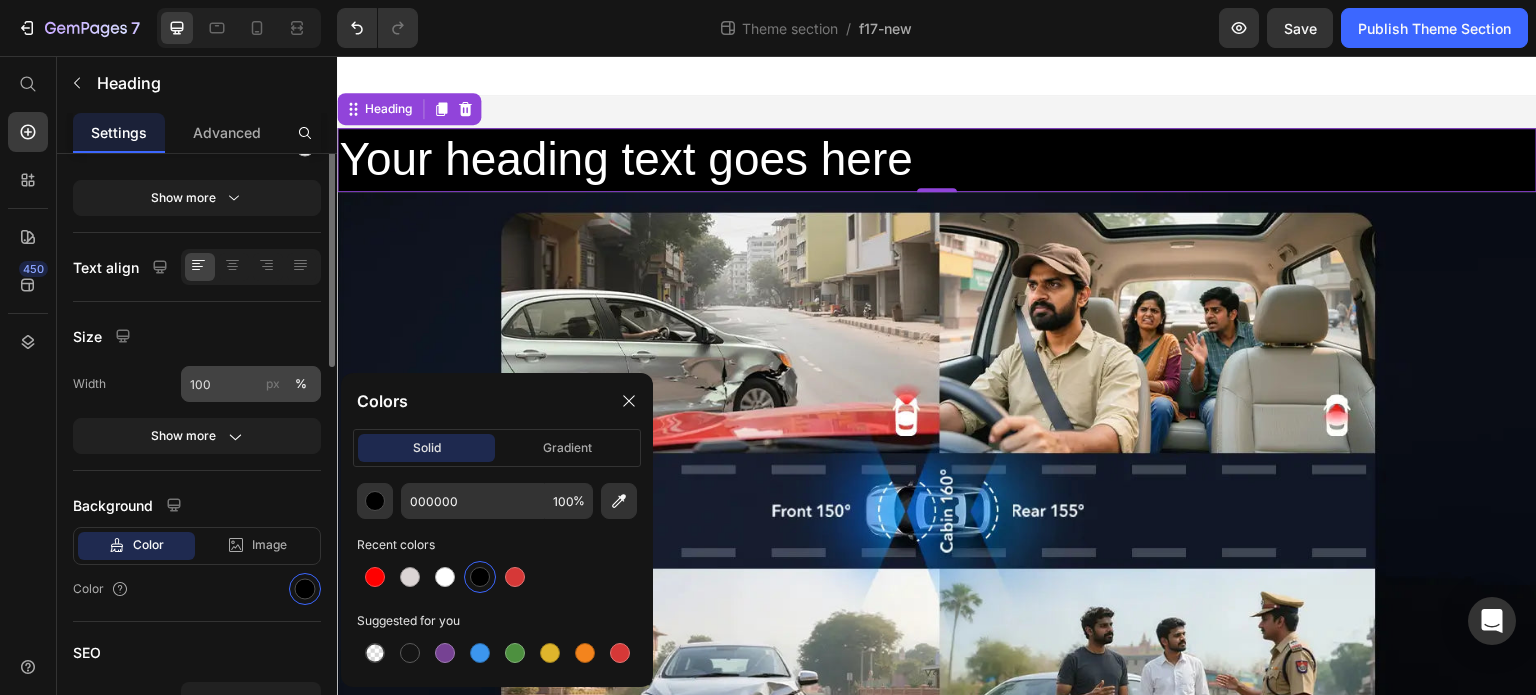 scroll, scrollTop: 0, scrollLeft: 0, axis: both 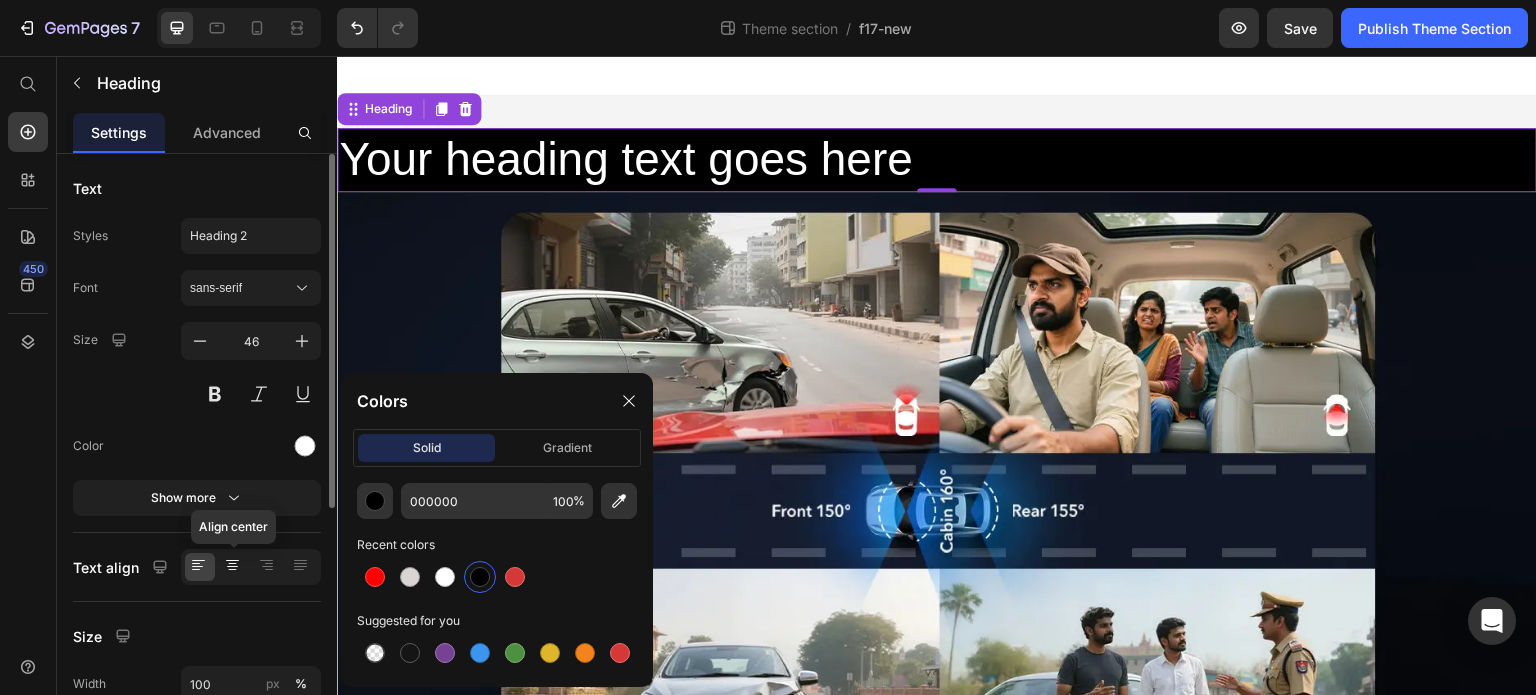 click 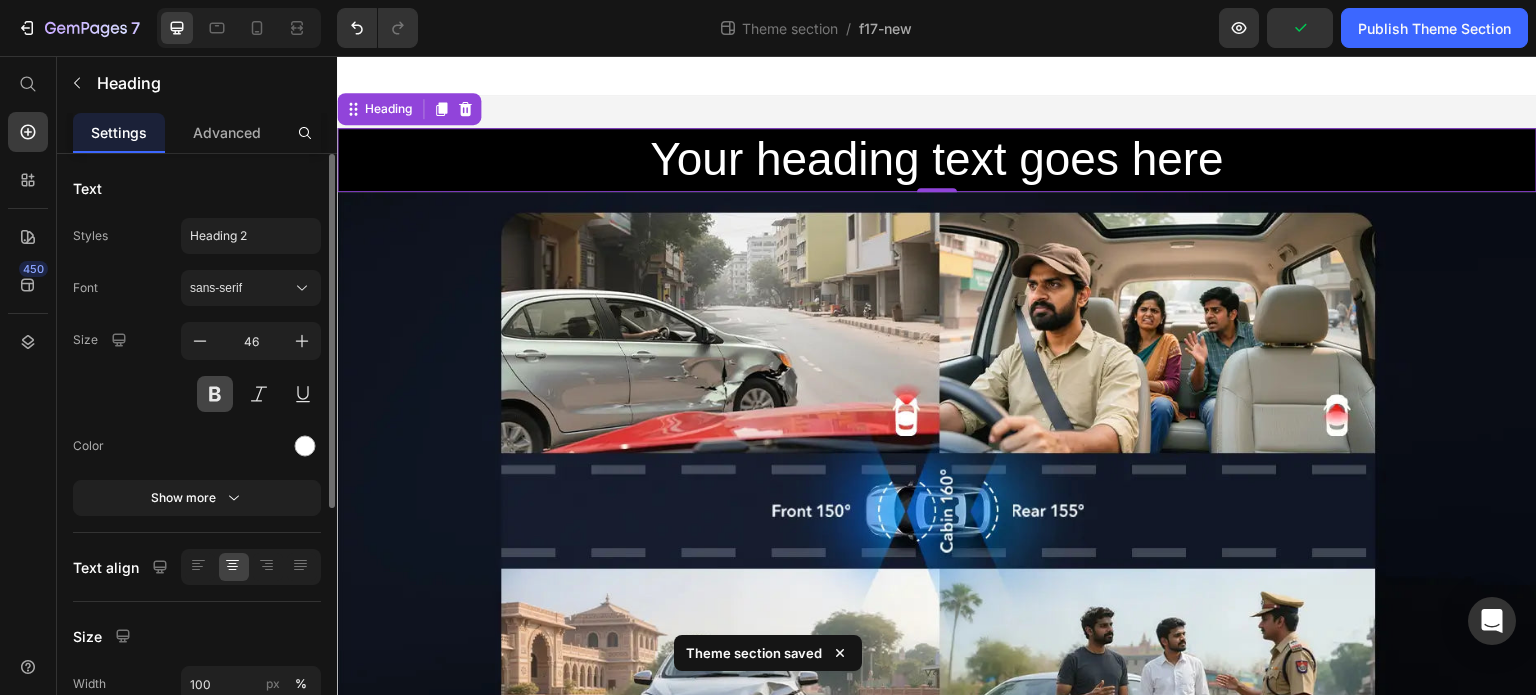 click at bounding box center (215, 394) 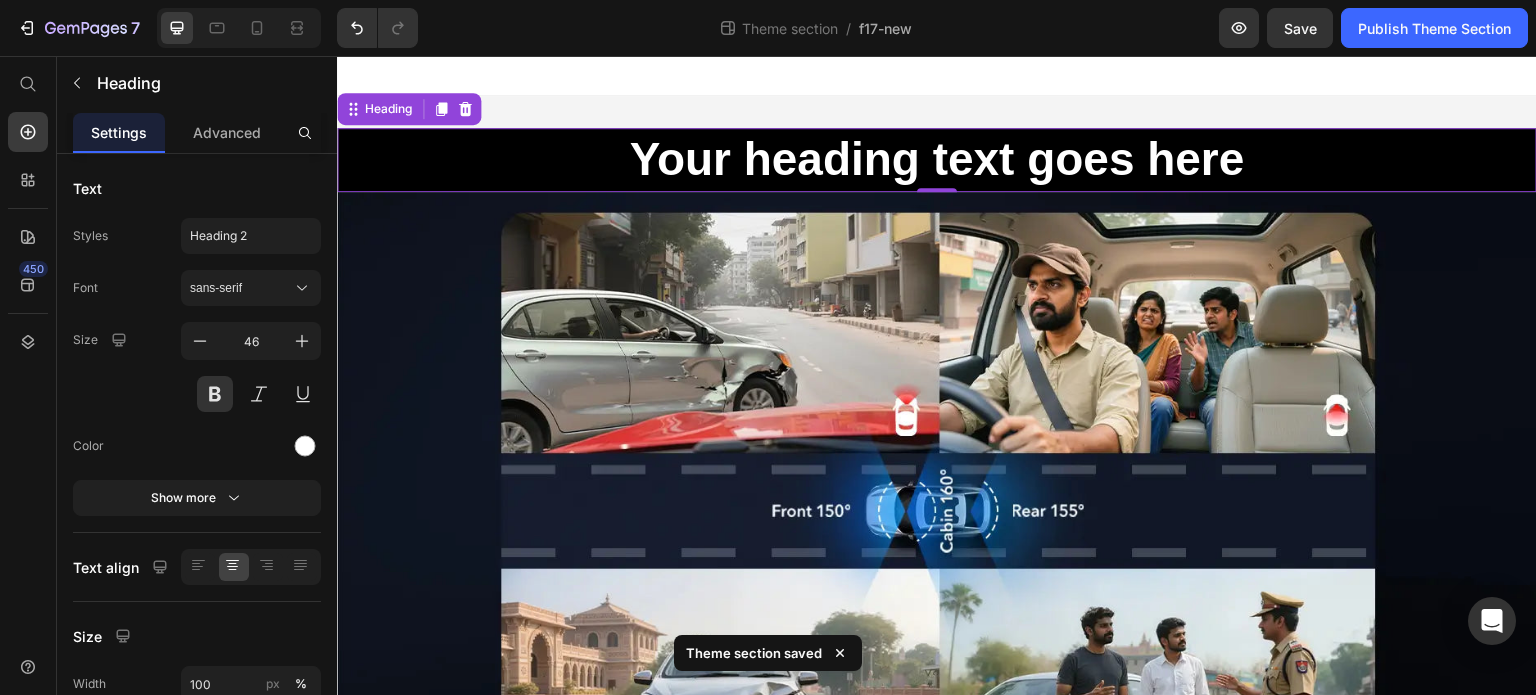 click on "Your heading text goes here" at bounding box center [937, 160] 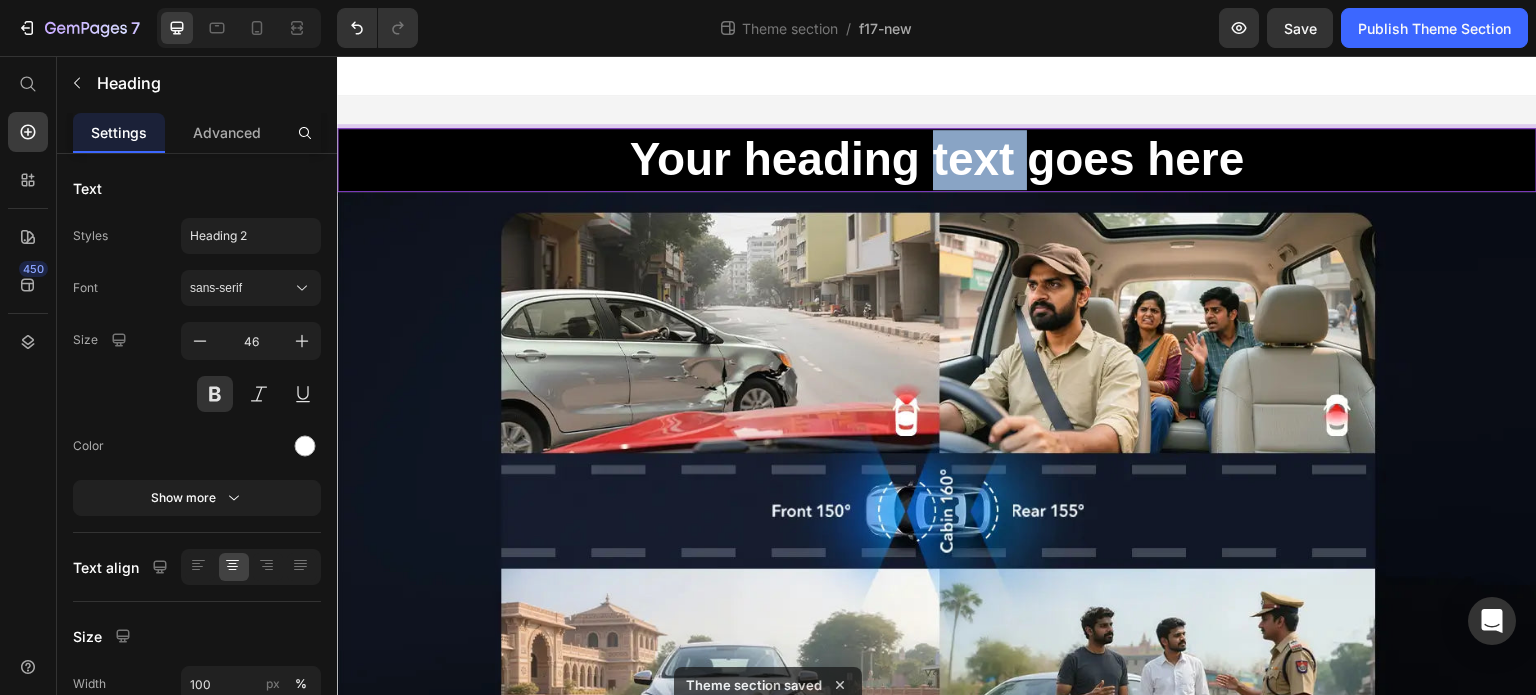 click on "Your heading text goes here" at bounding box center [937, 160] 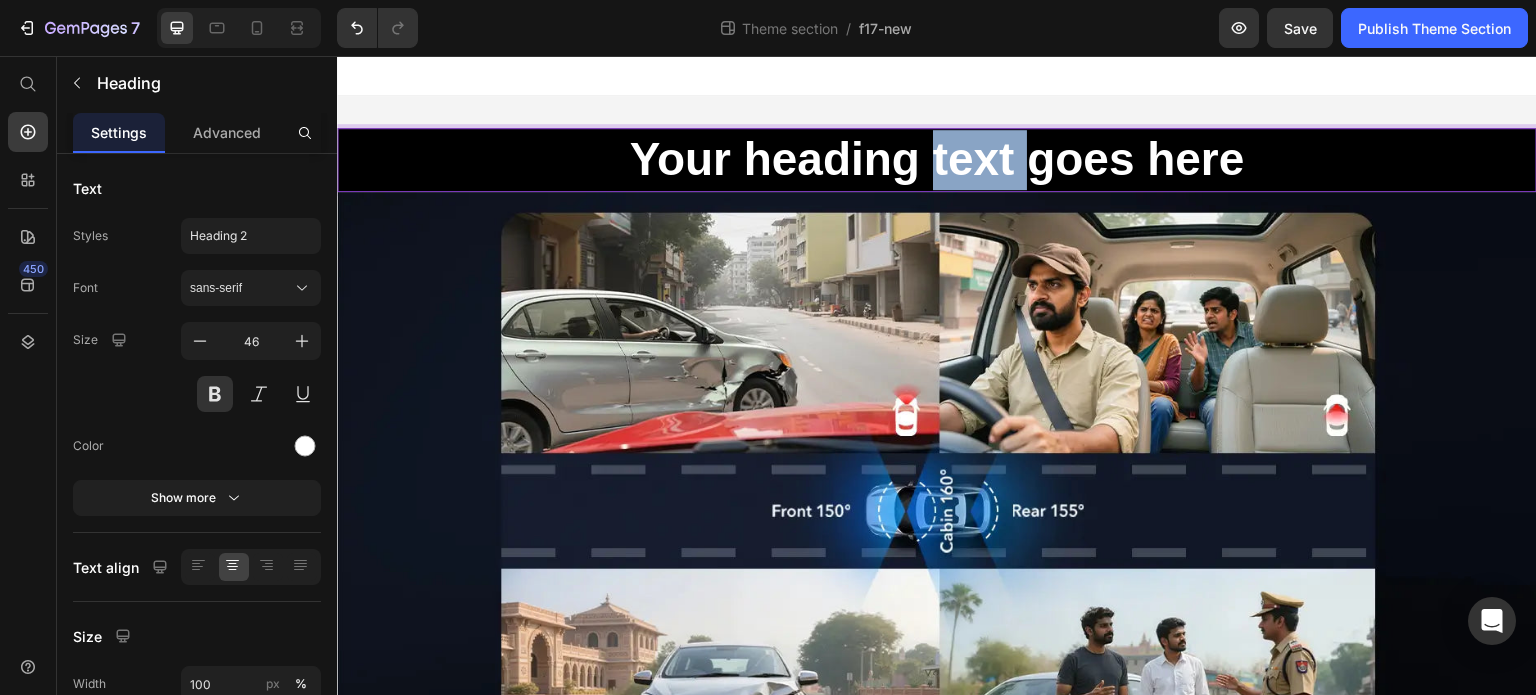 click on "Your heading text goes here" at bounding box center (937, 160) 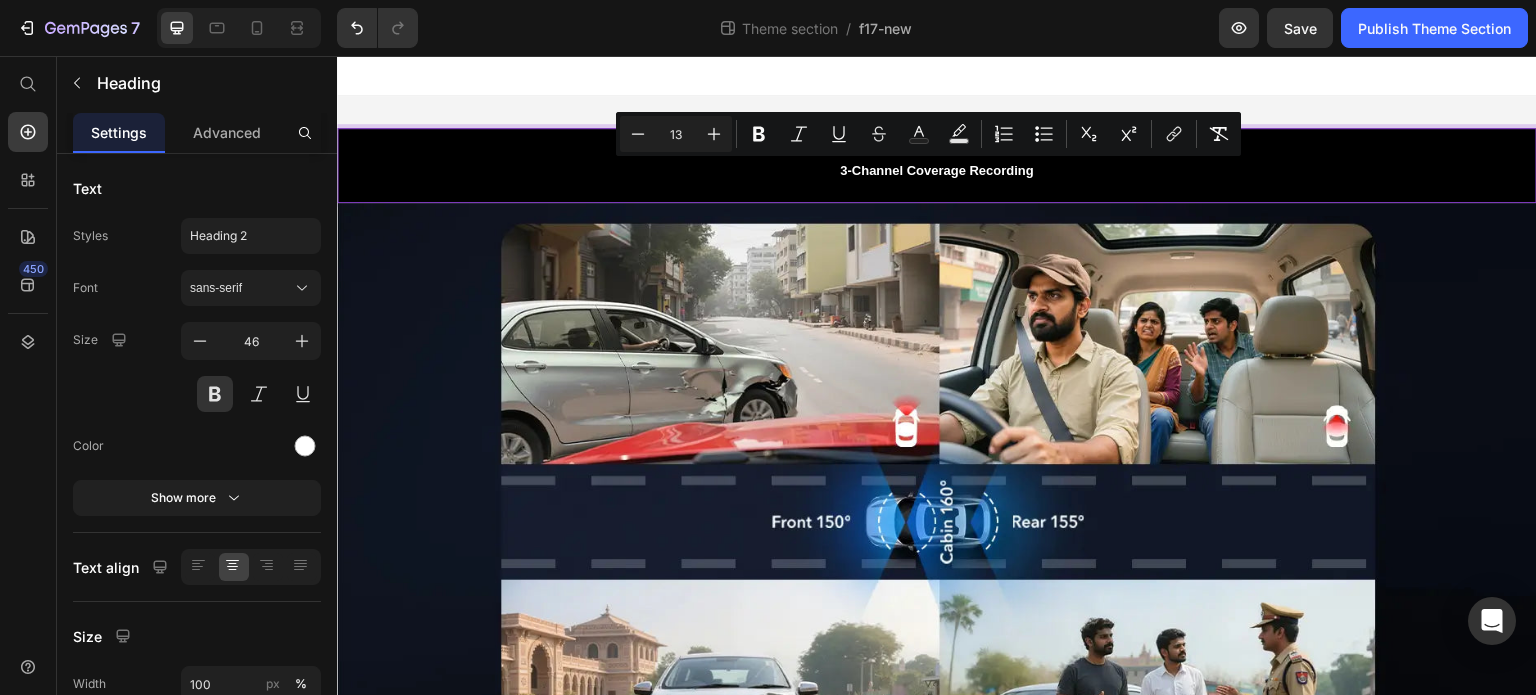 drag, startPoint x: 674, startPoint y: 133, endPoint x: 691, endPoint y: 137, distance: 17.464249 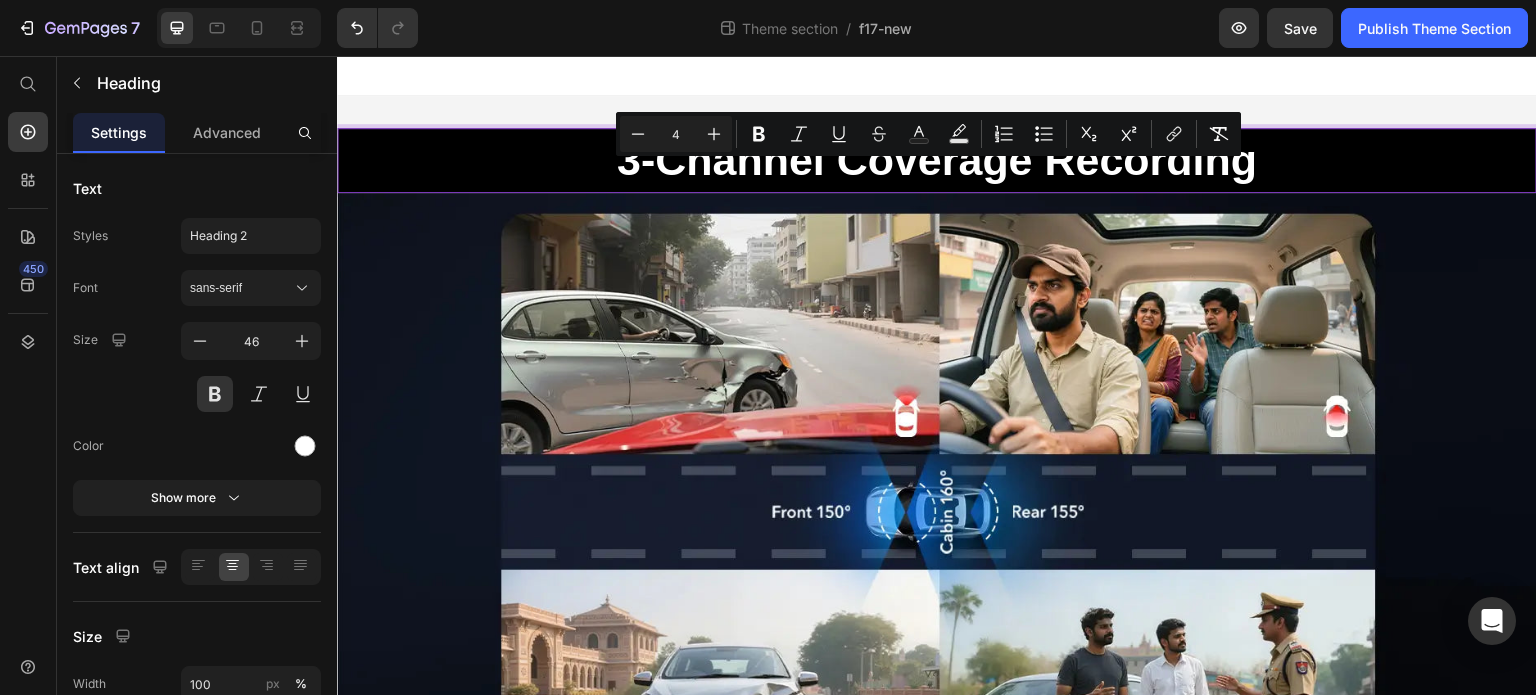 type on "4" 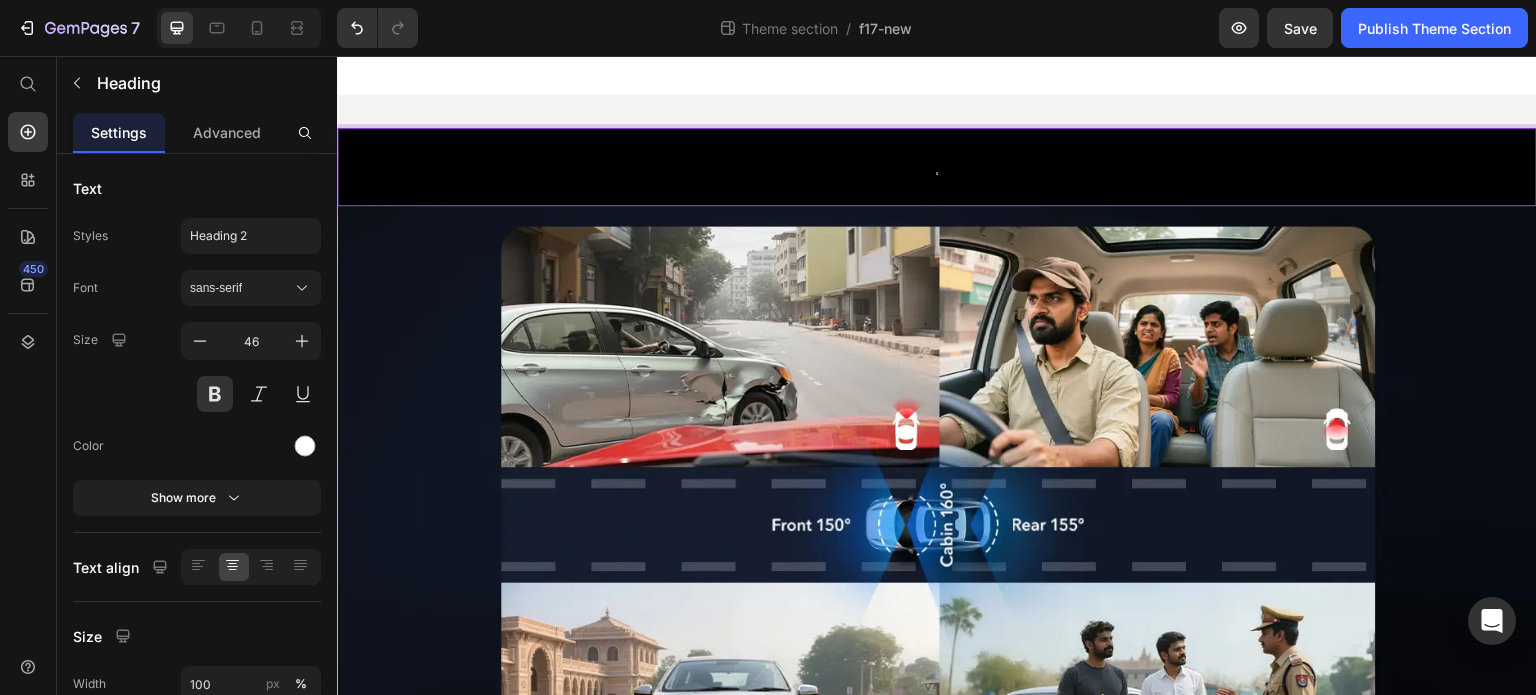 click on "5" at bounding box center [937, 167] 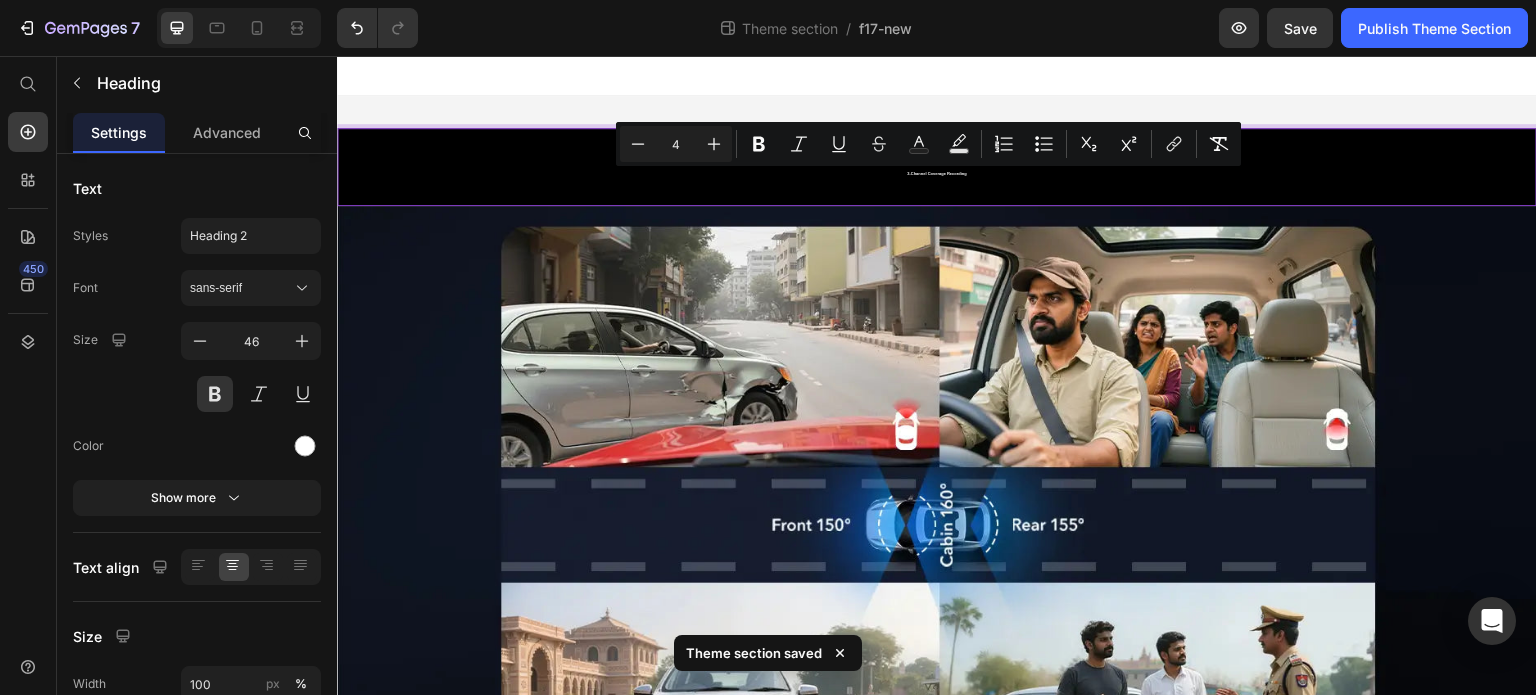 click on "4" at bounding box center [676, 144] 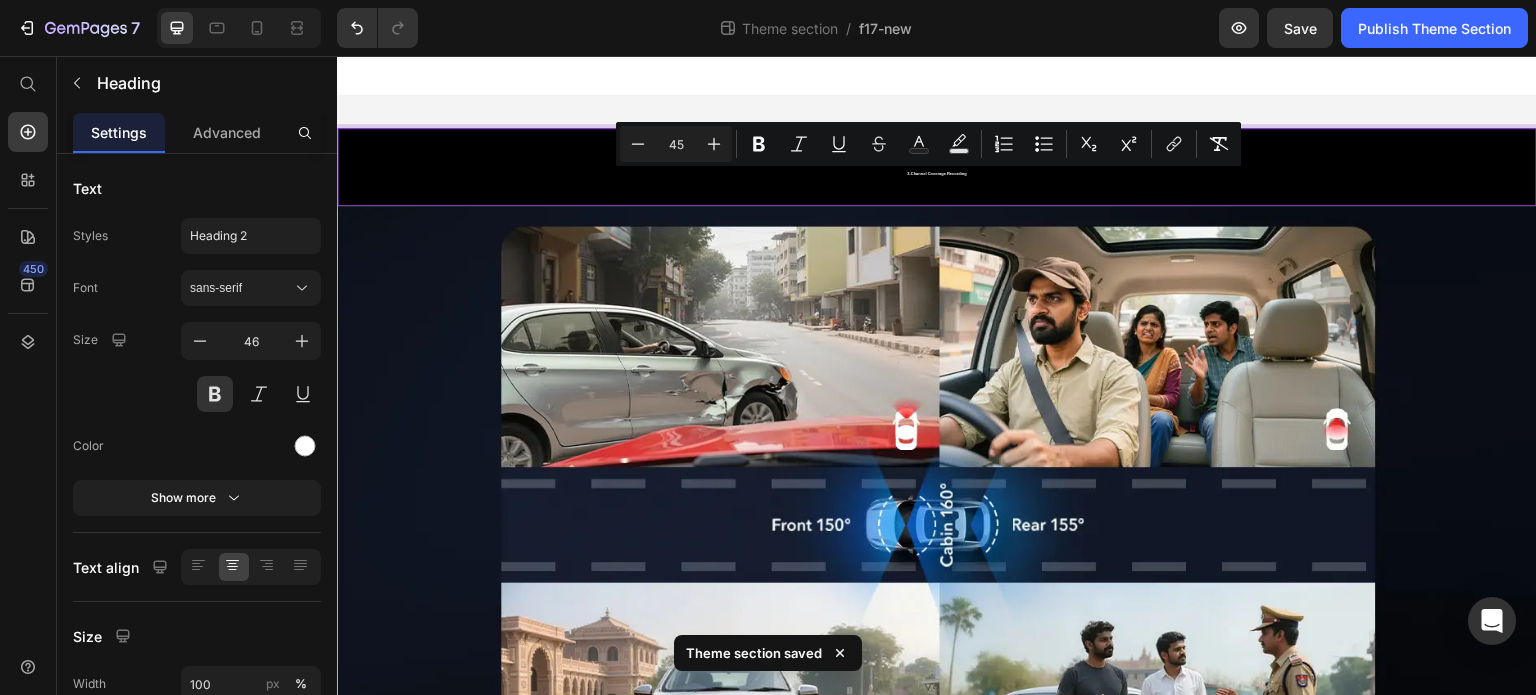 type on "45" 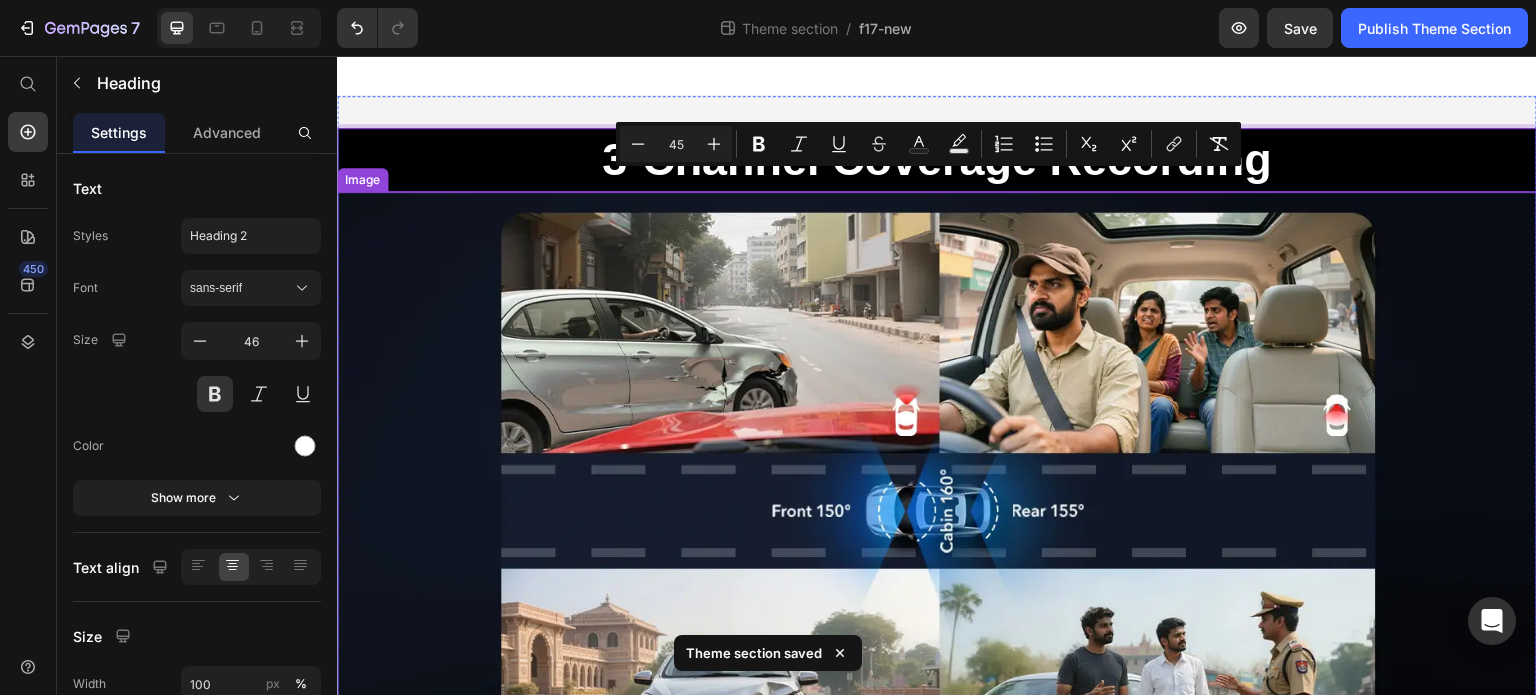 click at bounding box center [937, 513] 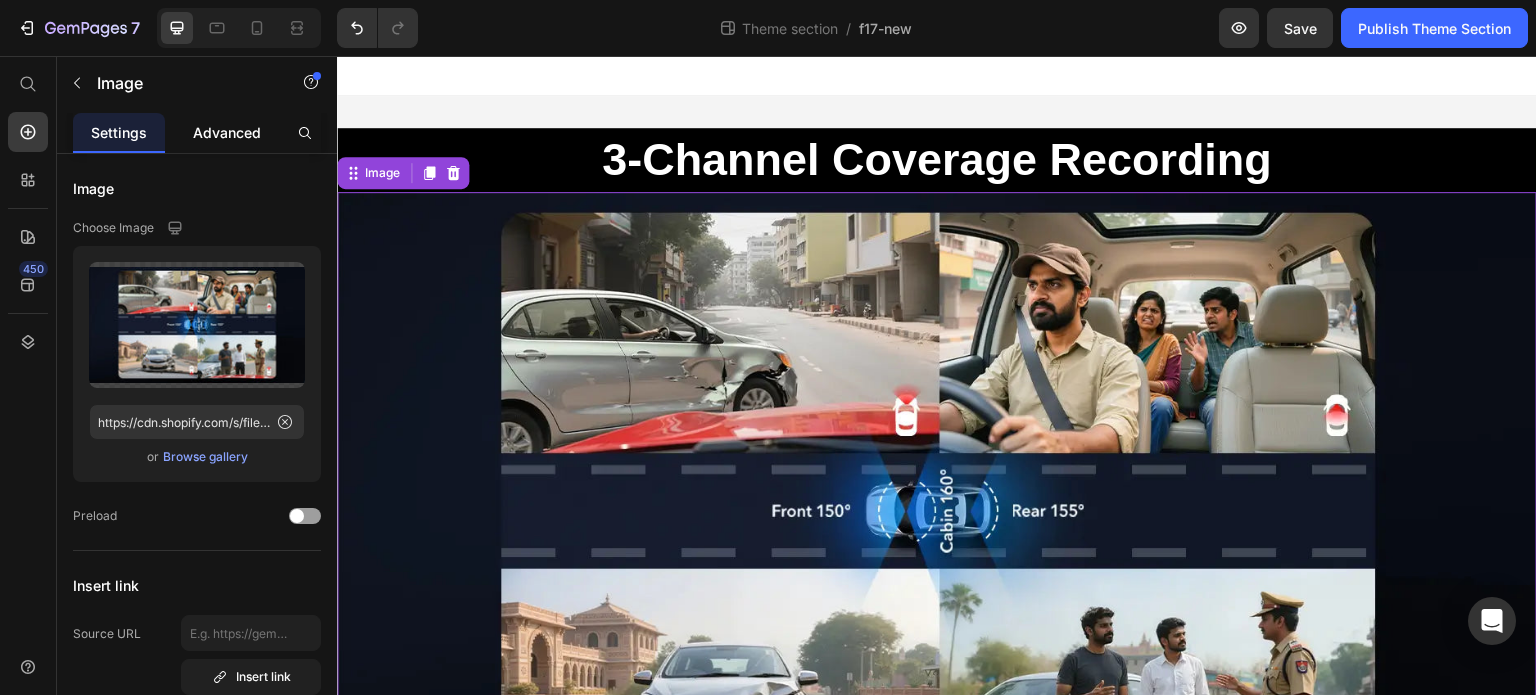 click on "Advanced" at bounding box center (227, 132) 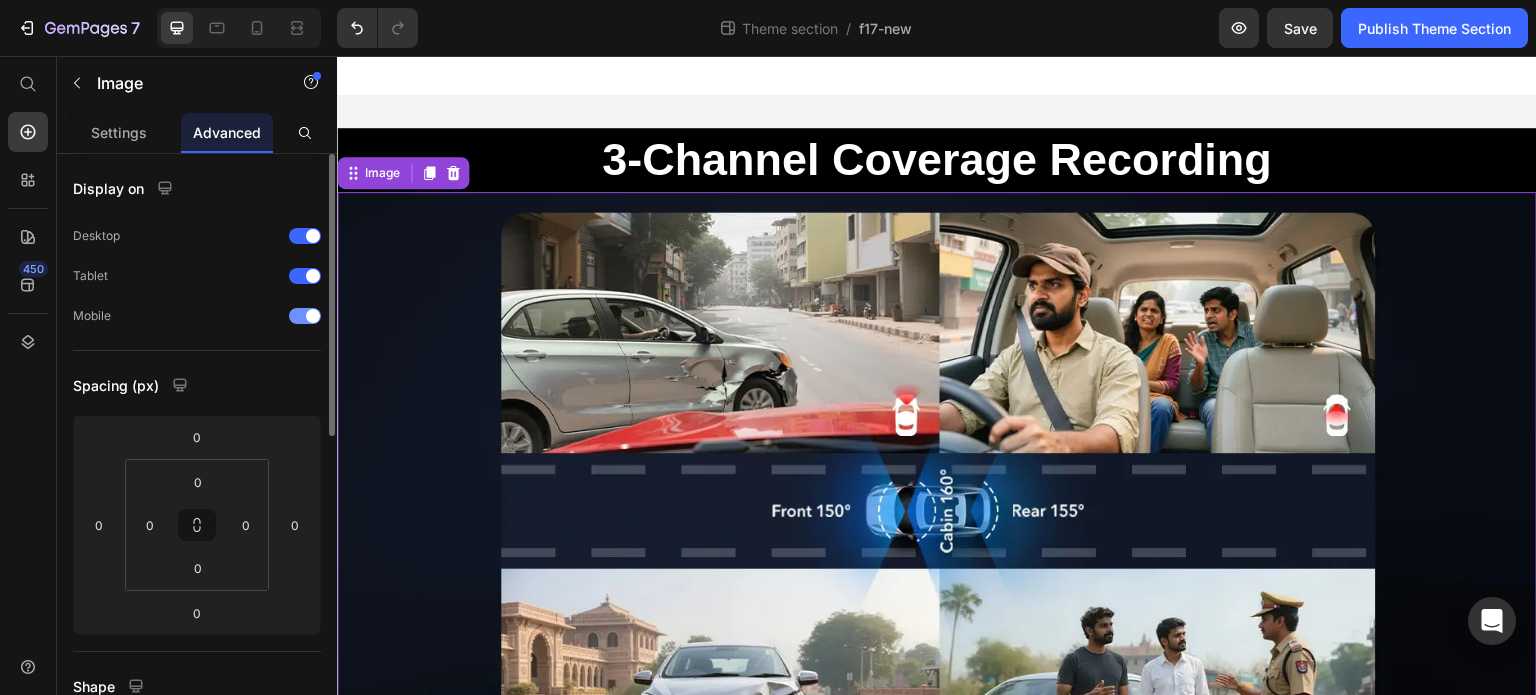 click at bounding box center (305, 316) 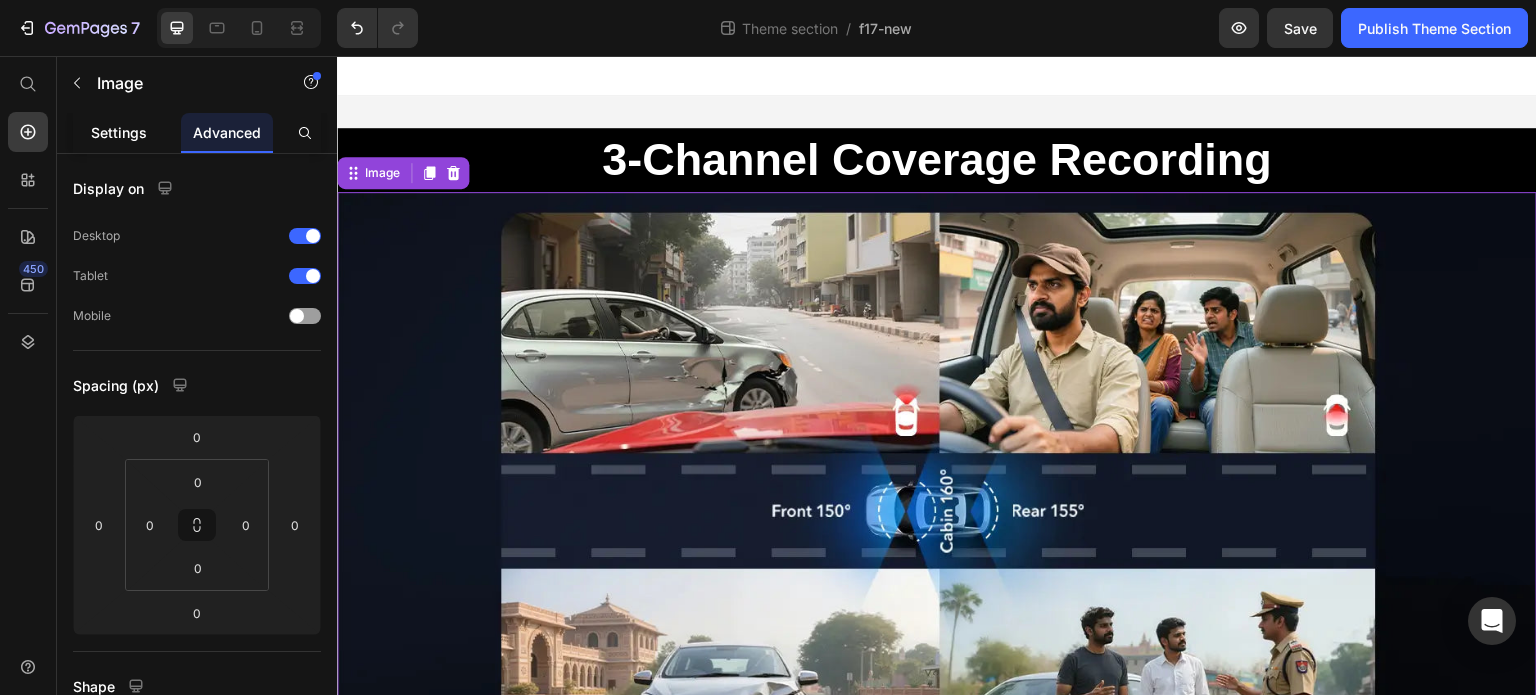 click on "Settings" at bounding box center [119, 132] 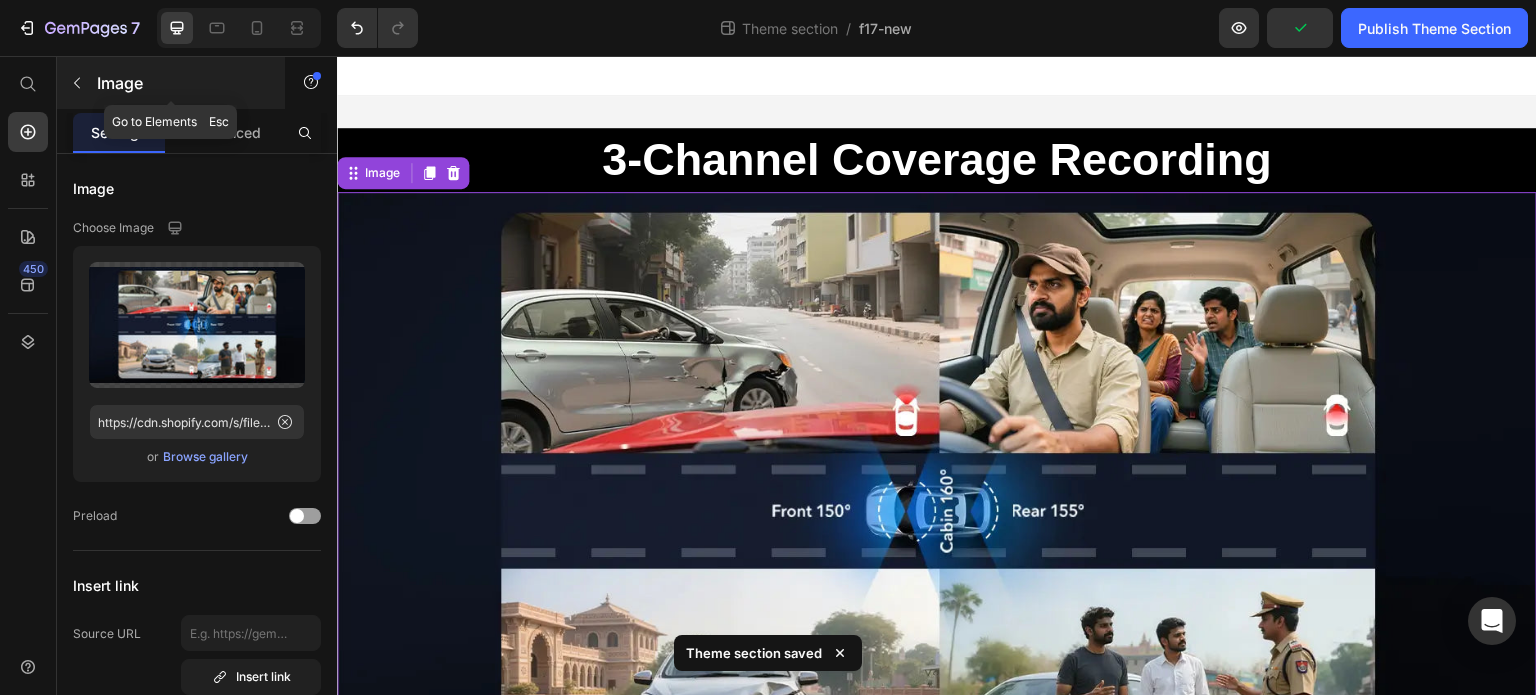 click on "Image" at bounding box center [182, 83] 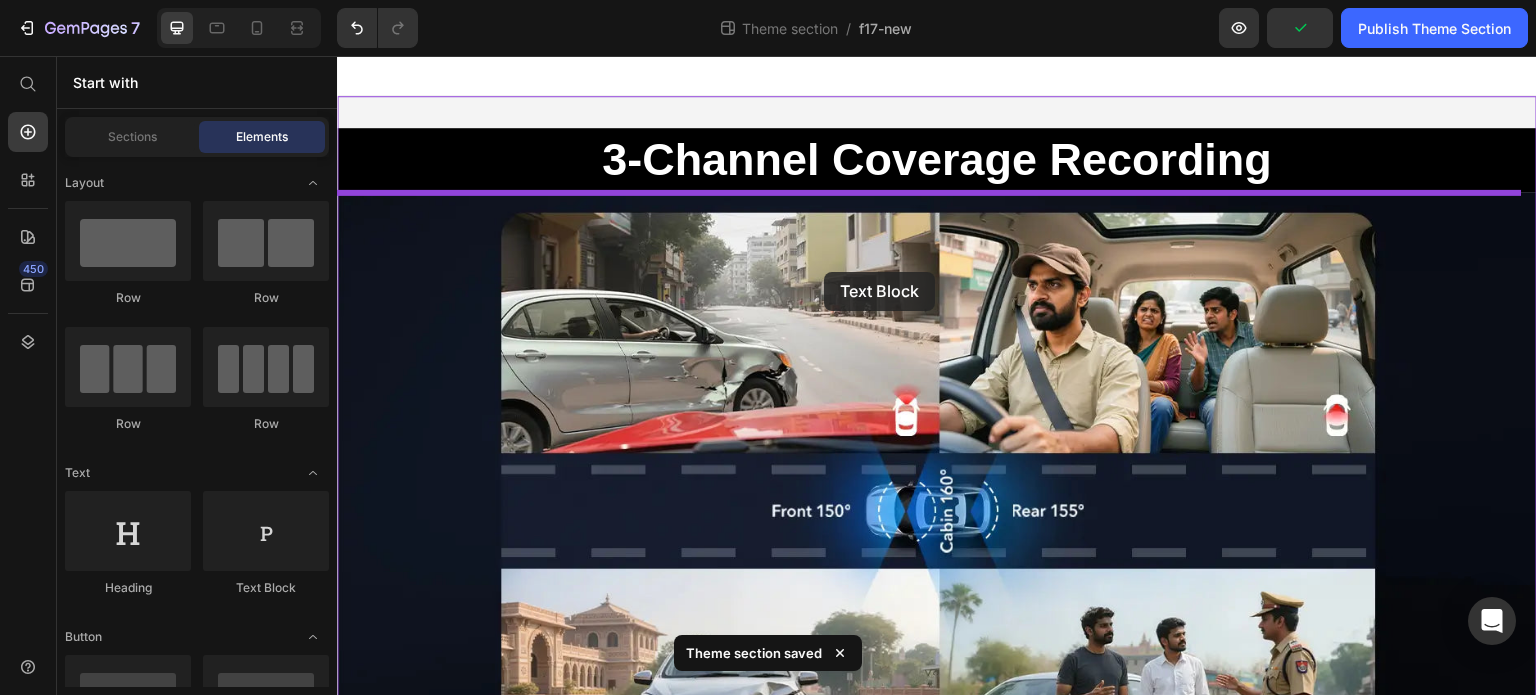 drag, startPoint x: 589, startPoint y: 615, endPoint x: 830, endPoint y: 235, distance: 449.97888 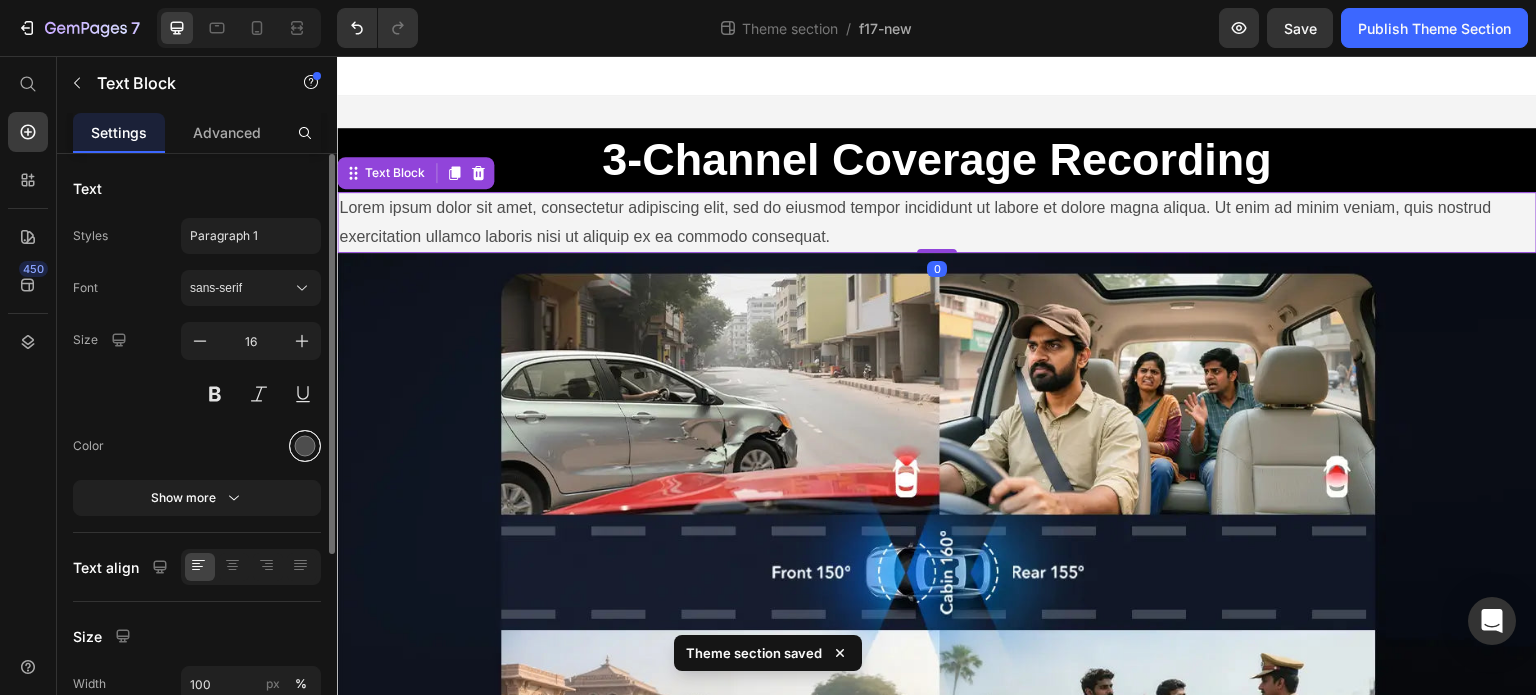 click at bounding box center (305, 446) 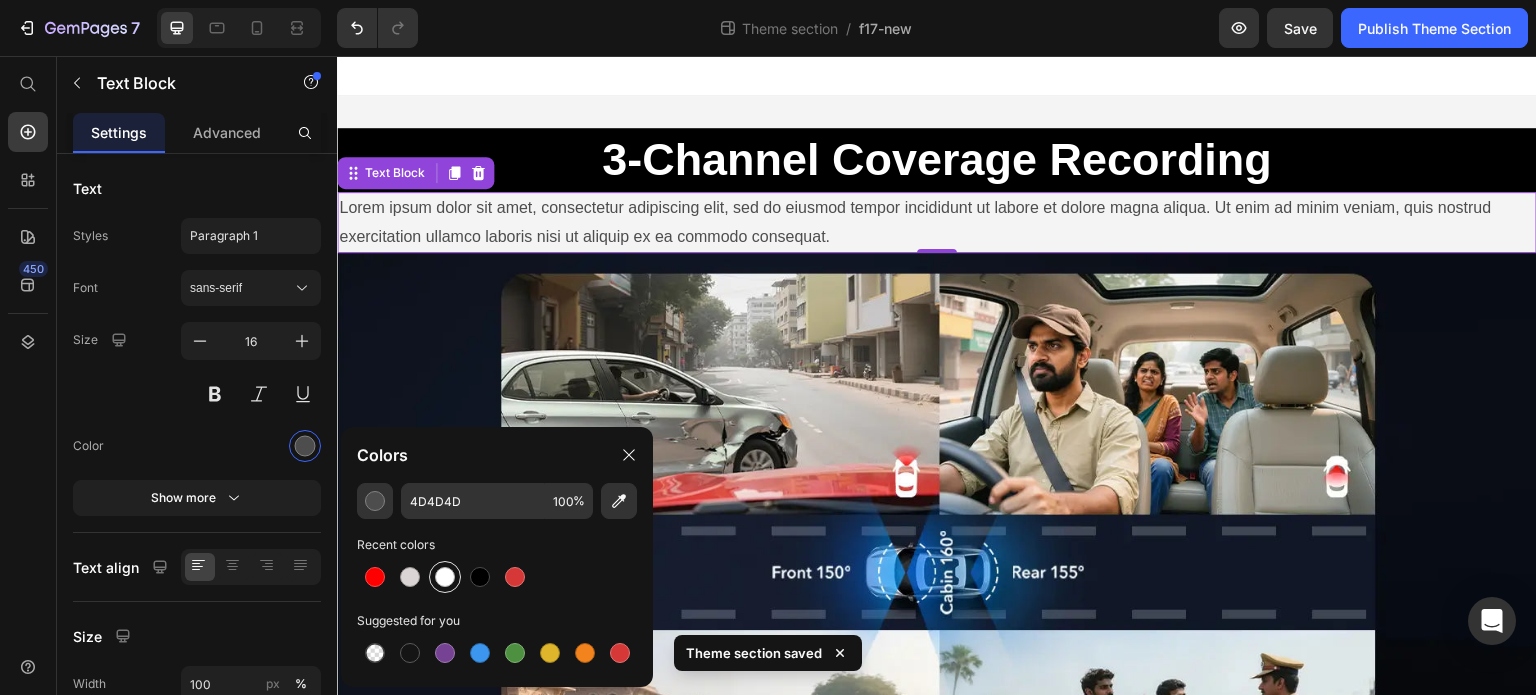 click at bounding box center (445, 577) 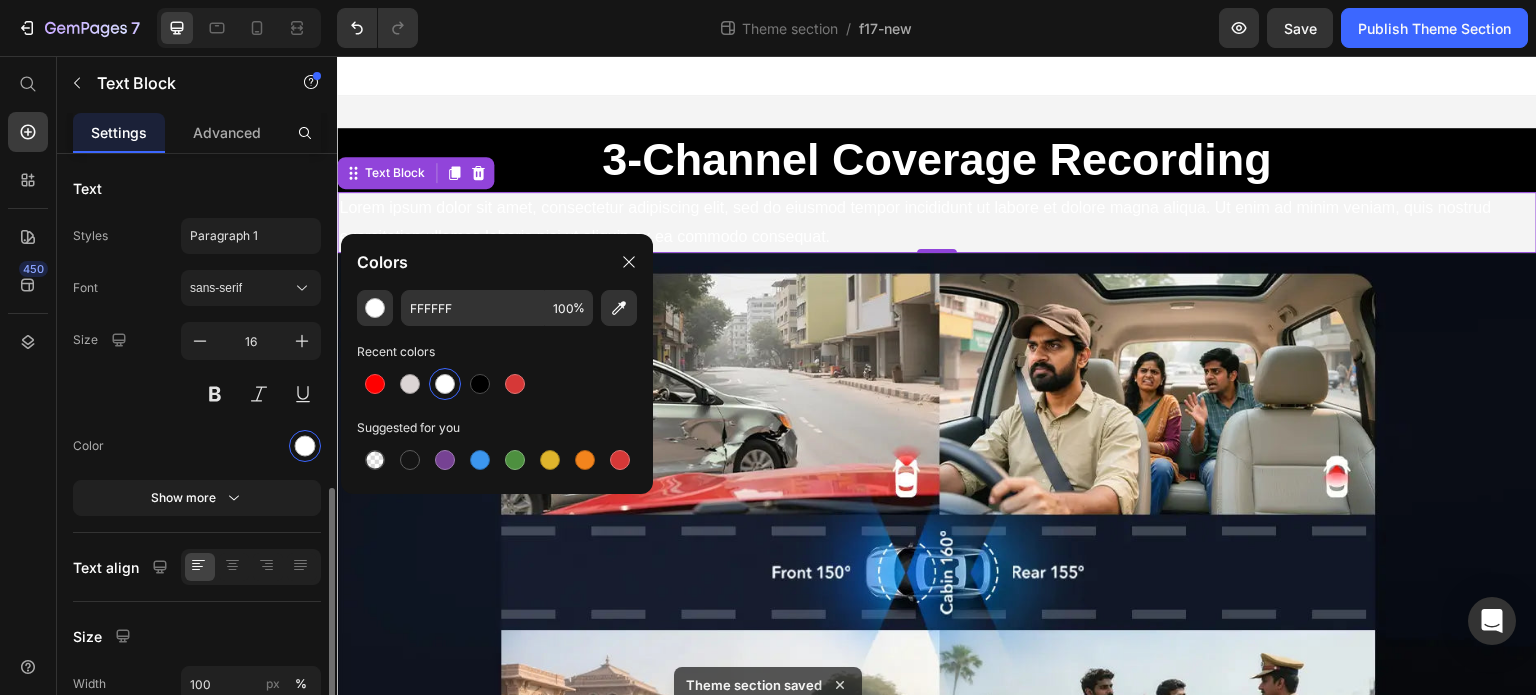 scroll, scrollTop: 294, scrollLeft: 0, axis: vertical 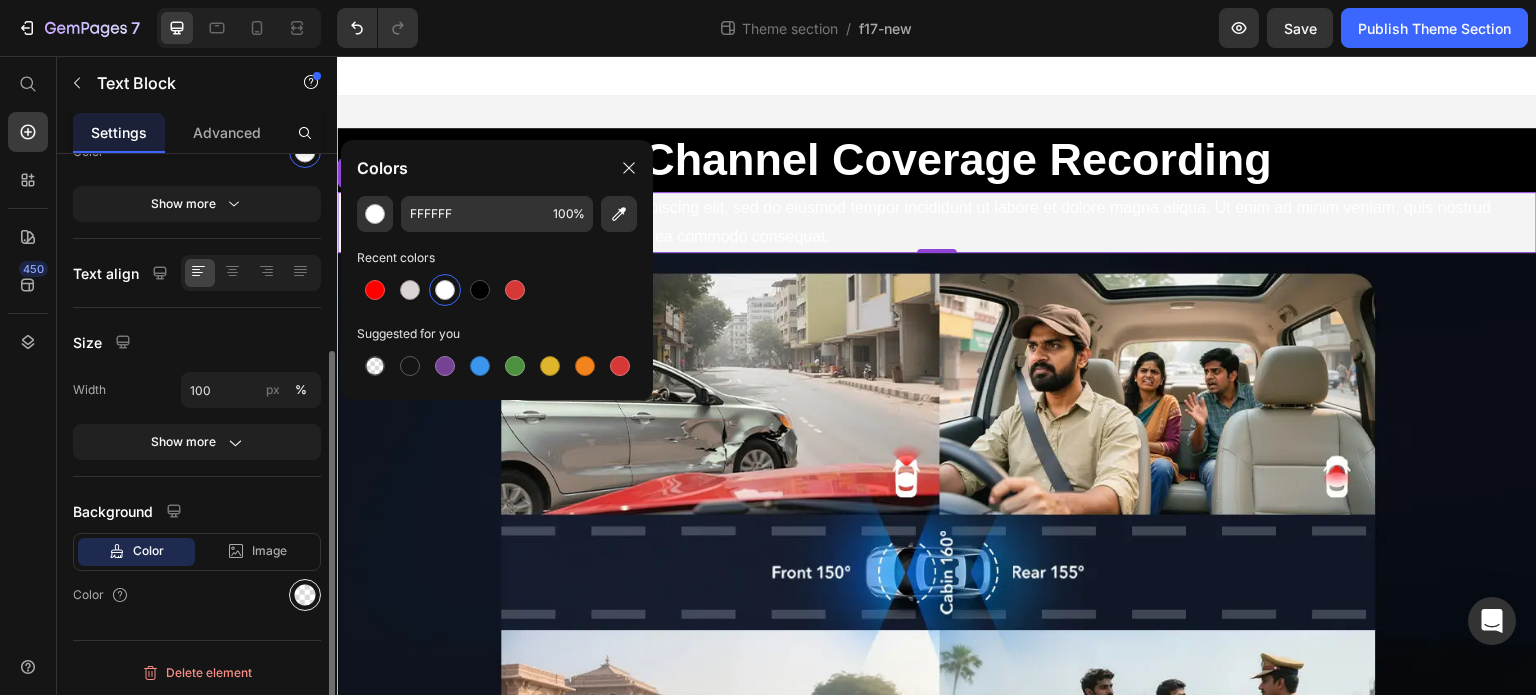 click at bounding box center [305, 595] 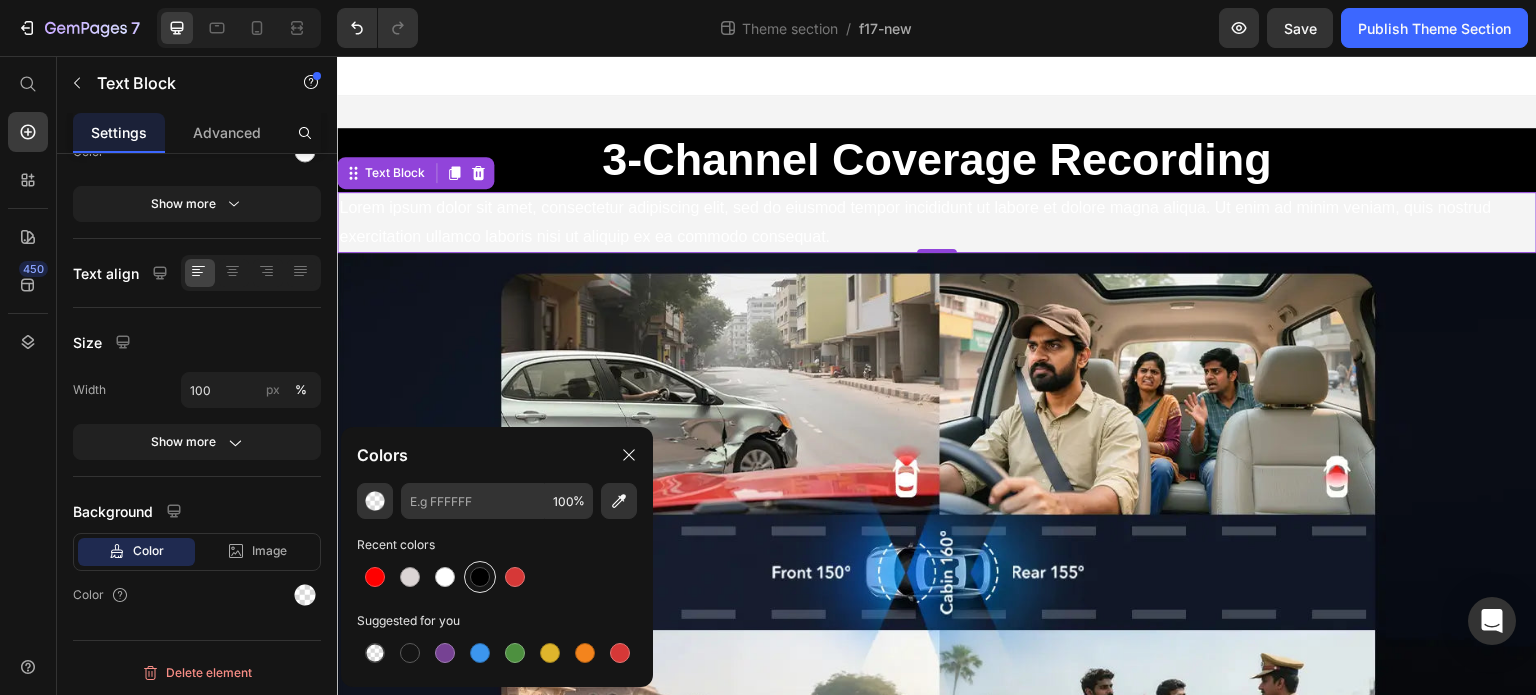 click at bounding box center (480, 577) 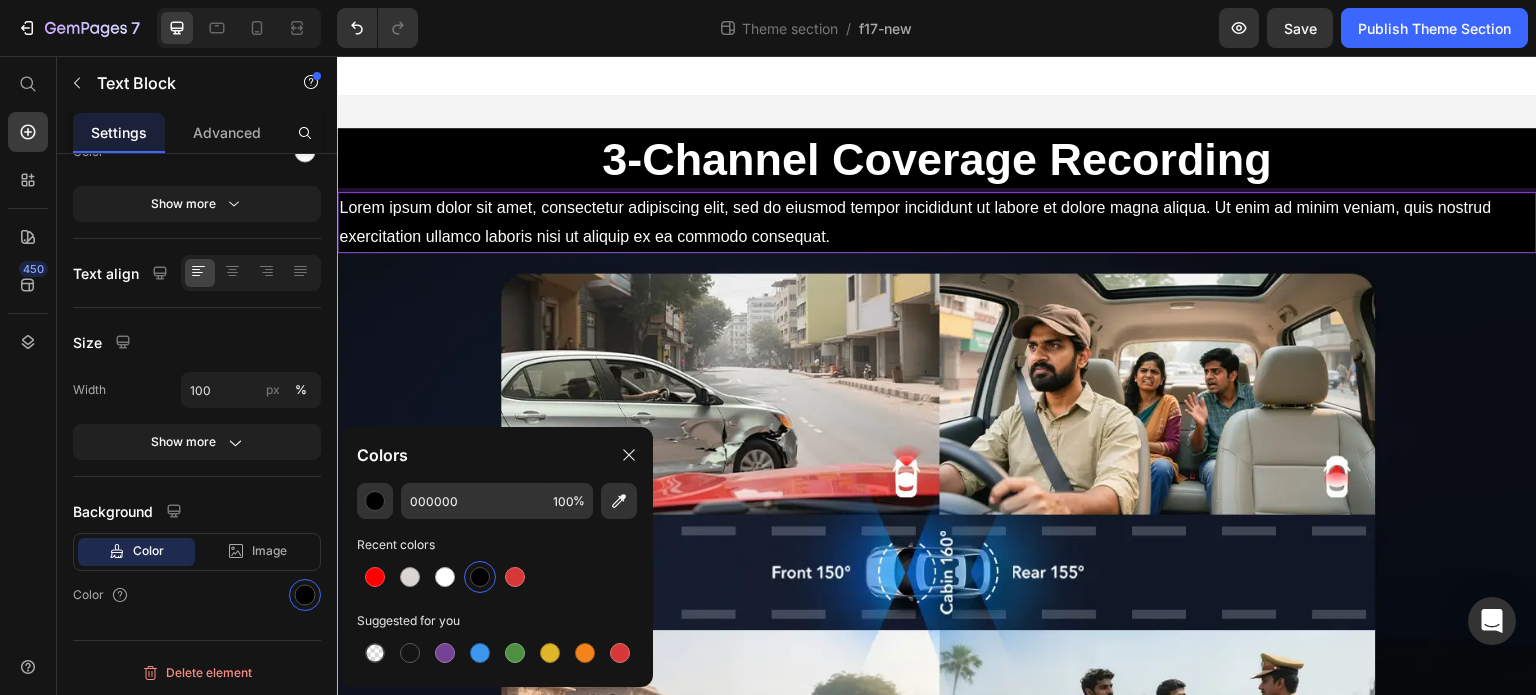 click on "Lorem ipsum dolor sit amet, consectetur adipiscing elit, sed do eiusmod tempor incididunt ut labore et dolore magna aliqua. Ut enim ad minim veniam, quis nostrud exercitation ullamco laboris nisi ut aliquip ex ea commodo consequat." at bounding box center (937, 223) 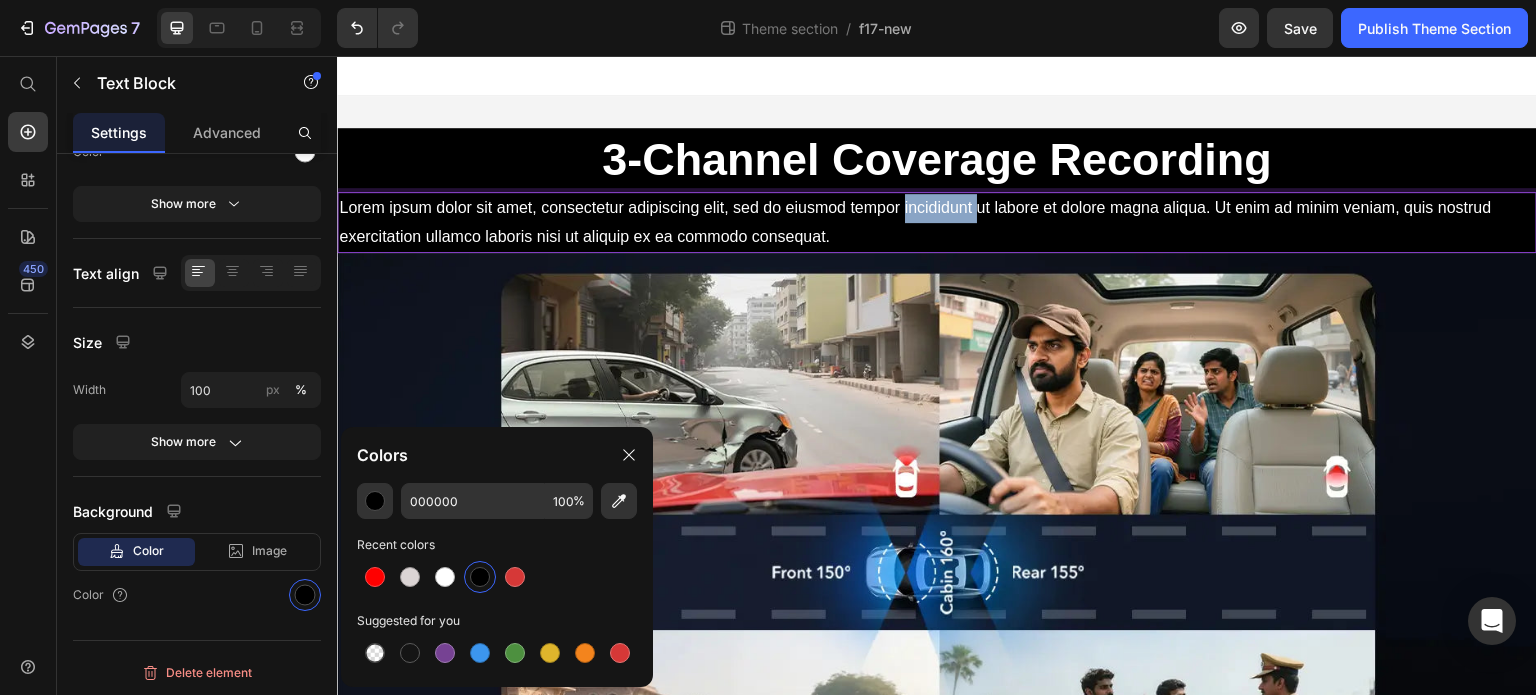 click on "Lorem ipsum dolor sit amet, consectetur adipiscing elit, sed do eiusmod tempor incididunt ut labore et dolore magna aliqua. Ut enim ad minim veniam, quis nostrud exercitation ullamco laboris nisi ut aliquip ex ea commodo consequat." at bounding box center (937, 223) 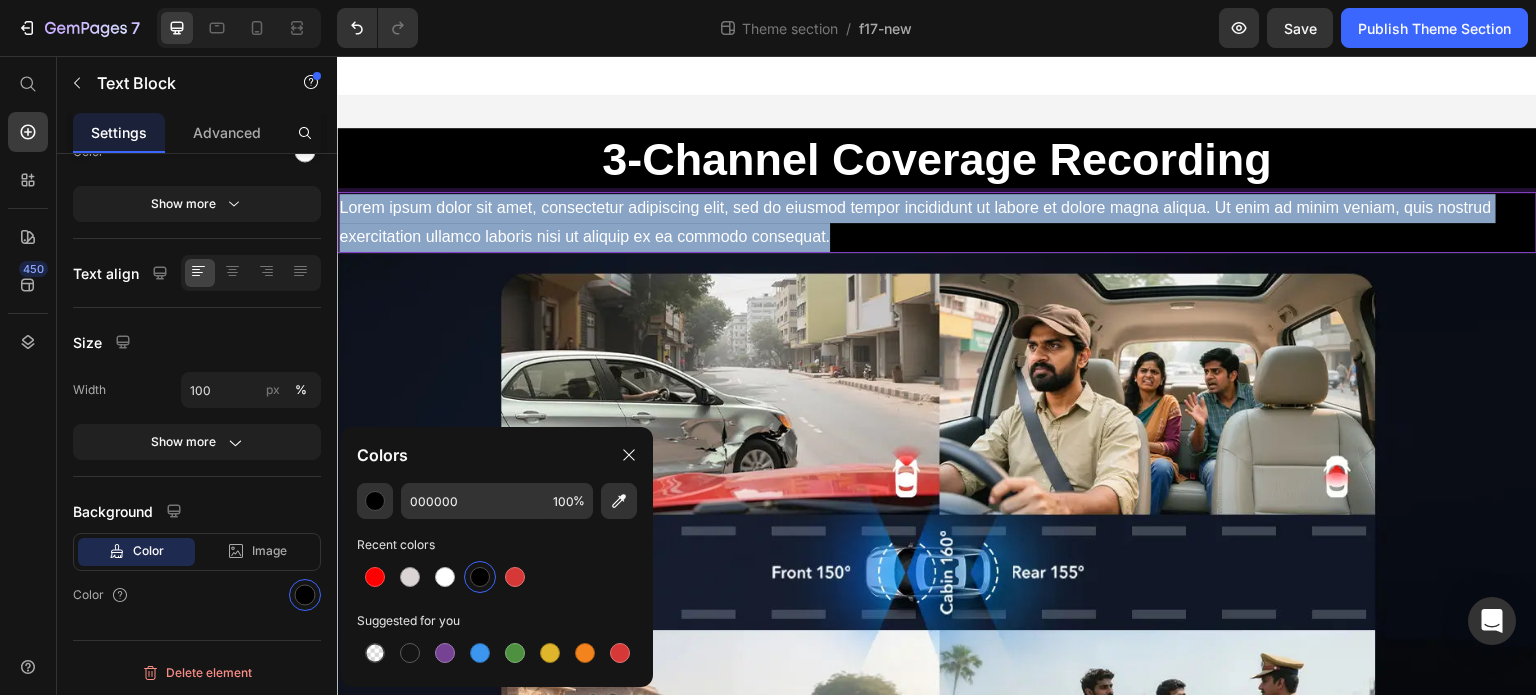 click on "Lorem ipsum dolor sit amet, consectetur adipiscing elit, sed do eiusmod tempor incididunt ut labore et dolore magna aliqua. Ut enim ad minim veniam, quis nostrud exercitation ullamco laboris nisi ut aliquip ex ea commodo consequat." at bounding box center [937, 223] 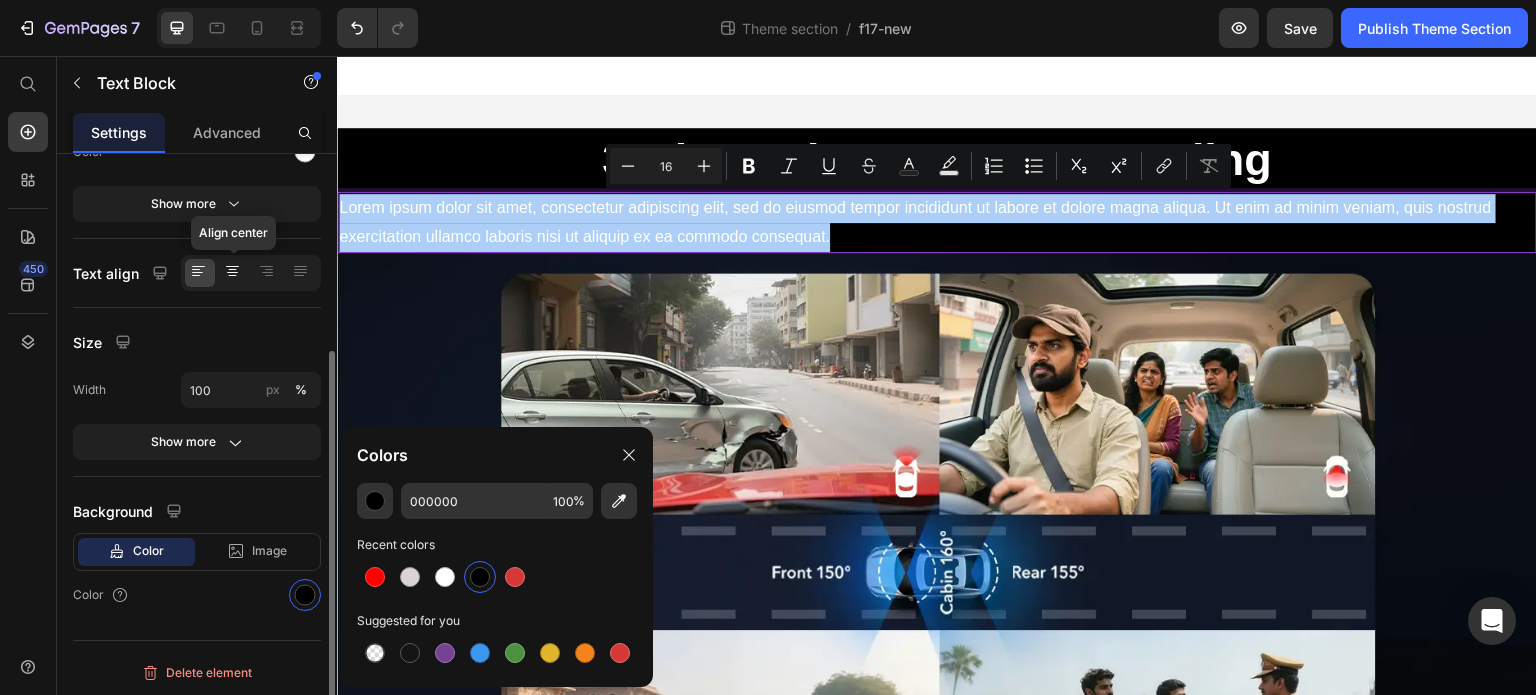 click 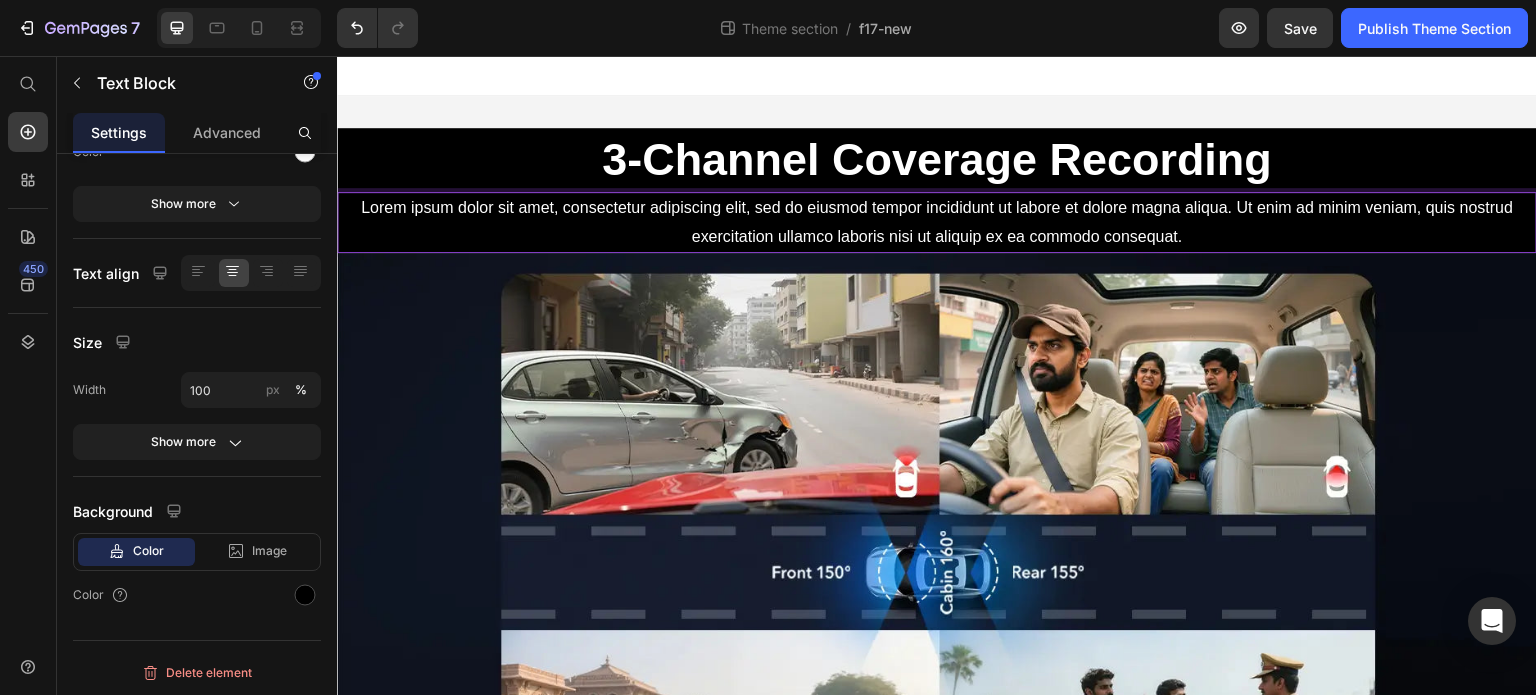click on "Lorem ipsum dolor sit amet, consectetur adipiscing elit, sed do eiusmod tempor incididunt ut labore et dolore magna aliqua. Ut enim ad minim veniam, quis nostrud exercitation ullamco laboris nisi ut aliquip ex ea commodo consequat." at bounding box center (937, 223) 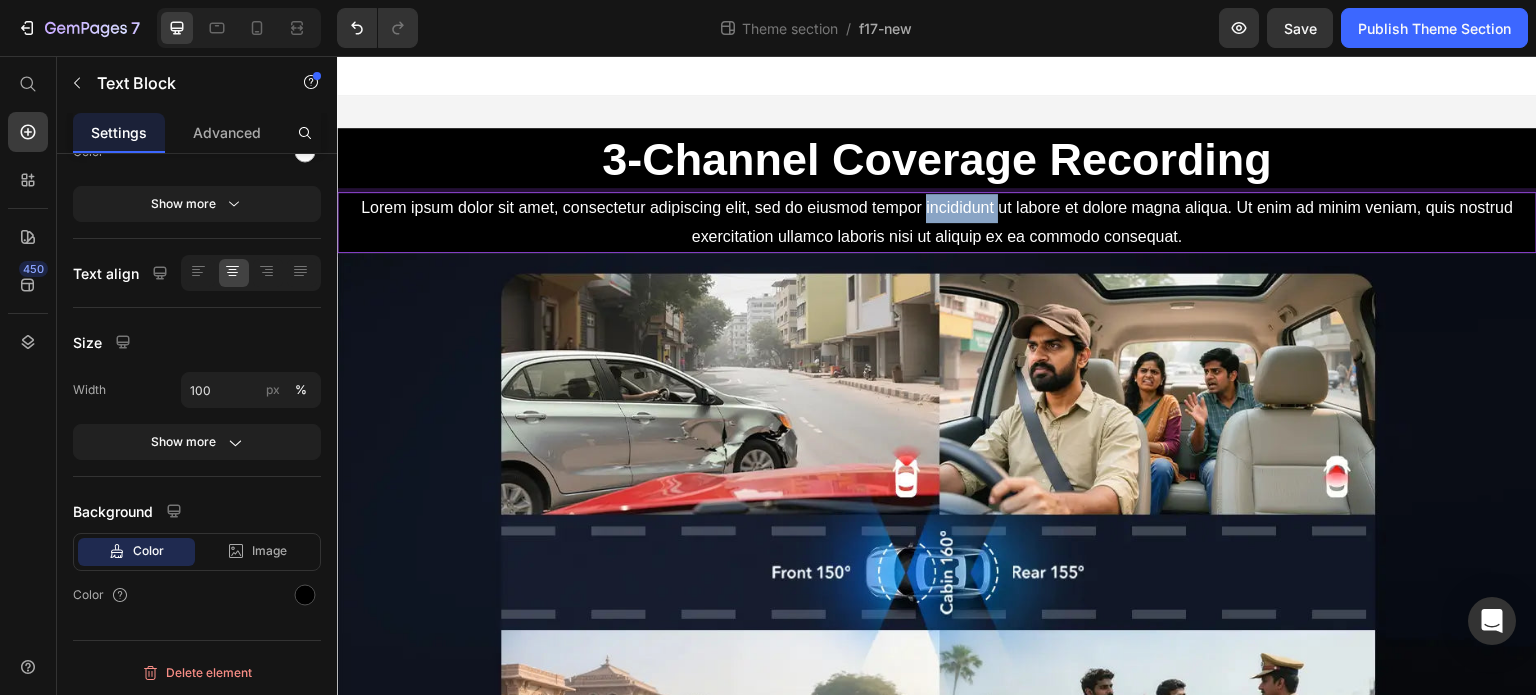 click on "Lorem ipsum dolor sit amet, consectetur adipiscing elit, sed do eiusmod tempor incididunt ut labore et dolore magna aliqua. Ut enim ad minim veniam, quis nostrud exercitation ullamco laboris nisi ut aliquip ex ea commodo consequat." at bounding box center (937, 223) 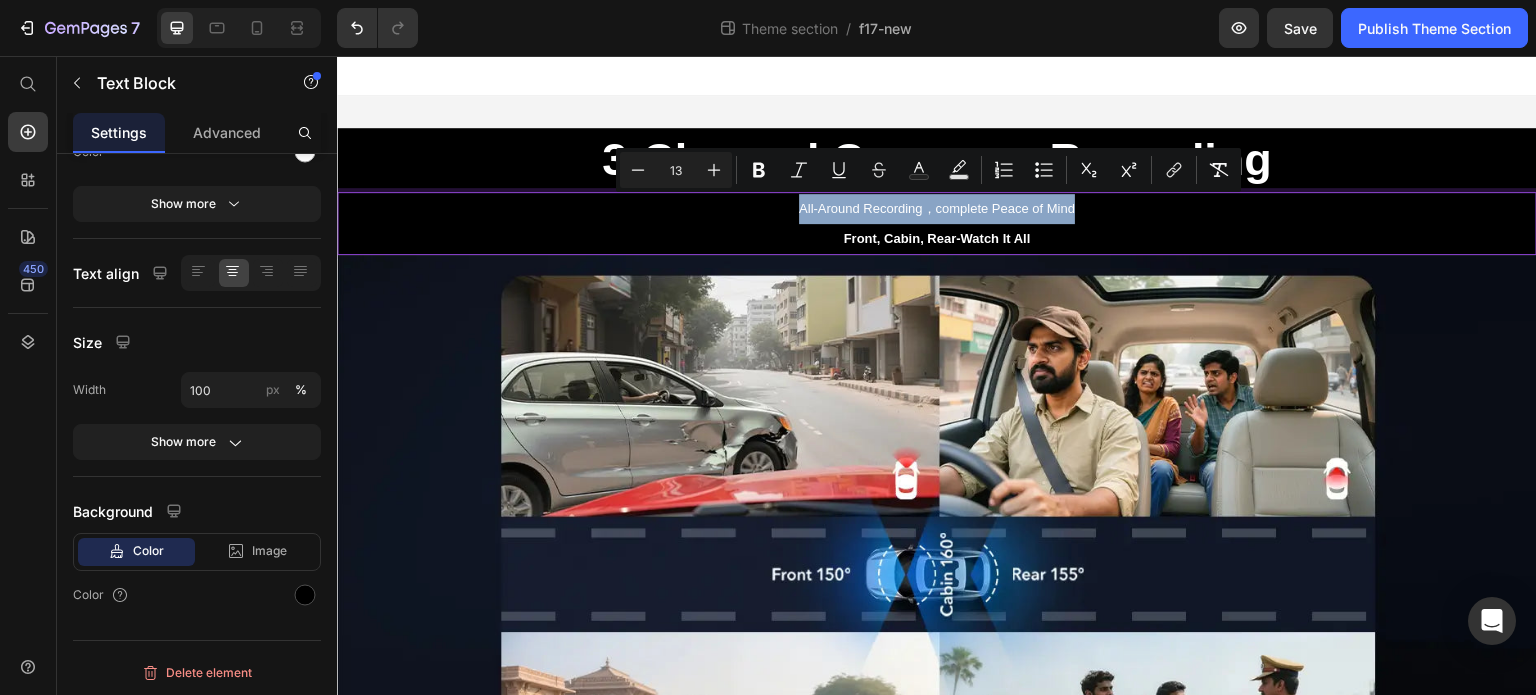 copy on "All-Around Recording，complete Peace of Mind" 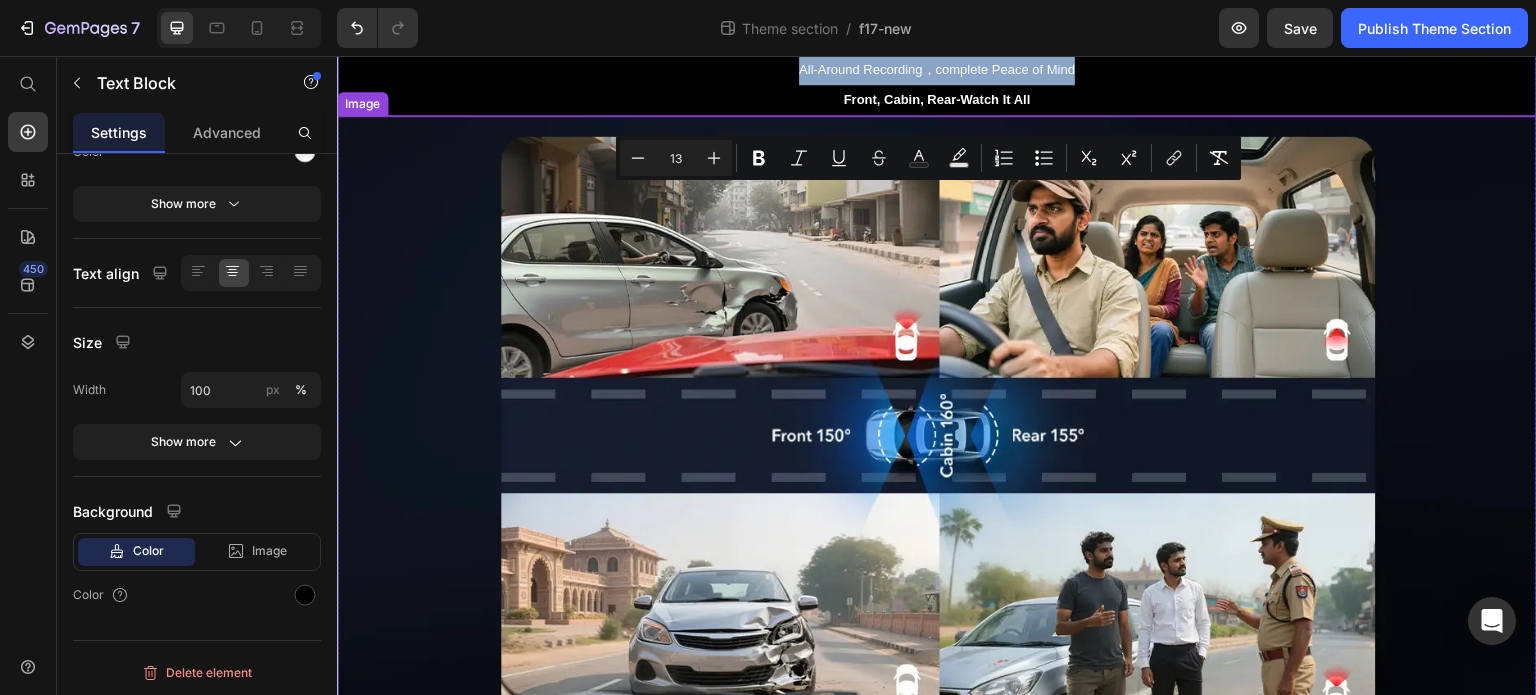 scroll, scrollTop: 0, scrollLeft: 0, axis: both 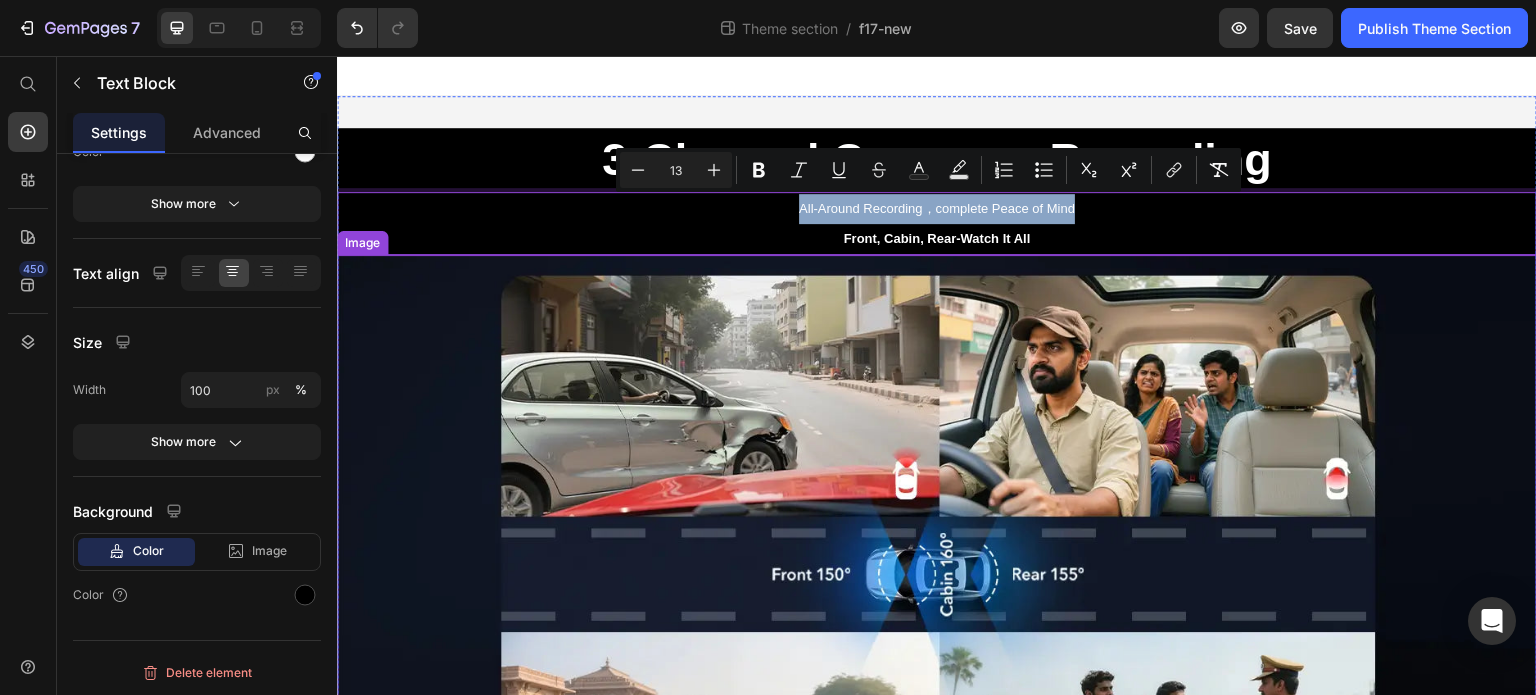 click at bounding box center (937, 576) 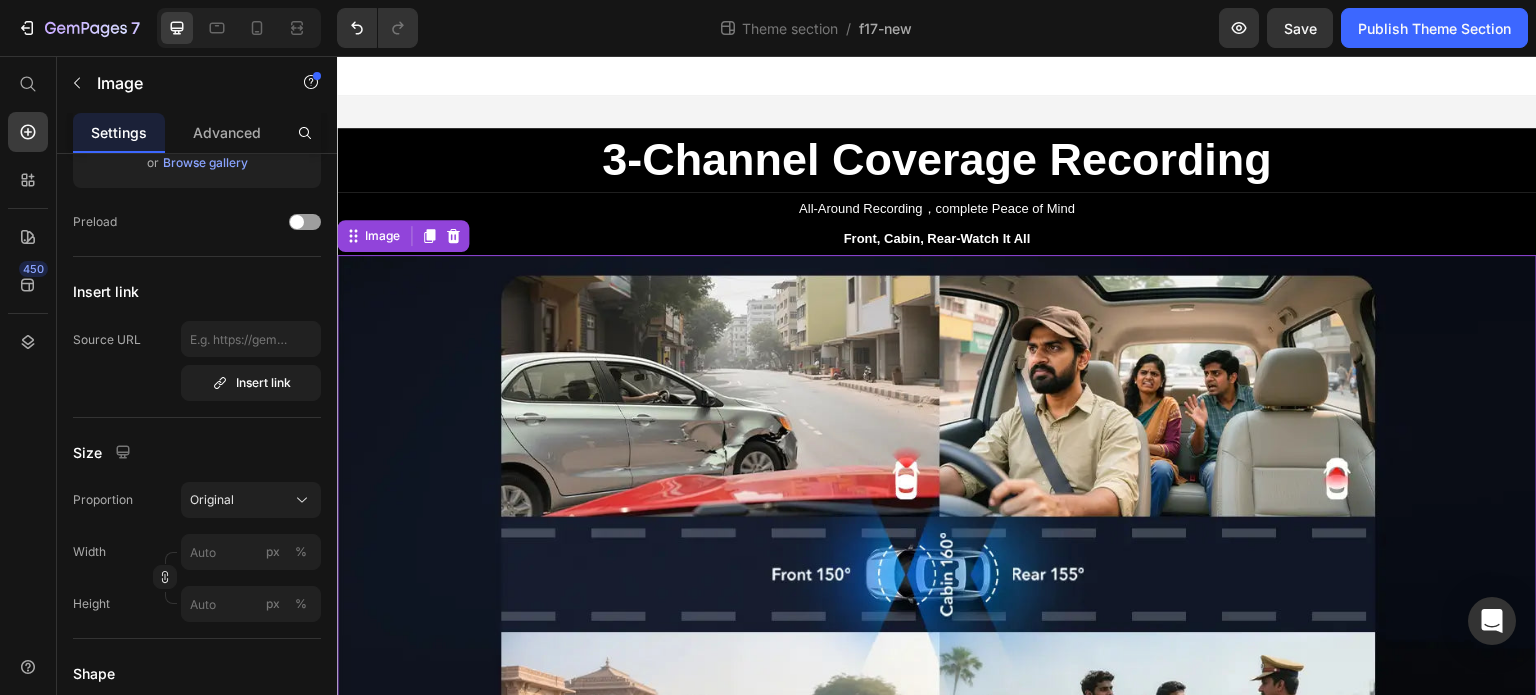 scroll, scrollTop: 0, scrollLeft: 0, axis: both 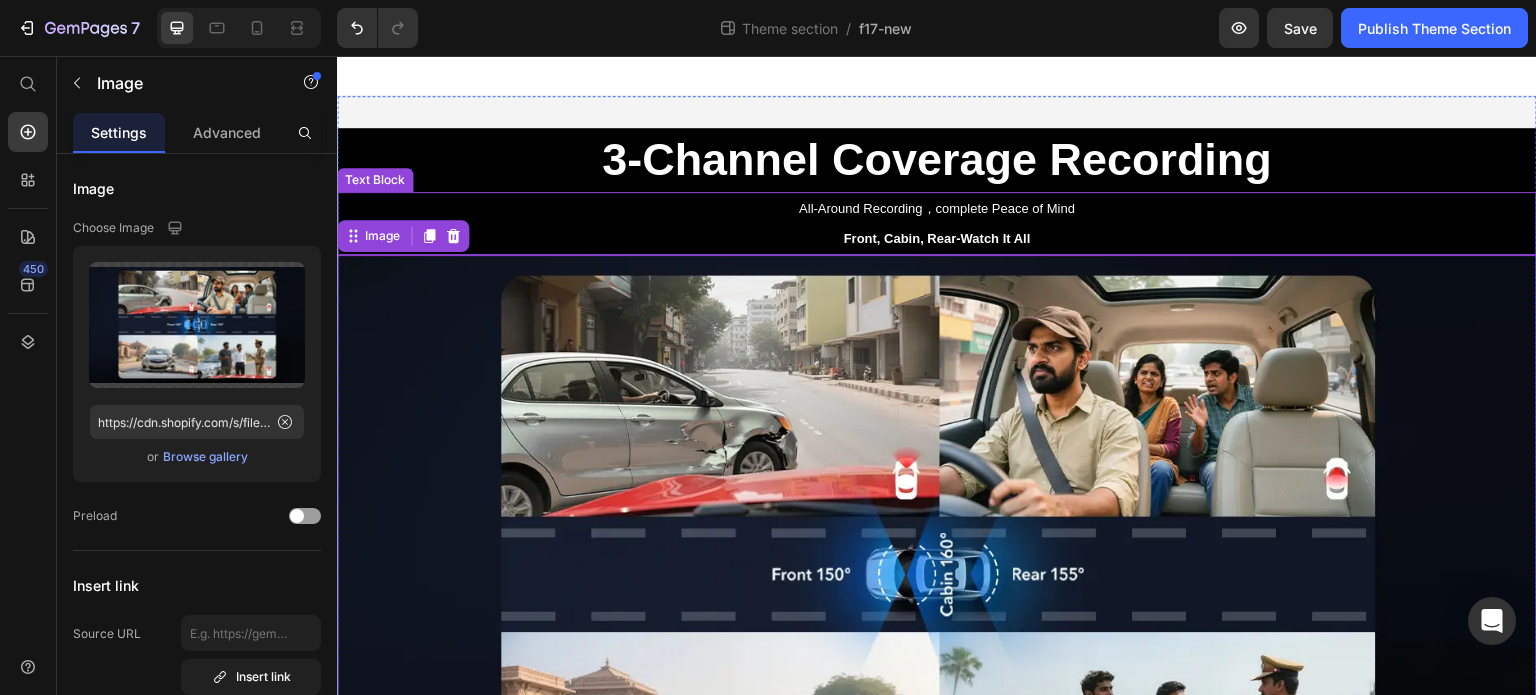 click on "Front, Cabin, Rear-Watch It All" at bounding box center [937, 238] 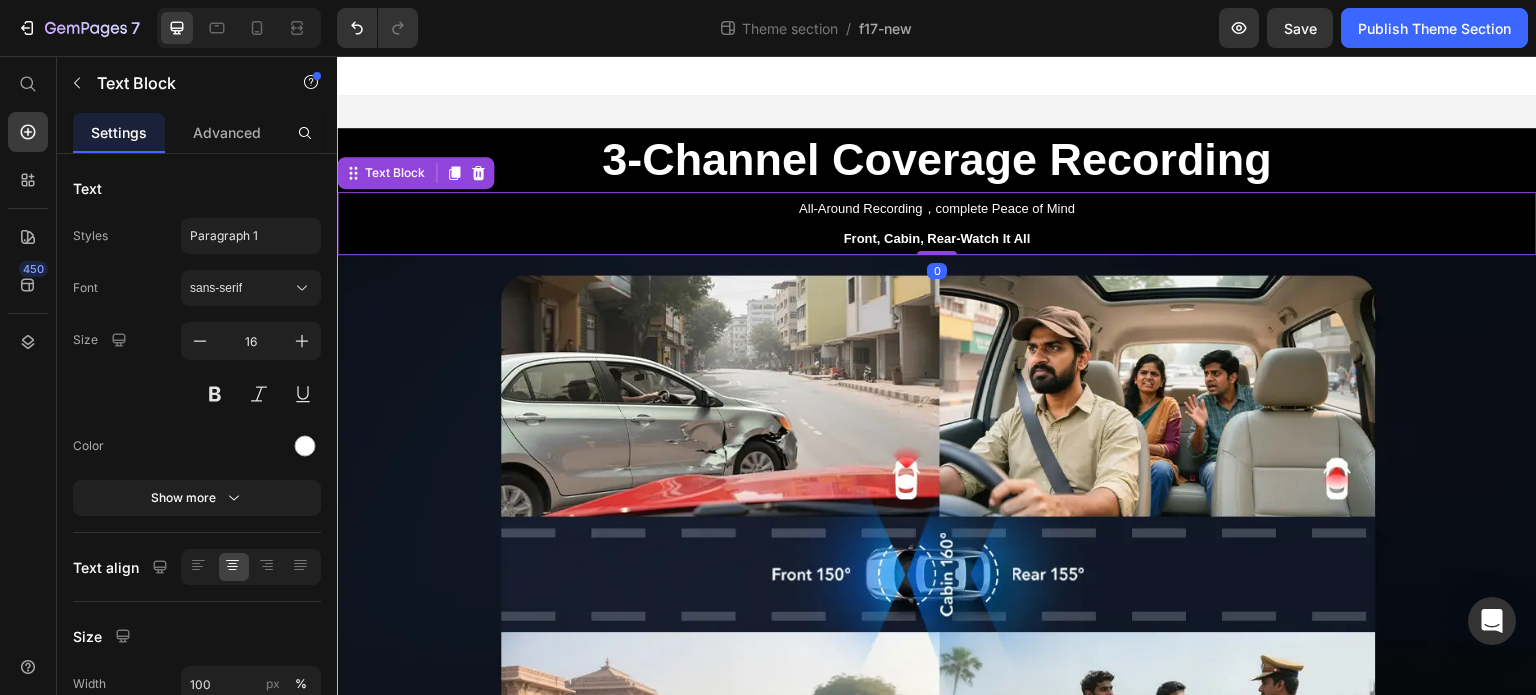 click on "Front, Cabin, Rear-Watch It All" at bounding box center (937, 238) 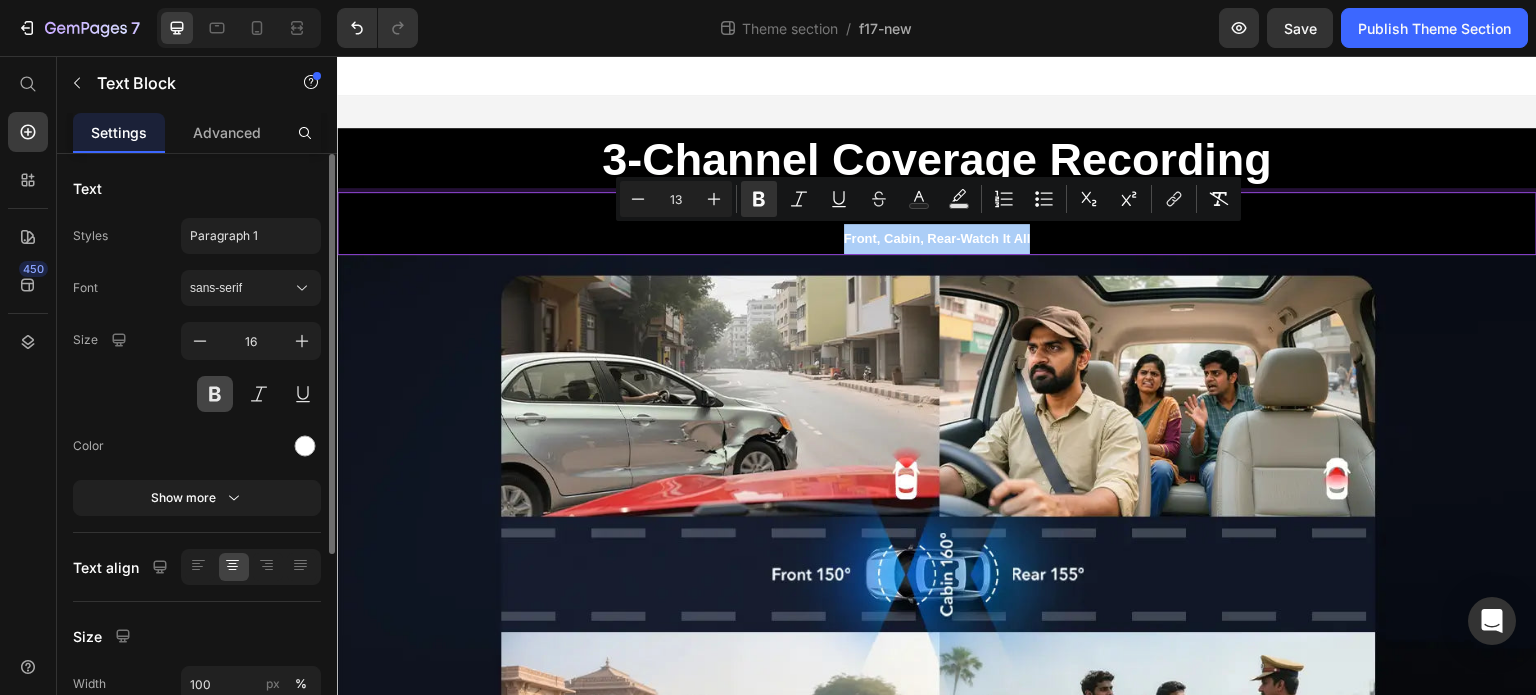 click at bounding box center [215, 394] 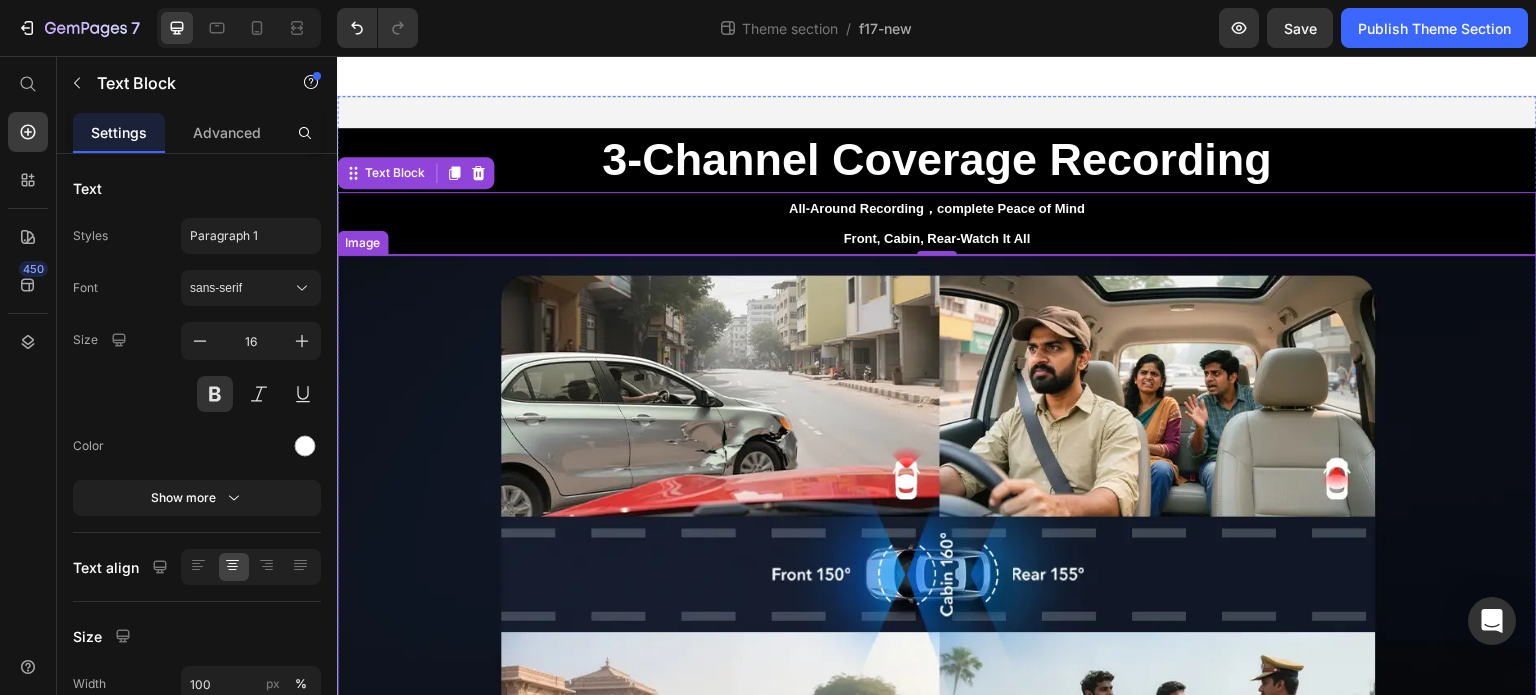 click at bounding box center (937, 576) 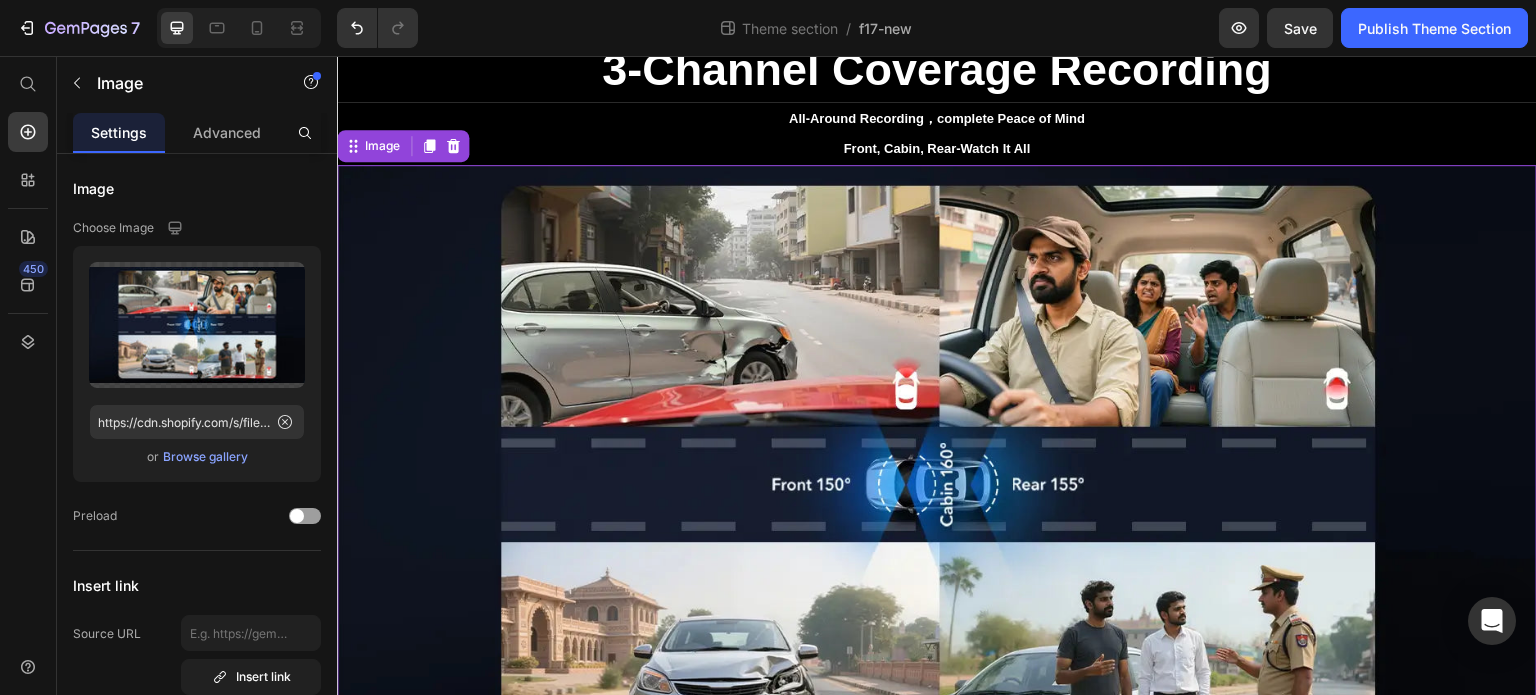 scroll, scrollTop: 0, scrollLeft: 0, axis: both 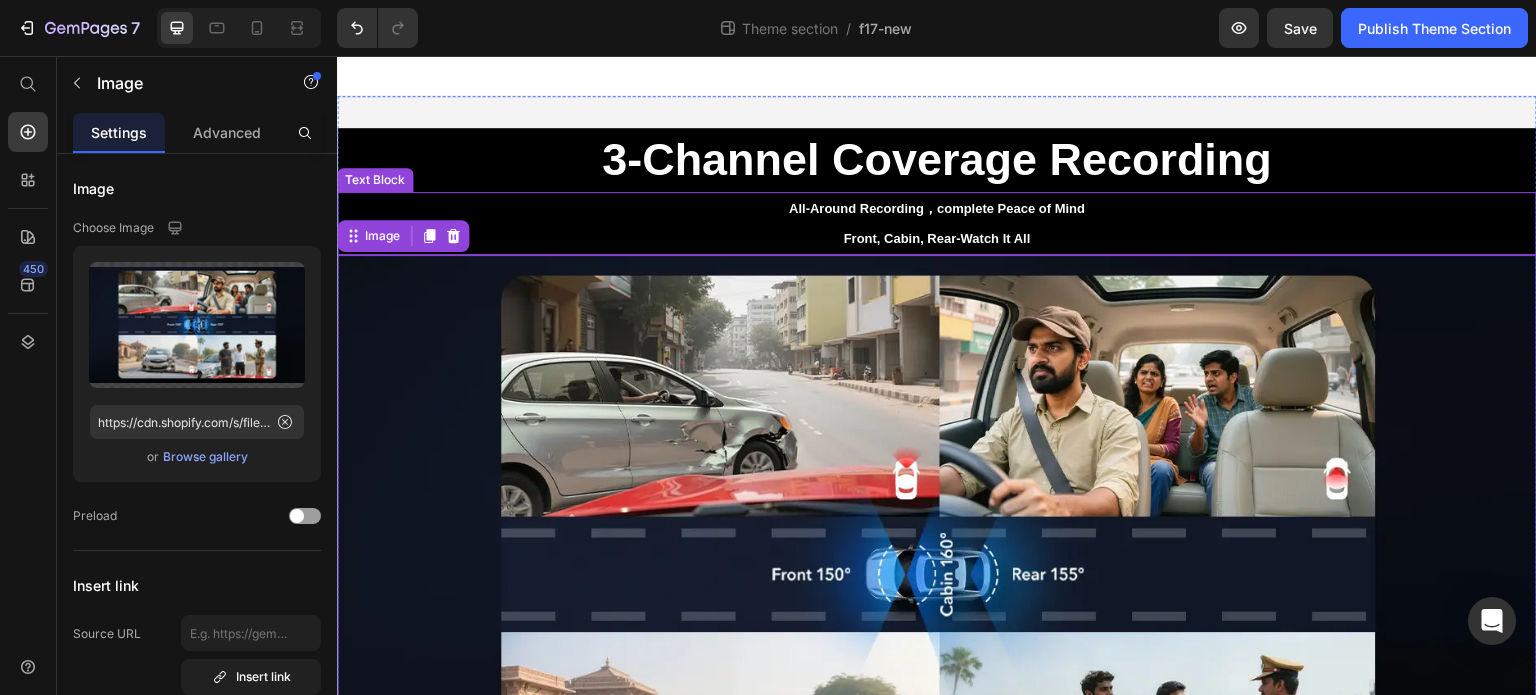 click on "Front, Cabin, Rear-Watch It All" at bounding box center [937, 238] 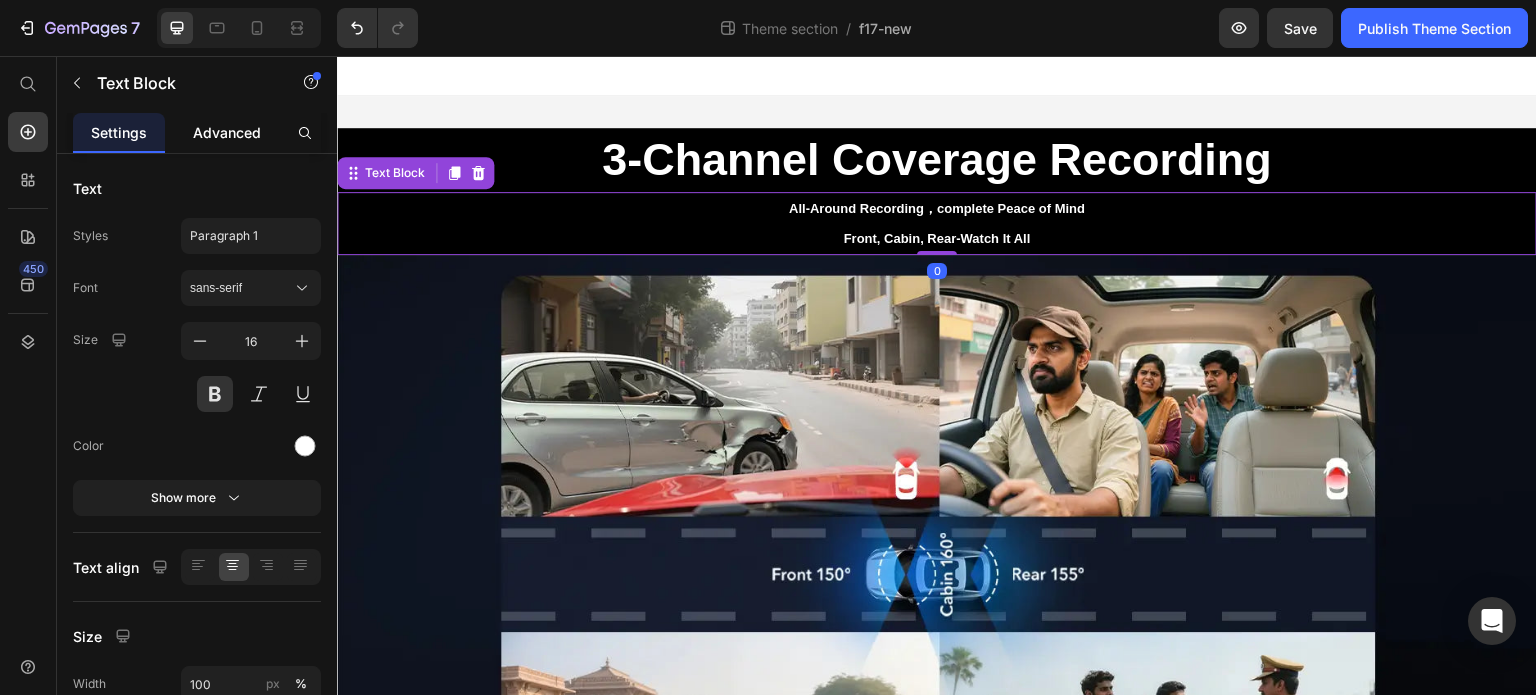 click on "Advanced" at bounding box center [227, 132] 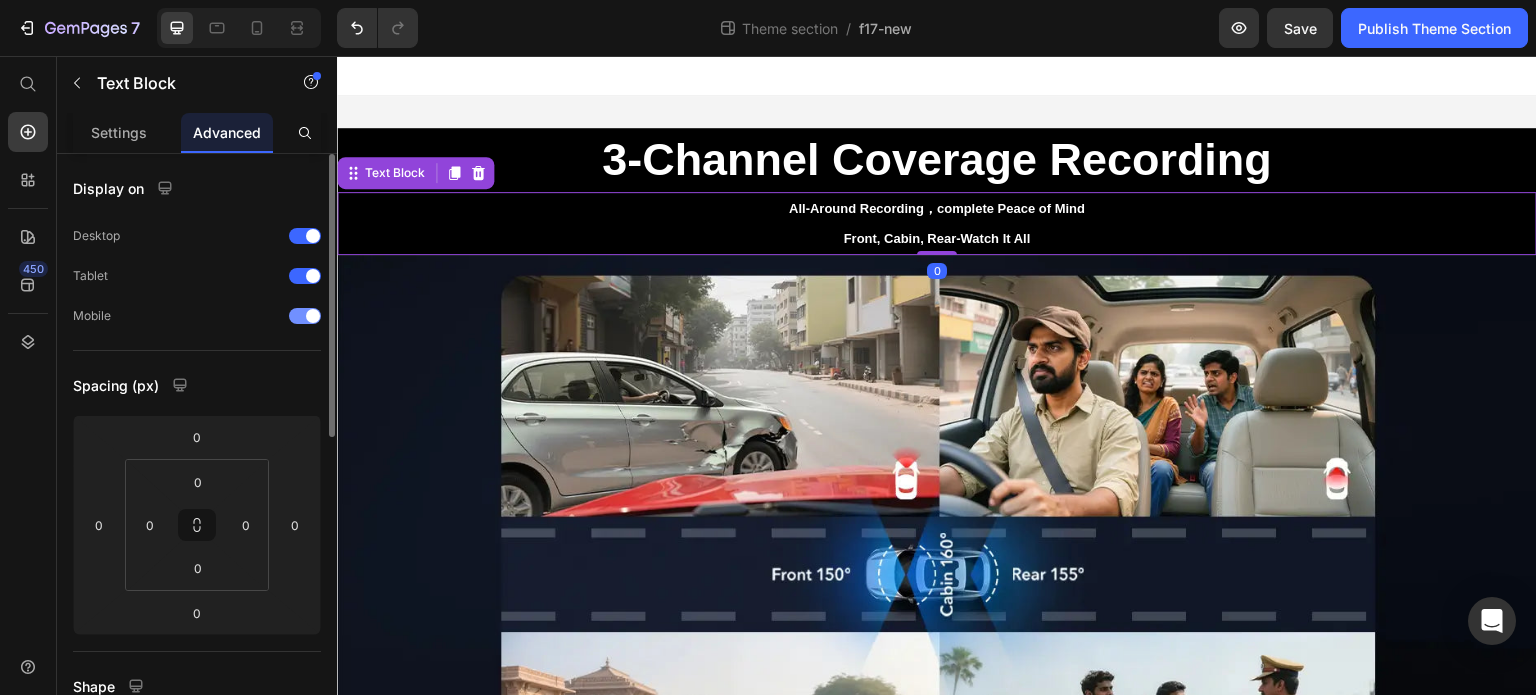 click at bounding box center [313, 316] 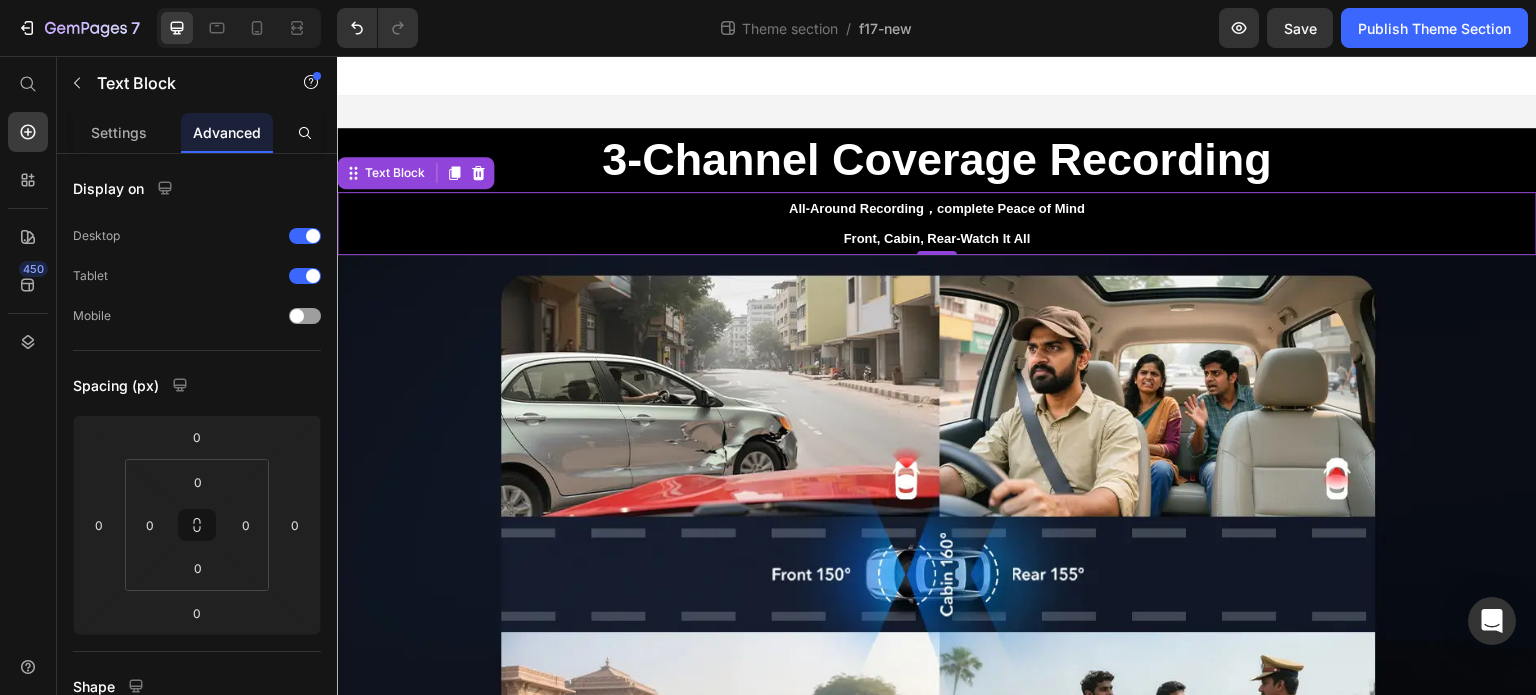 click on "3-Channel Coverage Recording" at bounding box center (937, 159) 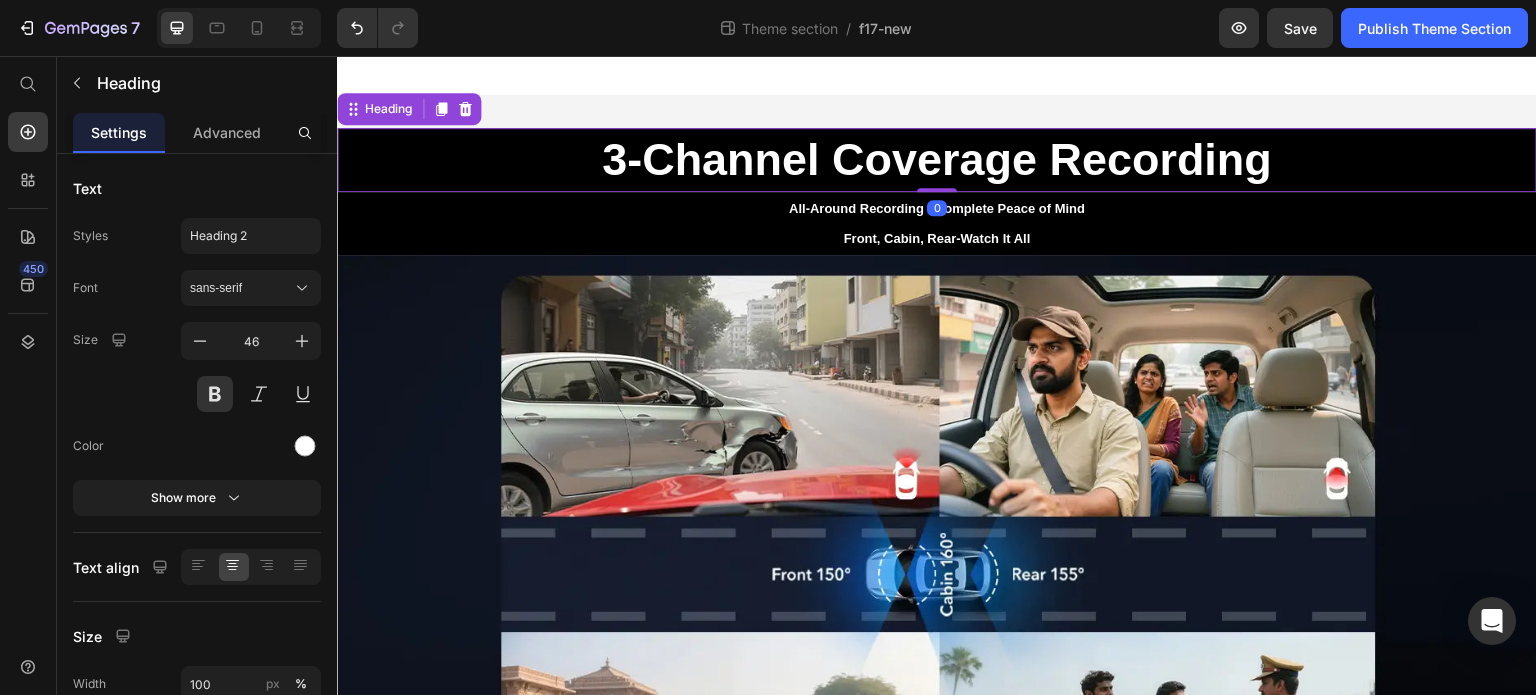 copy on "Front, Cabin, Rear-Watch It All" 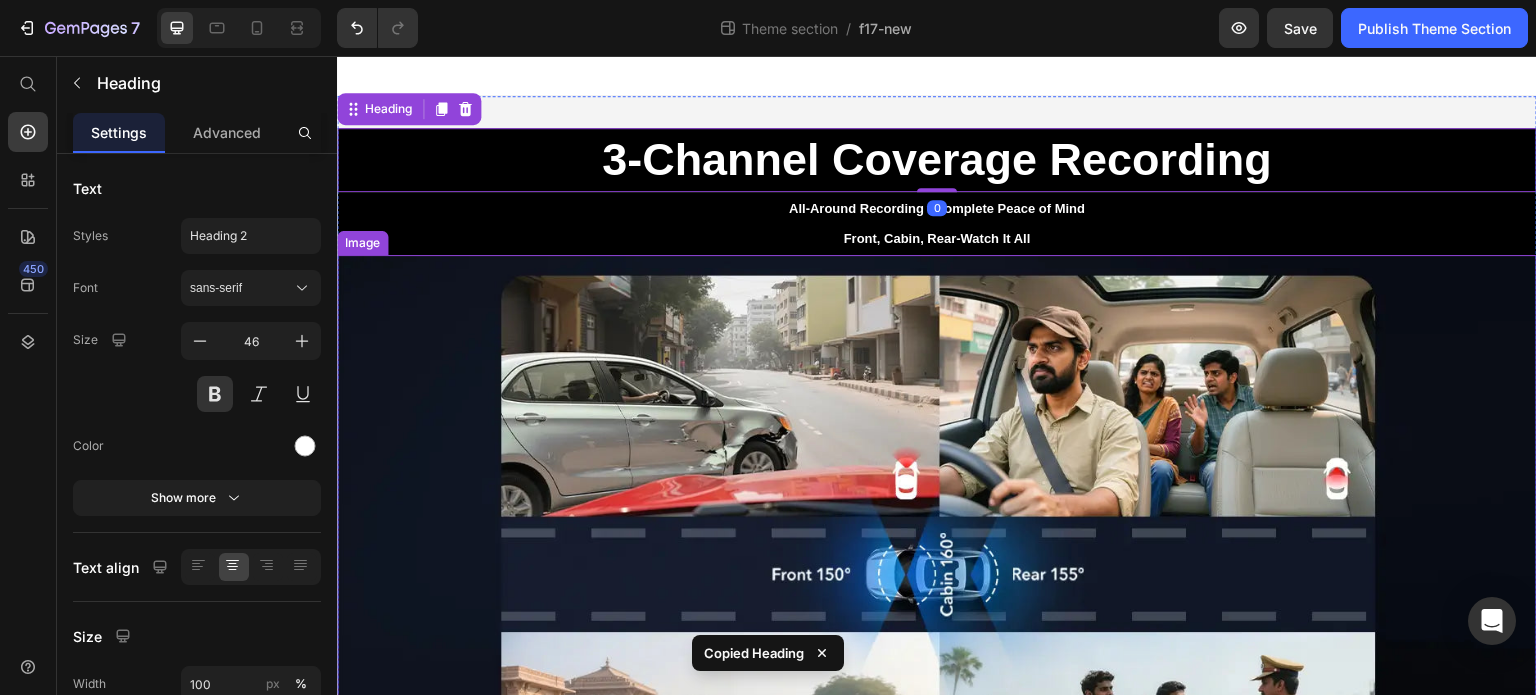 click at bounding box center (937, 576) 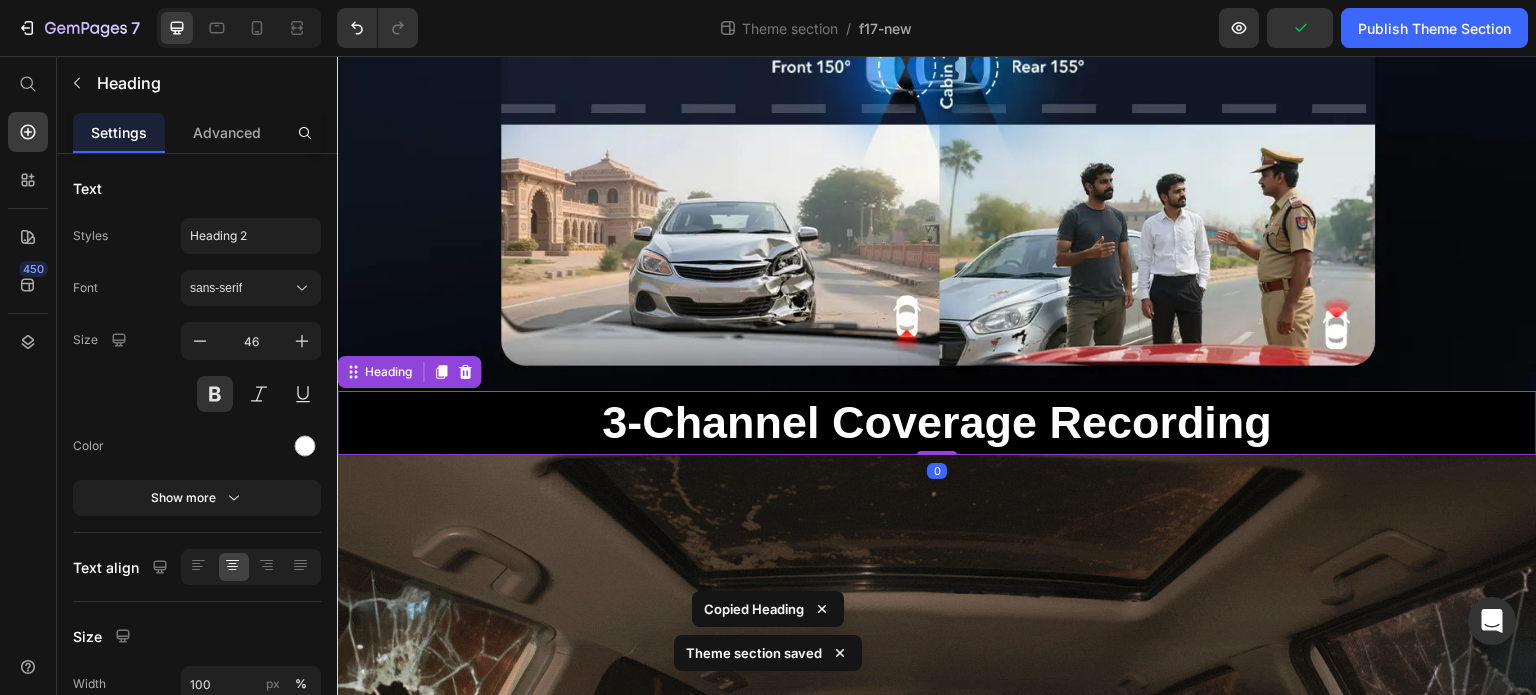scroll, scrollTop: 764, scrollLeft: 0, axis: vertical 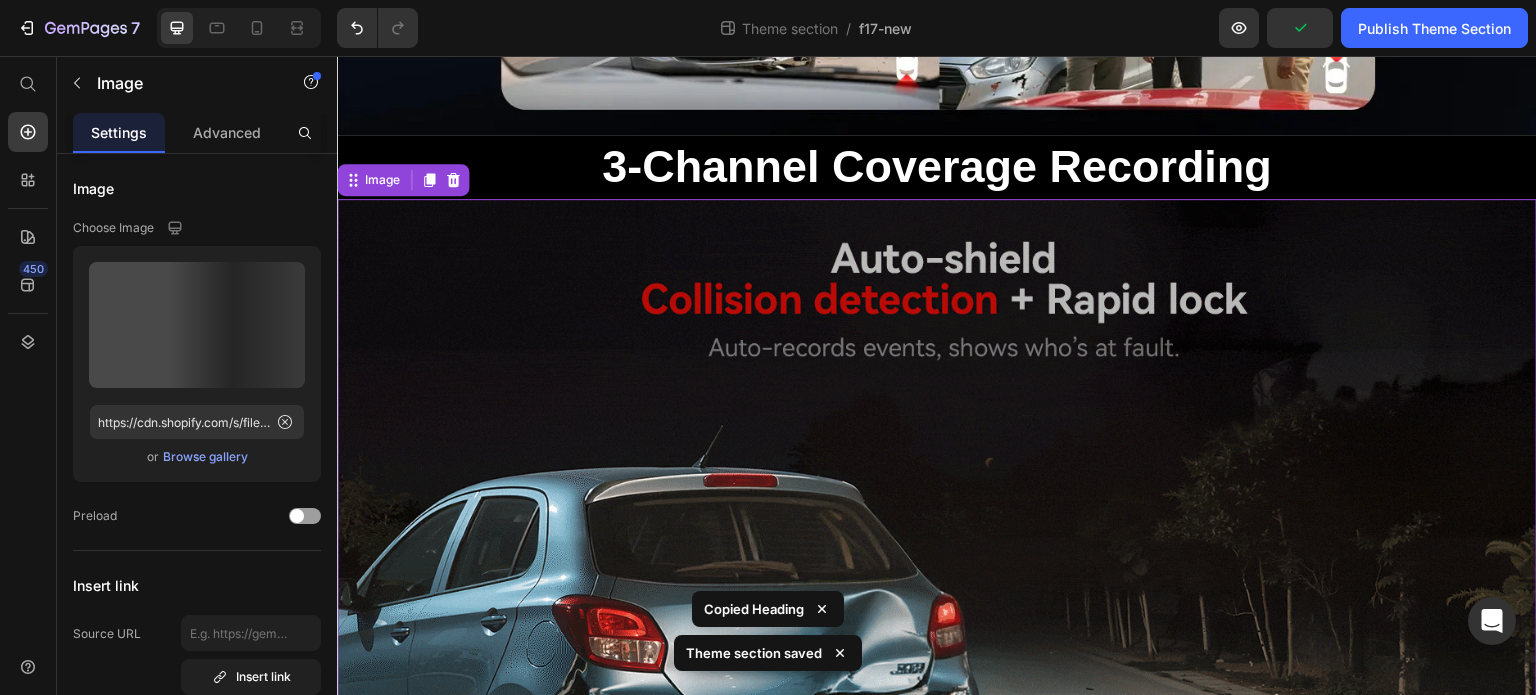 click at bounding box center (937, 527) 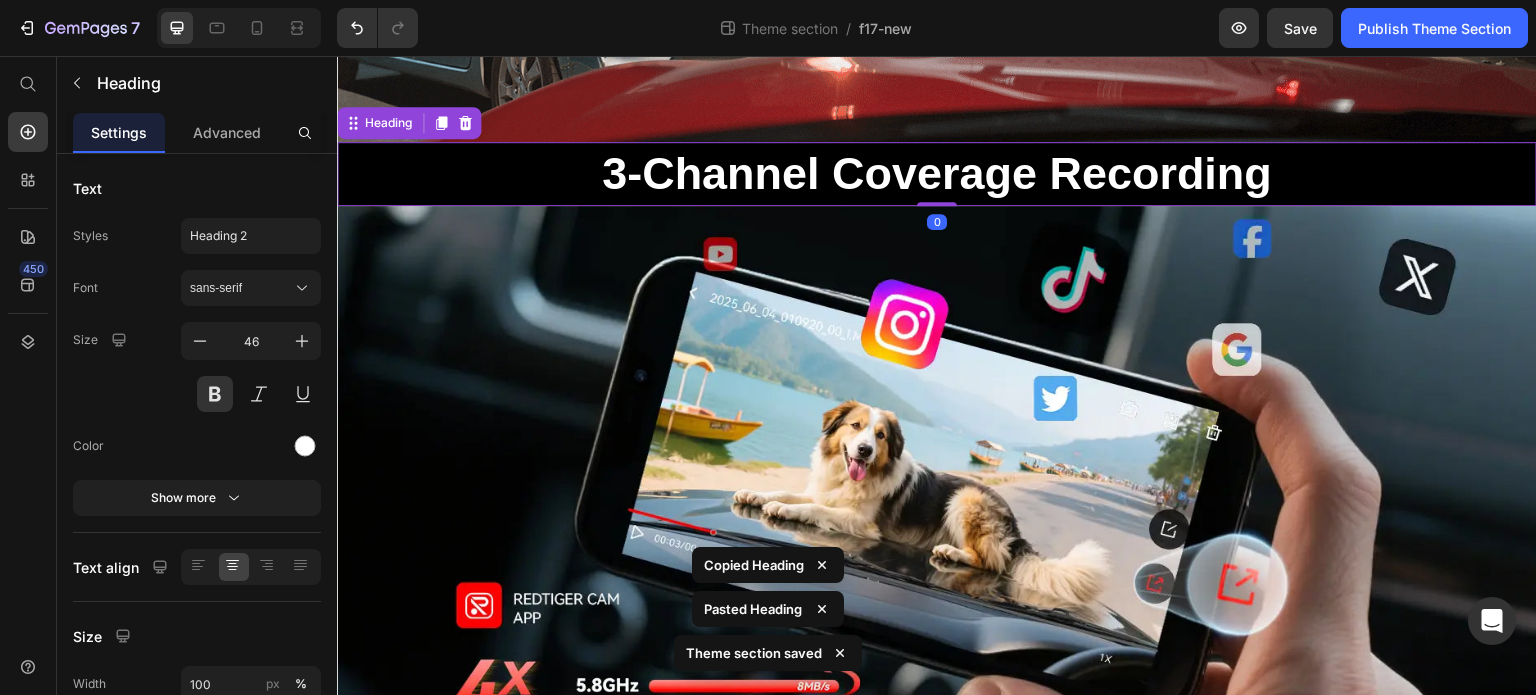 click at bounding box center (937, 482) 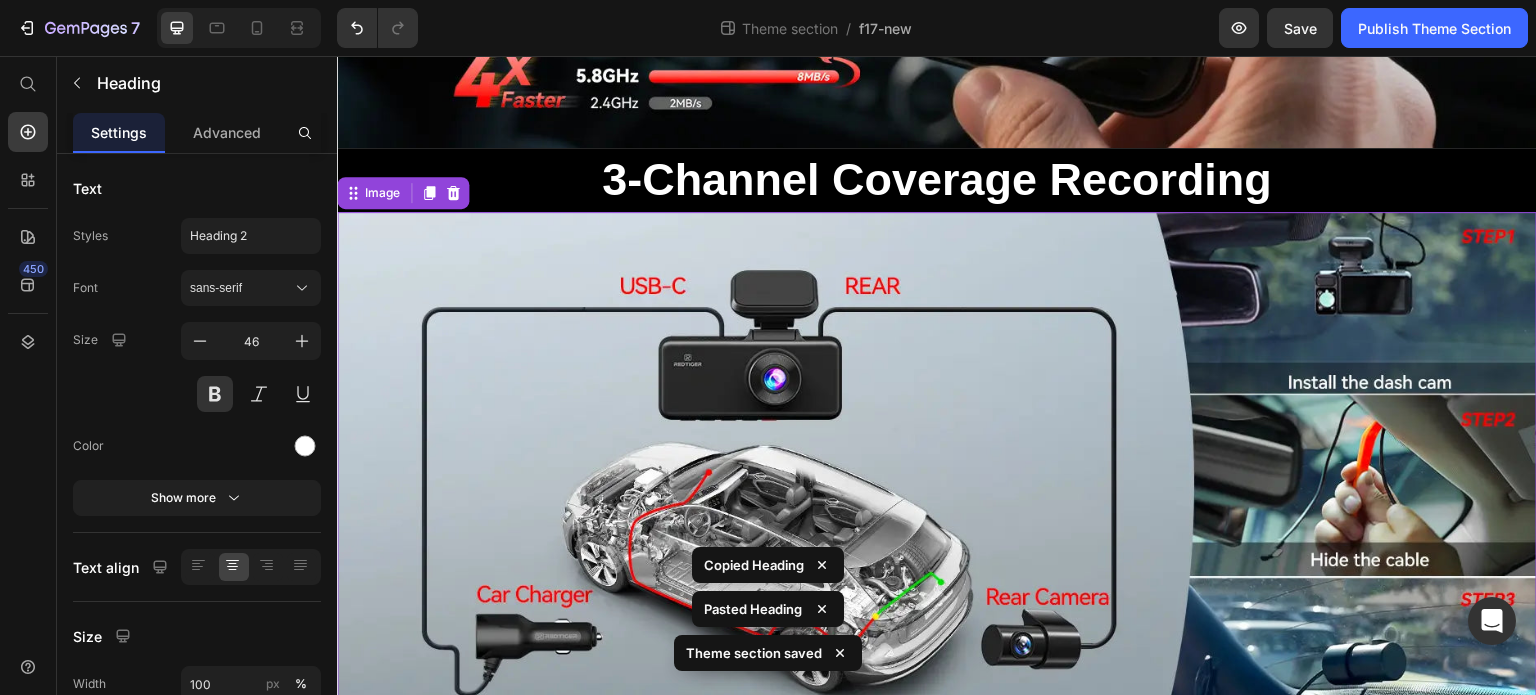 click at bounding box center [937, 485] 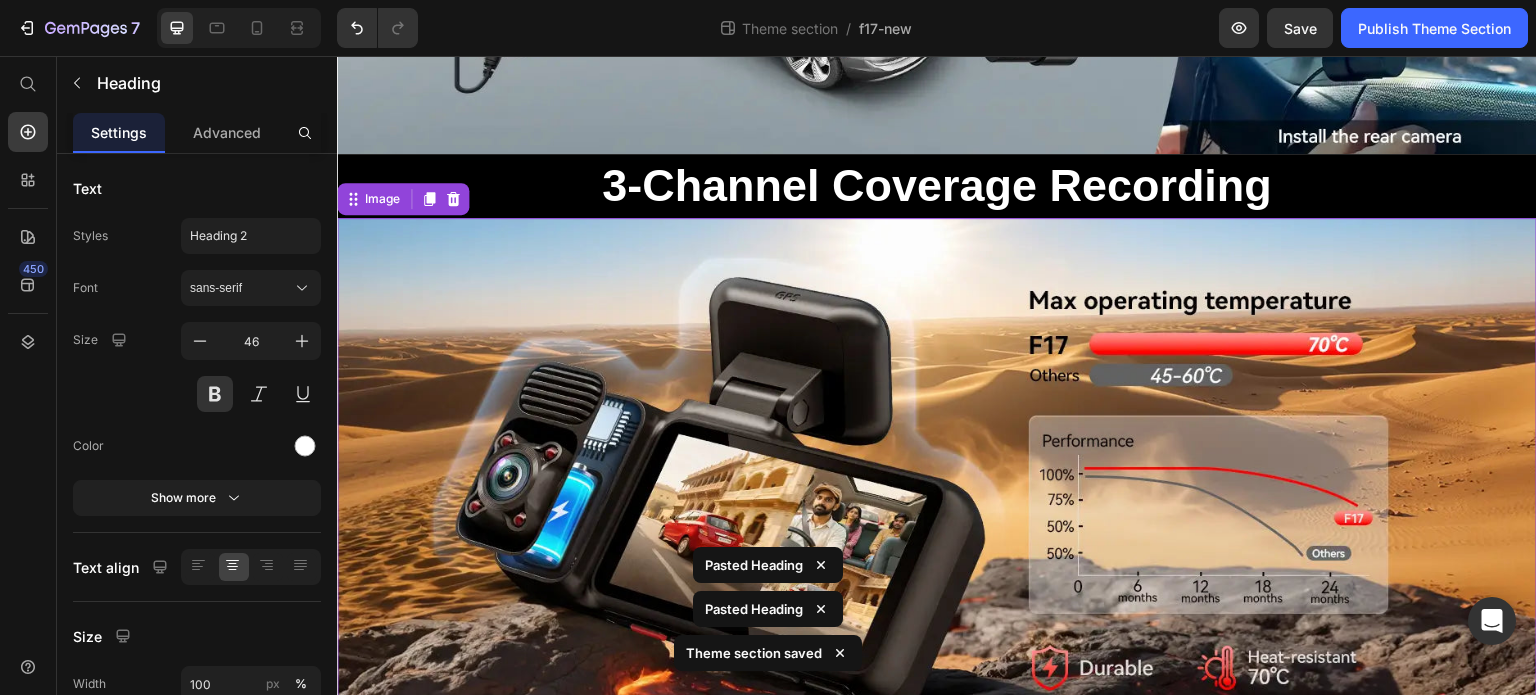 click at bounding box center [937, 479] 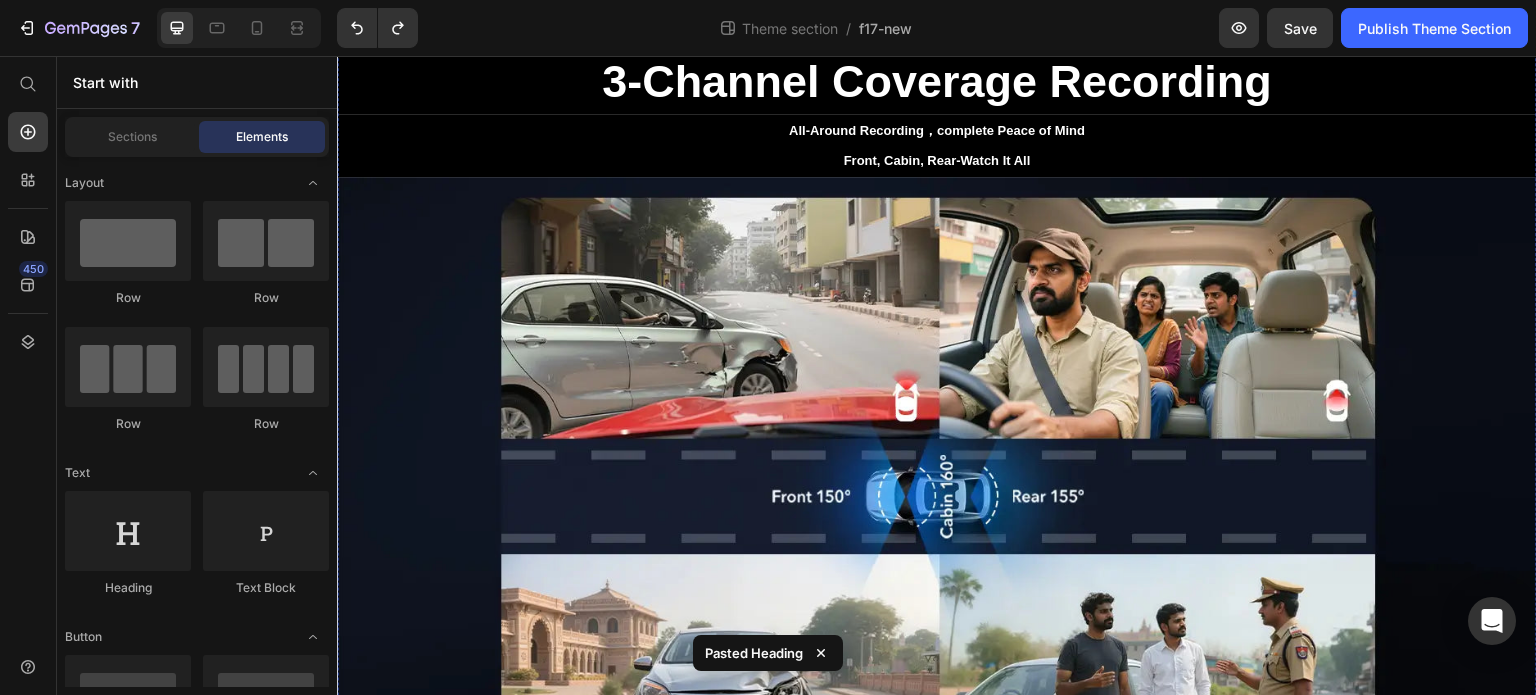 scroll, scrollTop: 0, scrollLeft: 0, axis: both 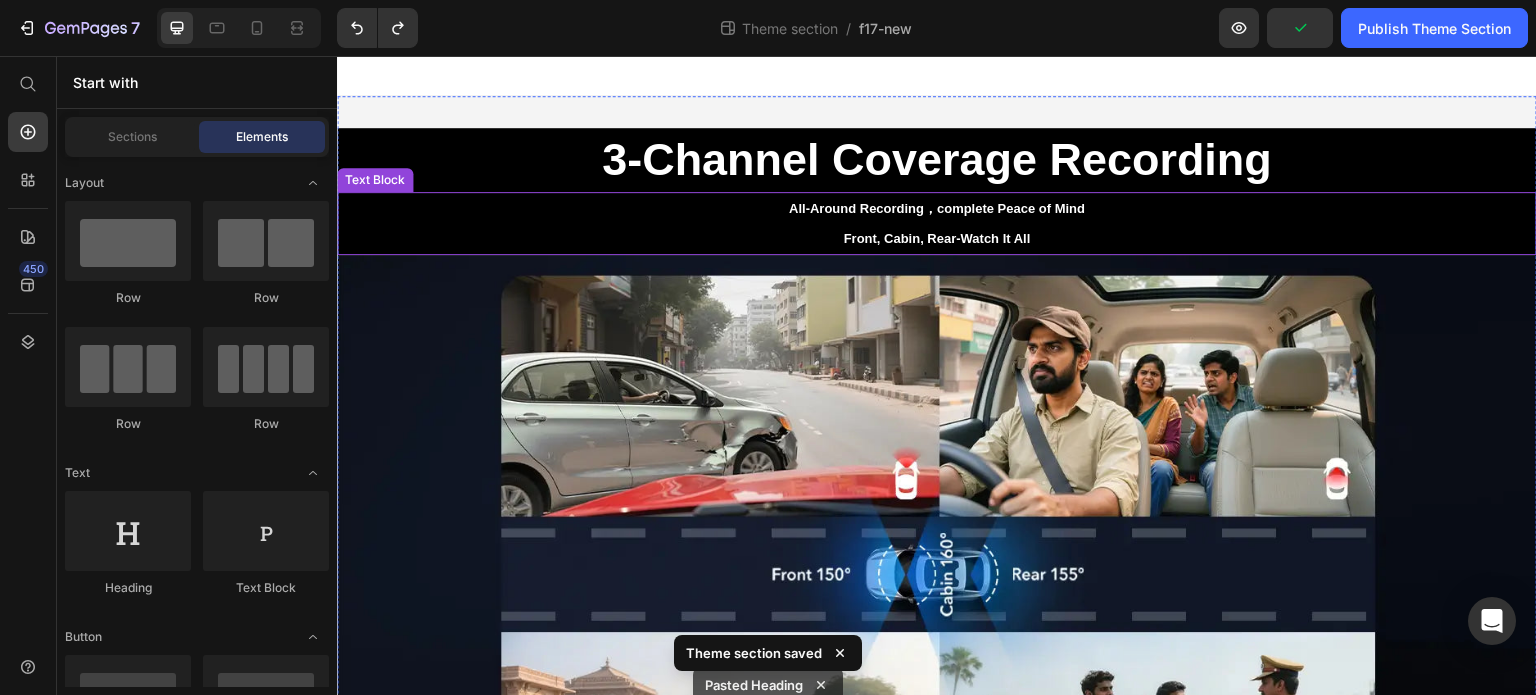 click on "All-Around Recording，complete Peace of Mind" at bounding box center [937, 209] 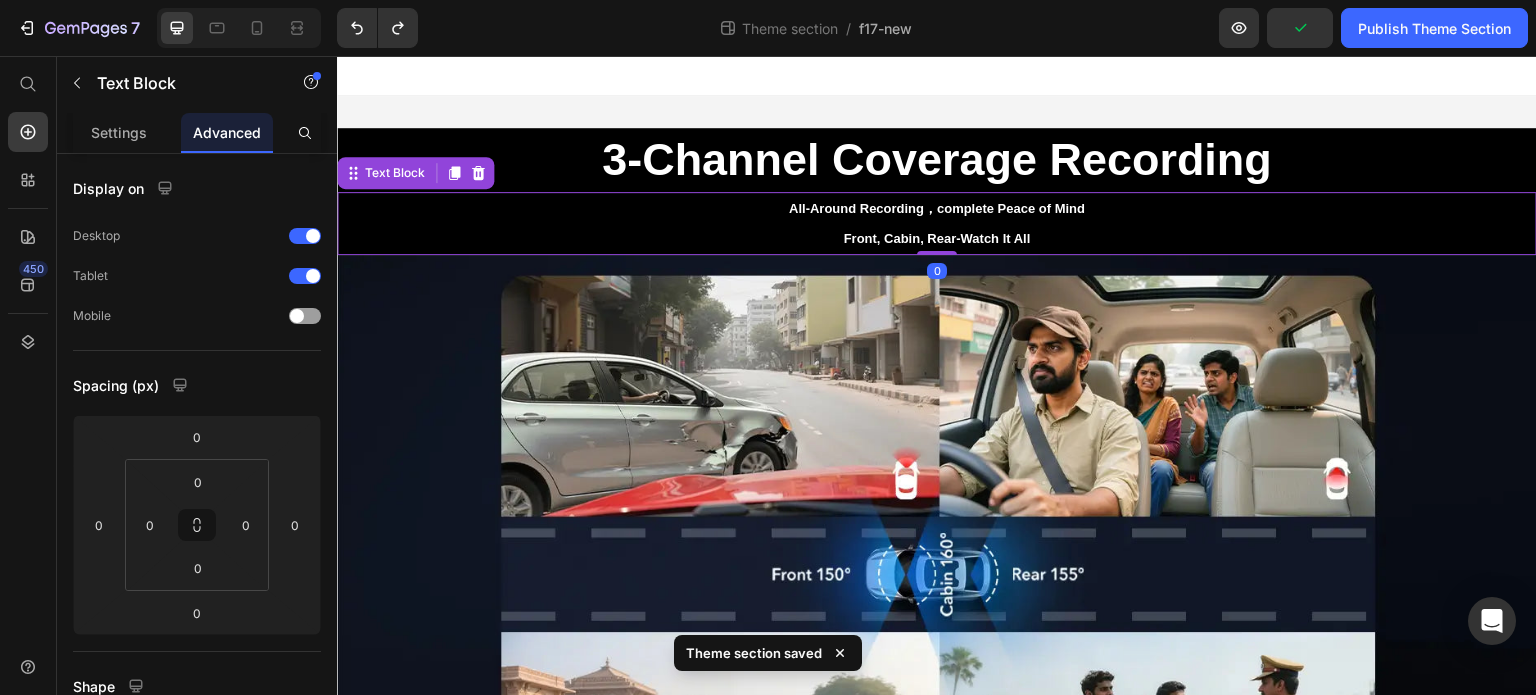 copy on "Front, Cabin, Rear-Watch It All" 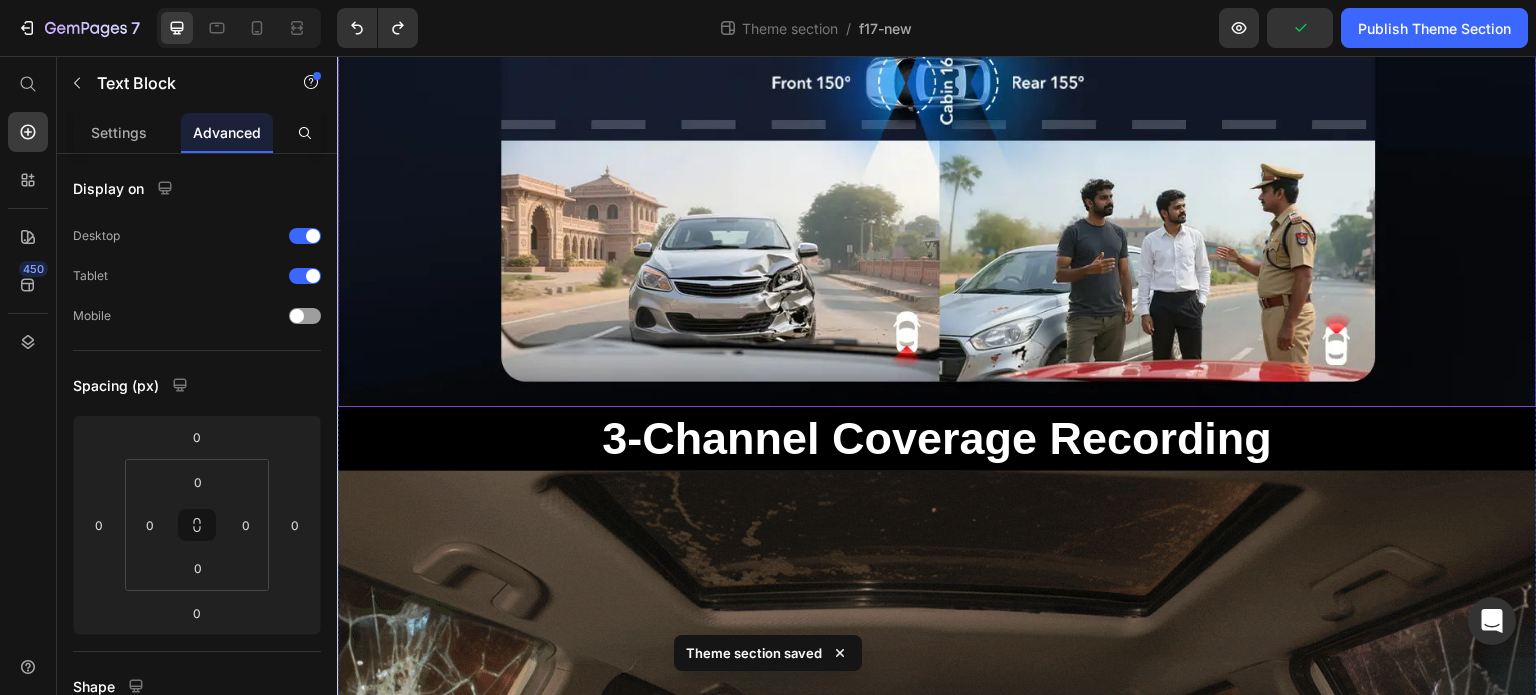 scroll, scrollTop: 500, scrollLeft: 0, axis: vertical 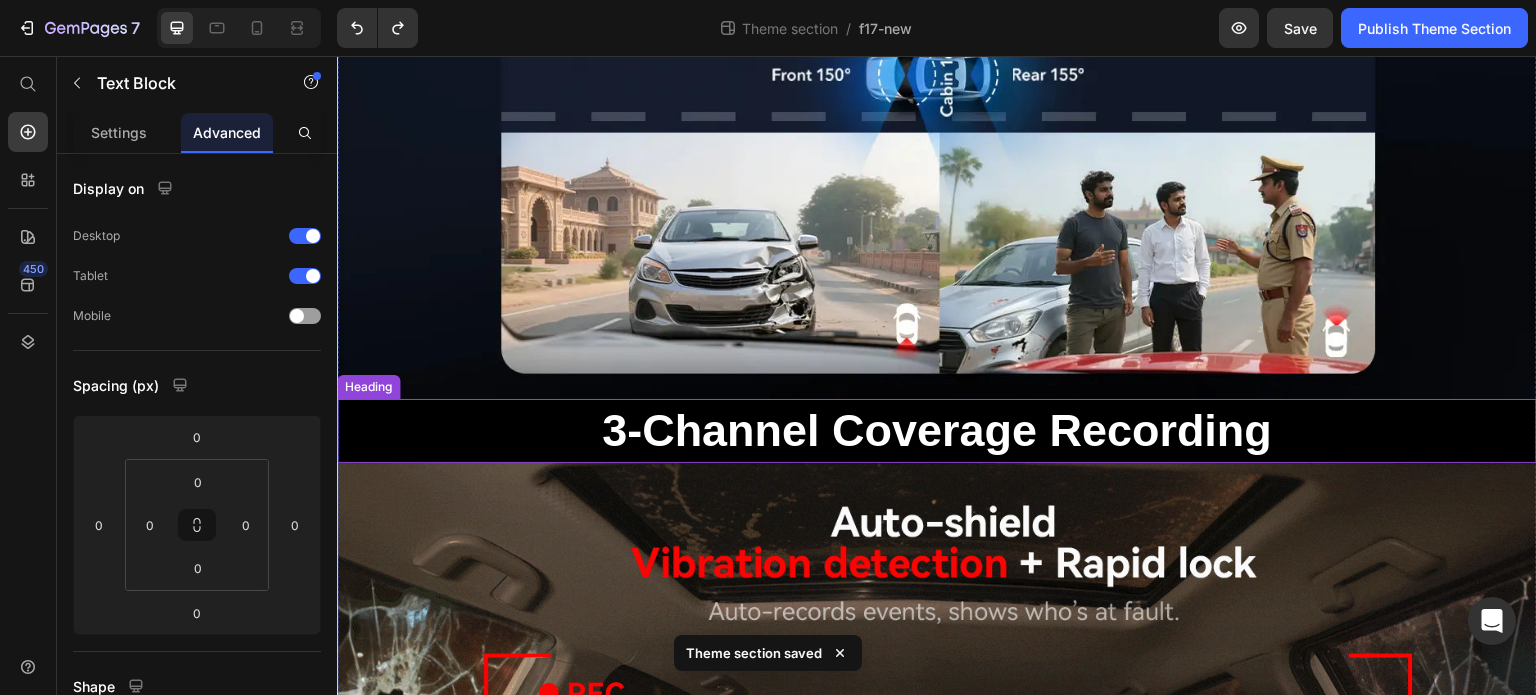 click on "3-Channel Coverage Recording" at bounding box center [937, 430] 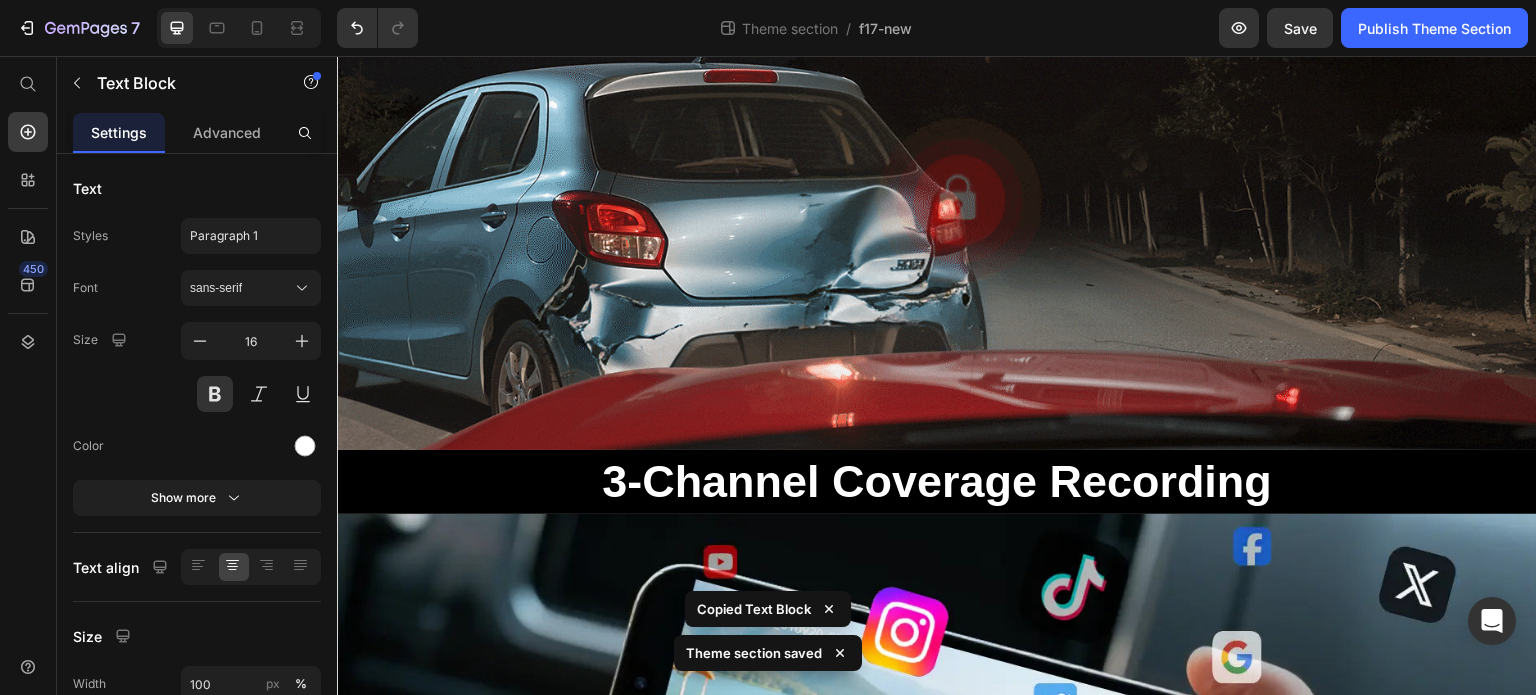 scroll, scrollTop: 1500, scrollLeft: 0, axis: vertical 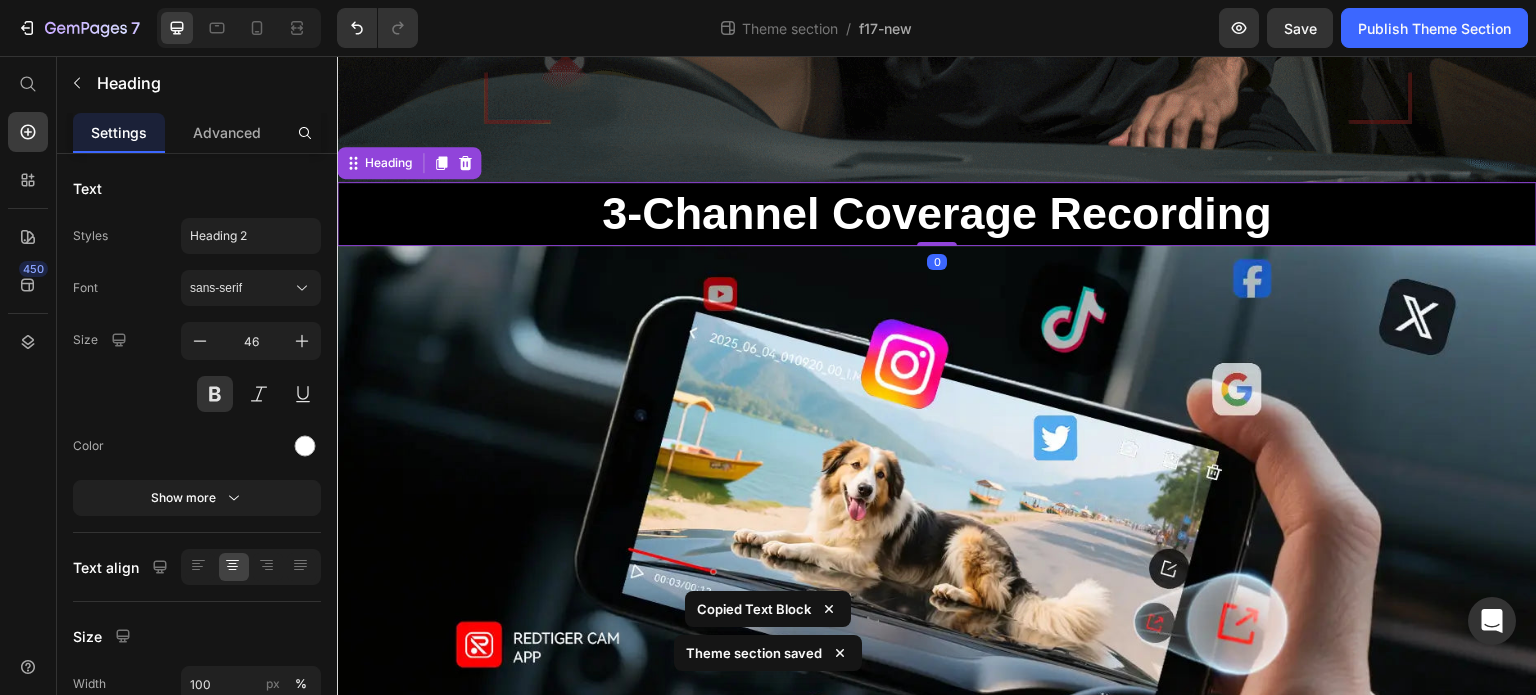click on "3-Channel Coverage Recording" at bounding box center [937, 213] 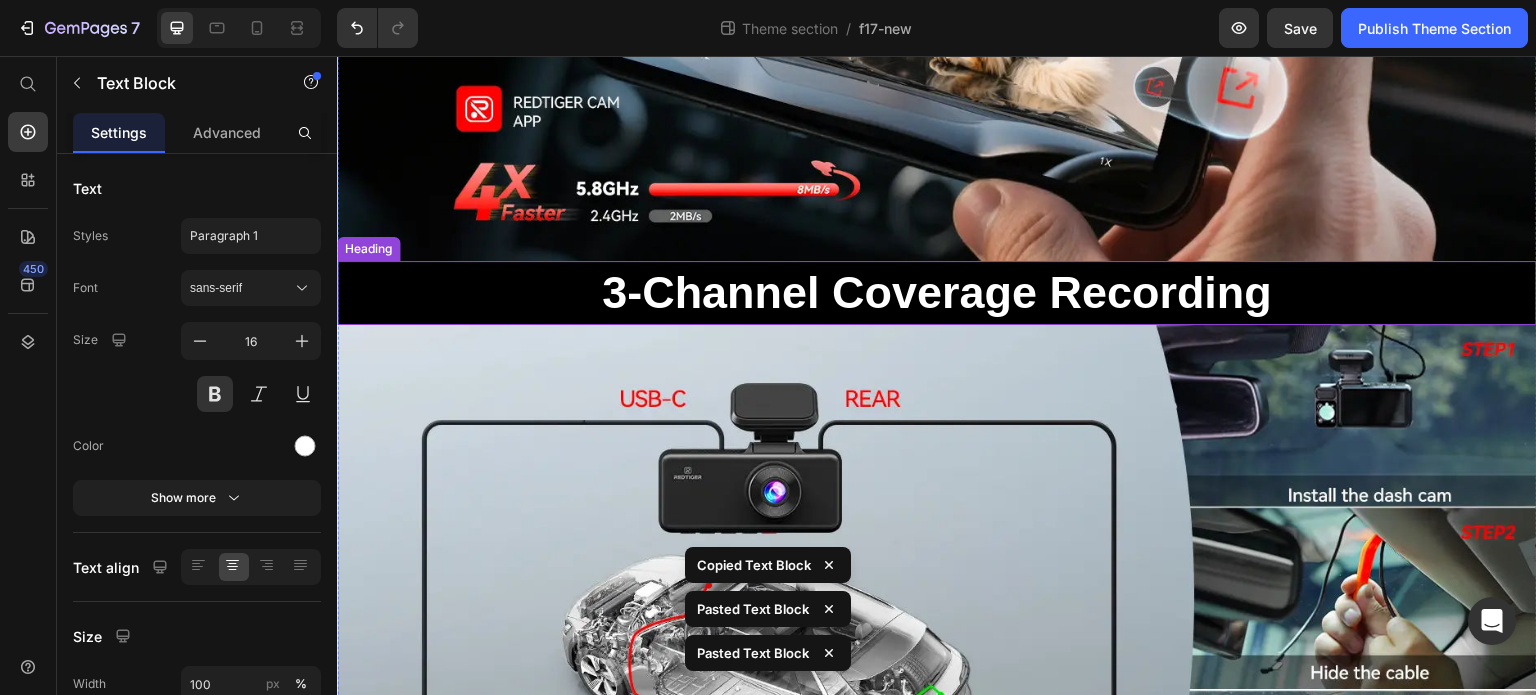 click on "3-Channel Coverage Recording" at bounding box center (937, 292) 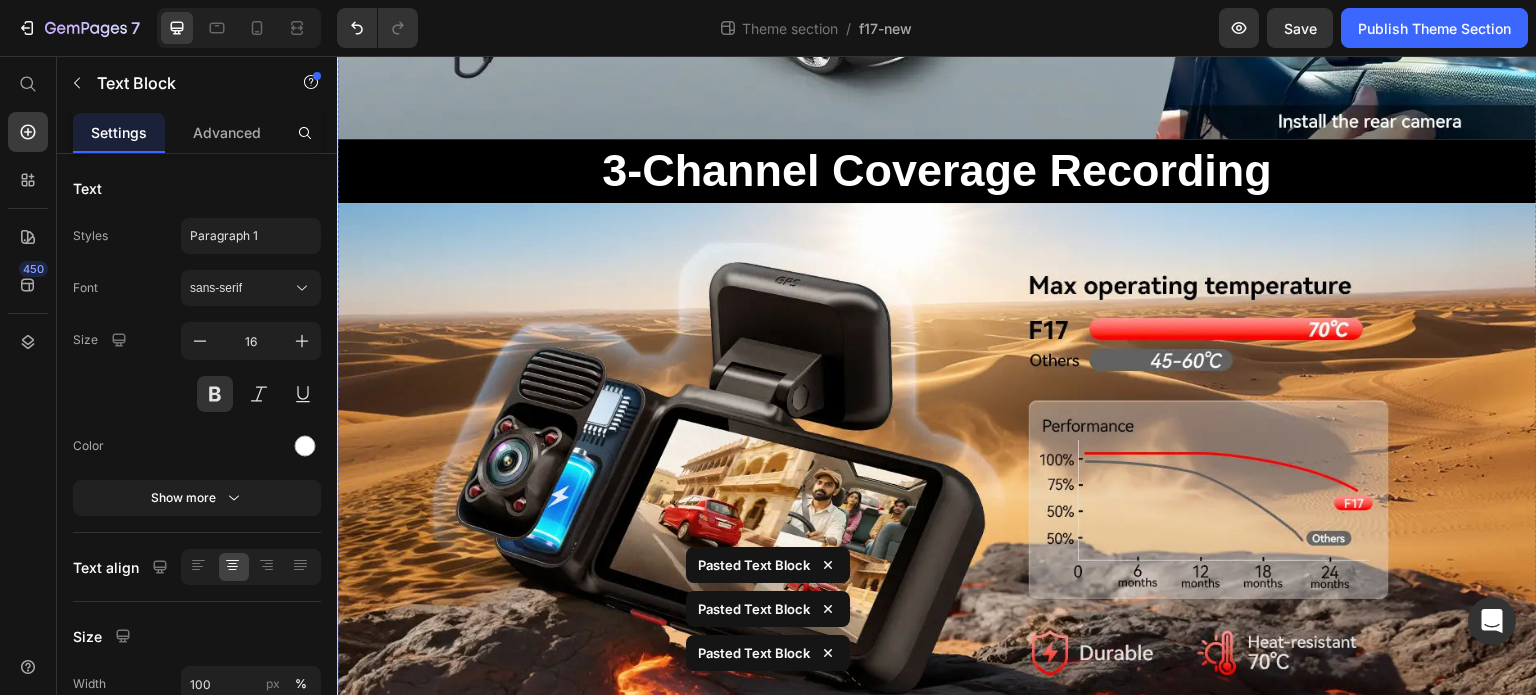 scroll, scrollTop: 2900, scrollLeft: 0, axis: vertical 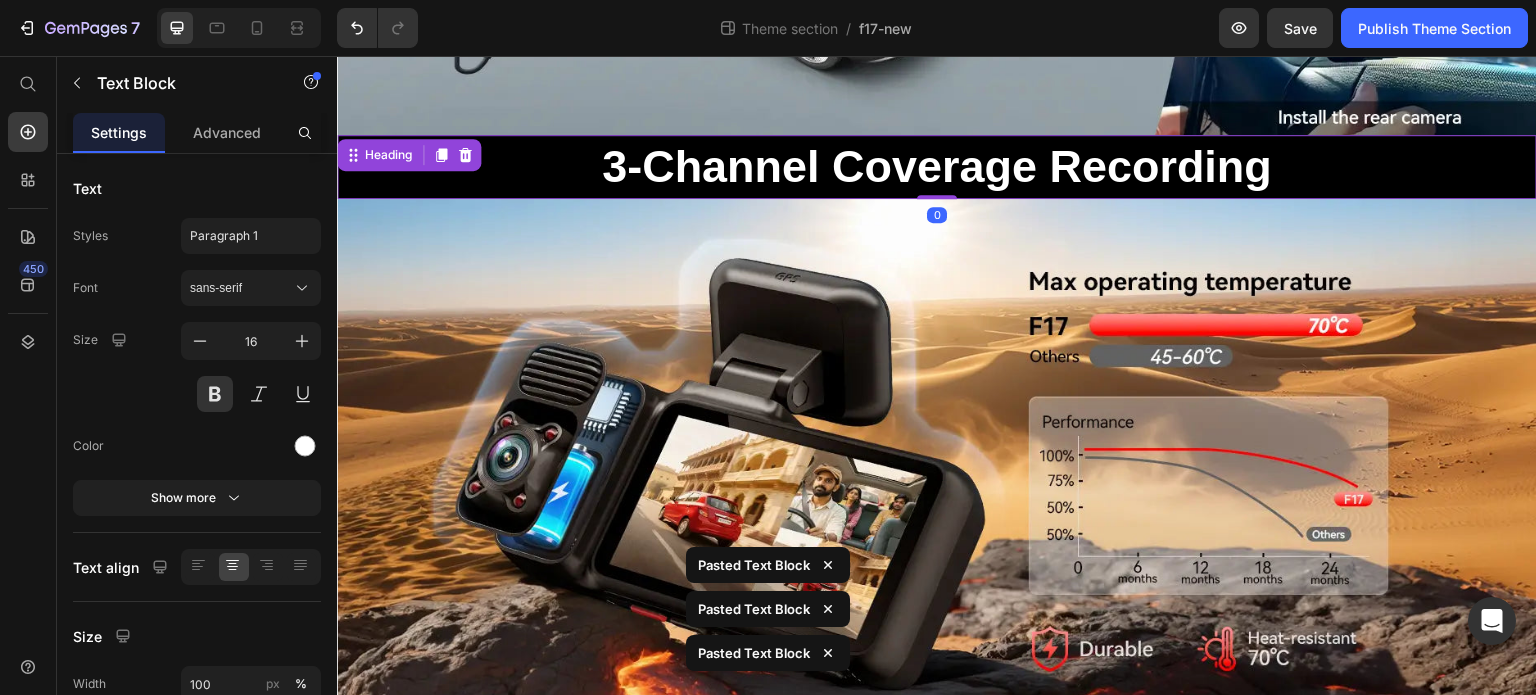 click on "3-Channel Coverage Recording" at bounding box center [937, 166] 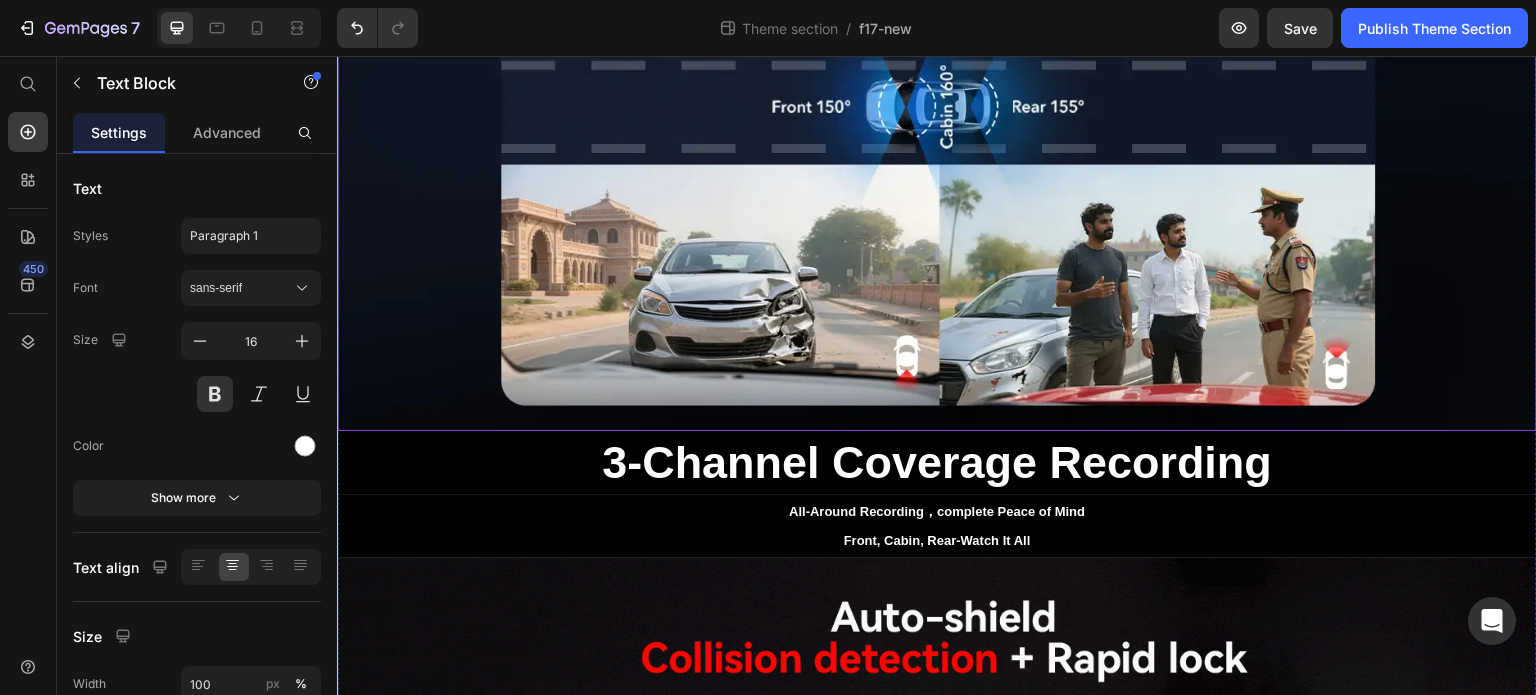 scroll, scrollTop: 500, scrollLeft: 0, axis: vertical 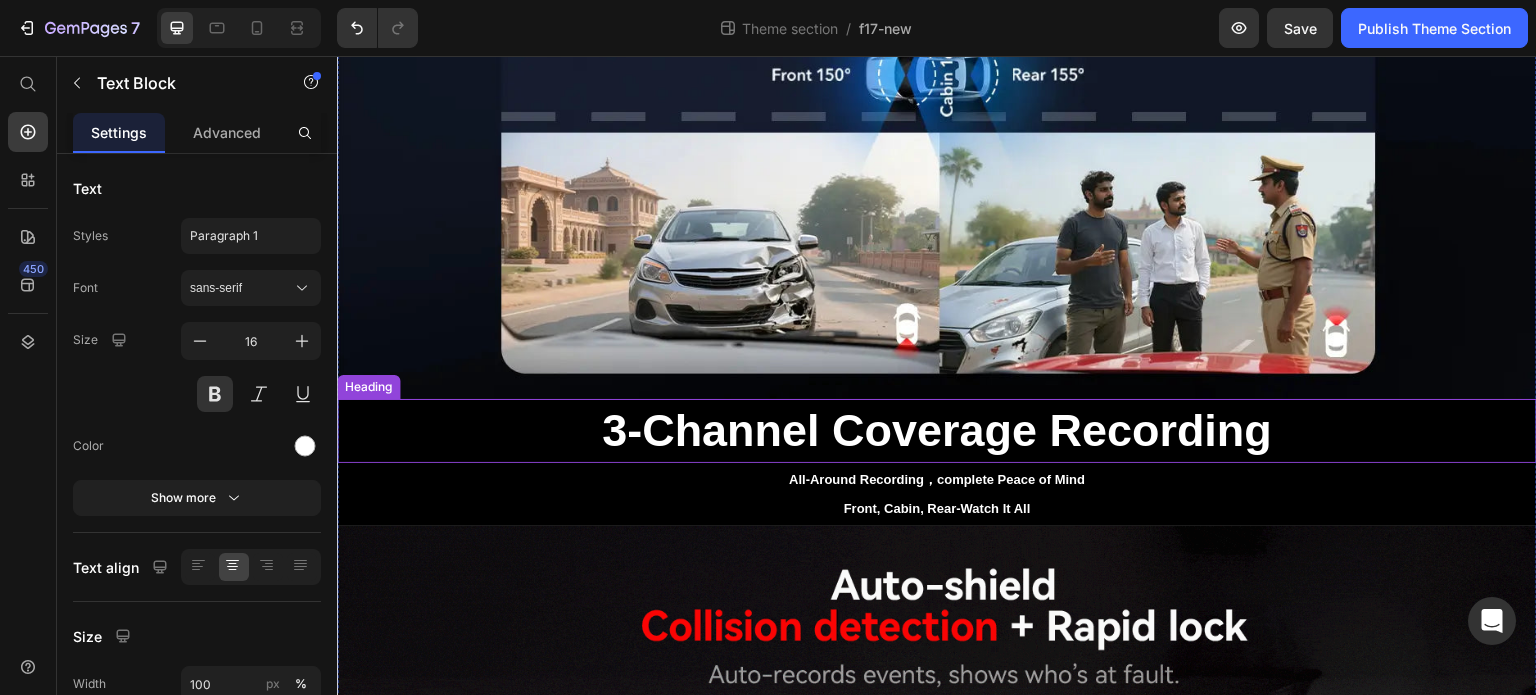 click on "3-Channel Coverage Recording" at bounding box center [937, 430] 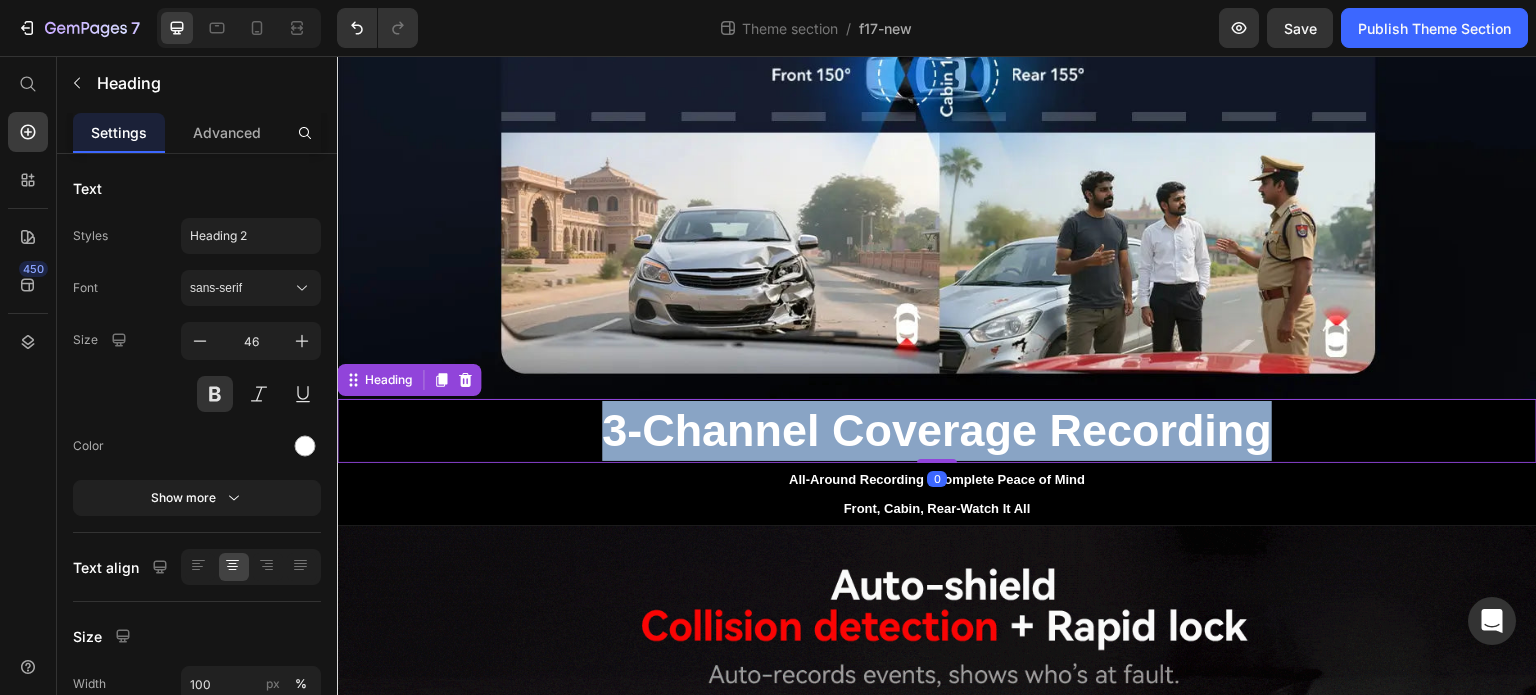 click on "3-Channel Coverage Recording" at bounding box center [937, 430] 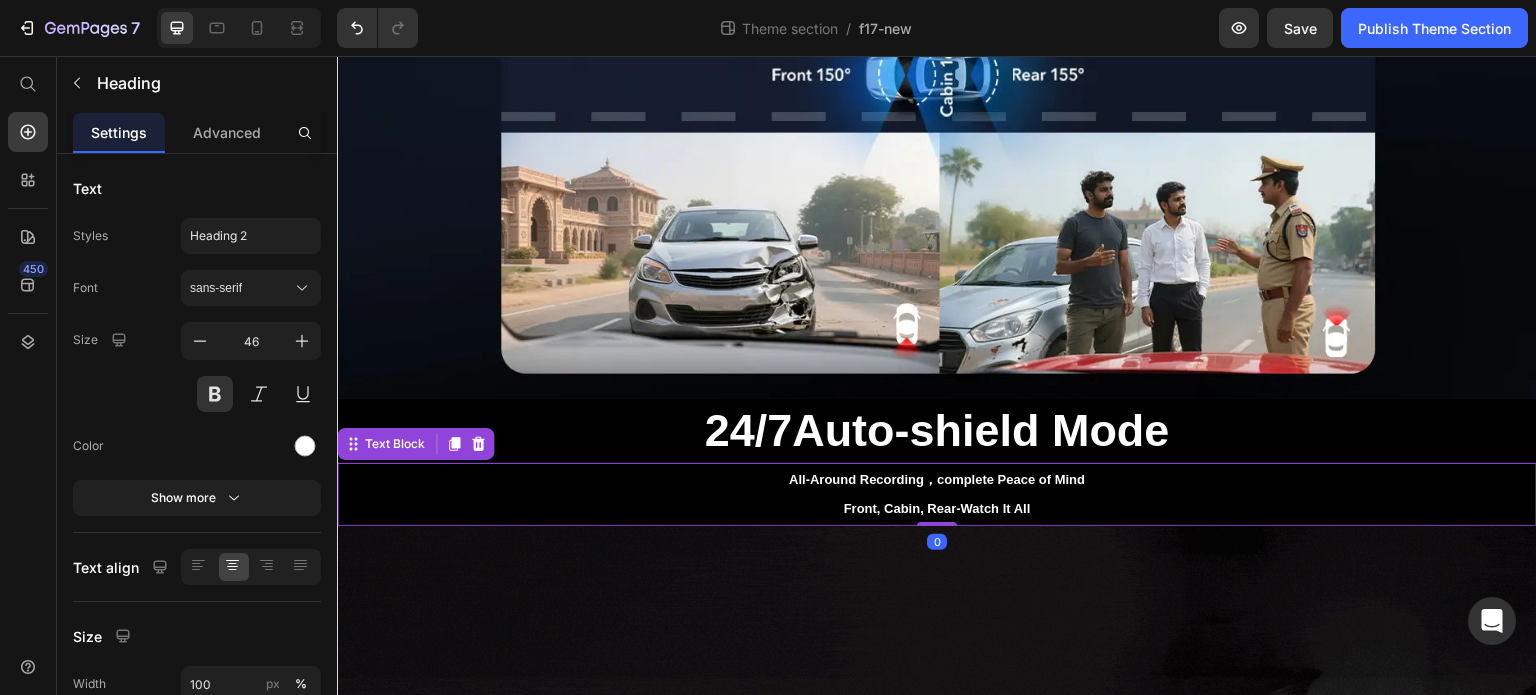click on "Front, Cabin, Rear-Watch It All" at bounding box center [937, 508] 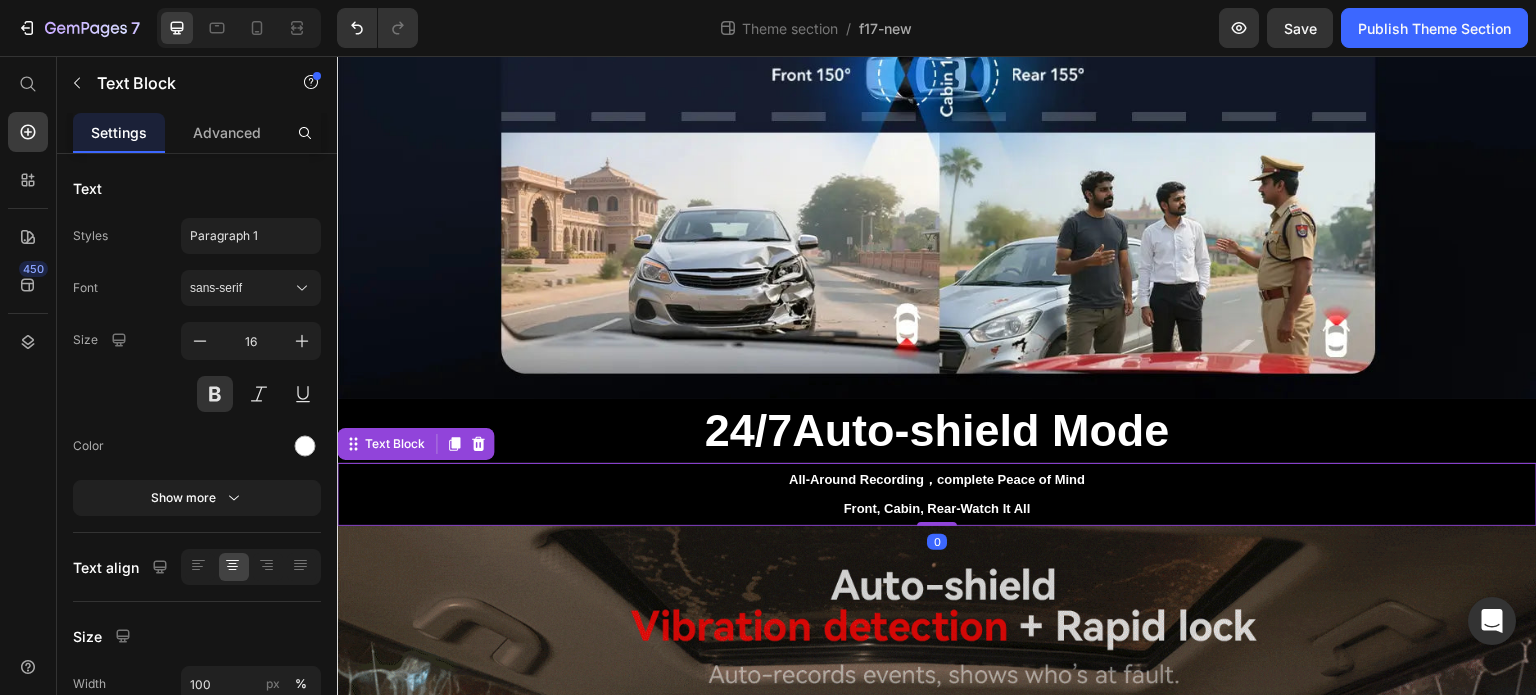 click on "Front, Cabin, Rear-Watch It All" at bounding box center [937, 508] 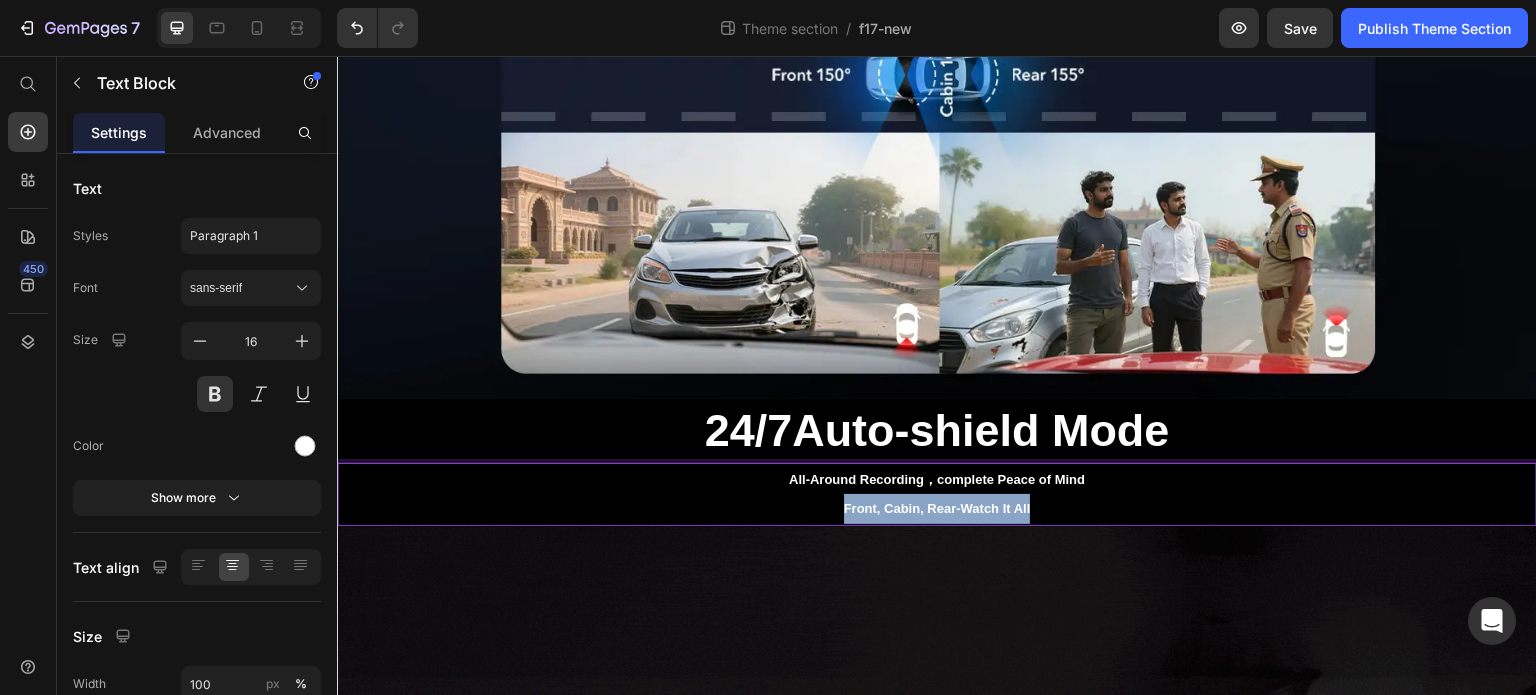 click on "Front, Cabin, Rear-Watch It All" at bounding box center [937, 508] 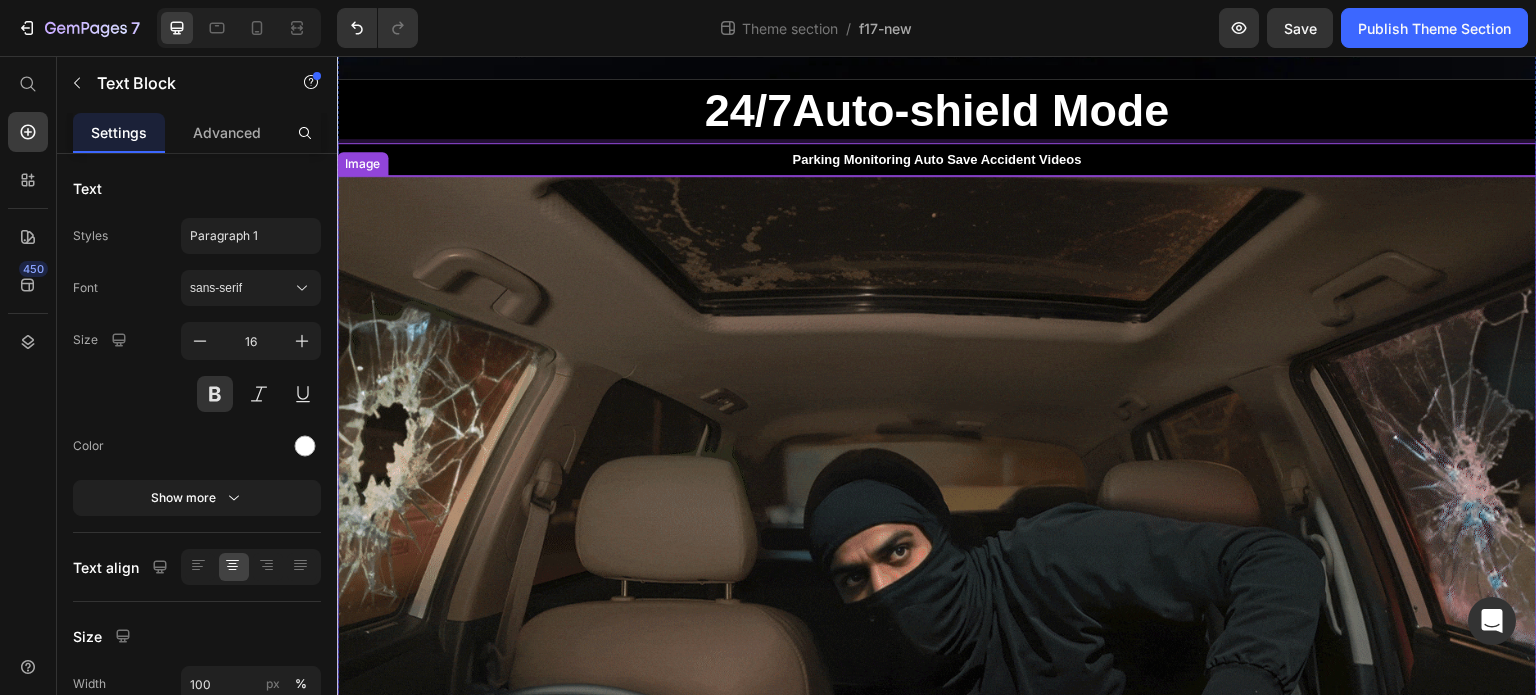 scroll, scrollTop: 1100, scrollLeft: 0, axis: vertical 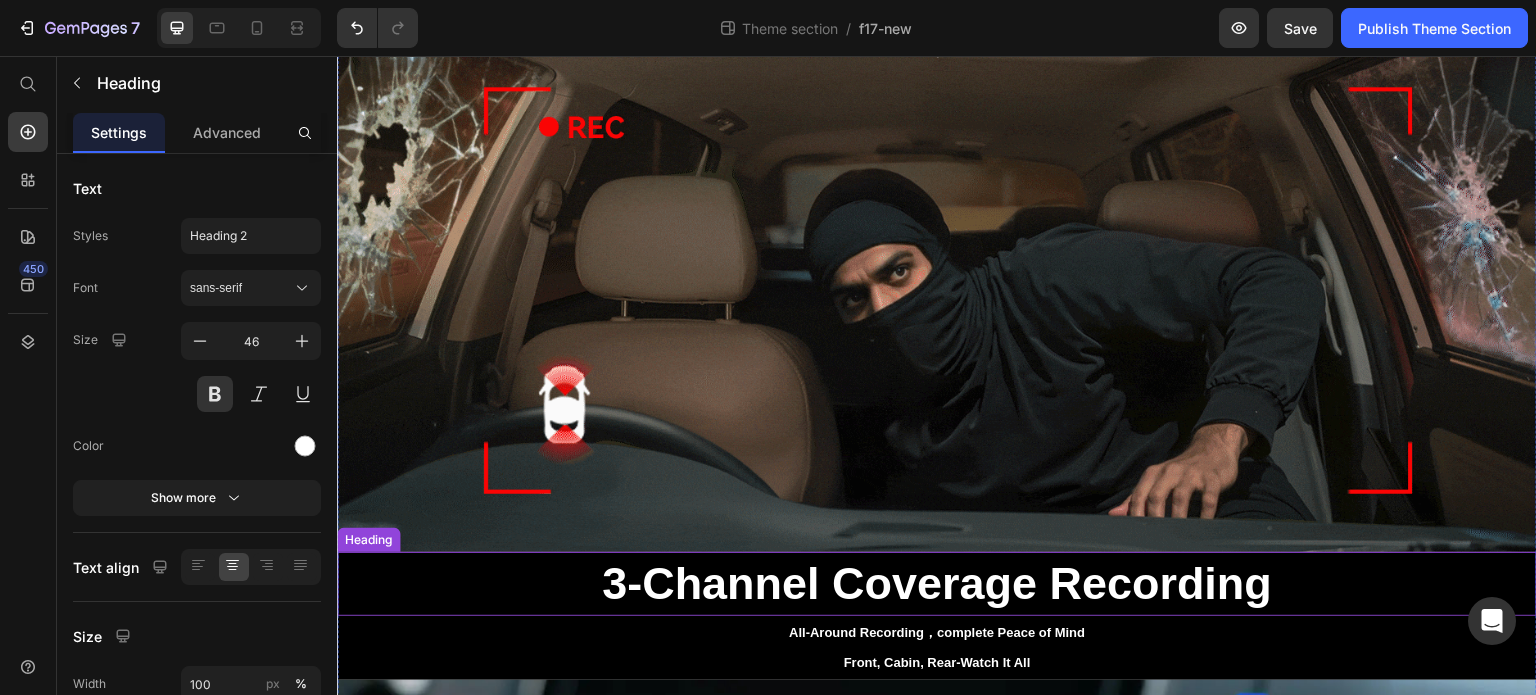 click on "3-Channel Coverage Recording" at bounding box center [937, 583] 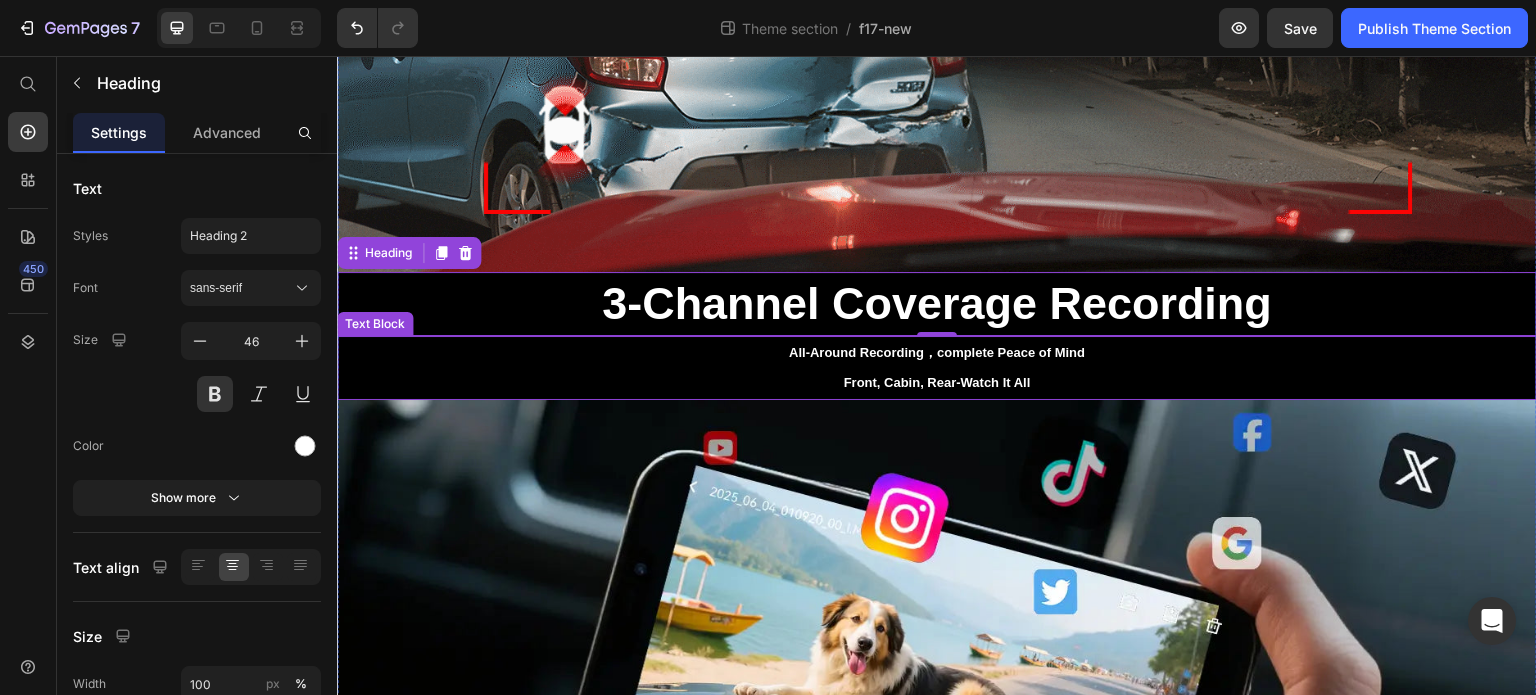 scroll, scrollTop: 1300, scrollLeft: 0, axis: vertical 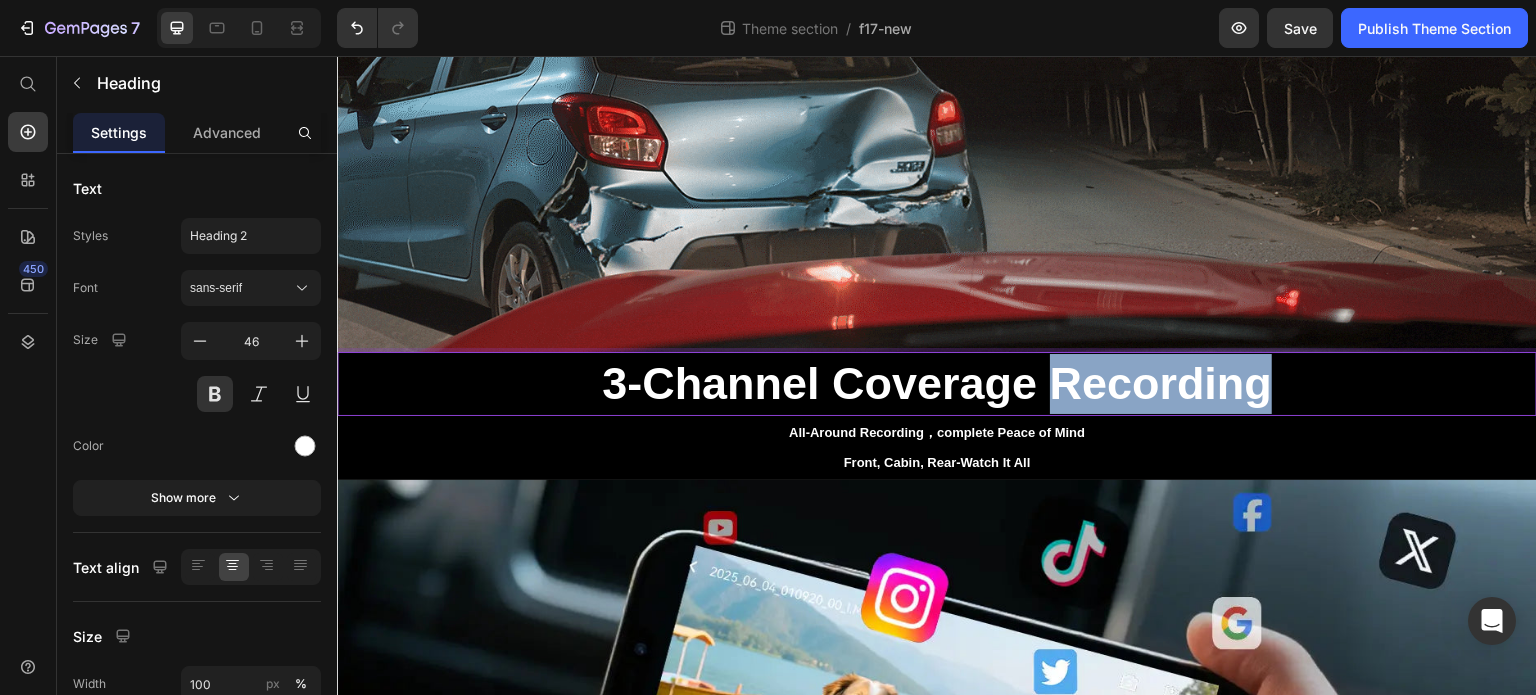 click on "3-Channel Coverage Recording" at bounding box center [937, 383] 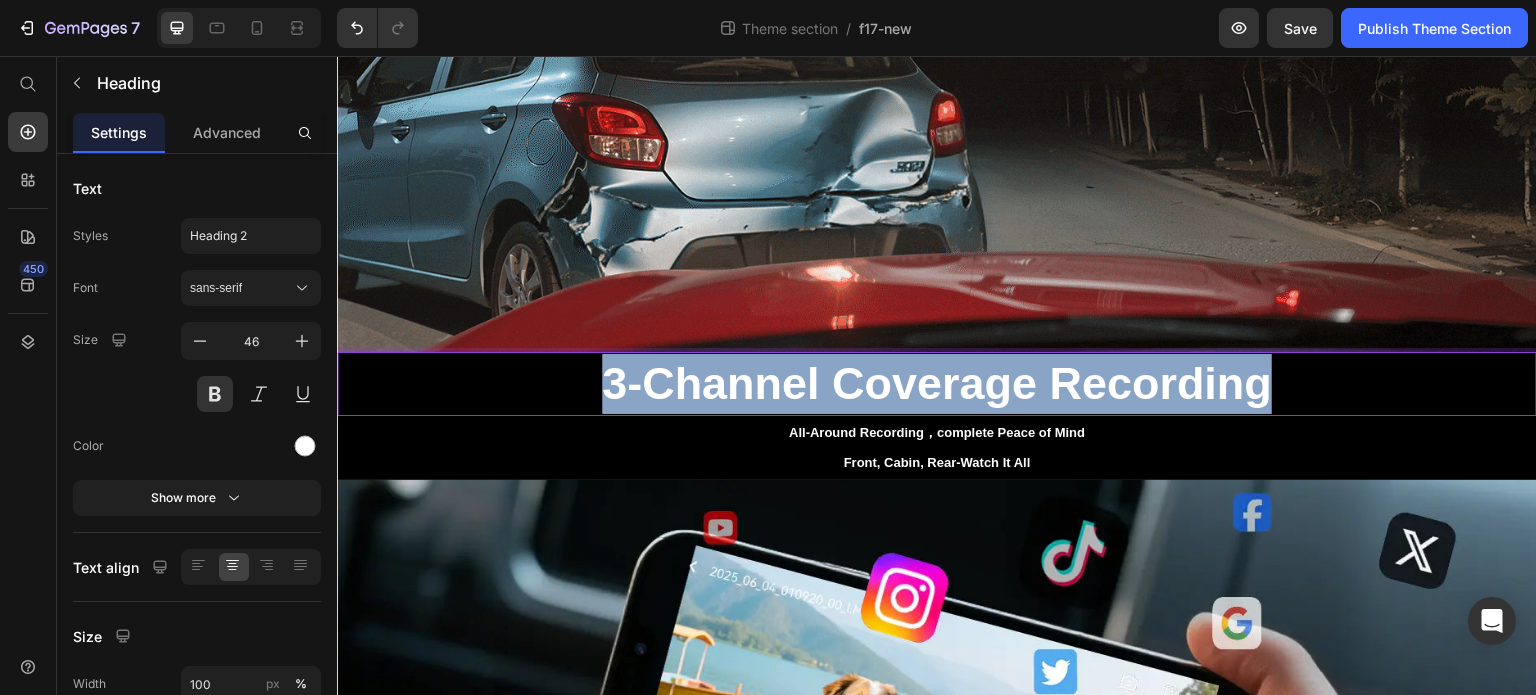 click on "3-Channel Coverage Recording" at bounding box center [937, 383] 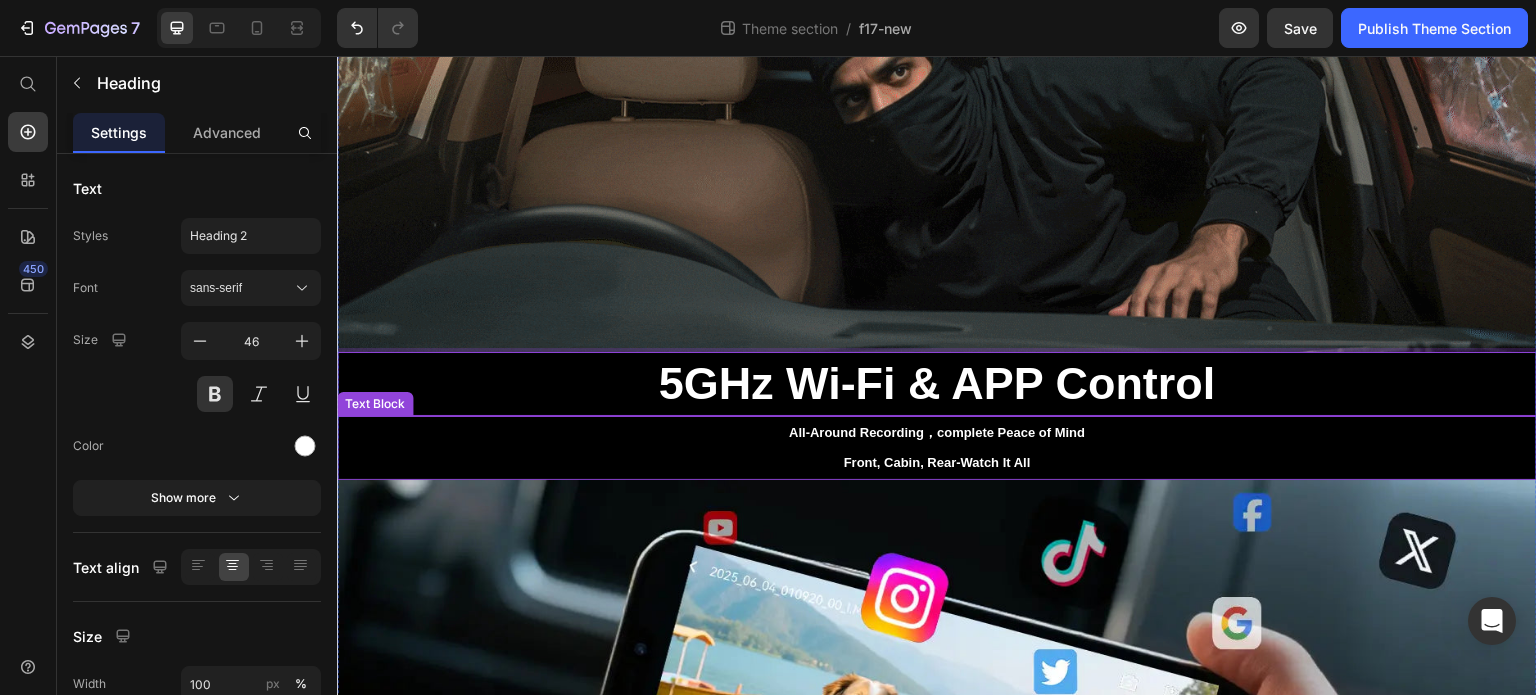 click on "All-Around Recording，complete Peace of Mind" at bounding box center [937, 432] 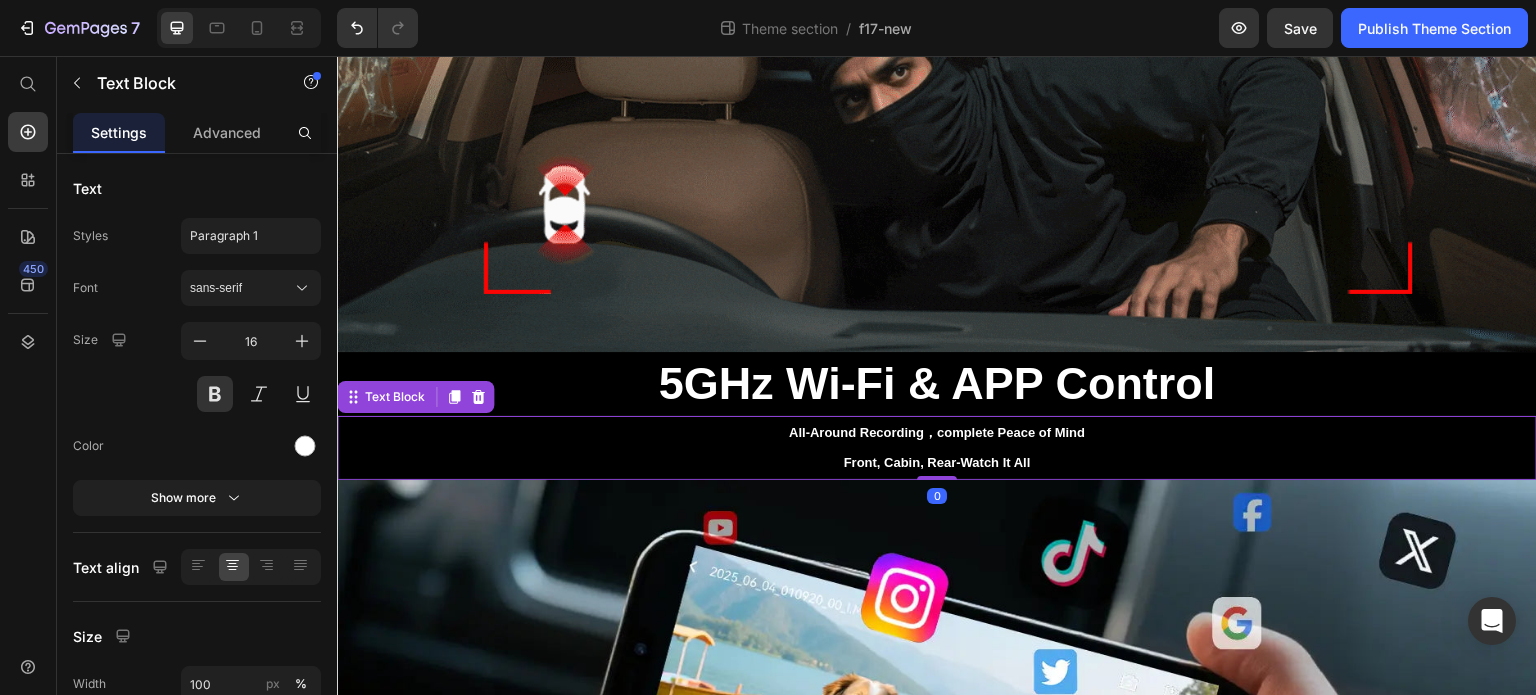 click on "All-Around Recording，complete Peace of Mind" at bounding box center (937, 432) 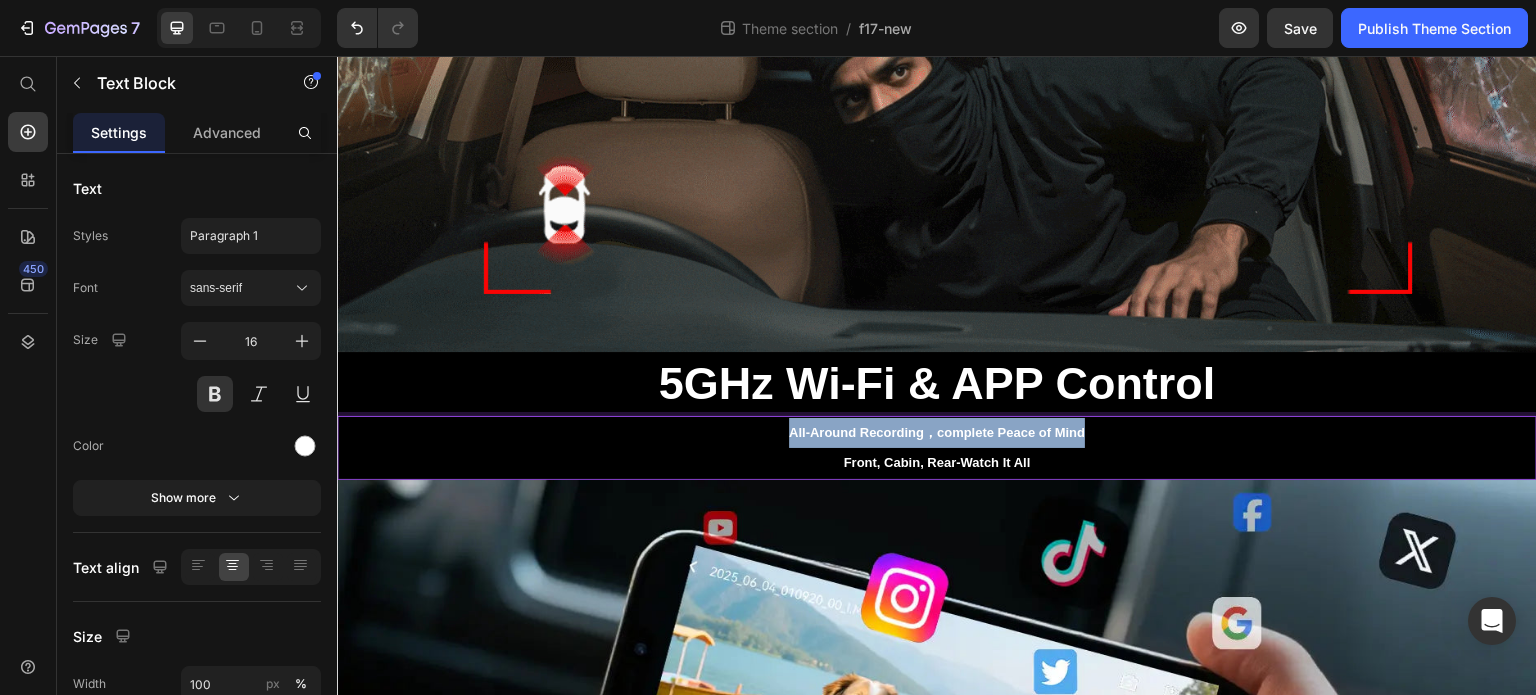 click on "All-Around Recording，complete Peace of Mind" at bounding box center (937, 432) 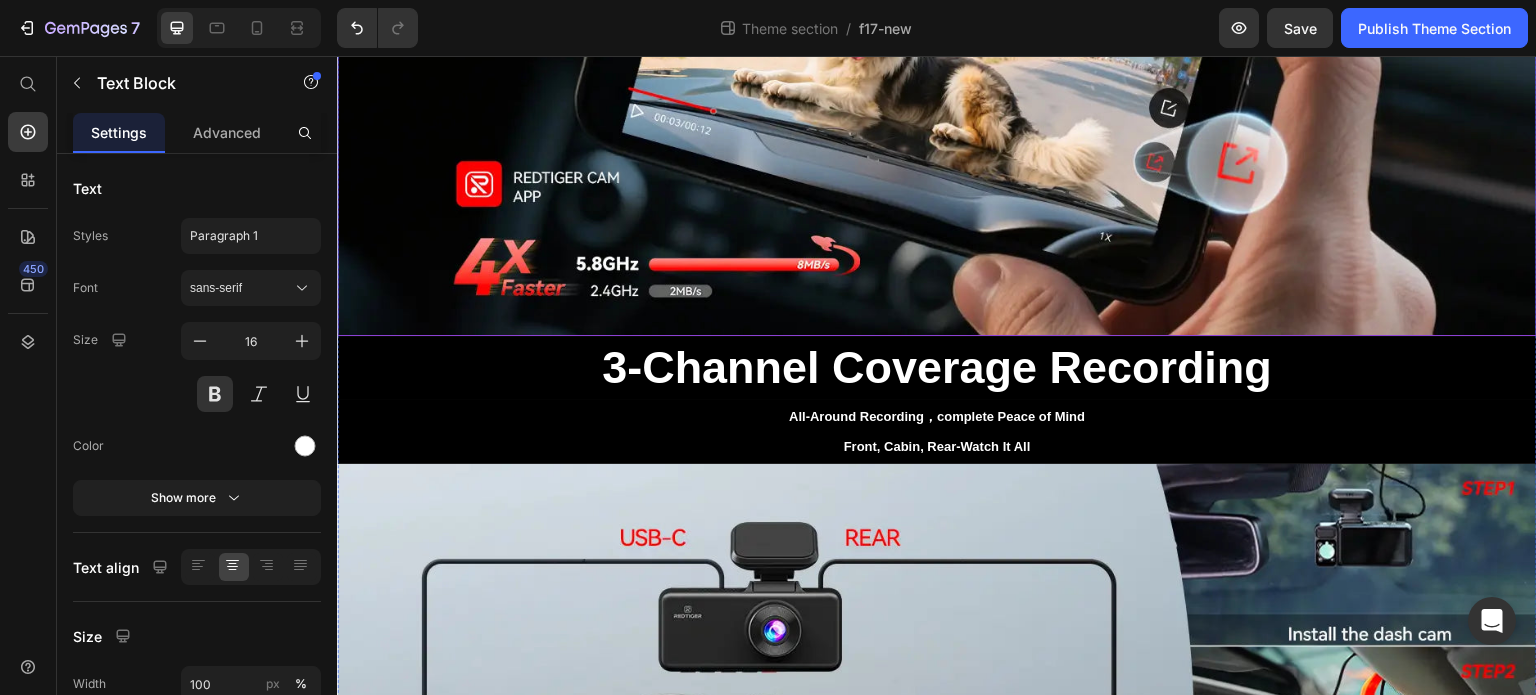 scroll, scrollTop: 2000, scrollLeft: 0, axis: vertical 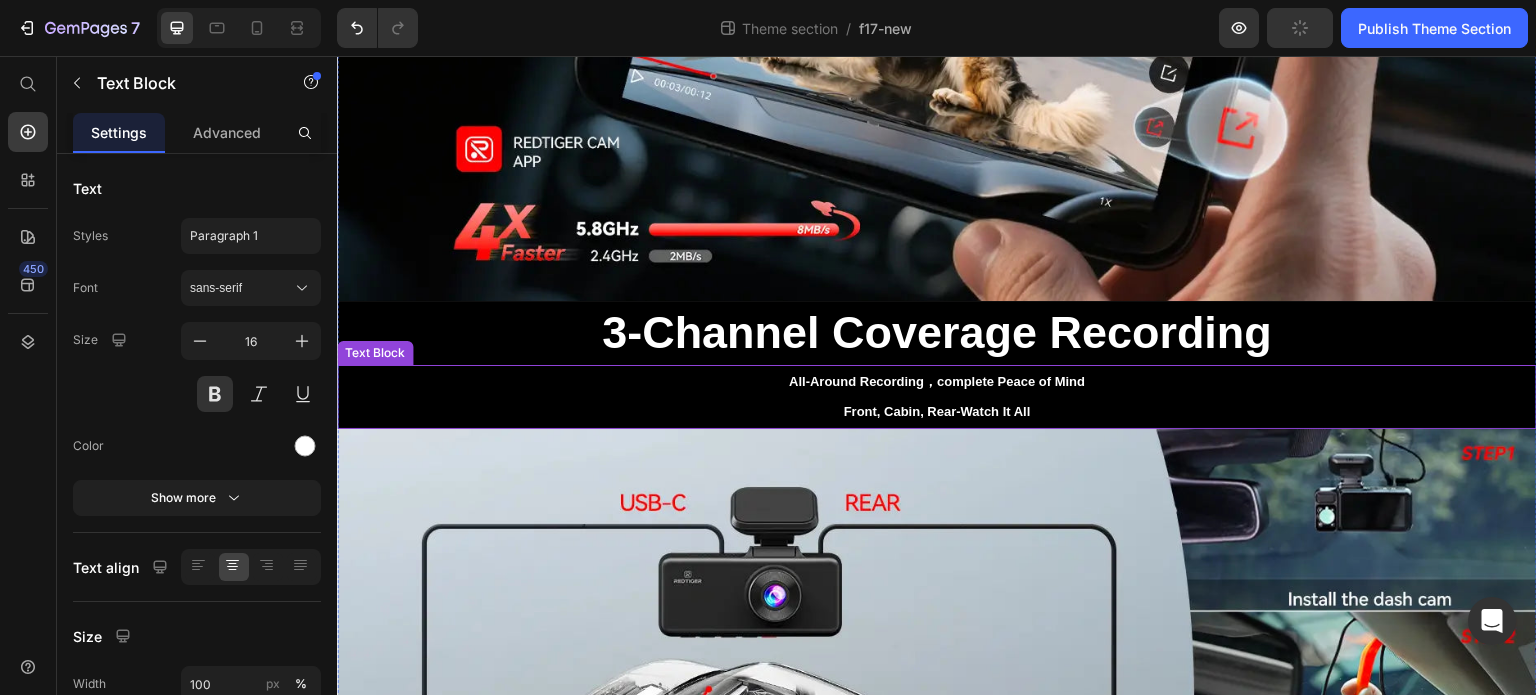 click on "All-Around Recording，complete Peace of Mind" at bounding box center [937, 382] 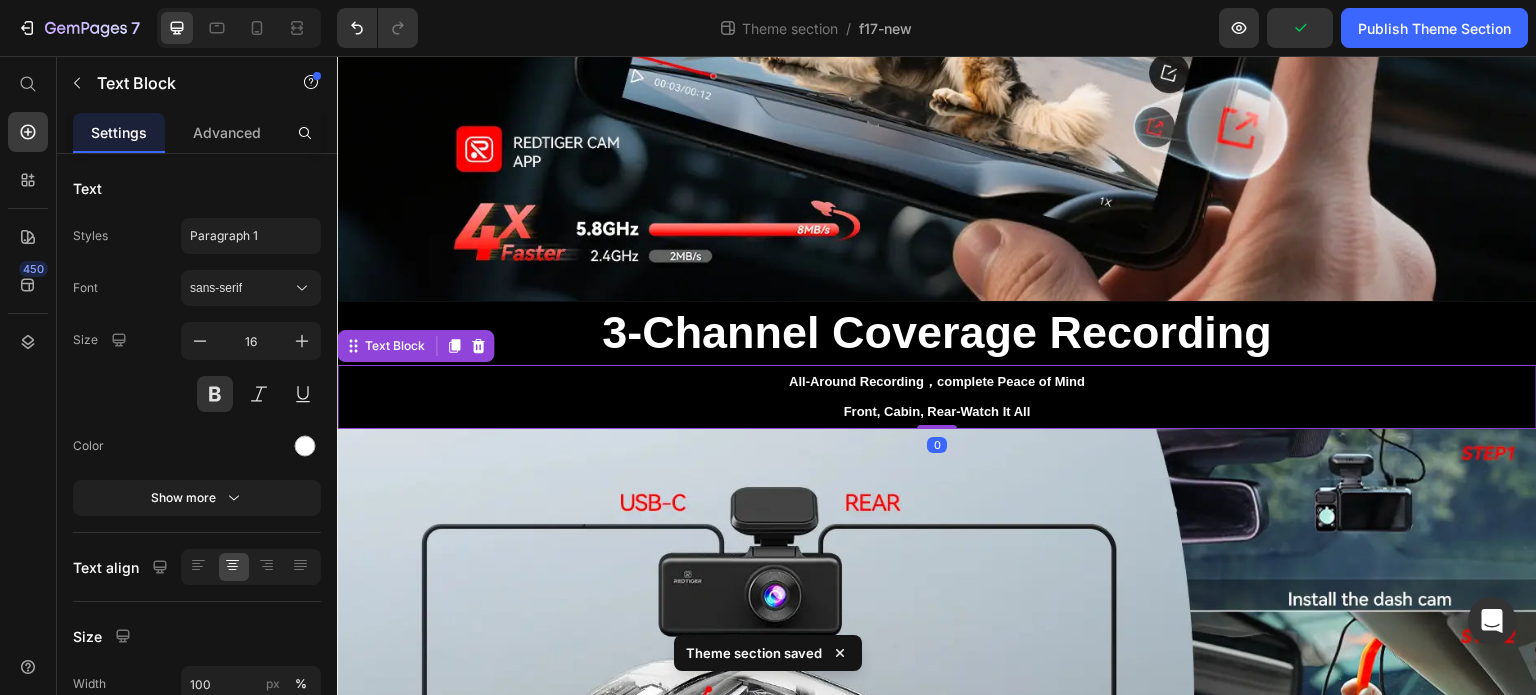 click on "3-Channel Coverage Recording" at bounding box center [937, 332] 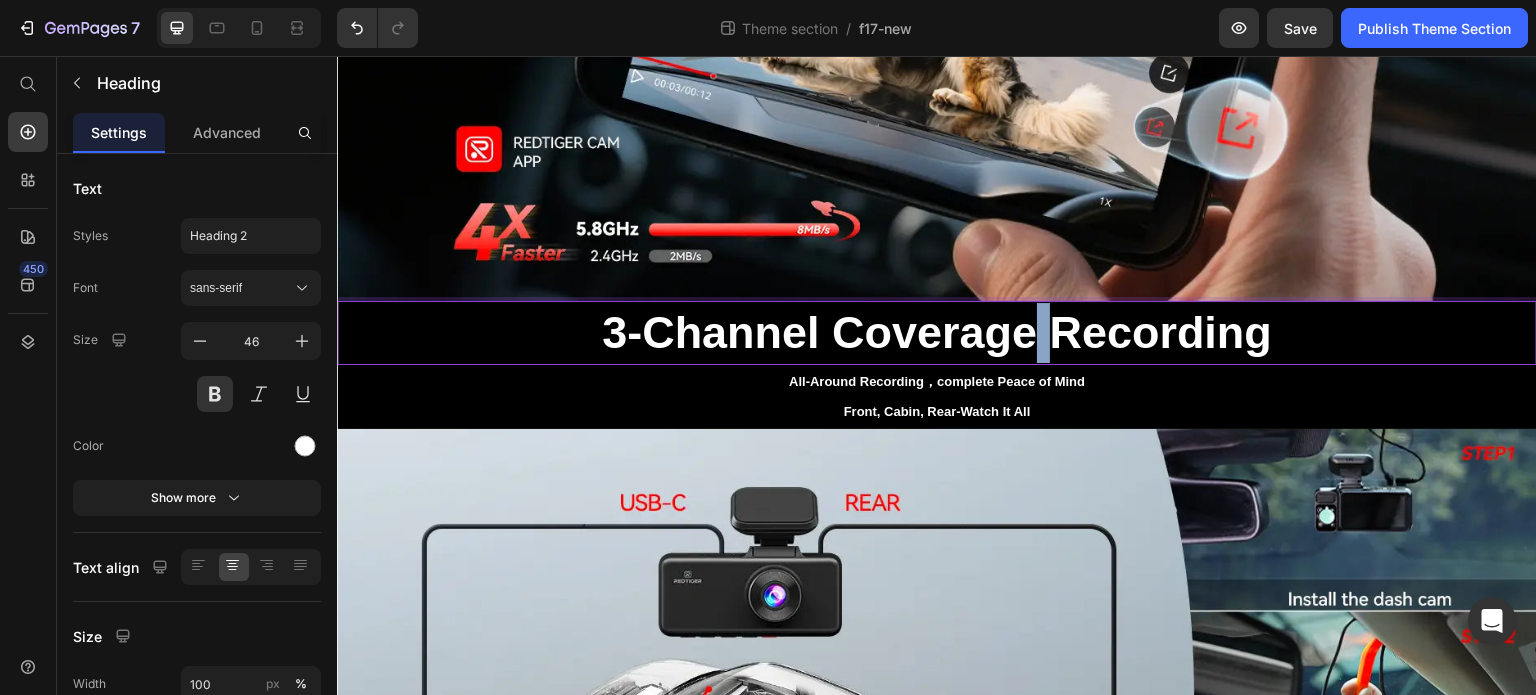 click on "3-Channel Coverage Recording" at bounding box center [937, 332] 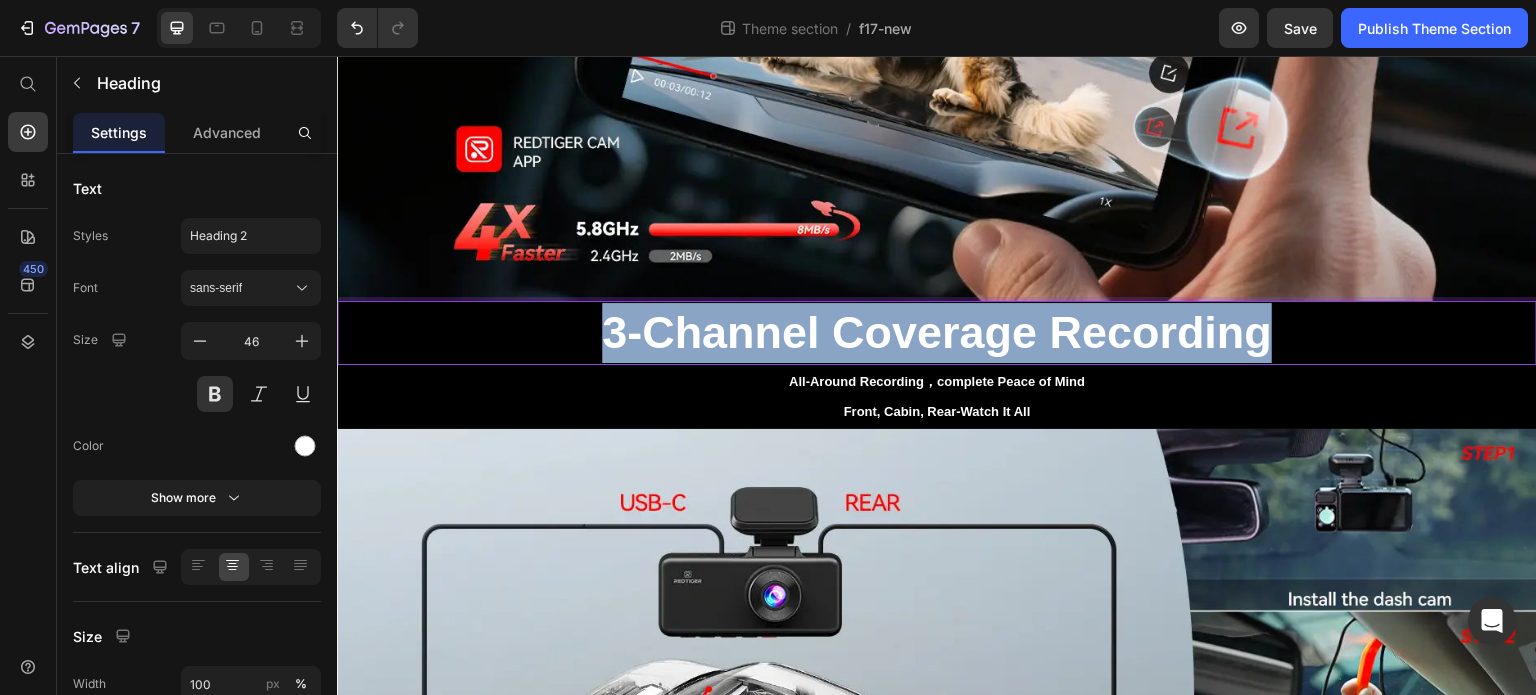 click on "3-Channel Coverage Recording" at bounding box center [937, 332] 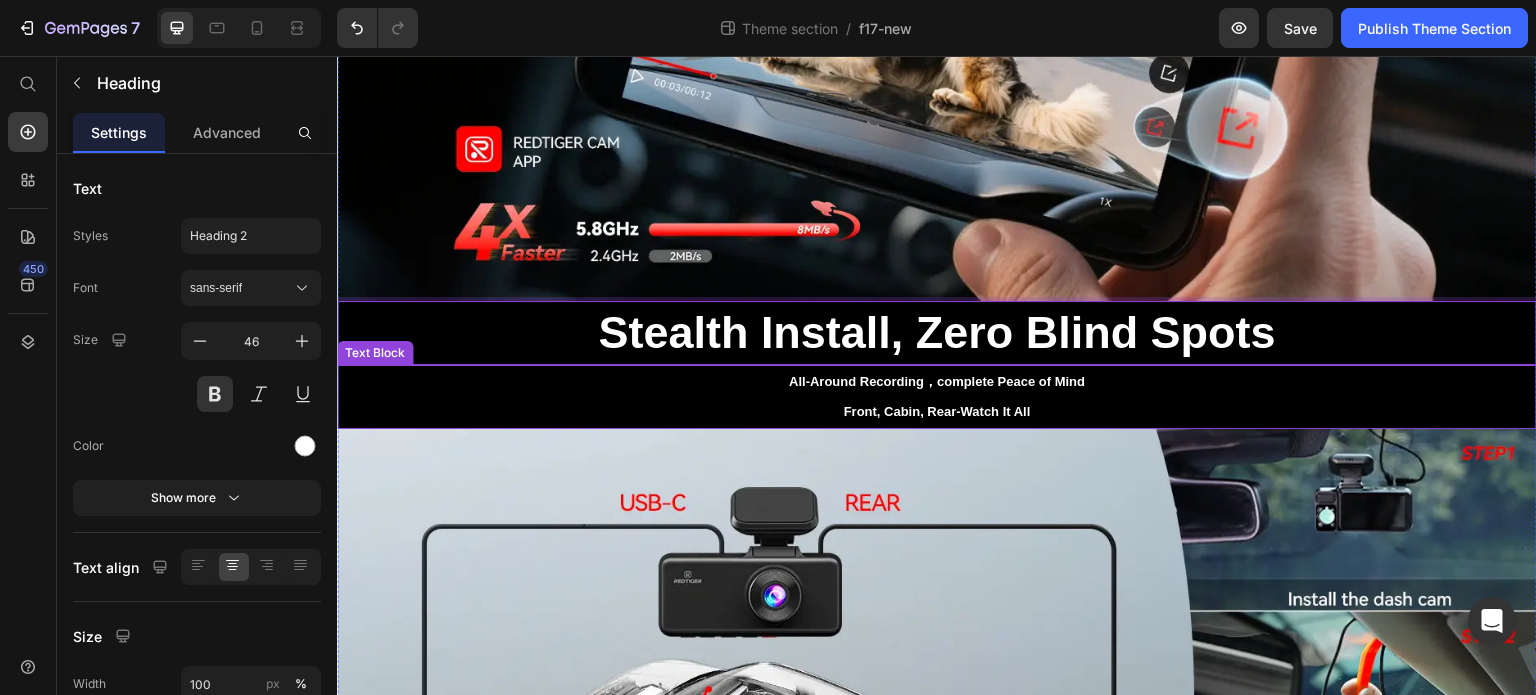 click on "Front, Cabin, Rear-Watch It All" at bounding box center (937, 412) 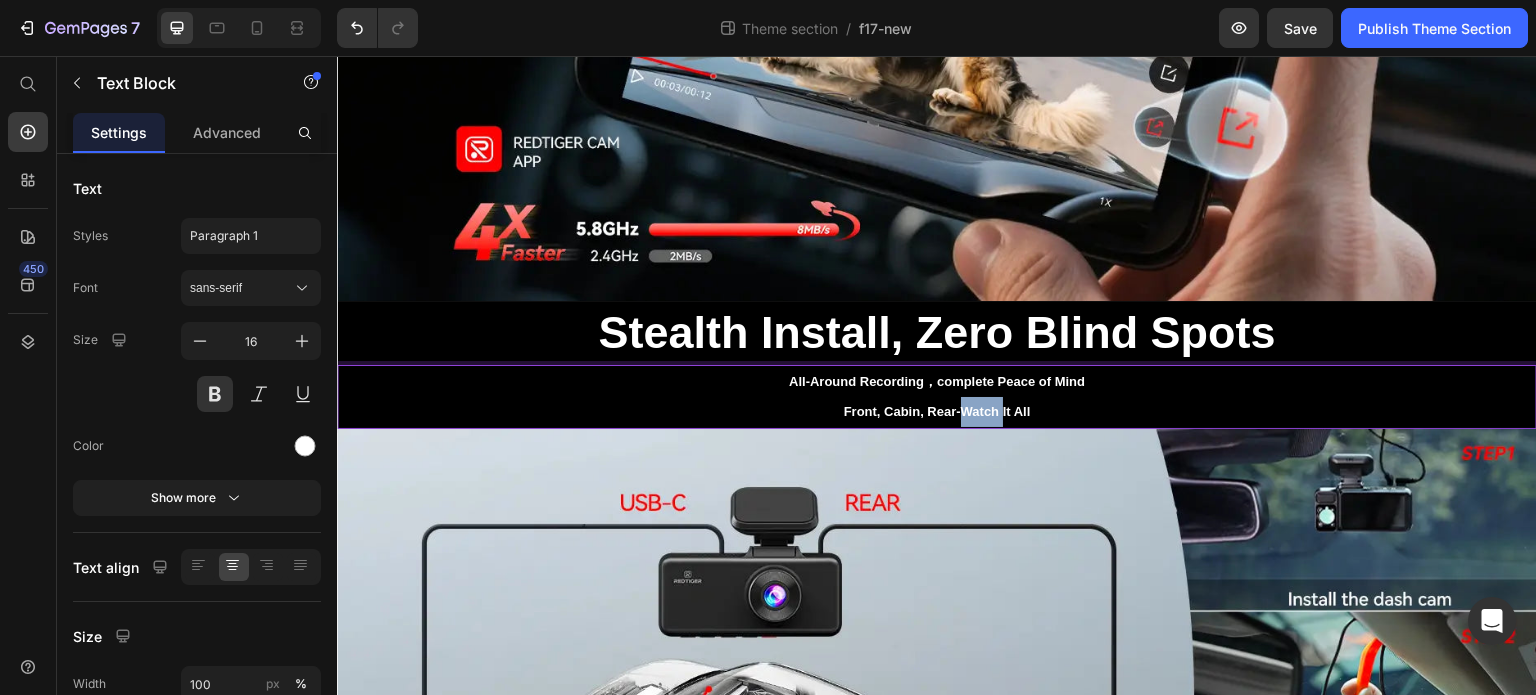 click on "Front, Cabin, Rear-Watch It All" at bounding box center (937, 412) 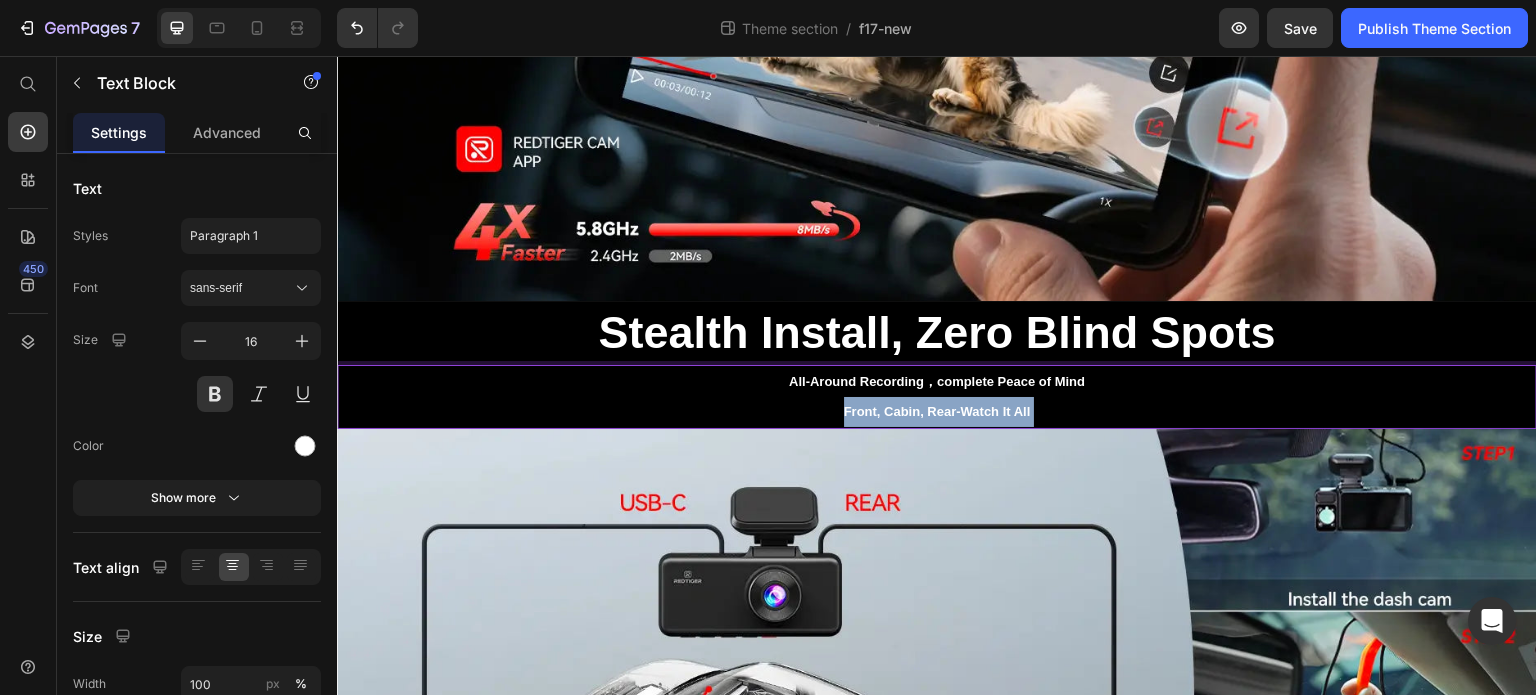 click on "Front, Cabin, Rear-Watch It All" at bounding box center (937, 412) 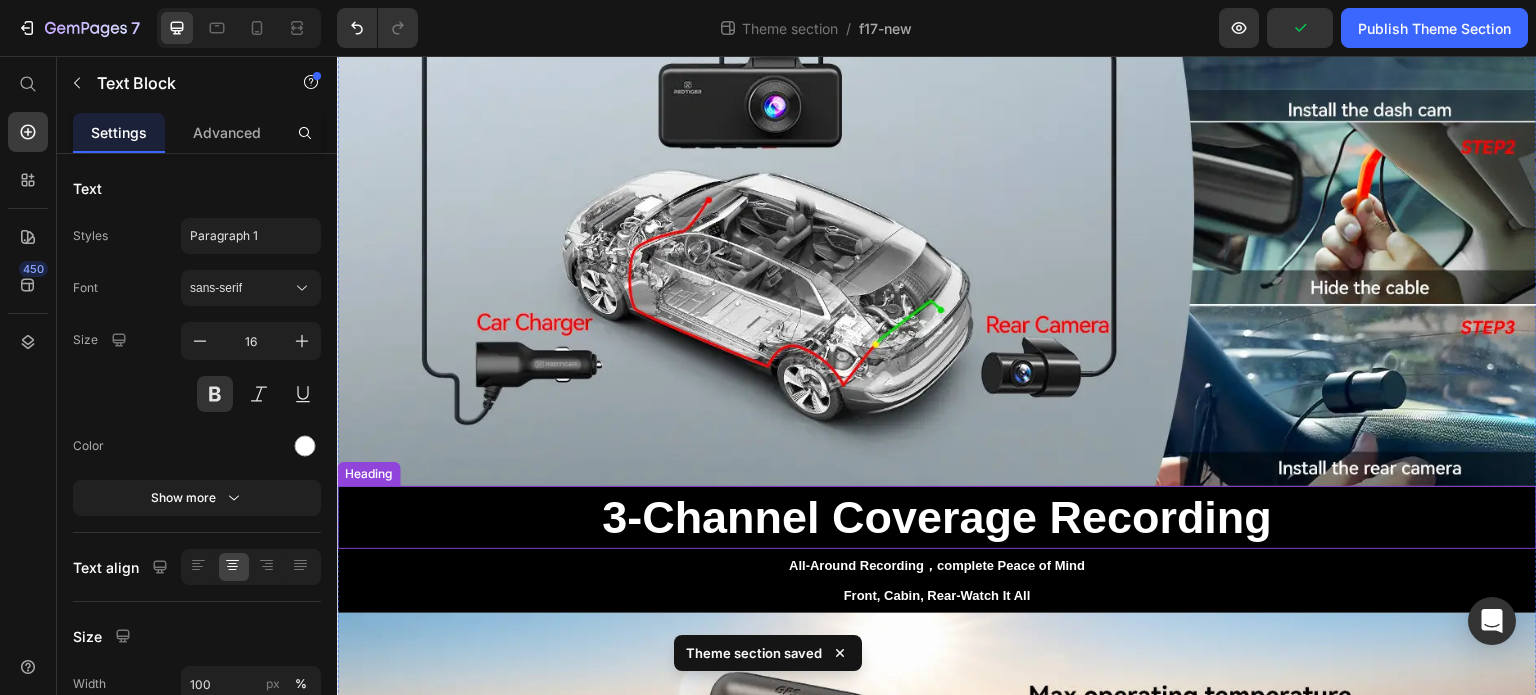 scroll, scrollTop: 2500, scrollLeft: 0, axis: vertical 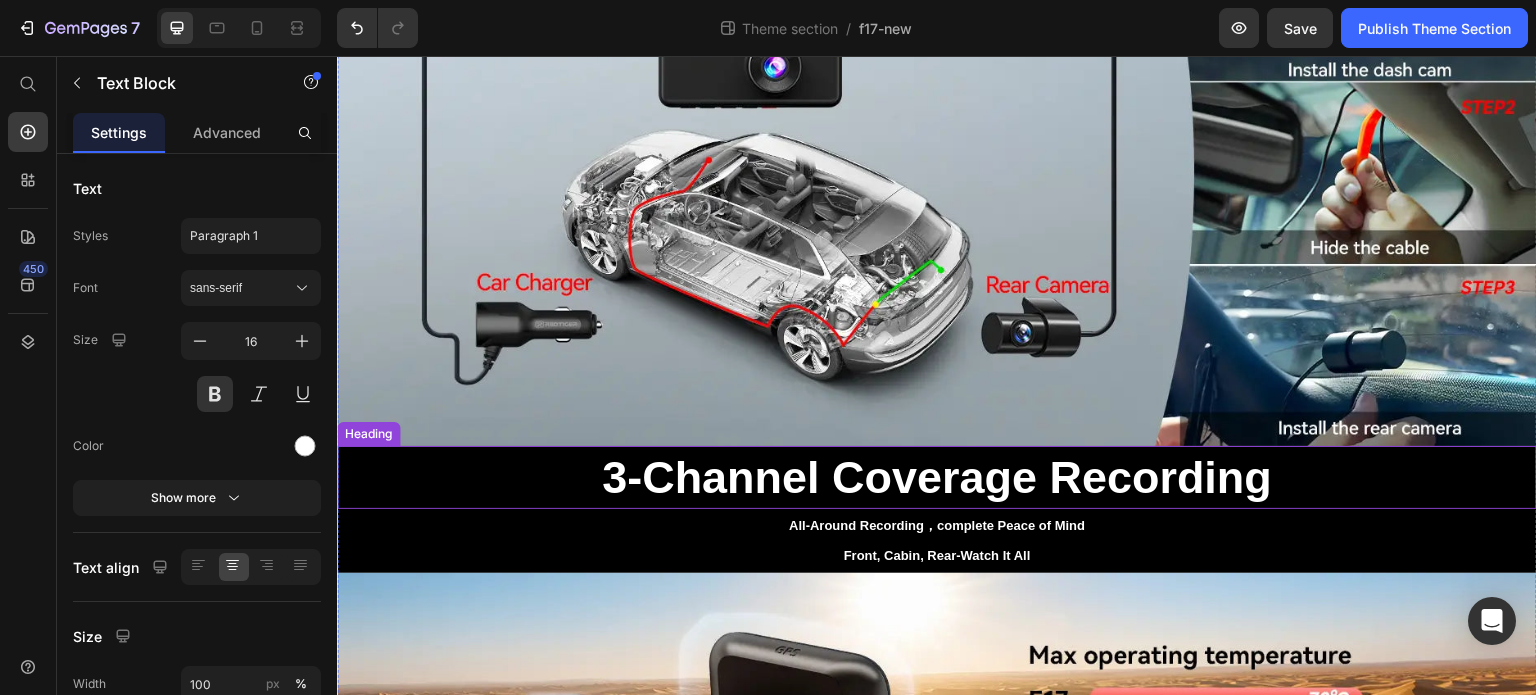 click on "3-Channel Coverage Recording" at bounding box center [937, 477] 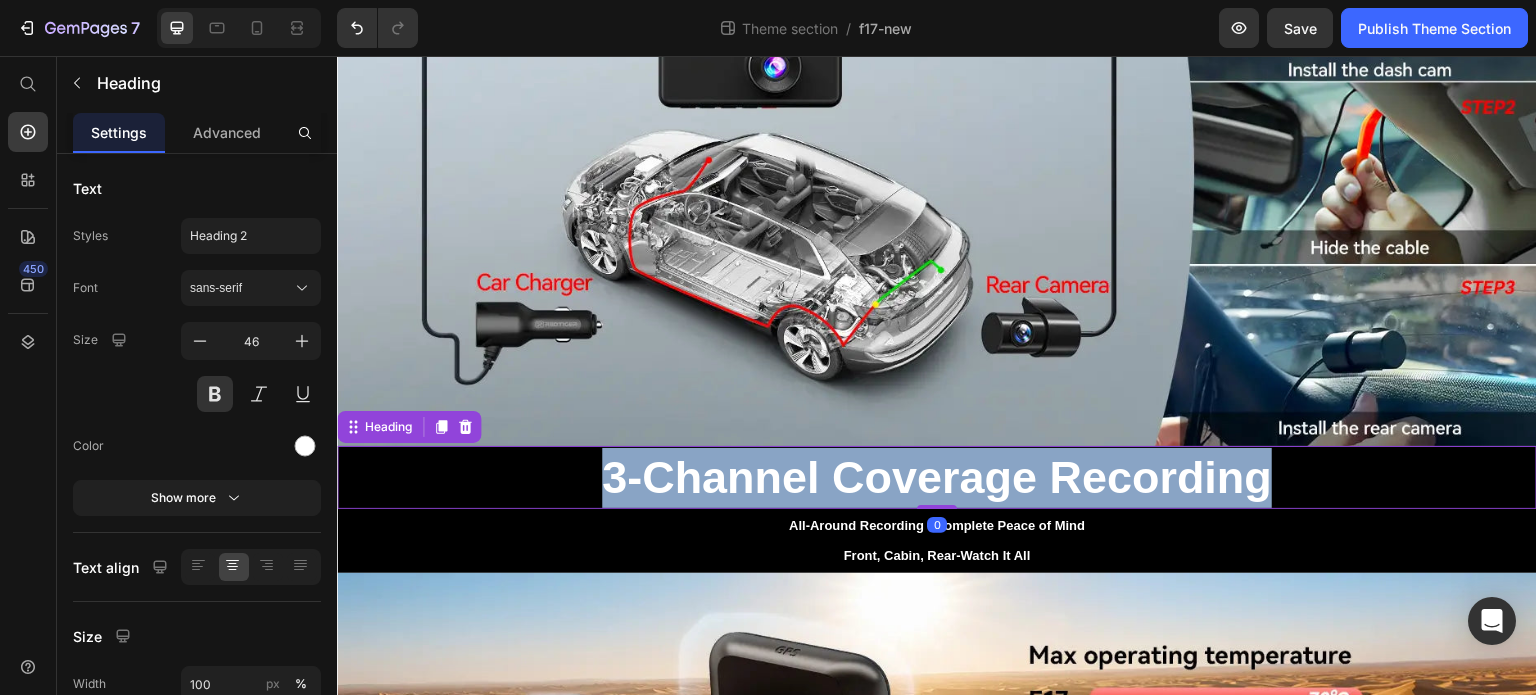 click on "3-Channel Coverage Recording" at bounding box center [937, 477] 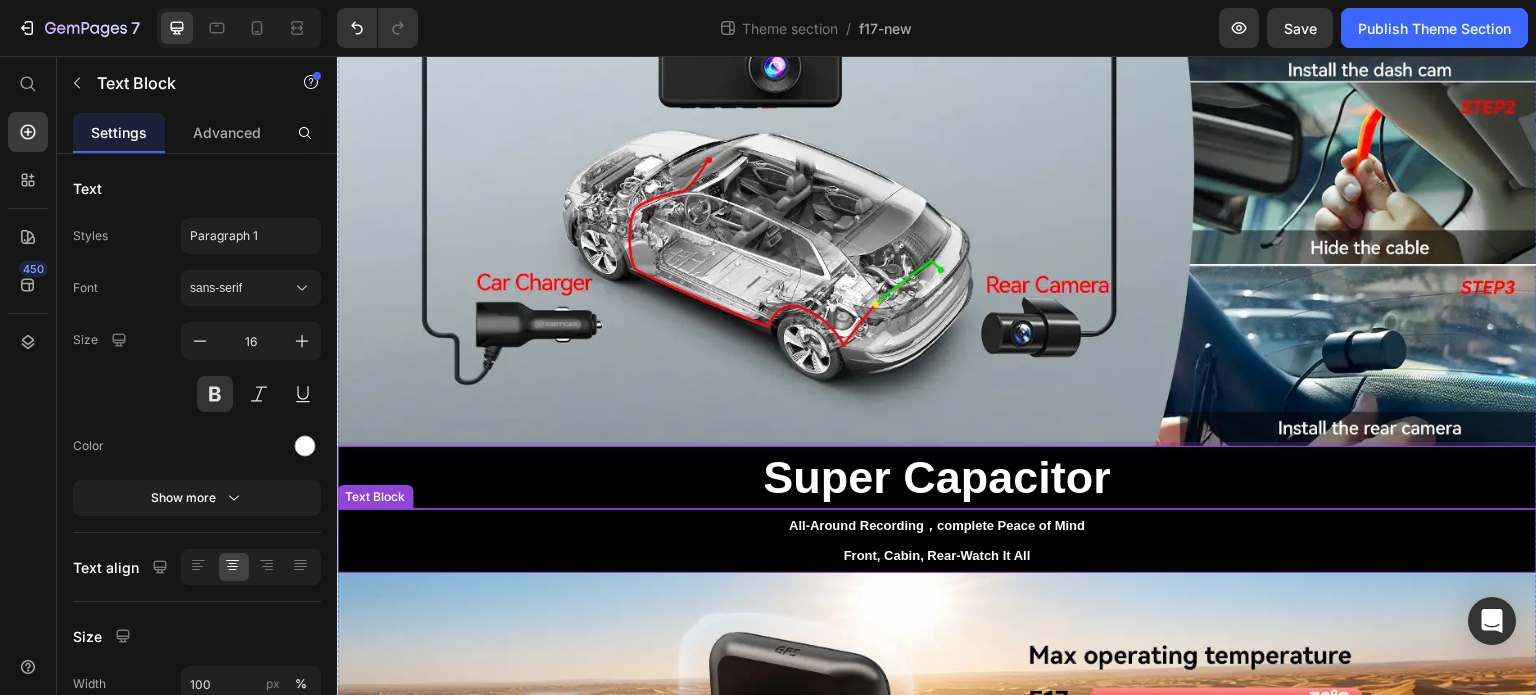 click on "Front, Cabin, Rear-Watch It All" at bounding box center [937, 555] 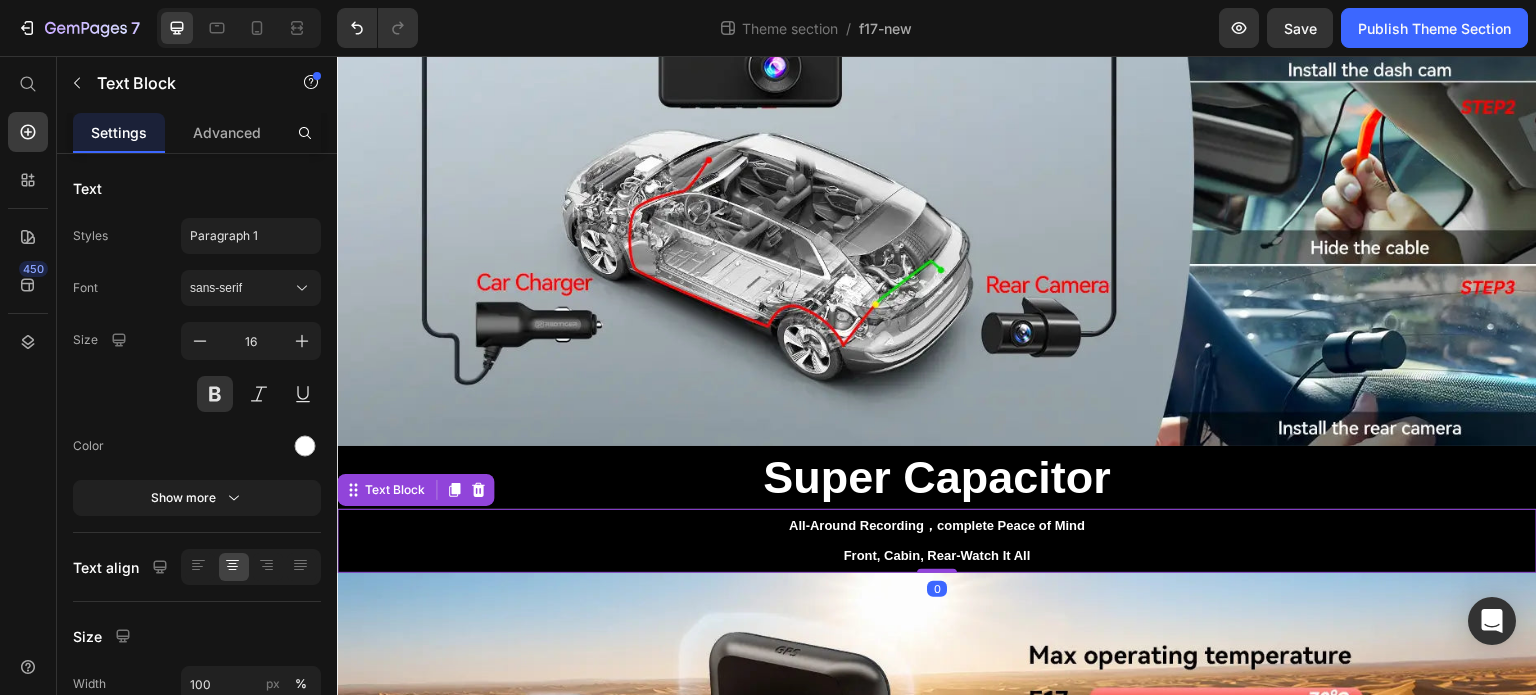 click on "Front, Cabin, Rear-Watch It All" at bounding box center (937, 555) 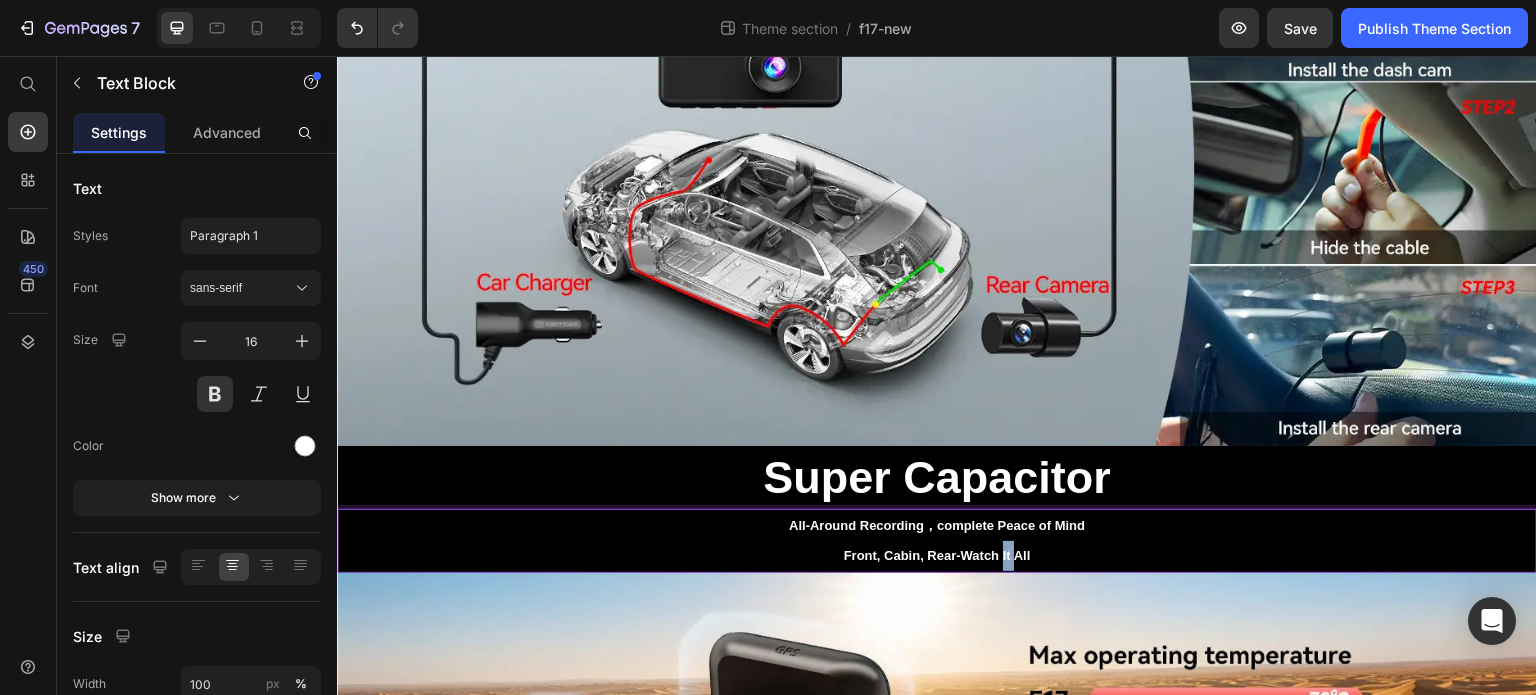 click on "Front, Cabin, Rear-Watch It All" at bounding box center [937, 555] 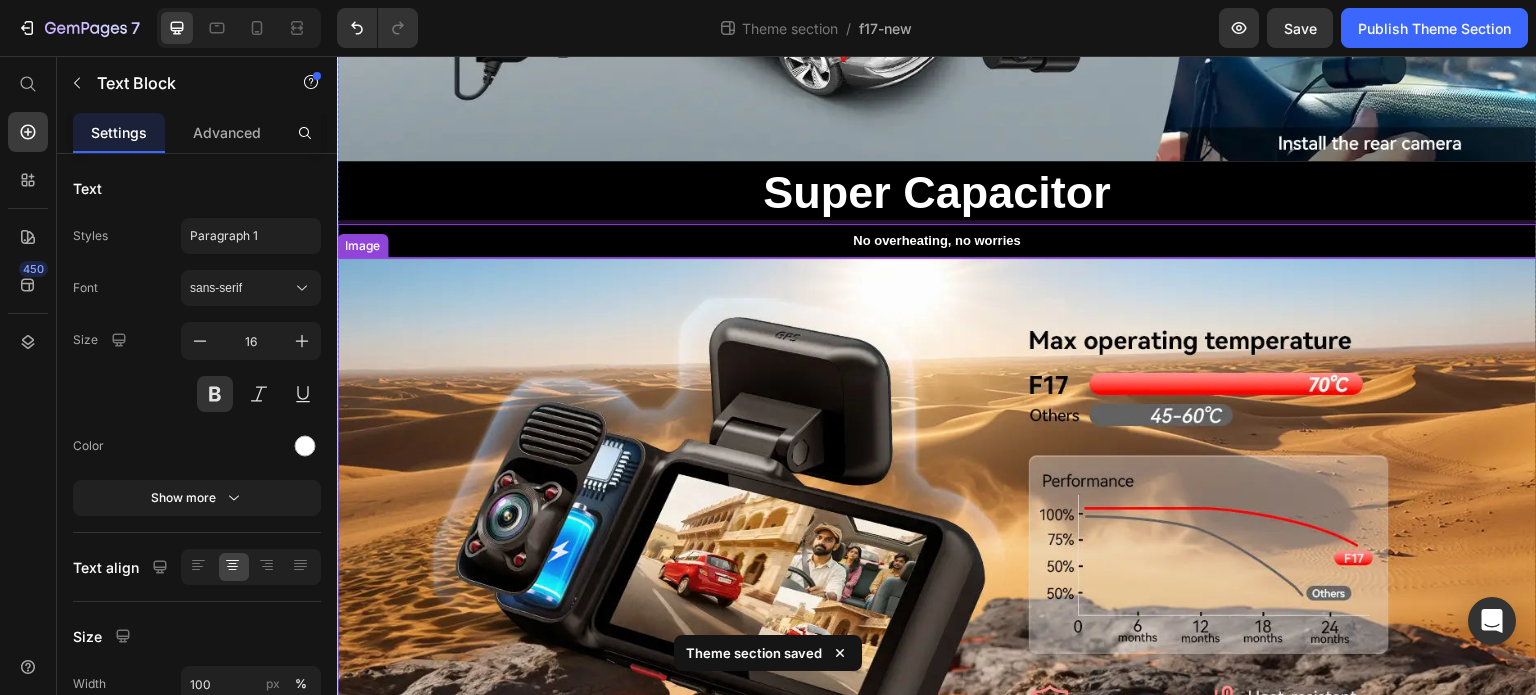 scroll, scrollTop: 2800, scrollLeft: 0, axis: vertical 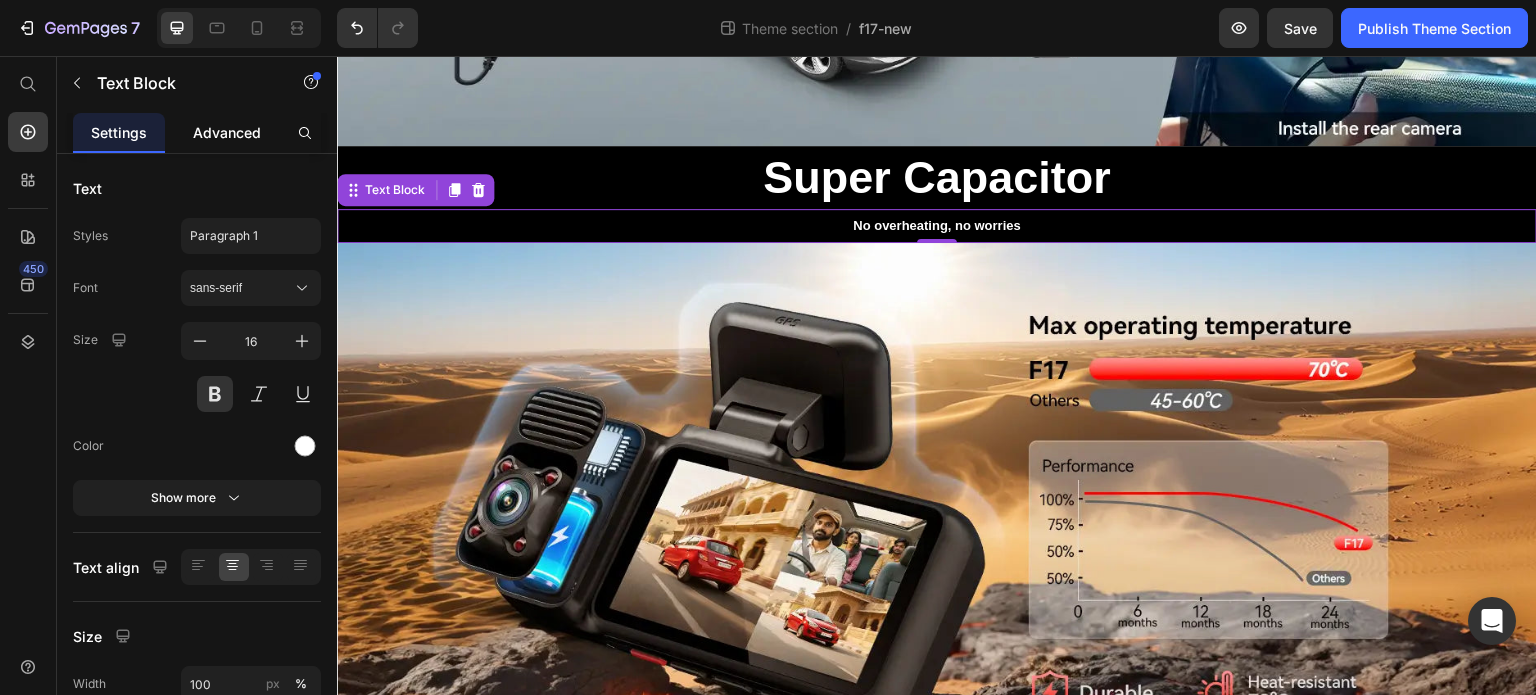 click on "Advanced" 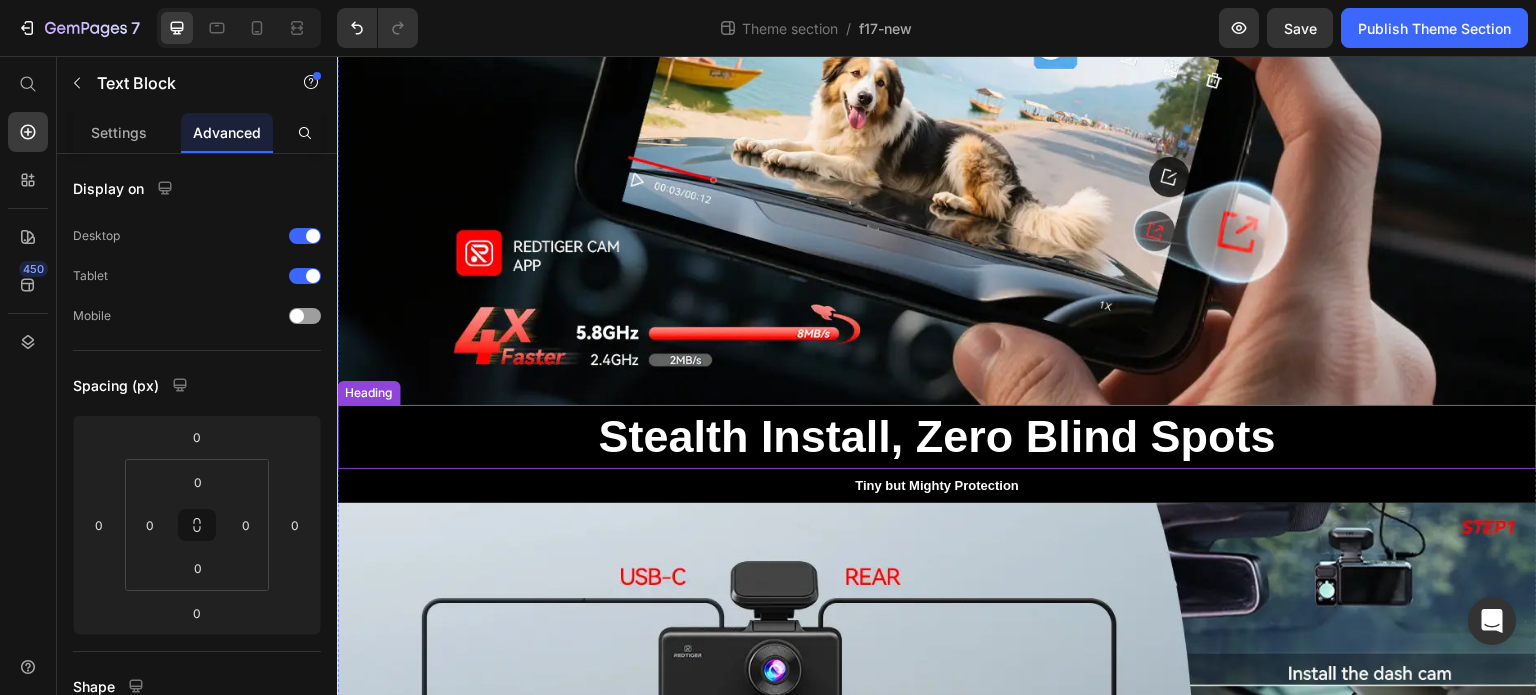 scroll, scrollTop: 1800, scrollLeft: 0, axis: vertical 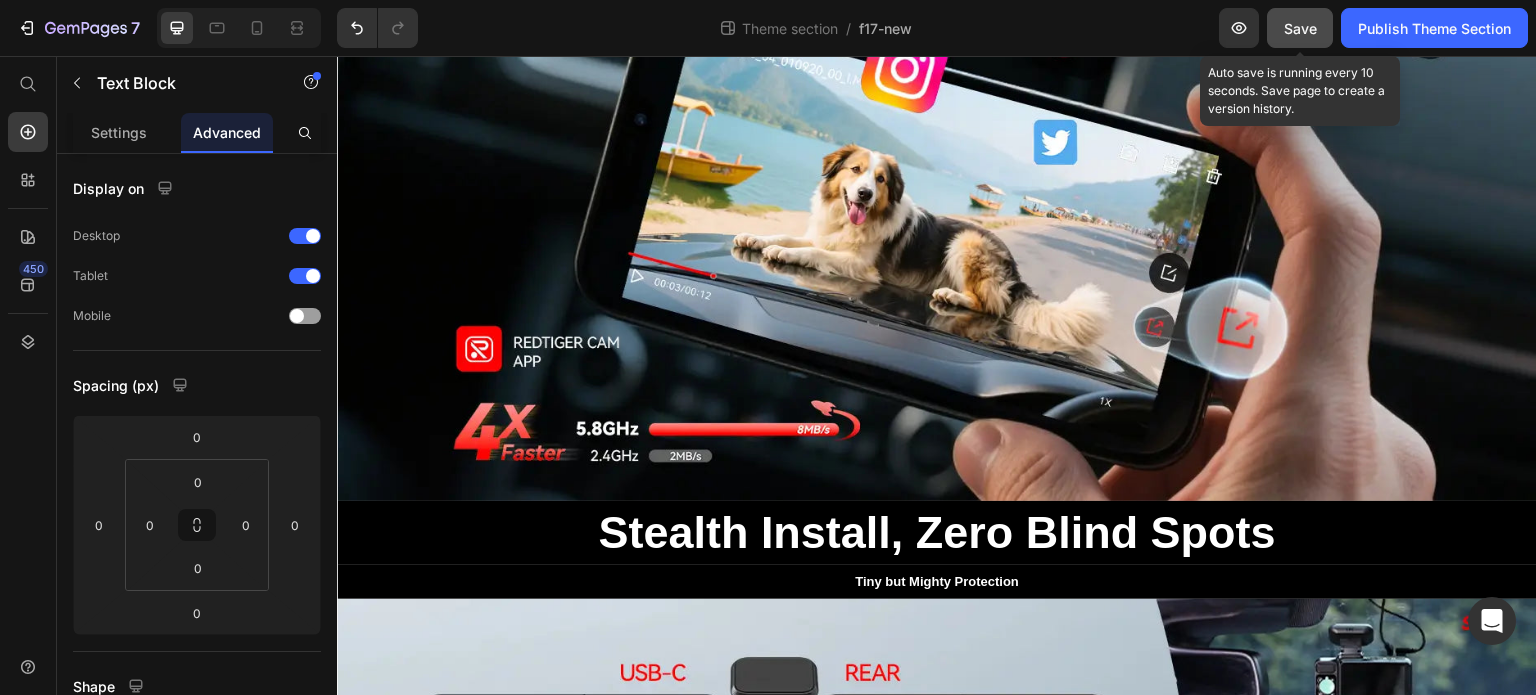 click on "Save" at bounding box center (1300, 28) 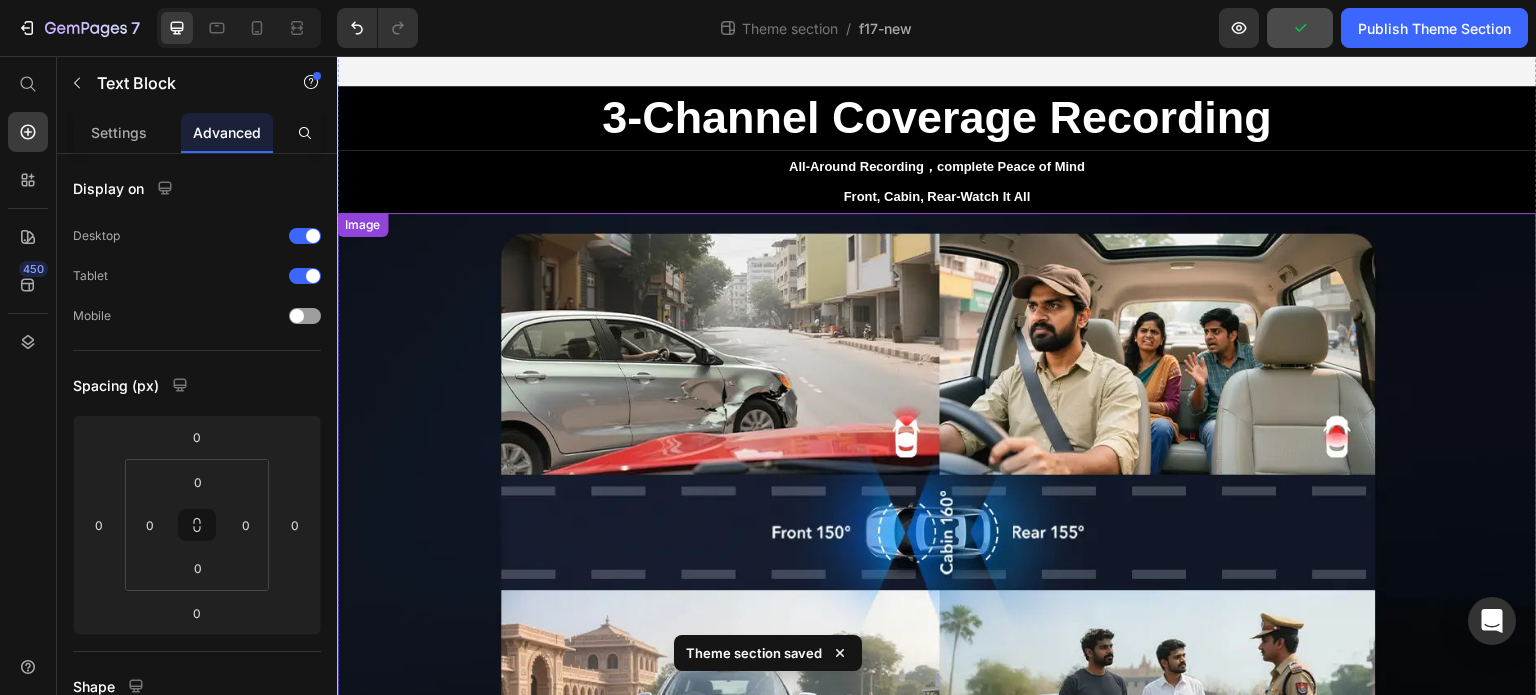 scroll, scrollTop: 0, scrollLeft: 0, axis: both 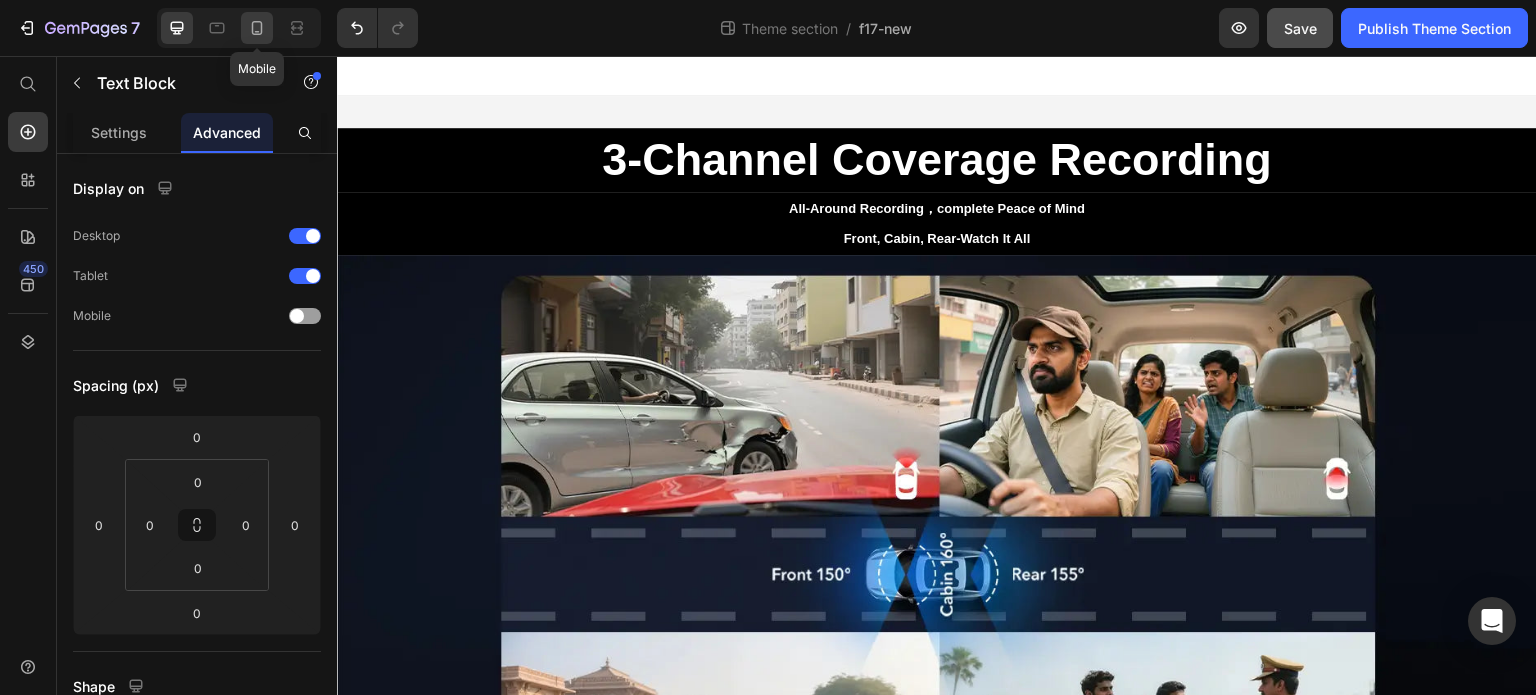click 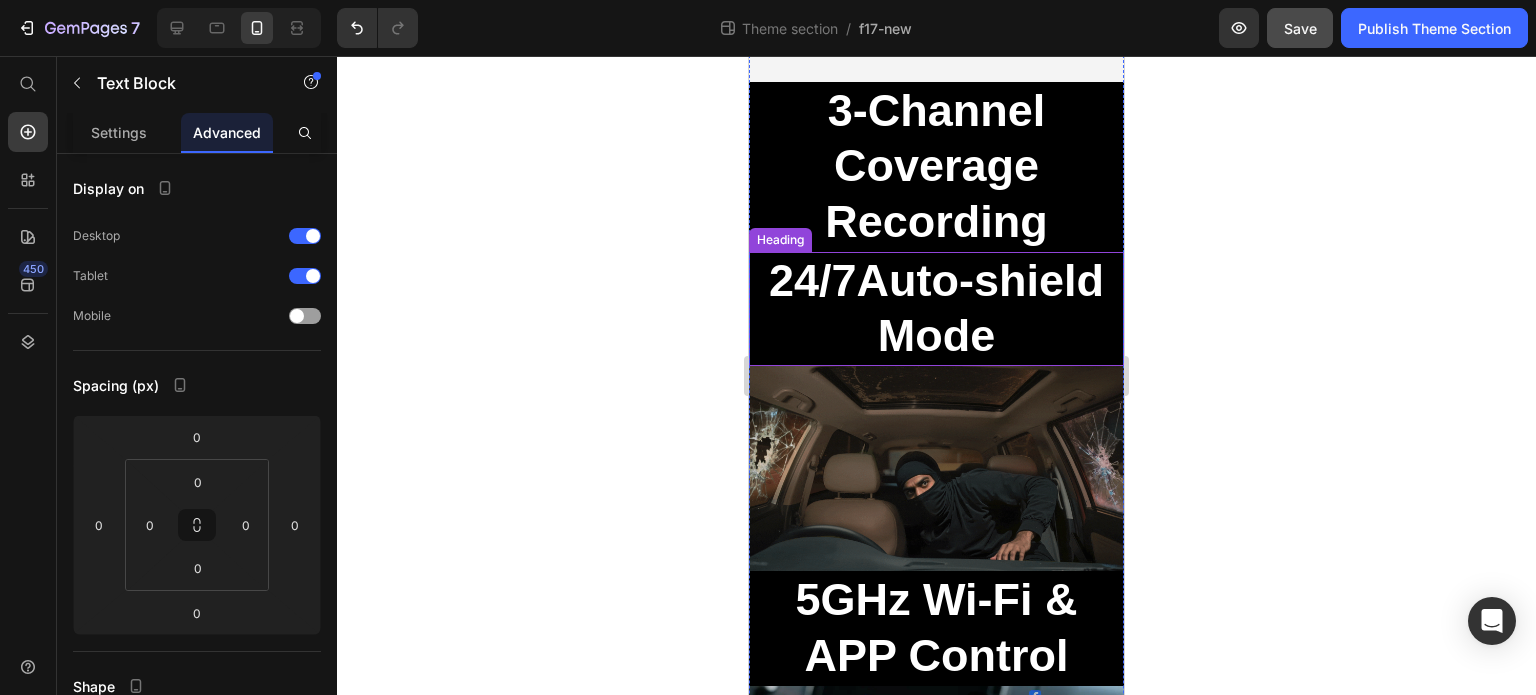 scroll, scrollTop: 0, scrollLeft: 0, axis: both 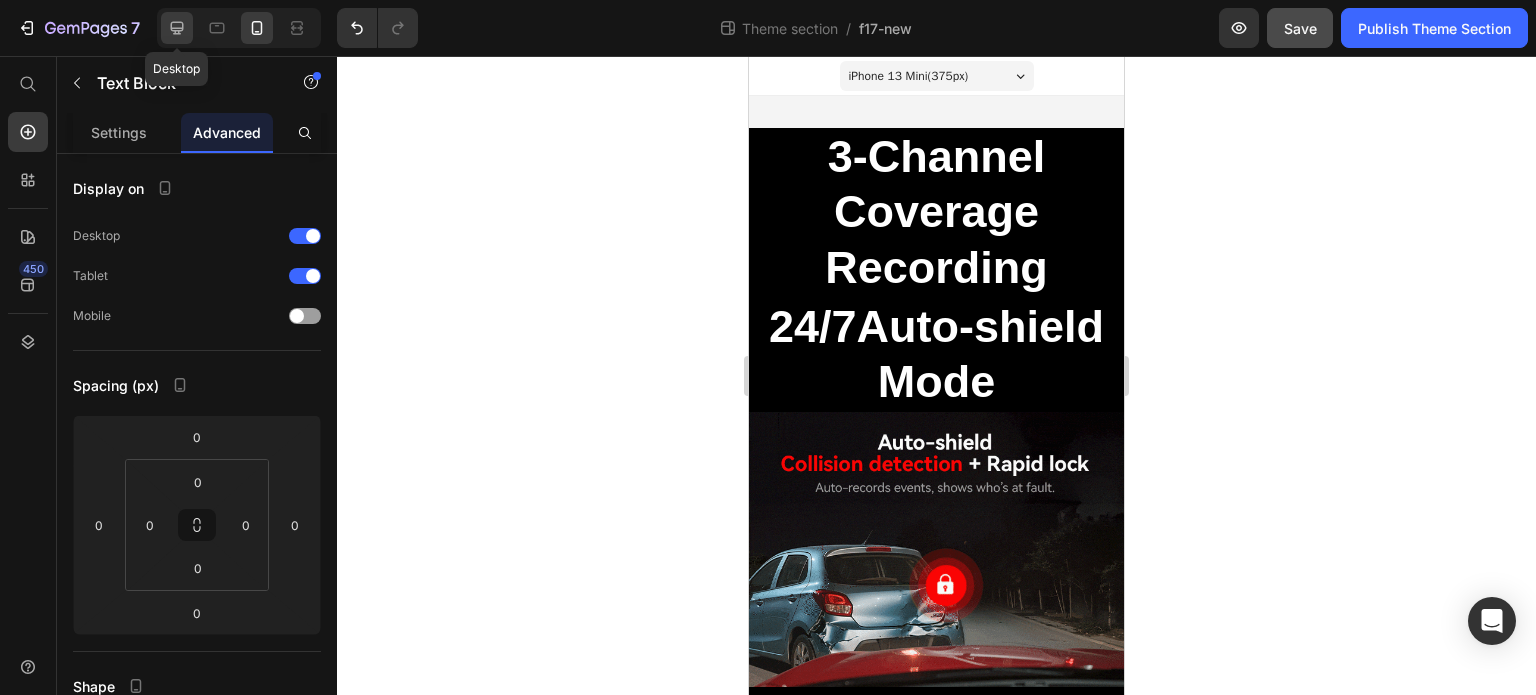 click 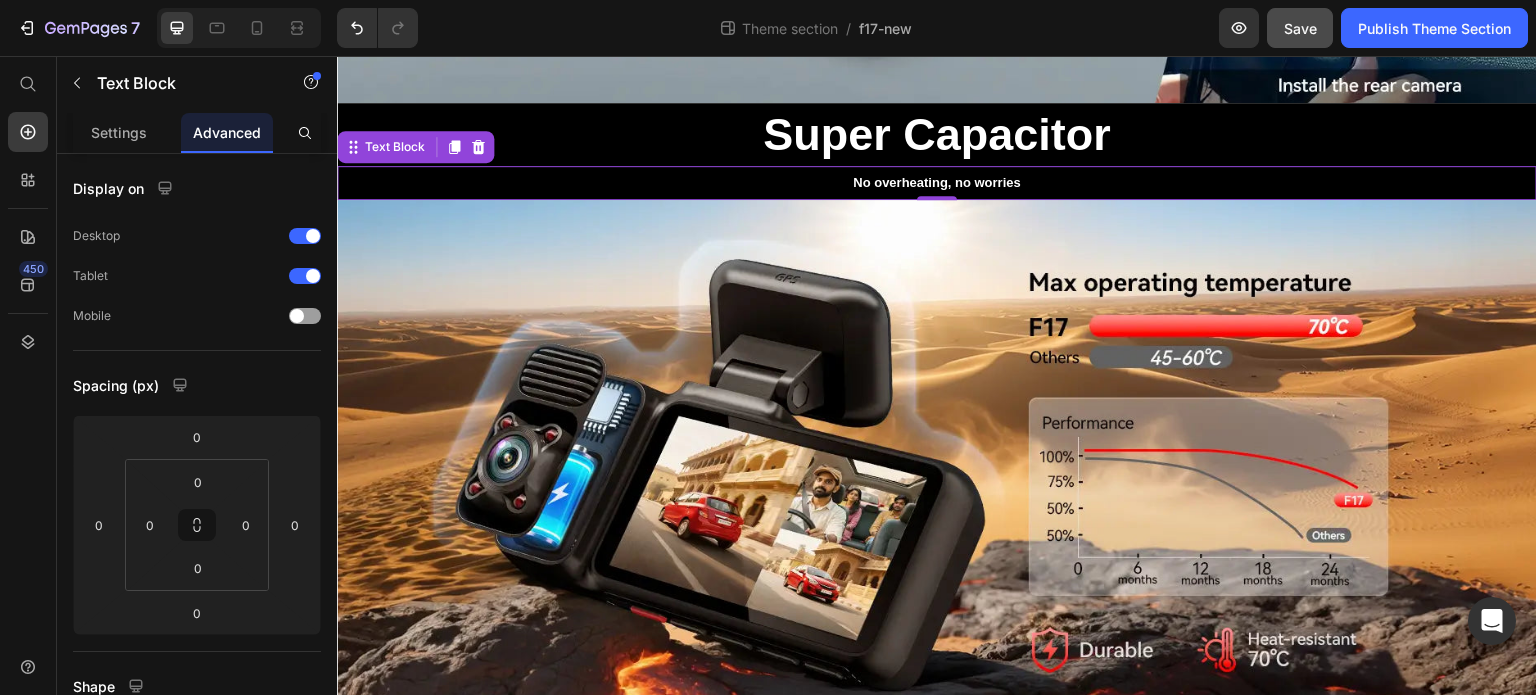 scroll, scrollTop: 2856, scrollLeft: 0, axis: vertical 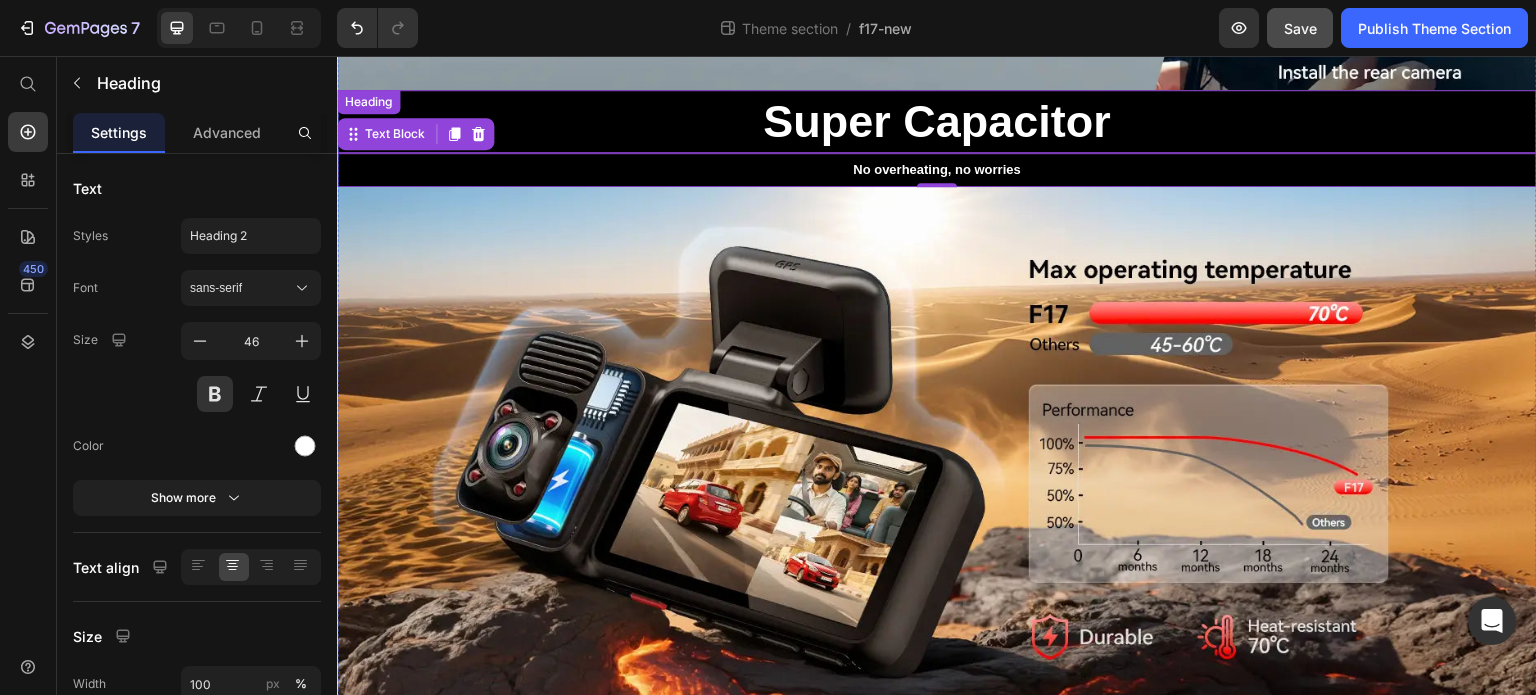 click on "Super Capacitor" at bounding box center [937, 121] 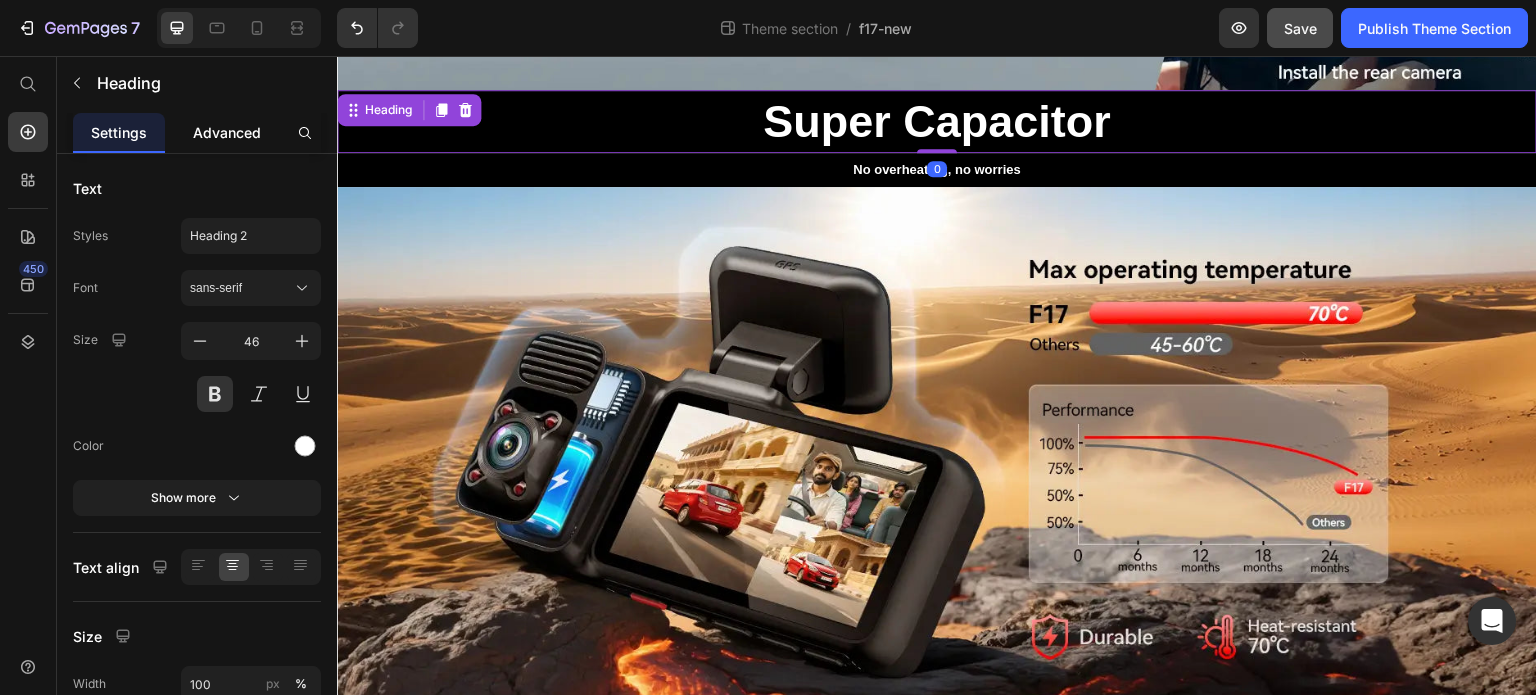 click on "Advanced" 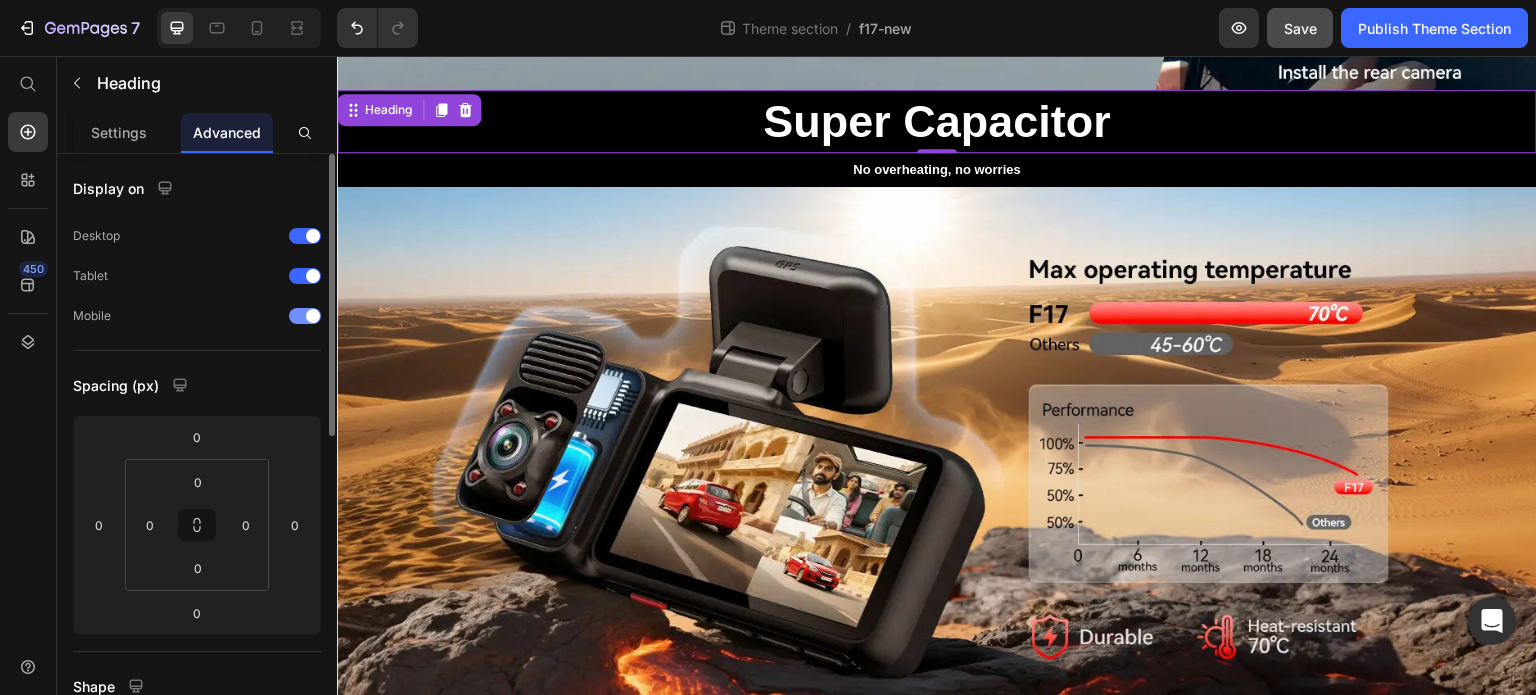 click at bounding box center [313, 316] 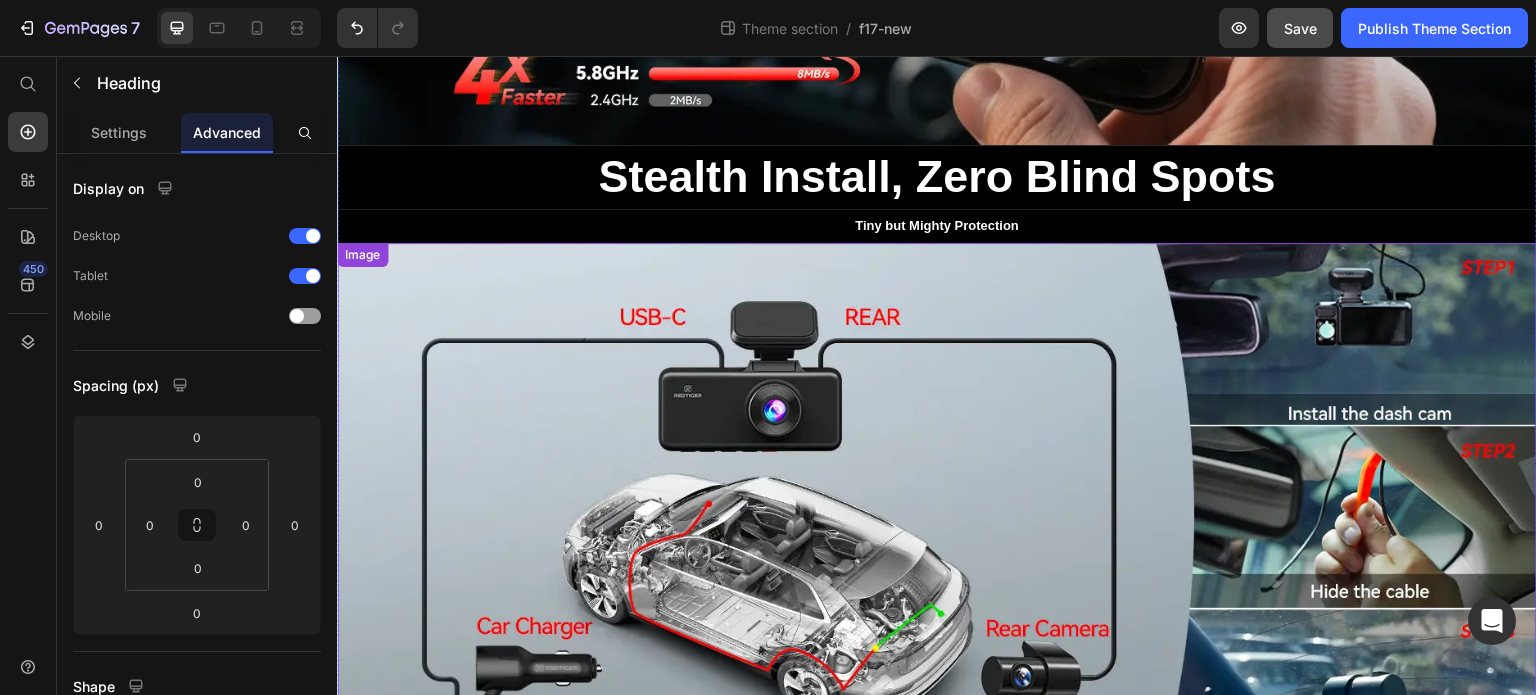 scroll, scrollTop: 1956, scrollLeft: 0, axis: vertical 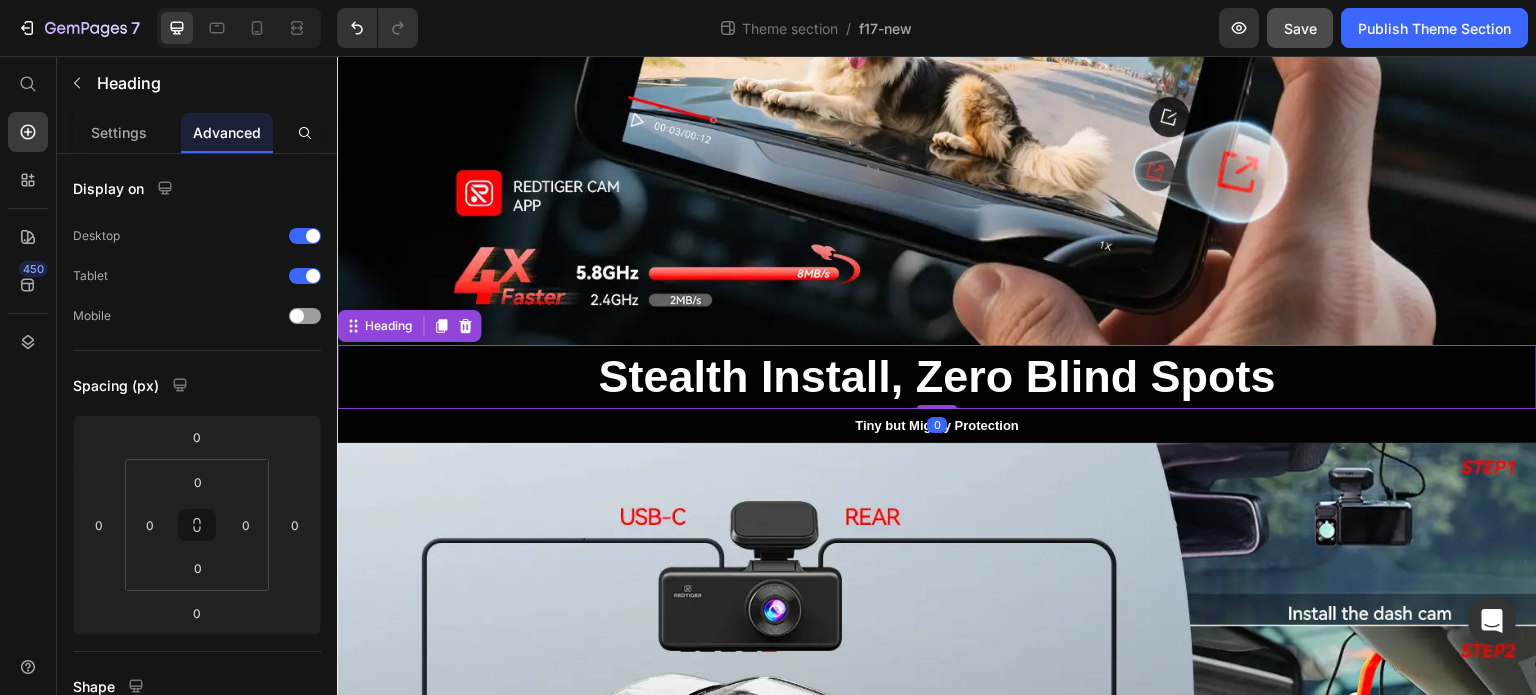 click on "Stealth Install, Zero Blind Spots" at bounding box center (937, 376) 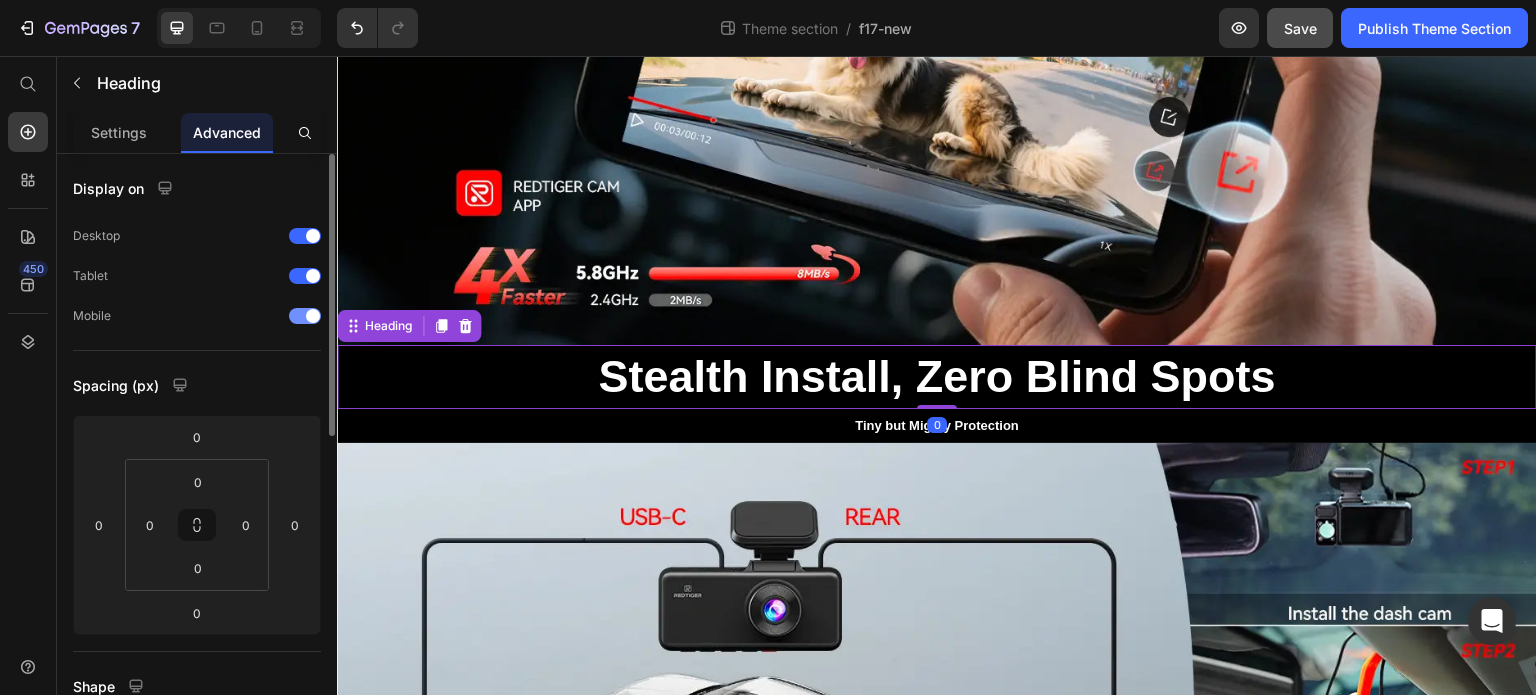 click at bounding box center (313, 316) 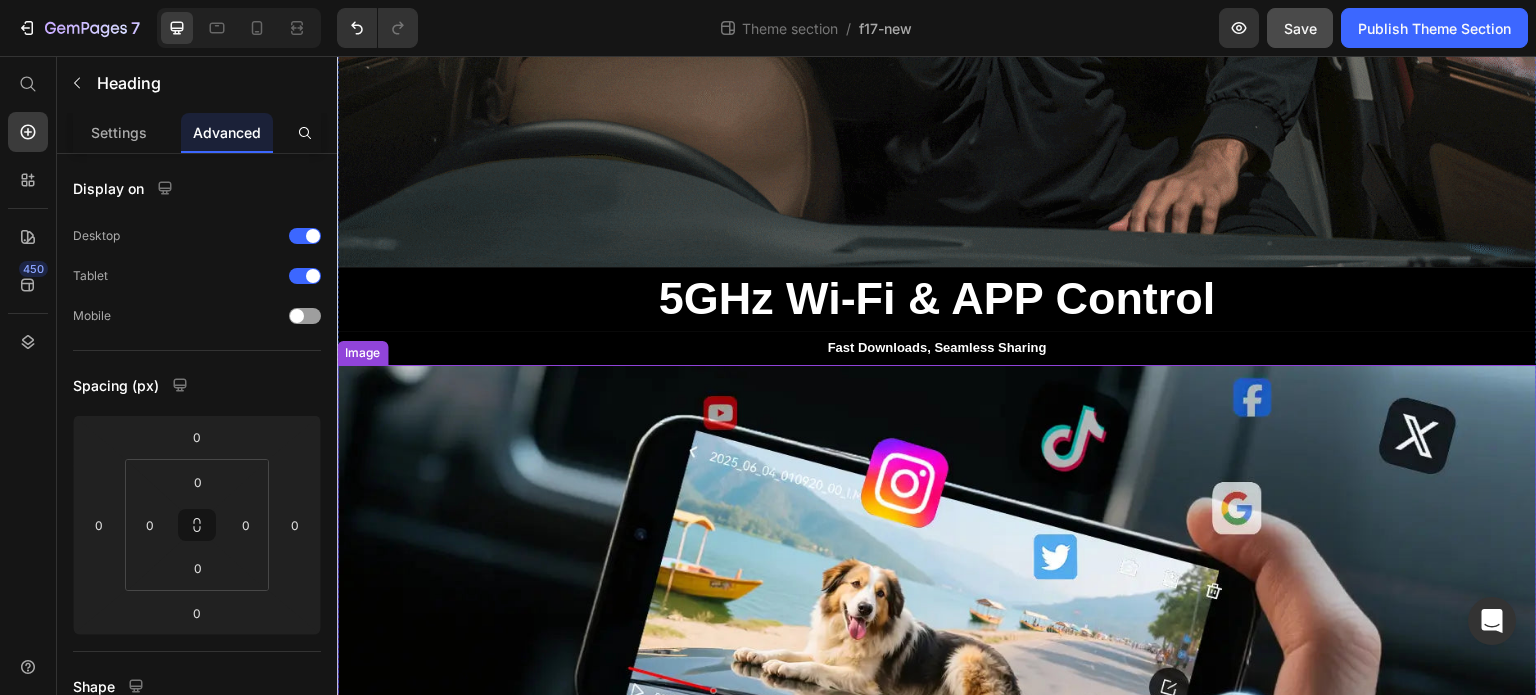 scroll, scrollTop: 1356, scrollLeft: 0, axis: vertical 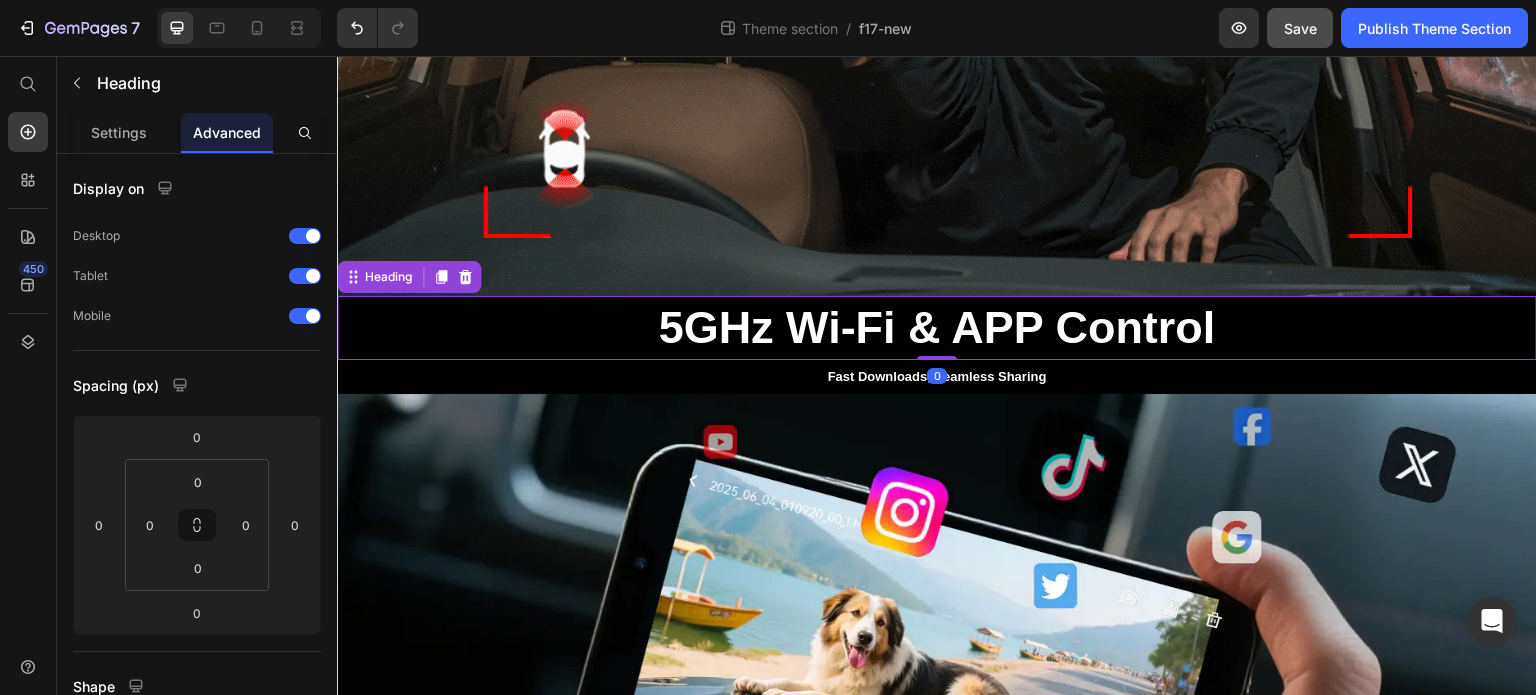 click on "5GHz Wi-Fi & APP Control" at bounding box center (936, 327) 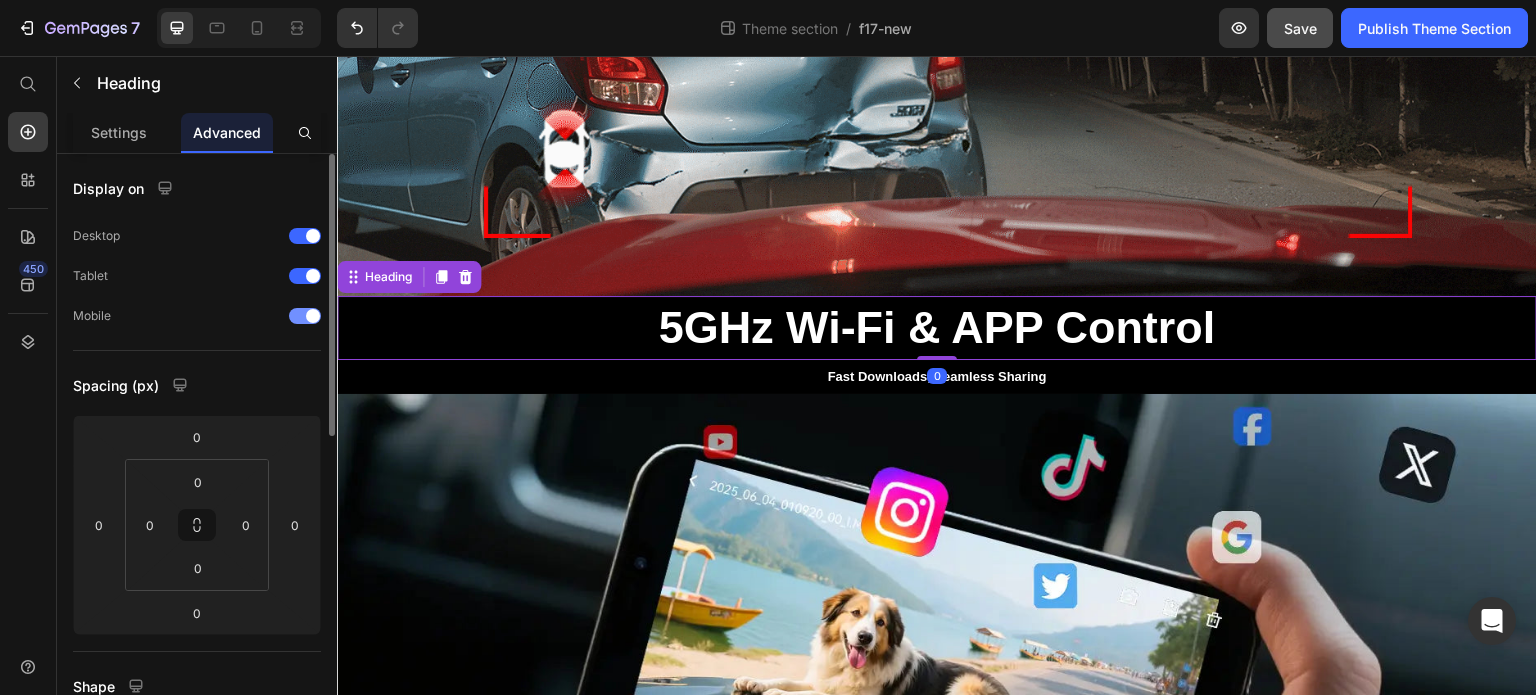 click at bounding box center (305, 316) 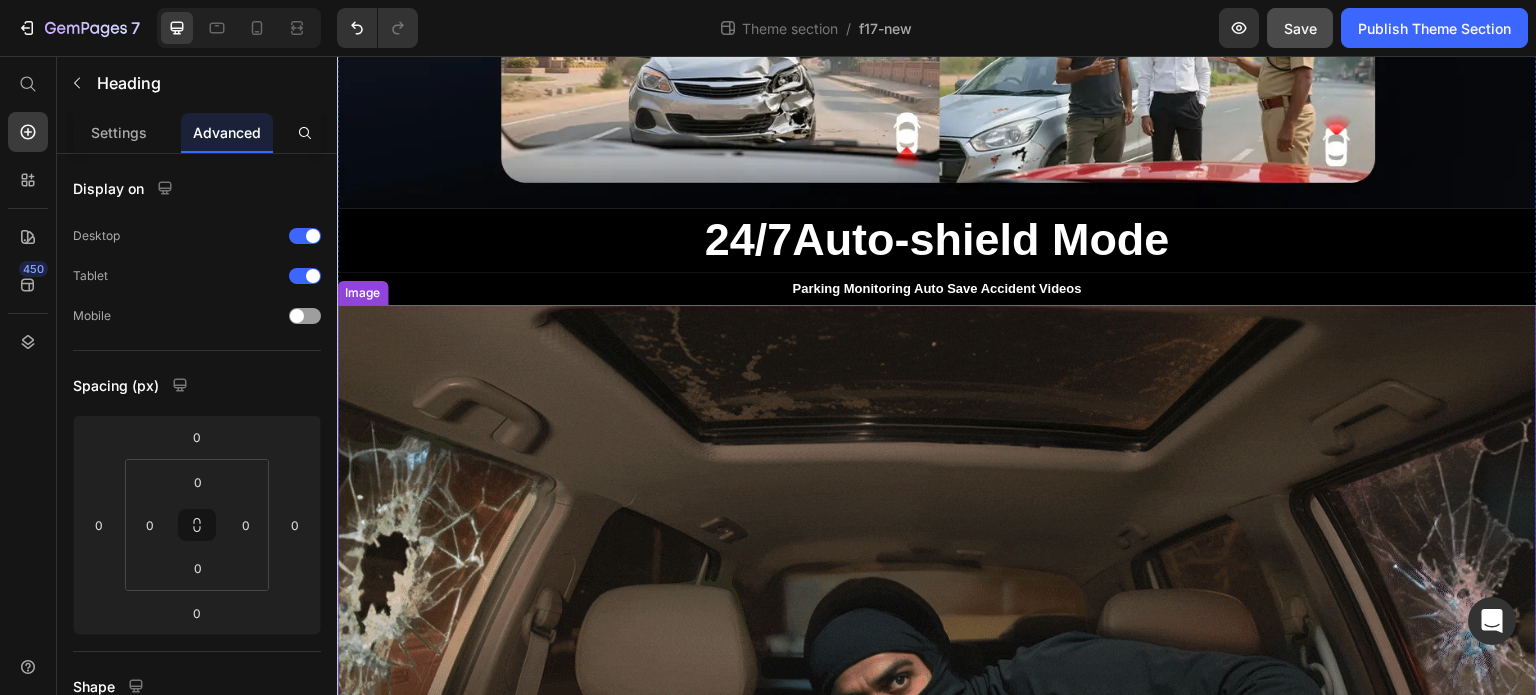 scroll, scrollTop: 656, scrollLeft: 0, axis: vertical 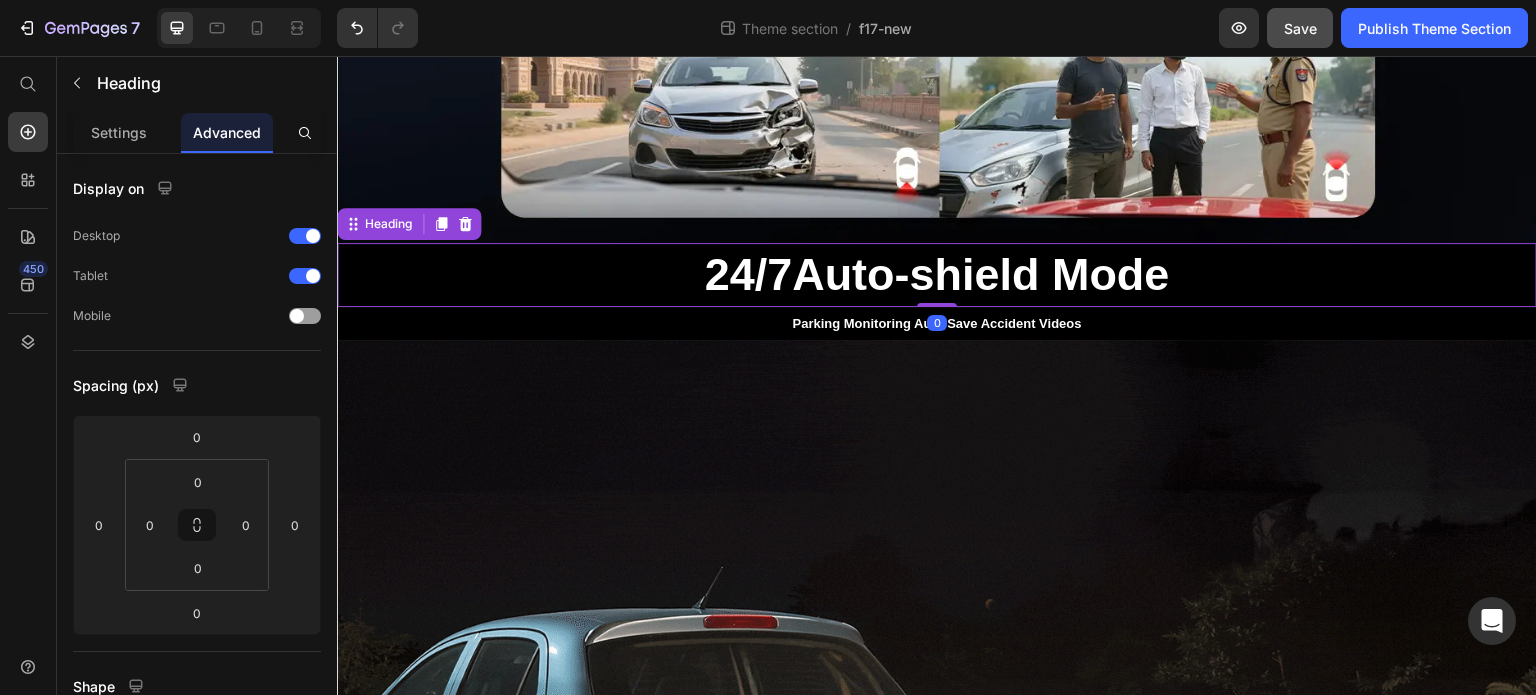 click on "Auto-shield Mode" at bounding box center [980, 274] 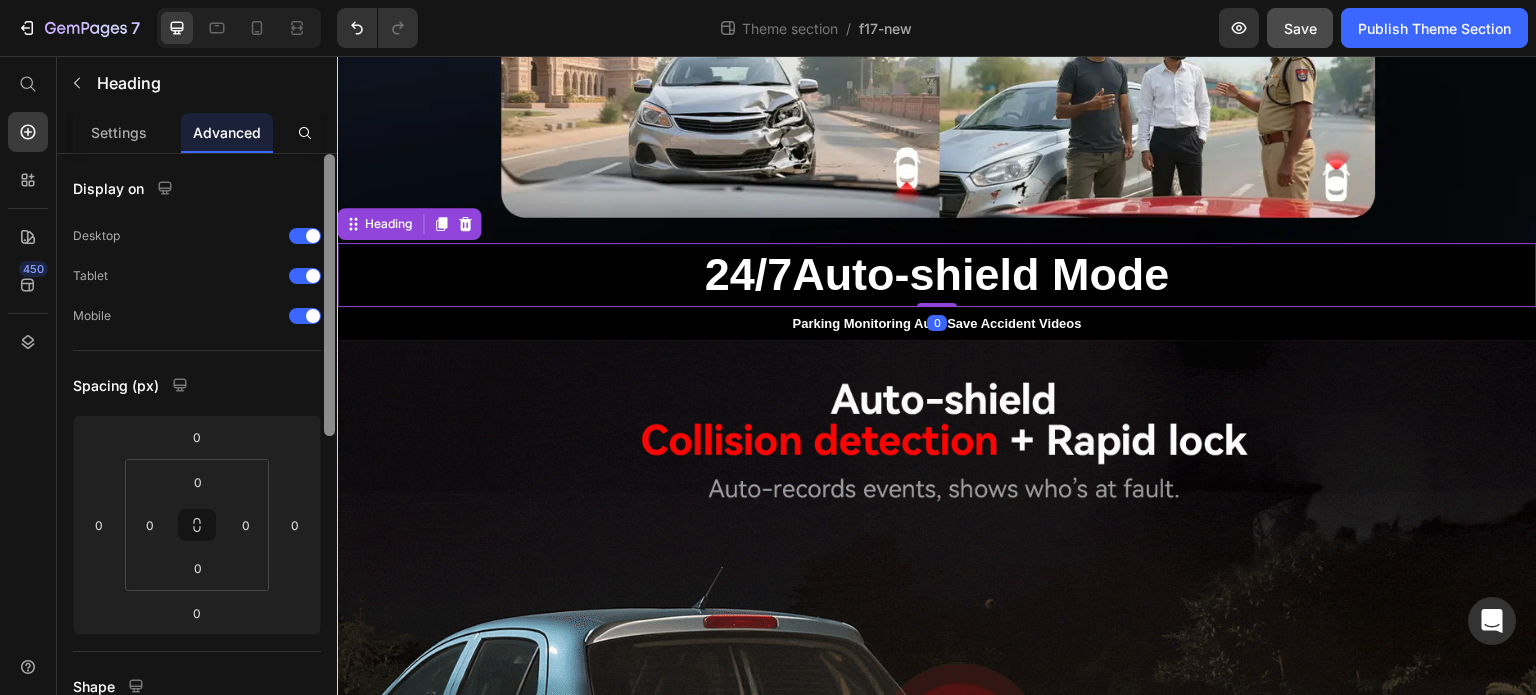 click at bounding box center [329, 295] 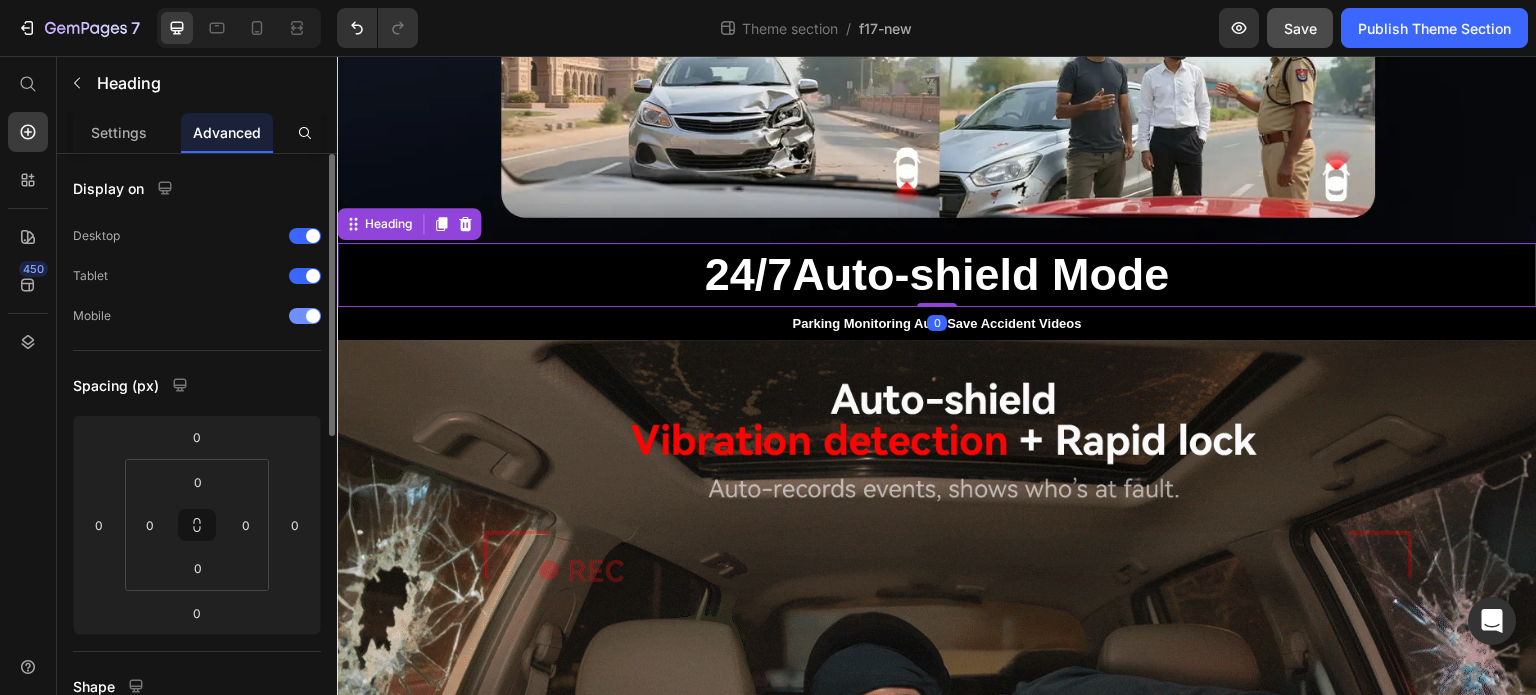click at bounding box center (313, 316) 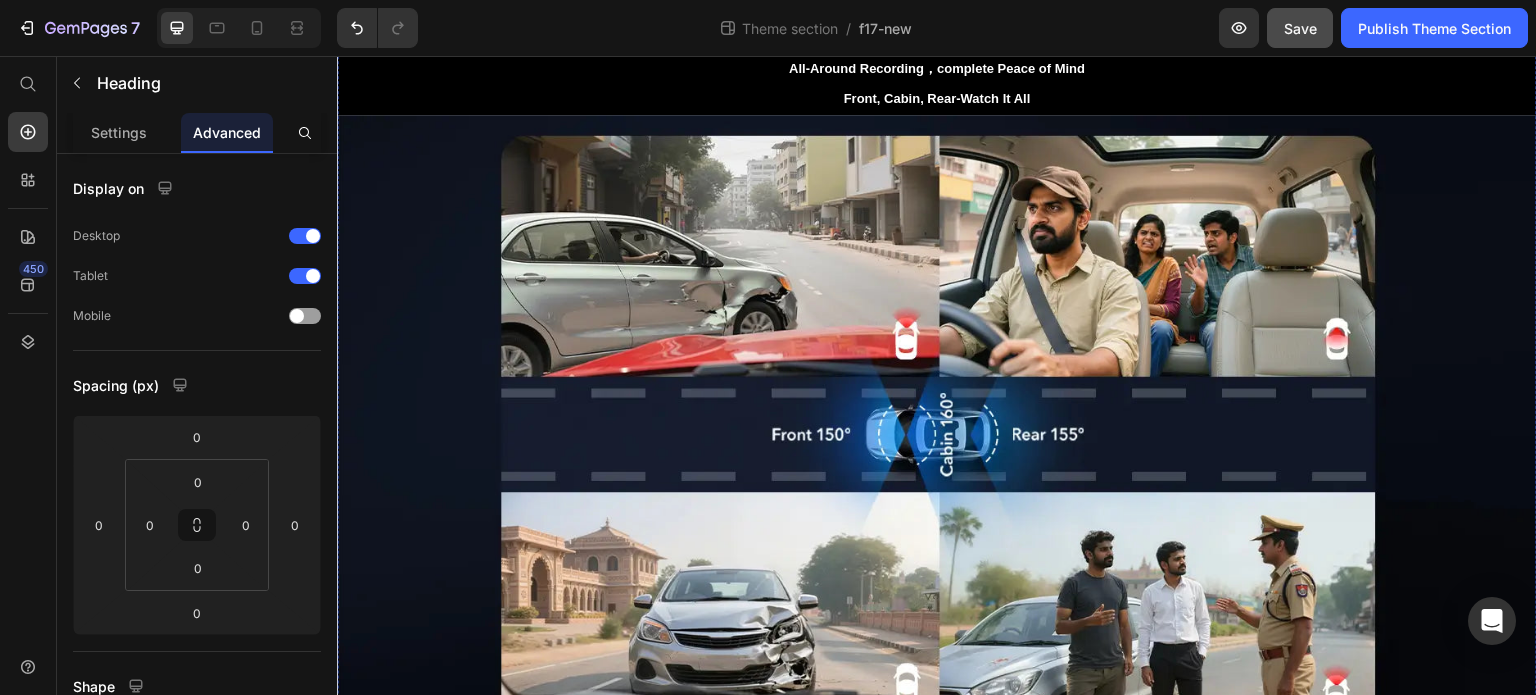scroll, scrollTop: 0, scrollLeft: 0, axis: both 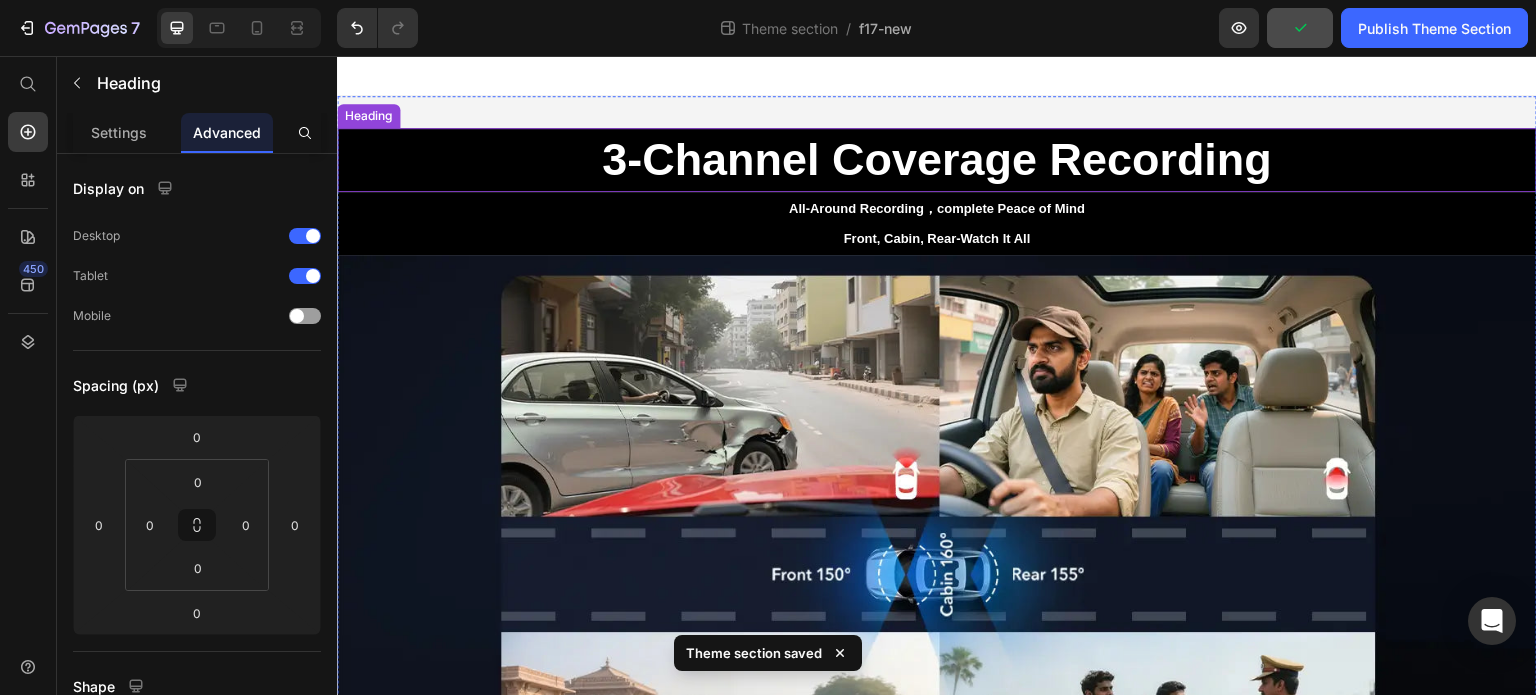 click on "3-Channel Coverage Recording" at bounding box center (937, 159) 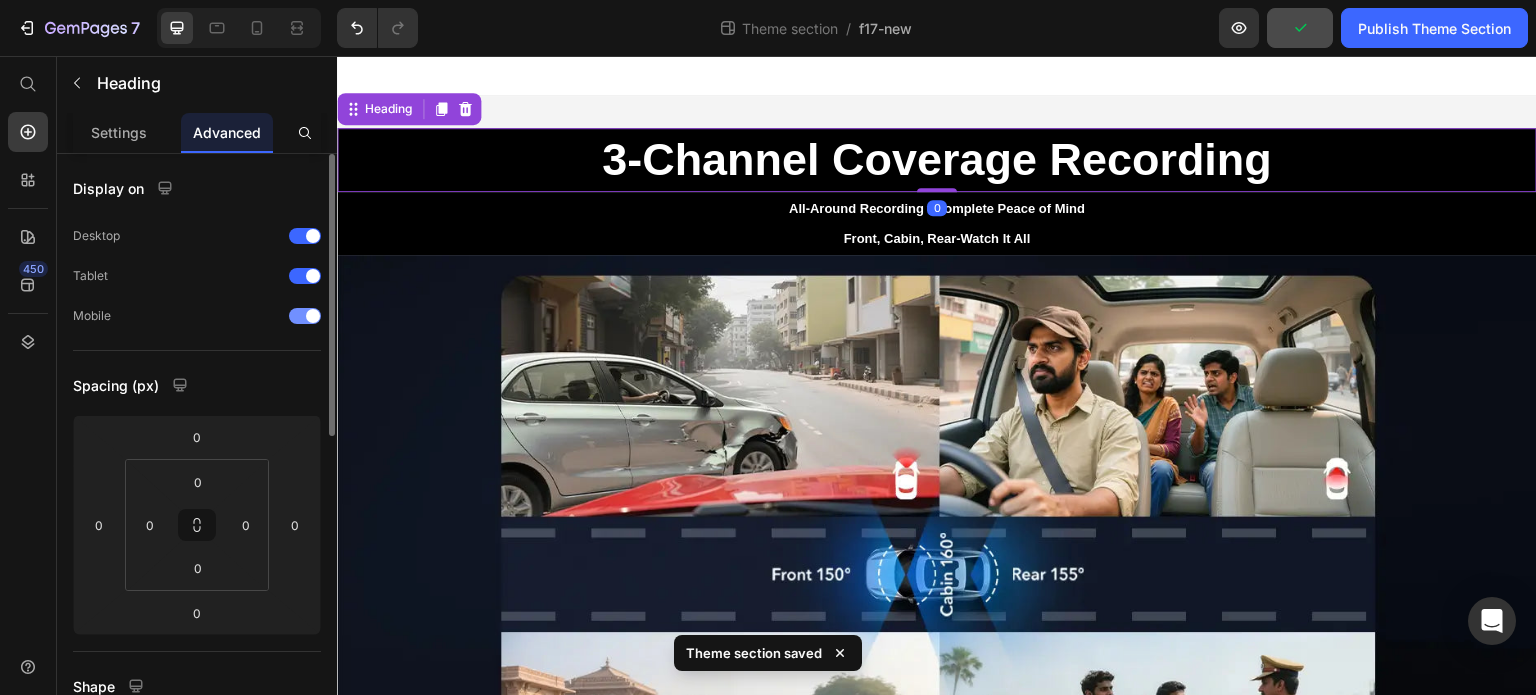 click at bounding box center (313, 316) 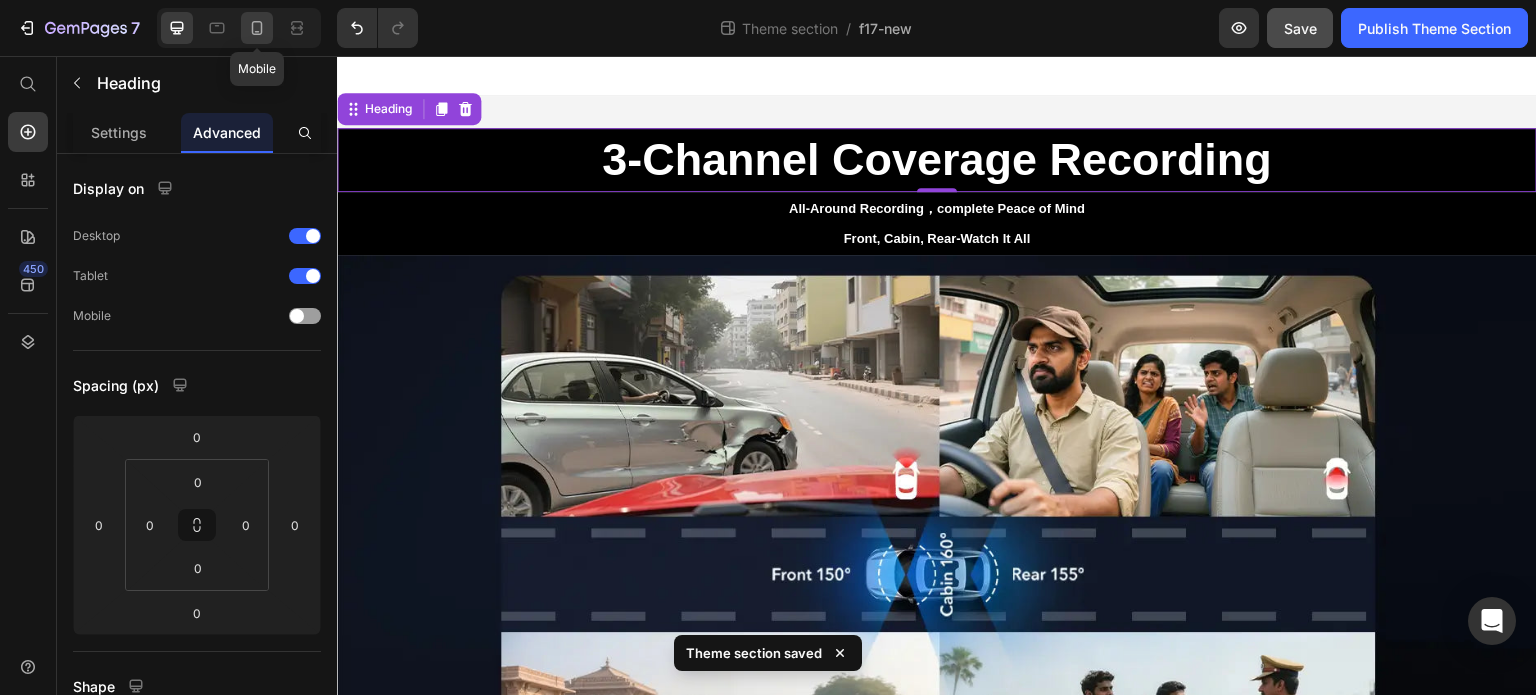 click 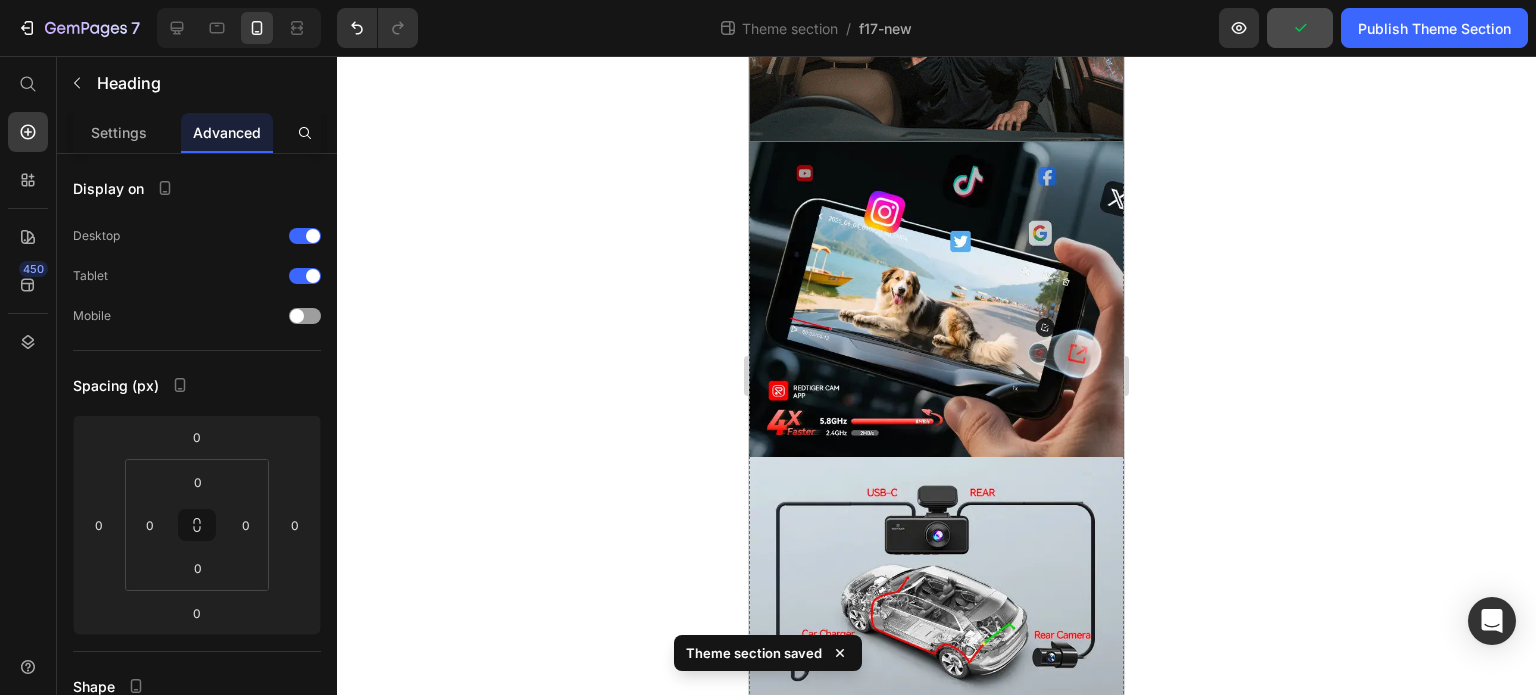 scroll, scrollTop: 0, scrollLeft: 0, axis: both 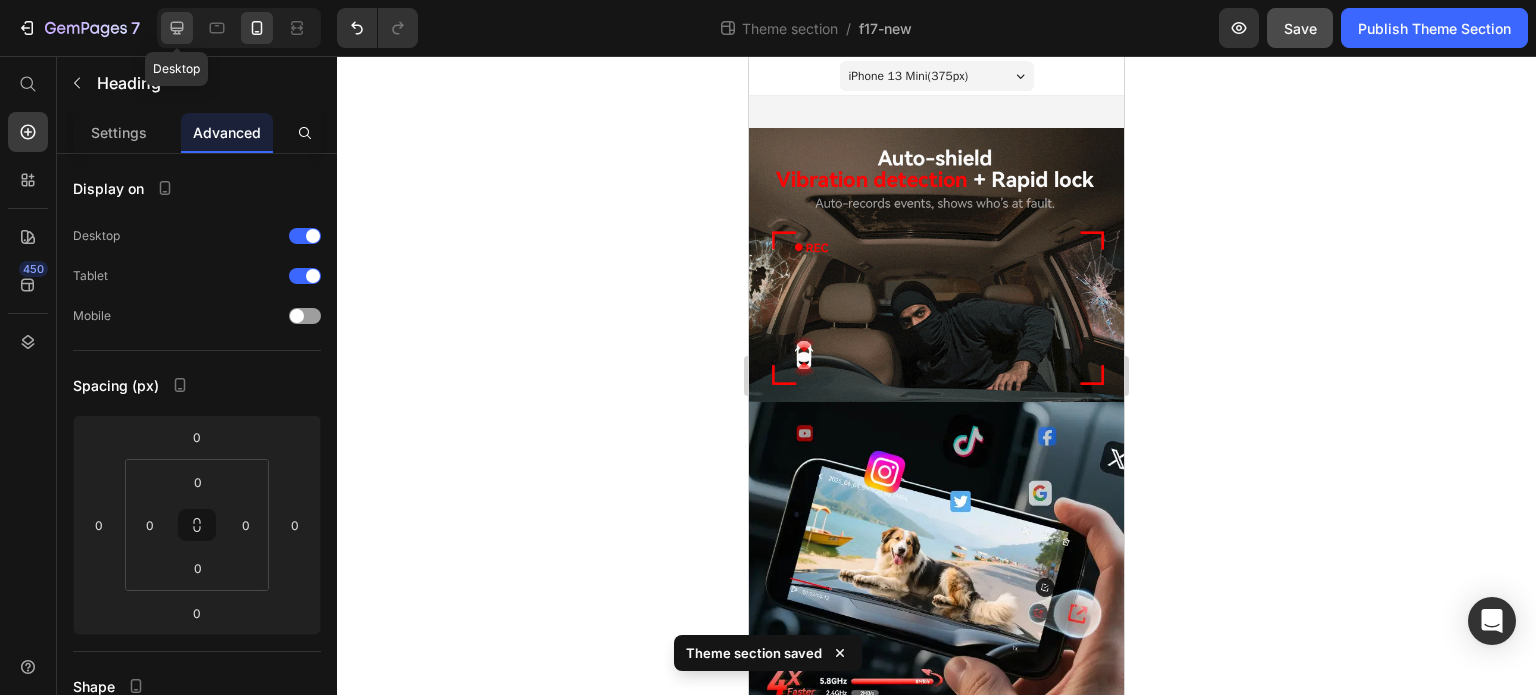 click 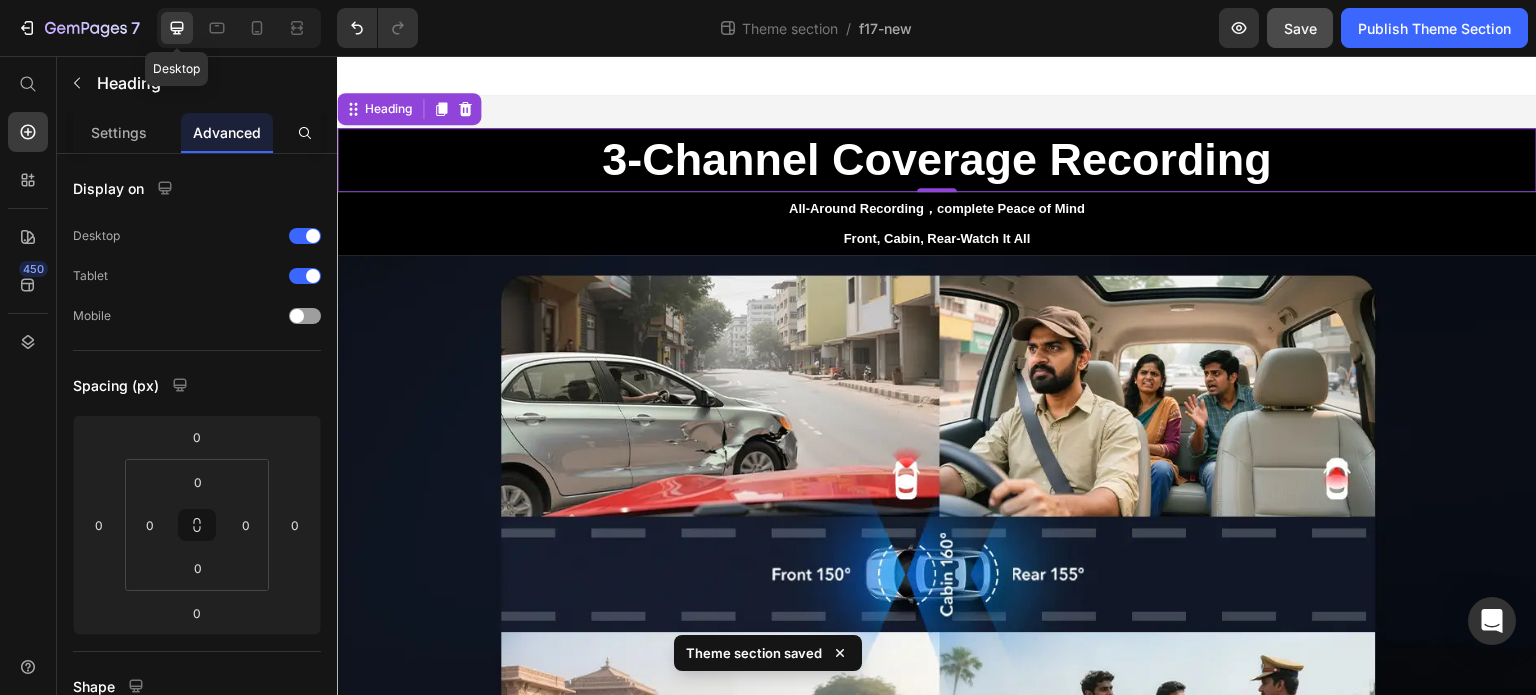 scroll, scrollTop: 2, scrollLeft: 0, axis: vertical 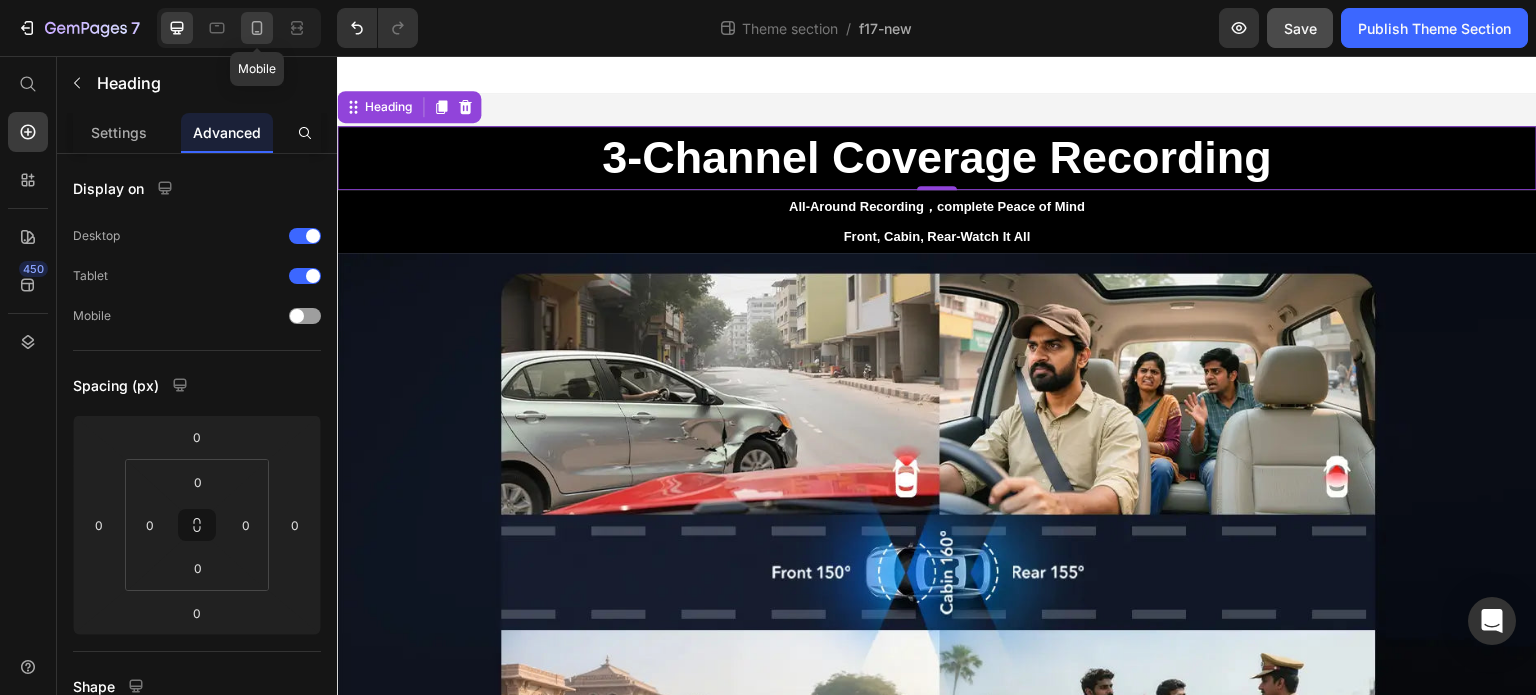 click 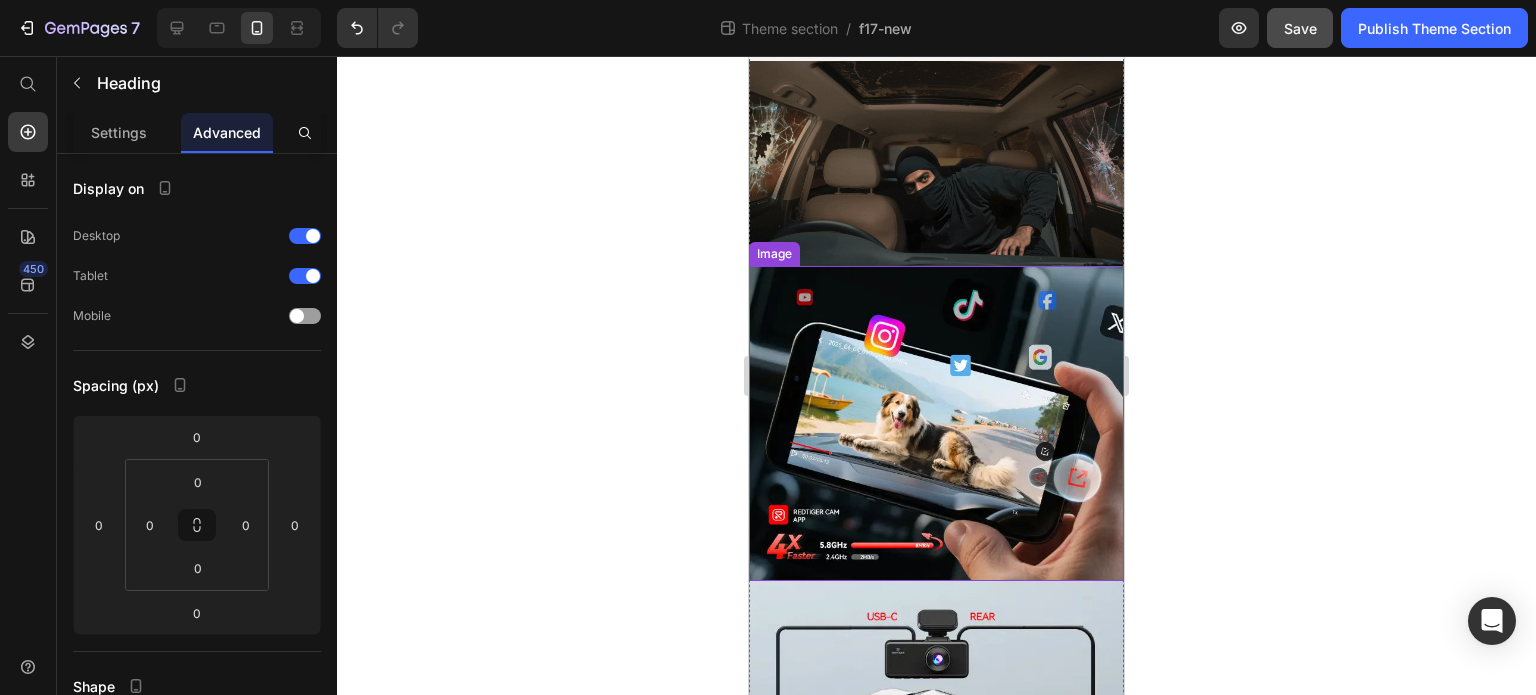 scroll, scrollTop: 0, scrollLeft: 0, axis: both 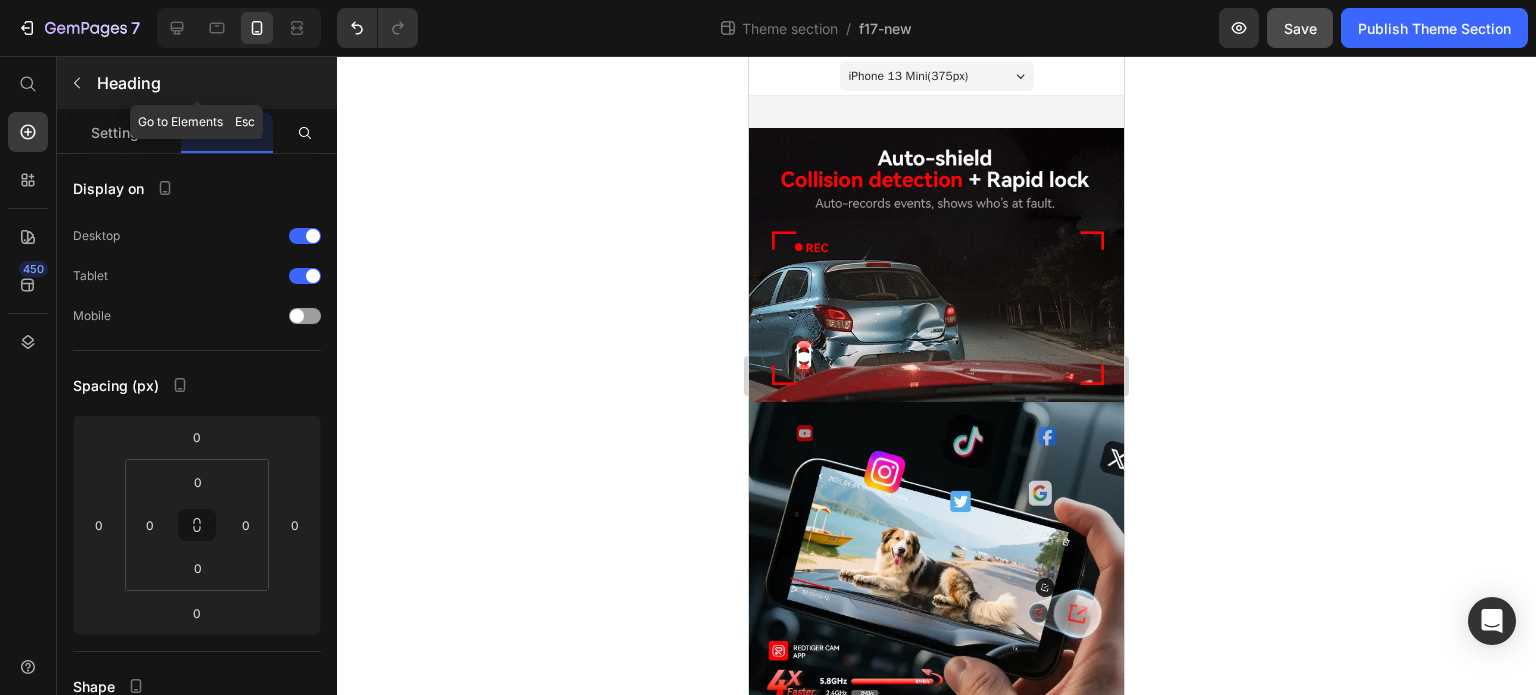click at bounding box center [77, 83] 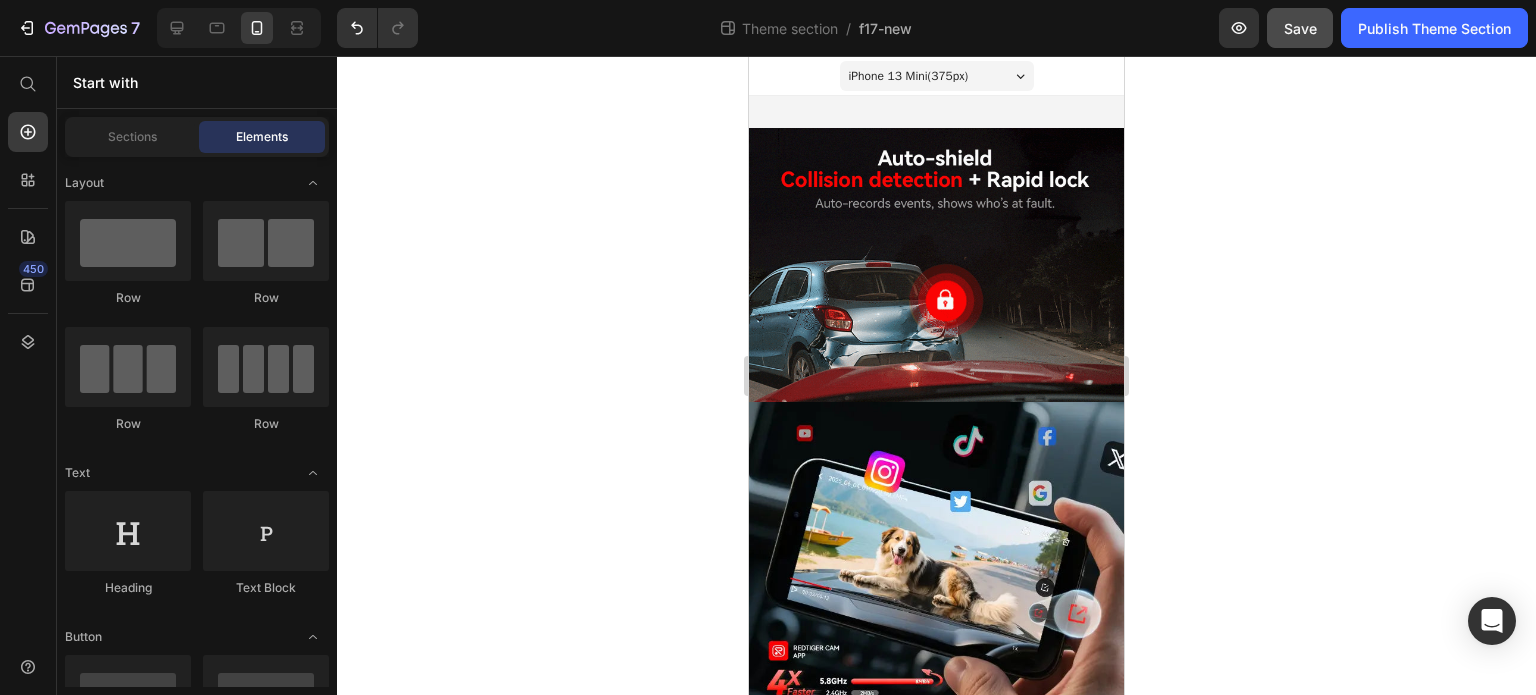 scroll, scrollTop: 400, scrollLeft: 0, axis: vertical 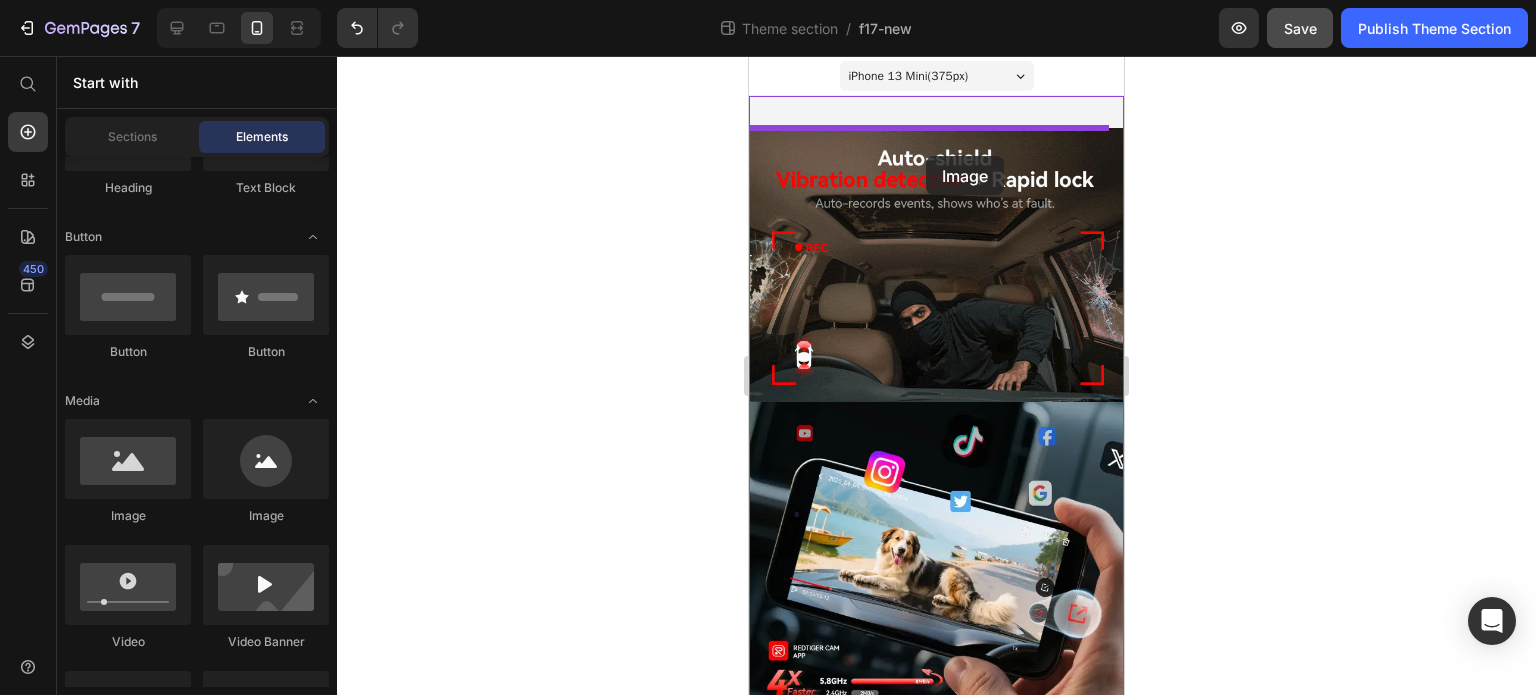 drag, startPoint x: 906, startPoint y: 535, endPoint x: 925, endPoint y: 156, distance: 379.47595 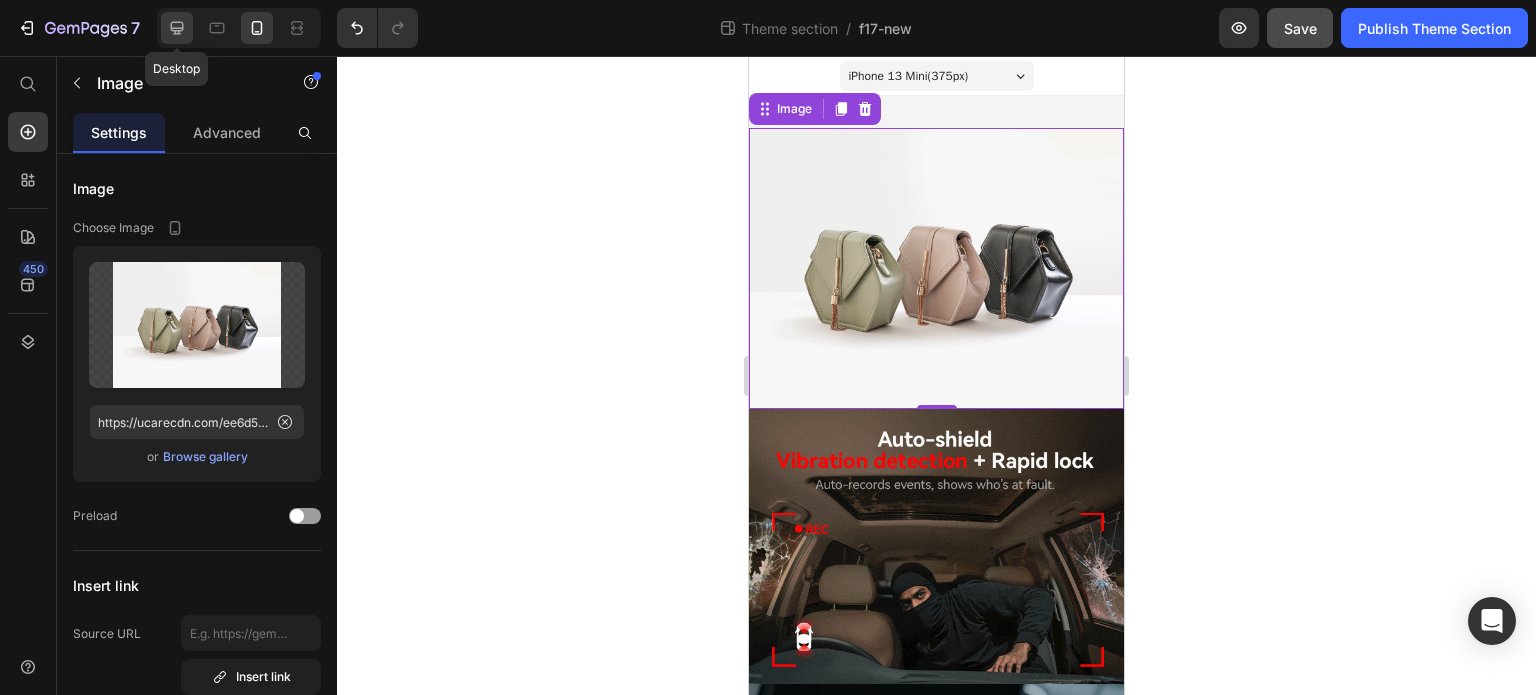 click 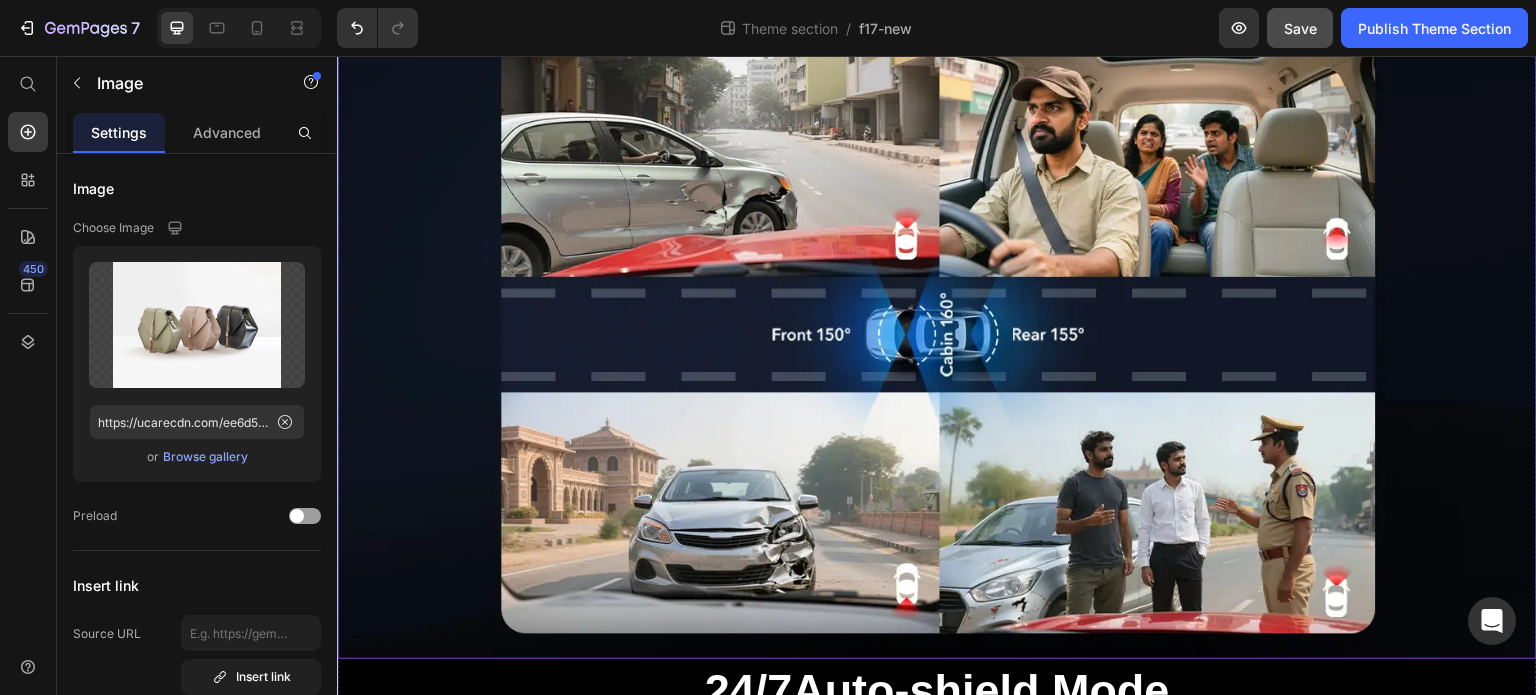 click on "⁠⁠⁠⁠⁠⁠⁠ 3-Channel Coverage Recording Heading All-Around Recording，complete Peace of Mind Front, Cabin, Rear-Watch It All Text Block Image ⁠⁠⁠⁠⁠⁠⁠ 24/7  Auto-shield Mode Heading Parking Monitoring Auto Save Accident Videos Text Block Image   0 Image ⁠⁠⁠⁠⁠⁠⁠ 5GHz Wi-Fi & APP Control Heading Fast Downloads, Seamless Sharing Text Block Image ⁠⁠⁠⁠⁠⁠⁠ Stealth Install, Zero Blind Spots Heading Tiny but Mighty Protection Text Block Image ⁠⁠⁠⁠⁠⁠⁠ Super Capacitor Heading No overheating, no worries Text Block Image" at bounding box center (937, 2057) 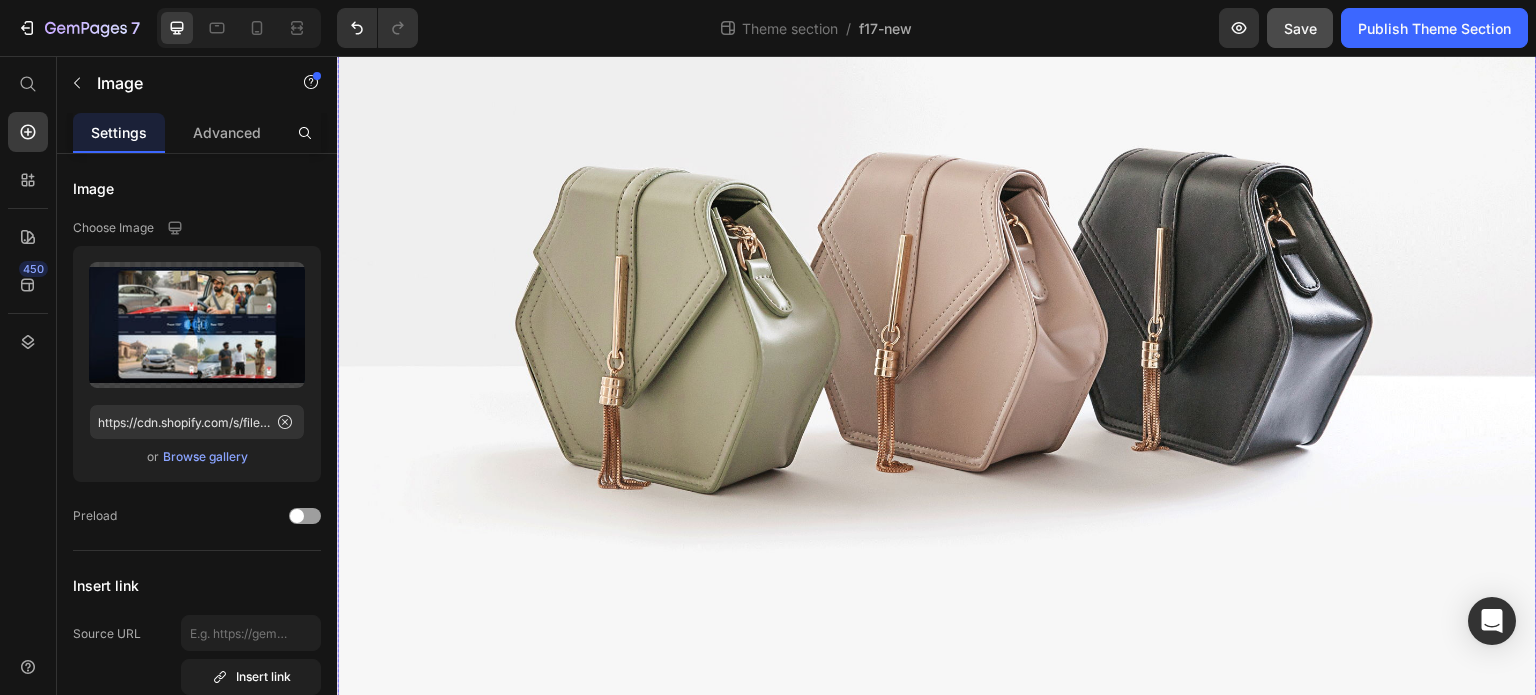 scroll, scrollTop: 863, scrollLeft: 0, axis: vertical 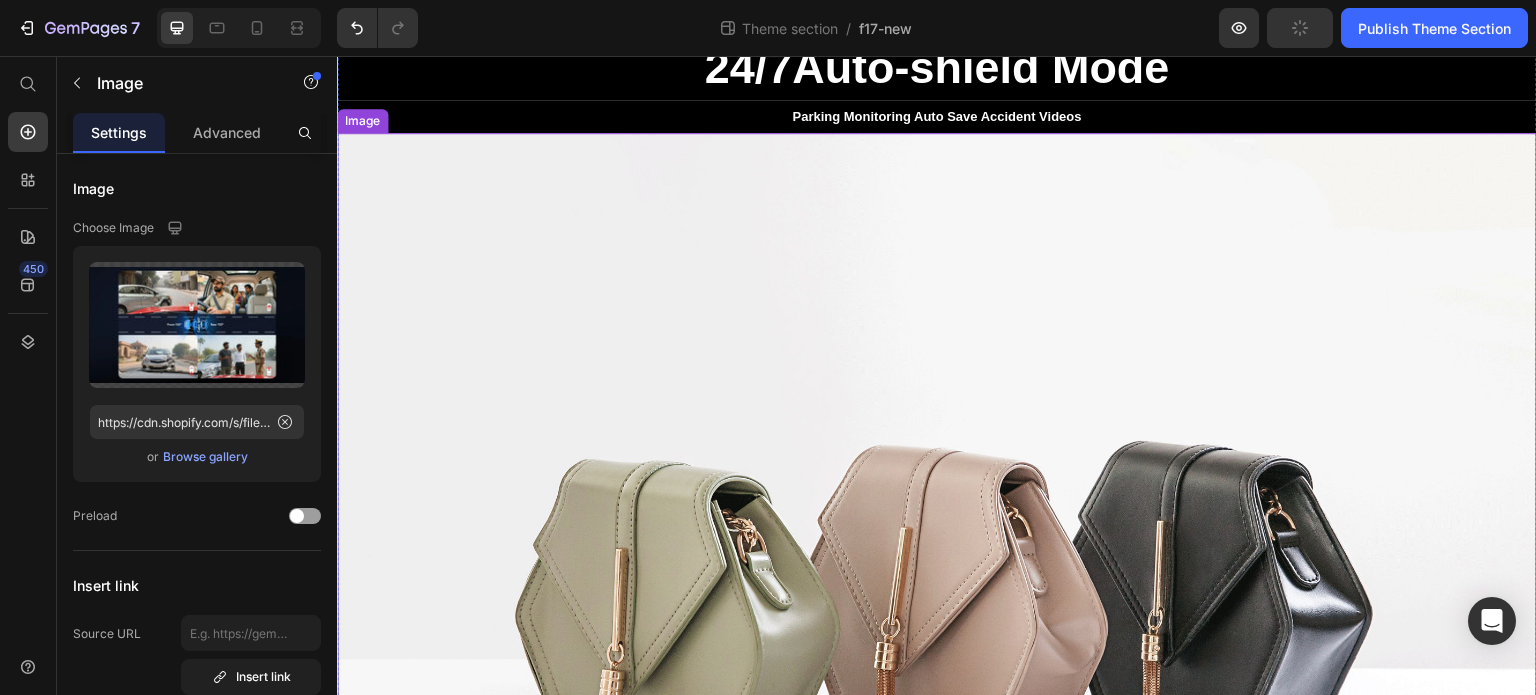 click at bounding box center (937, 583) 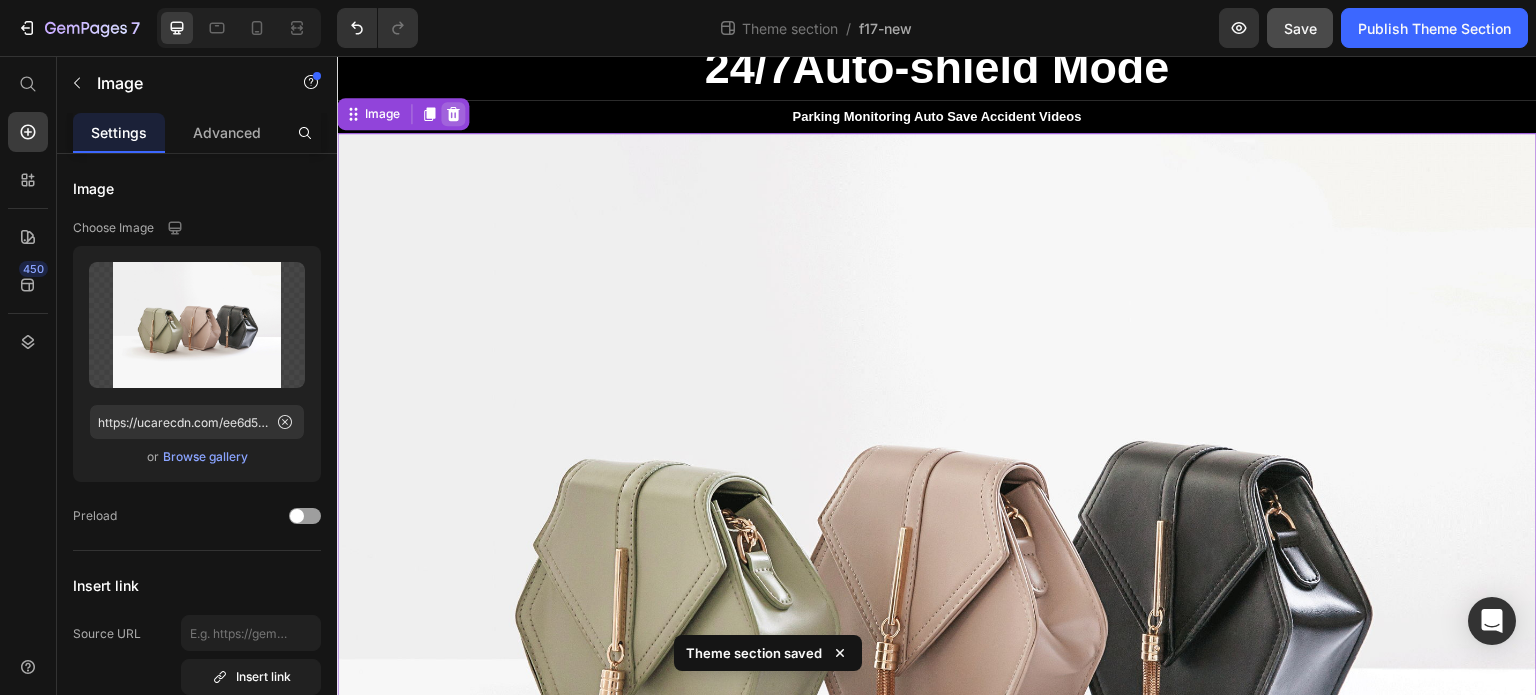 click 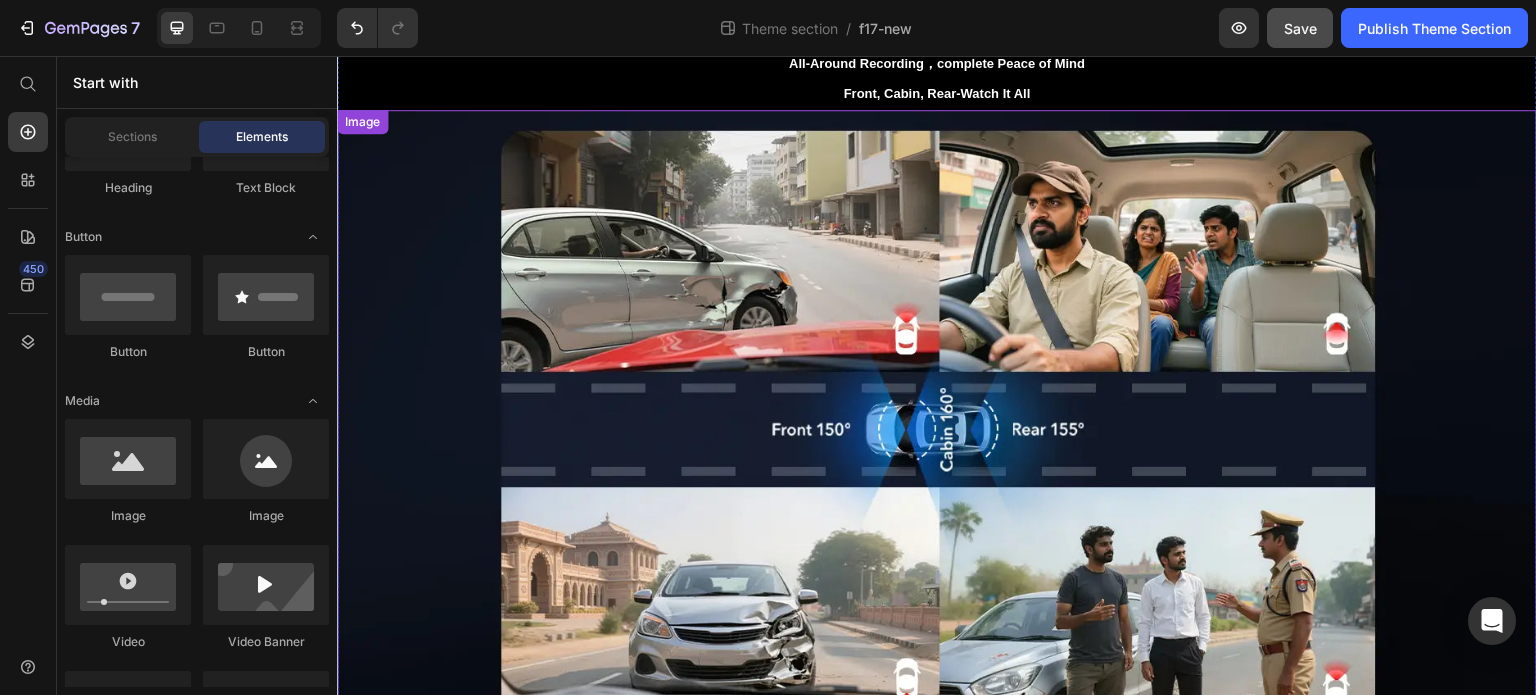 scroll, scrollTop: 0, scrollLeft: 0, axis: both 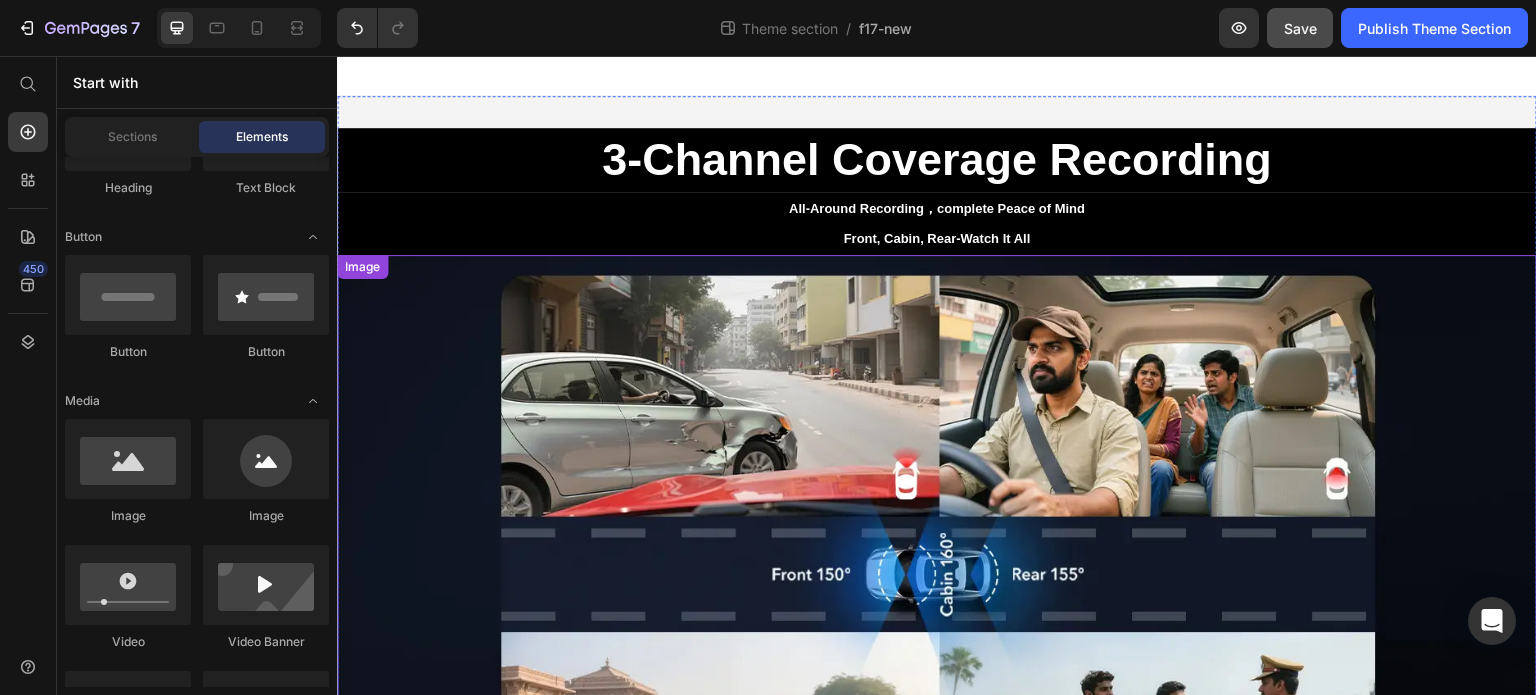 click at bounding box center [937, 576] 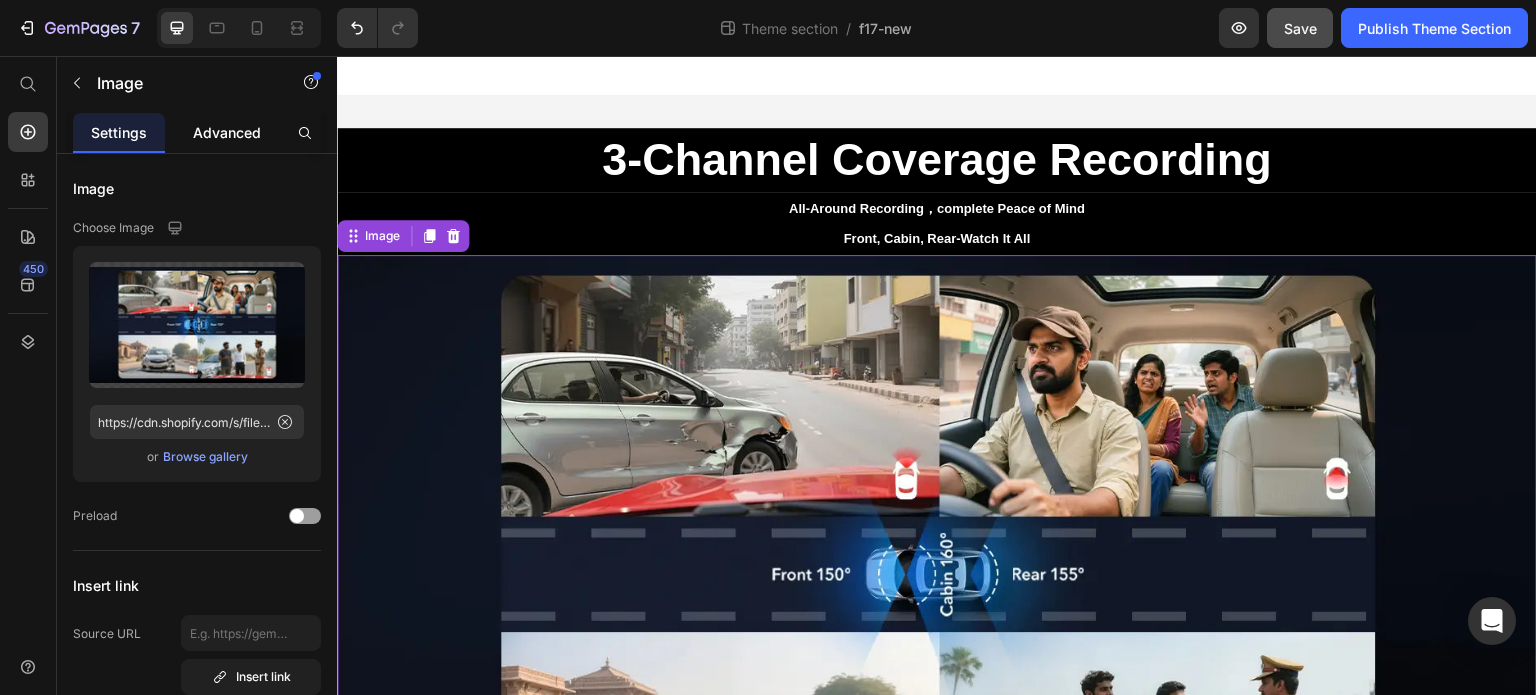 click on "Advanced" 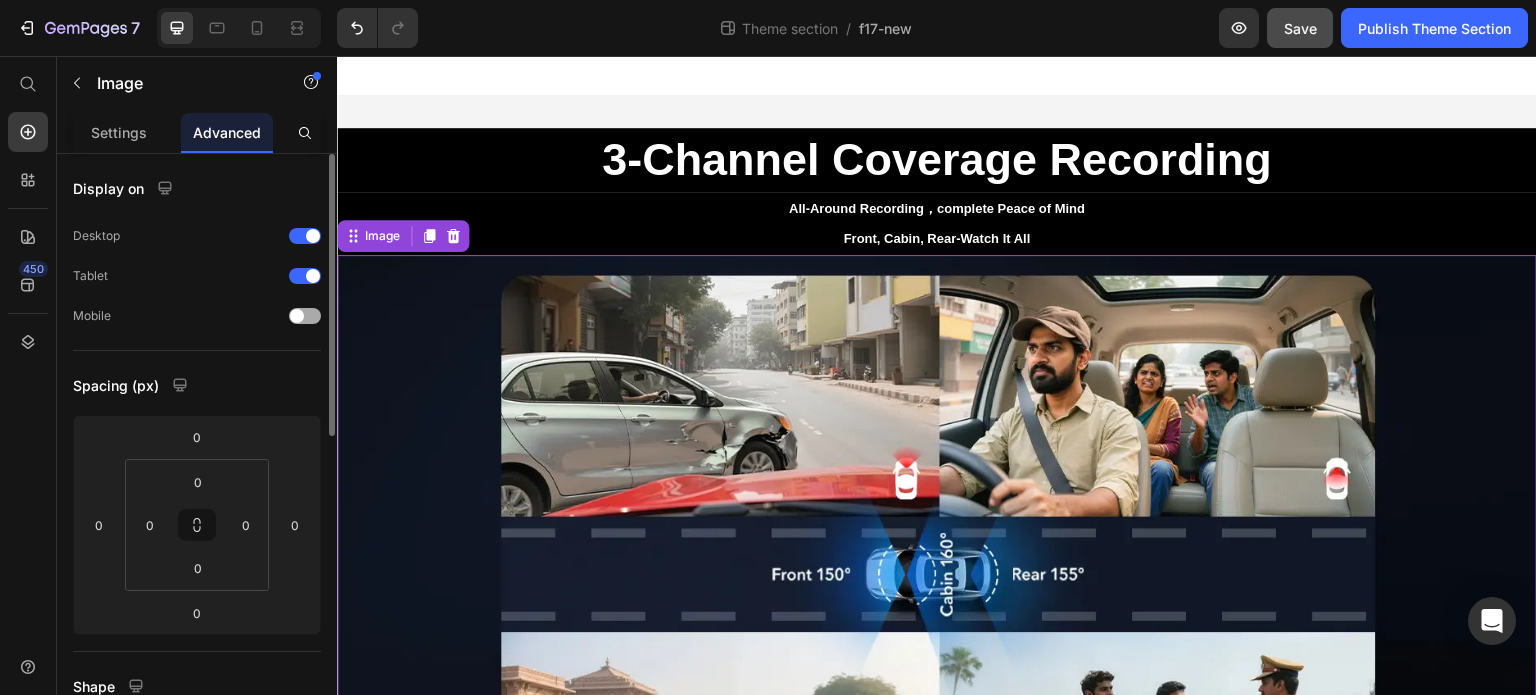 click at bounding box center (297, 316) 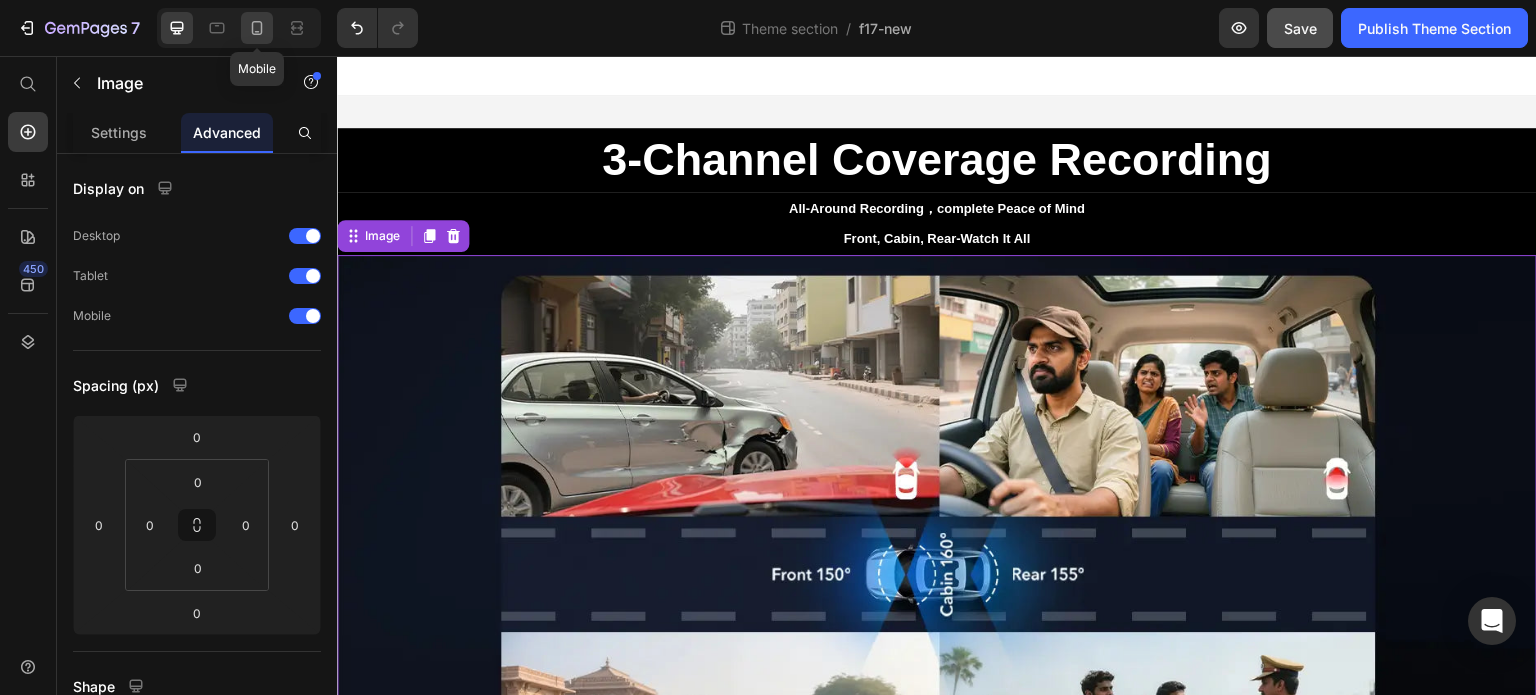 click 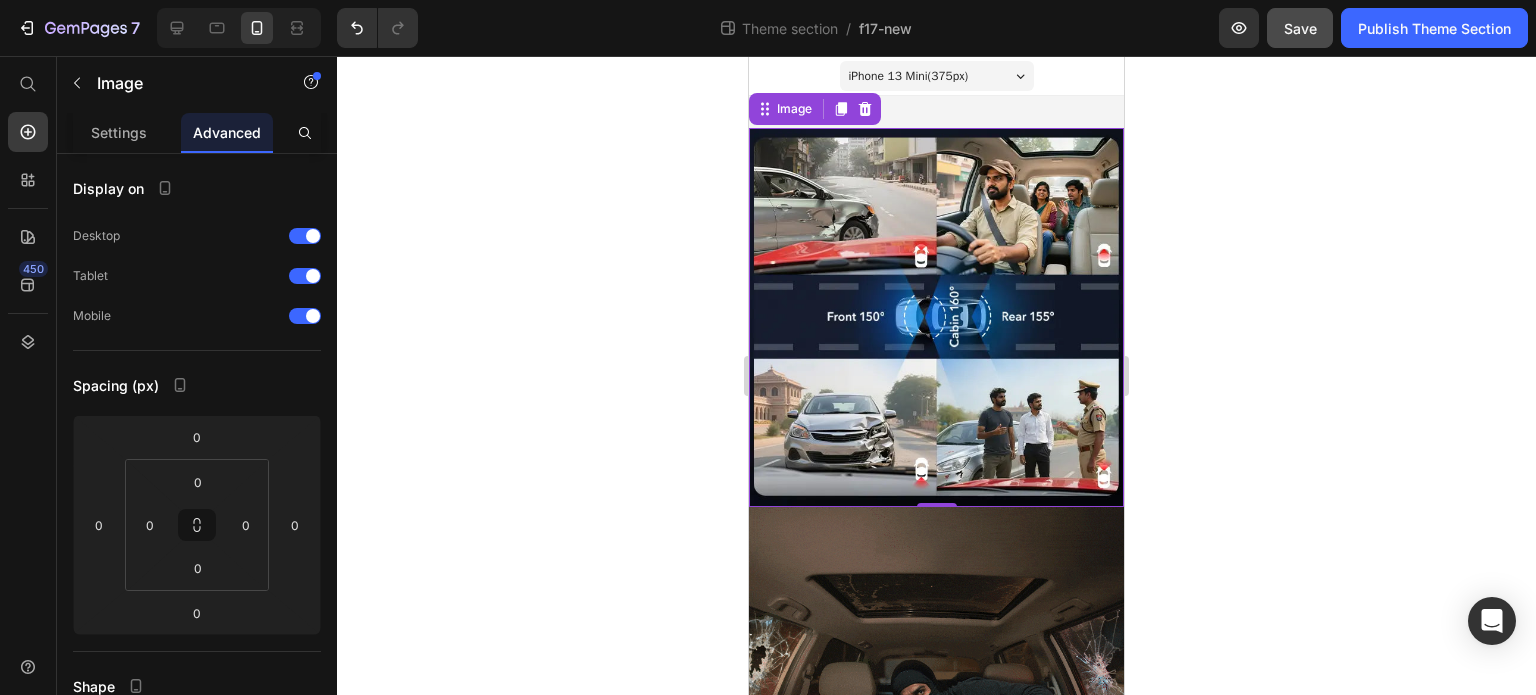 scroll, scrollTop: 2, scrollLeft: 0, axis: vertical 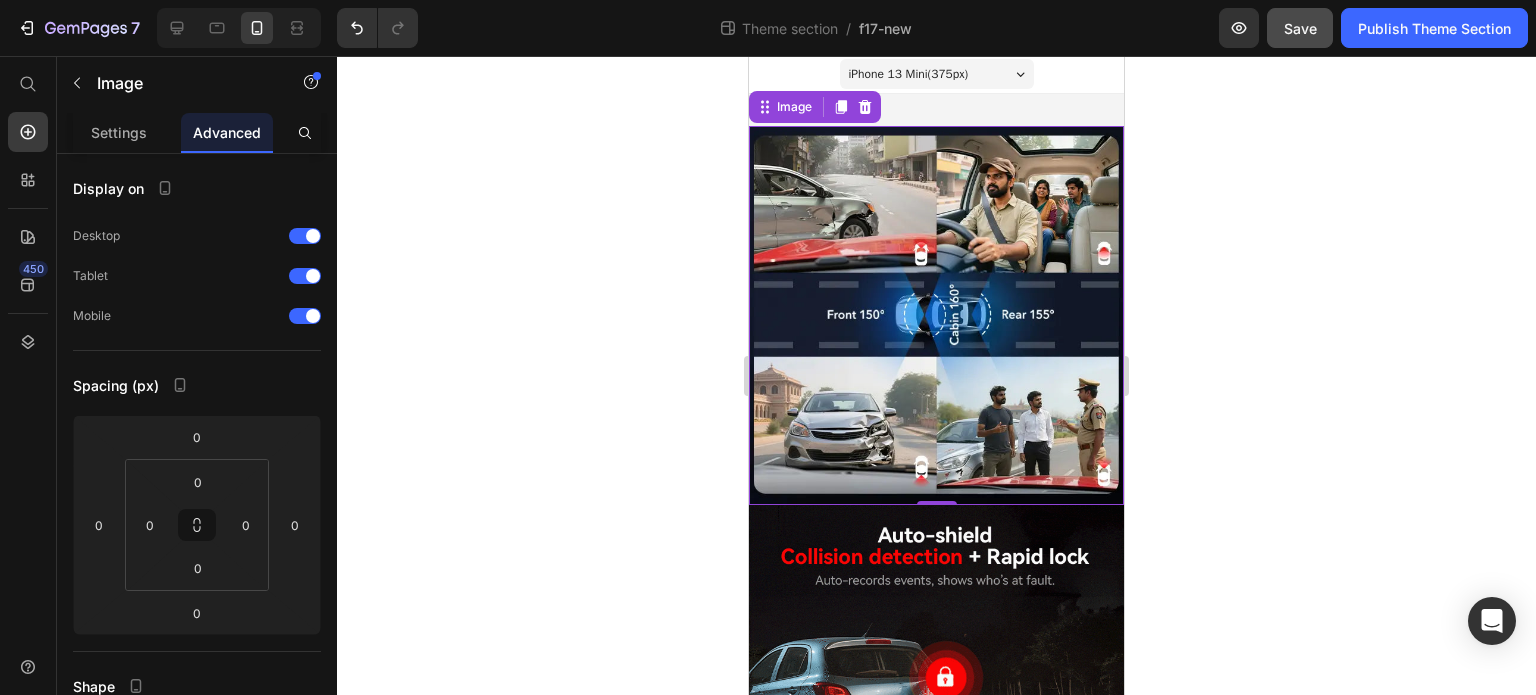 click at bounding box center (936, 315) 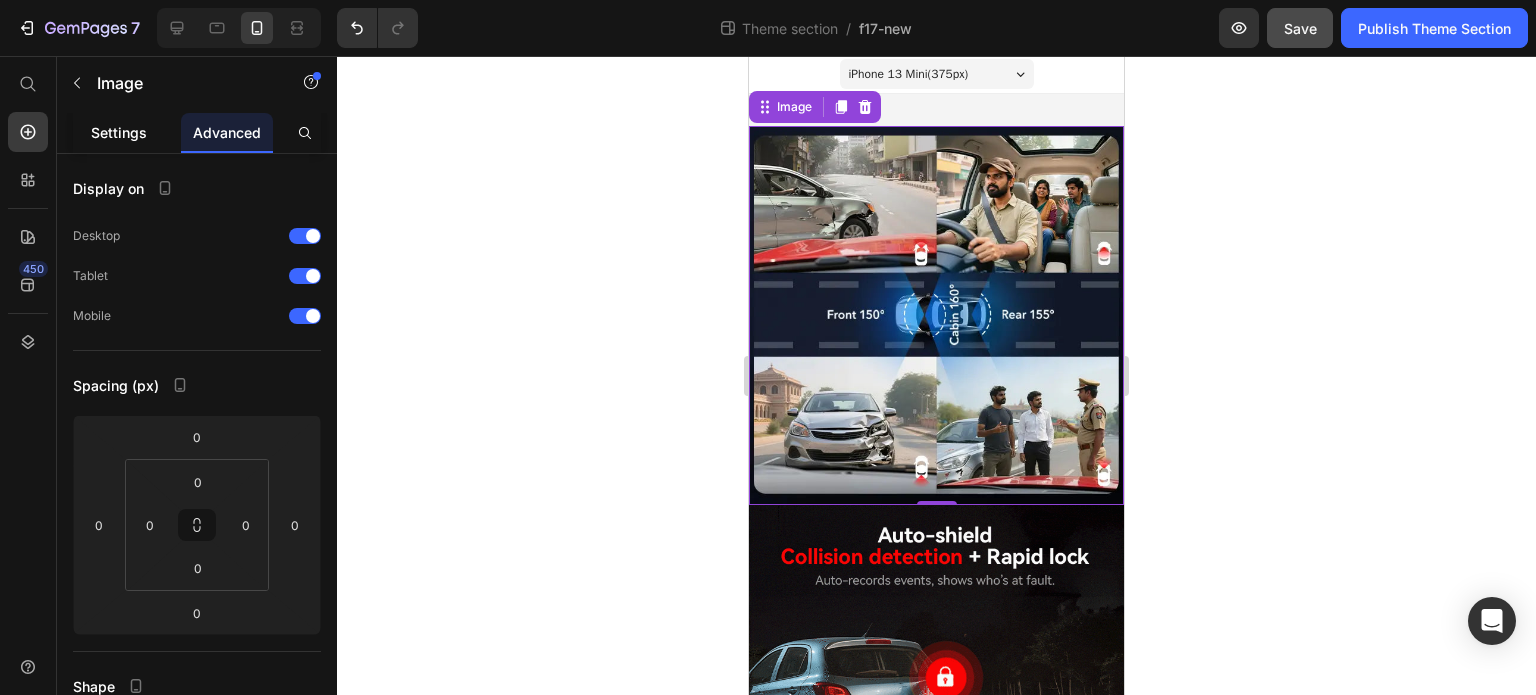 click on "Settings" at bounding box center [119, 132] 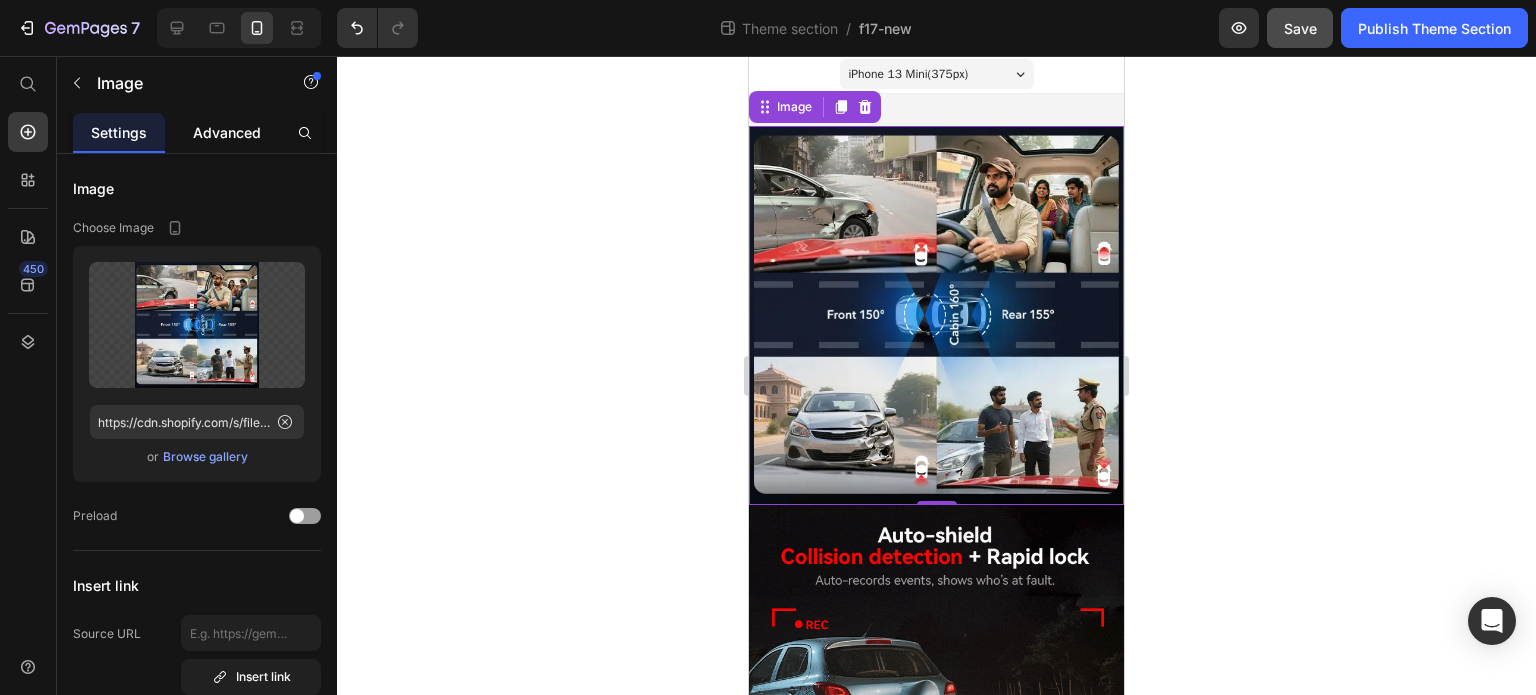 click on "Advanced" at bounding box center [227, 132] 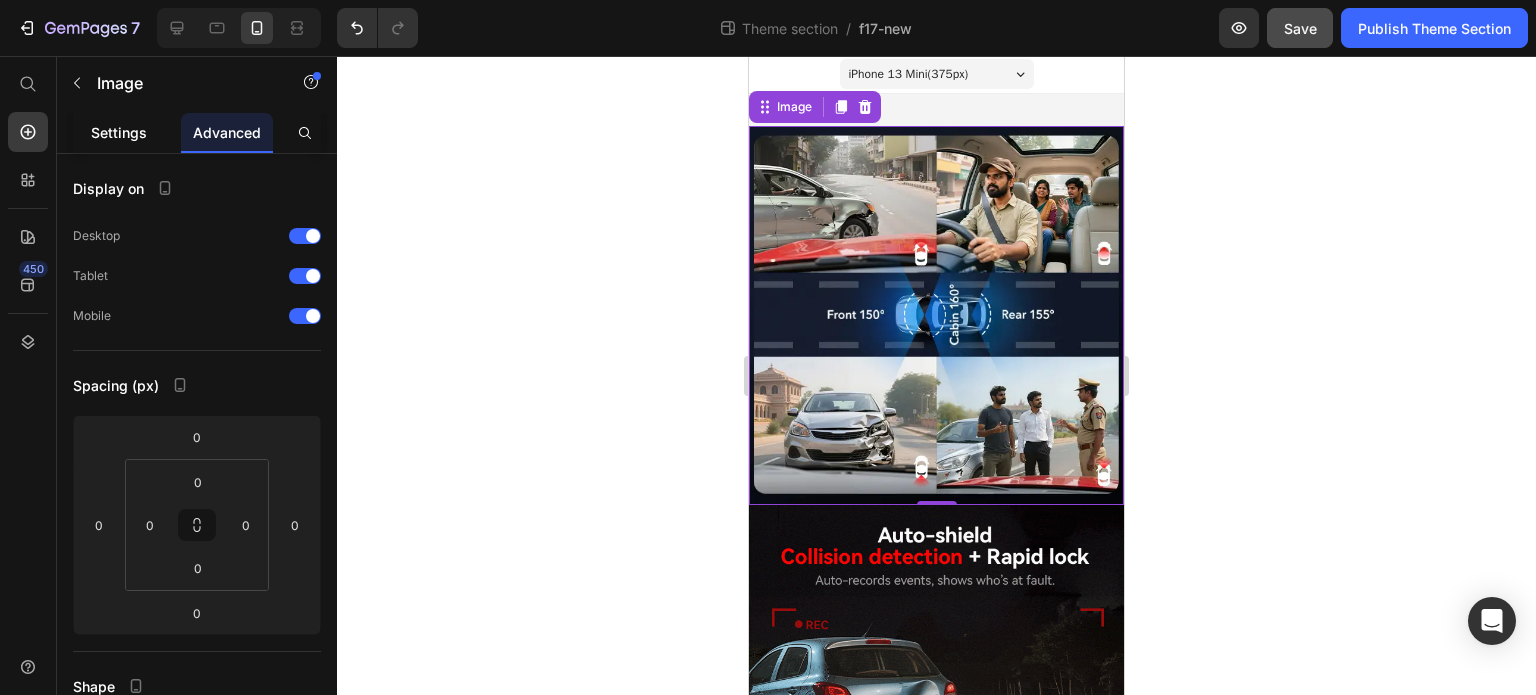 click on "Settings" at bounding box center [119, 132] 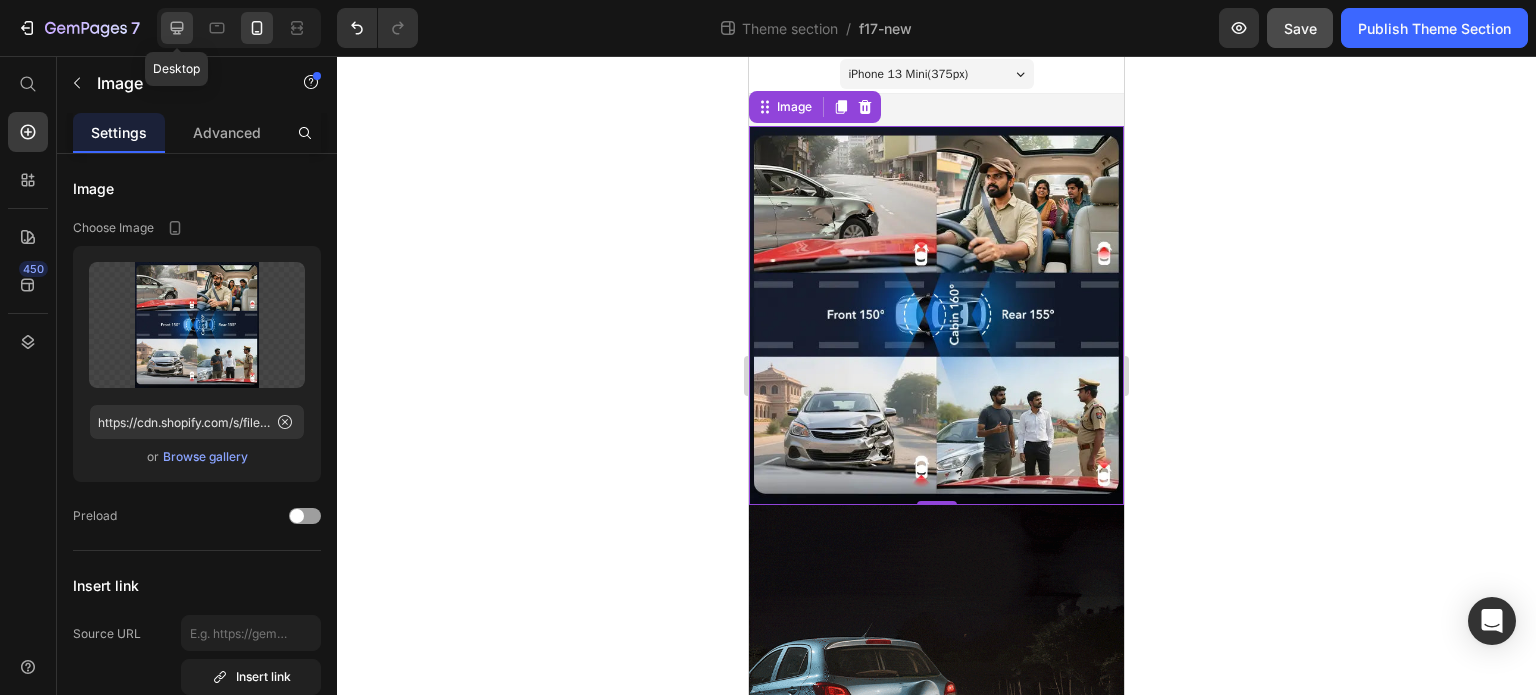 click 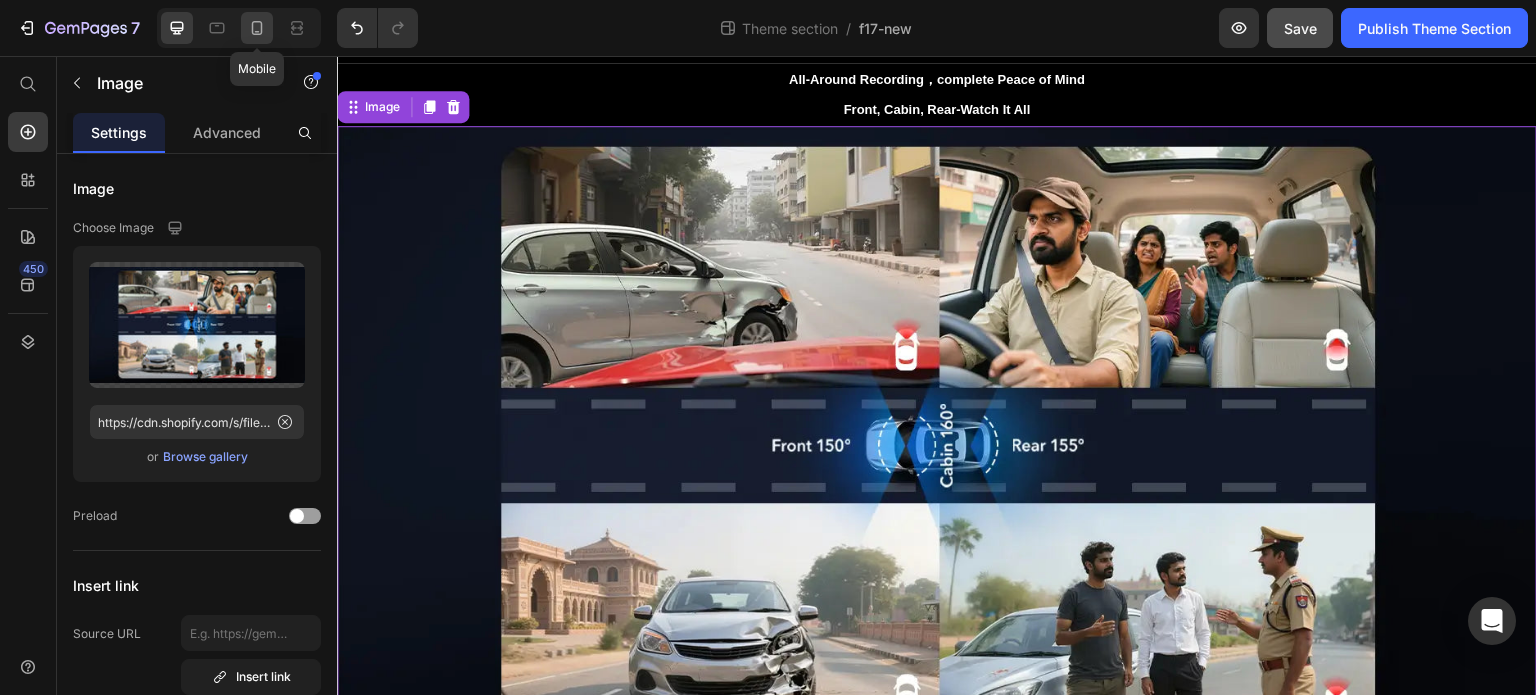 click 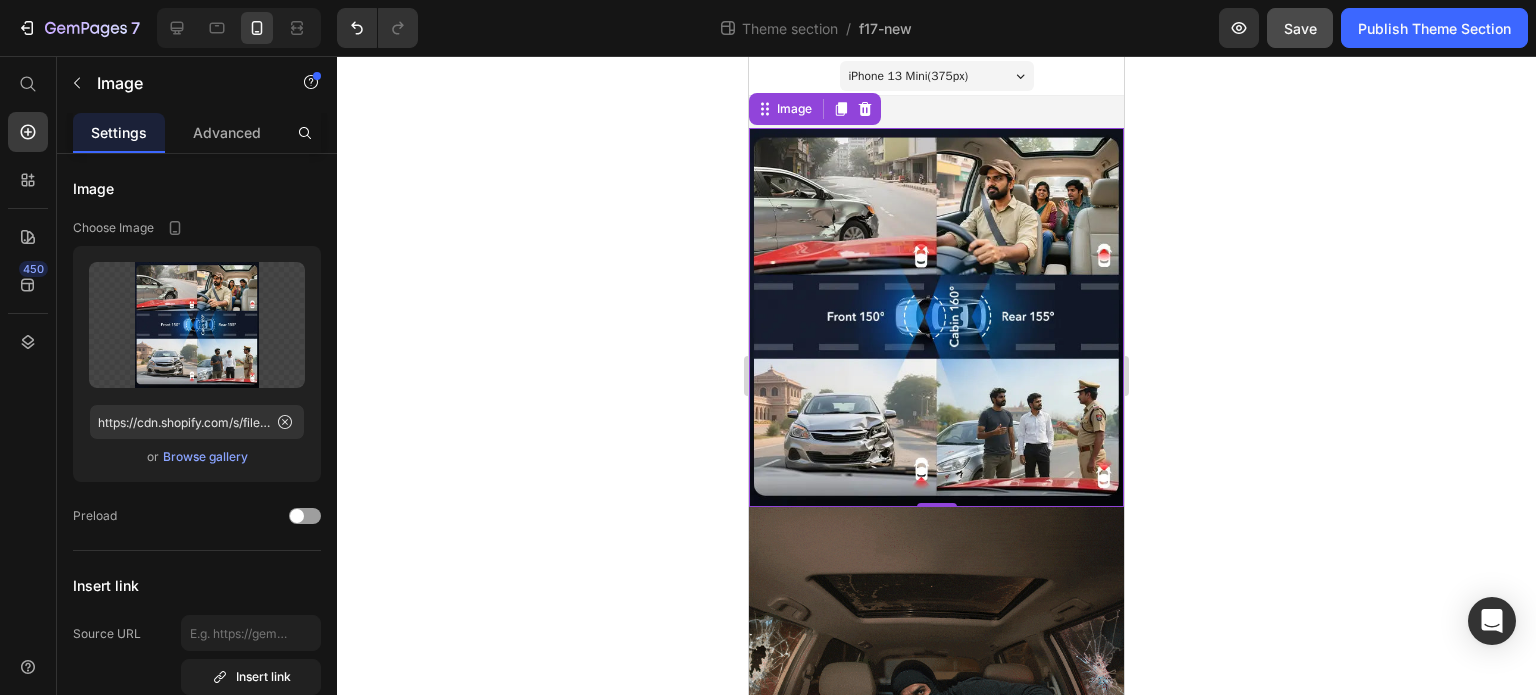 scroll, scrollTop: 0, scrollLeft: 0, axis: both 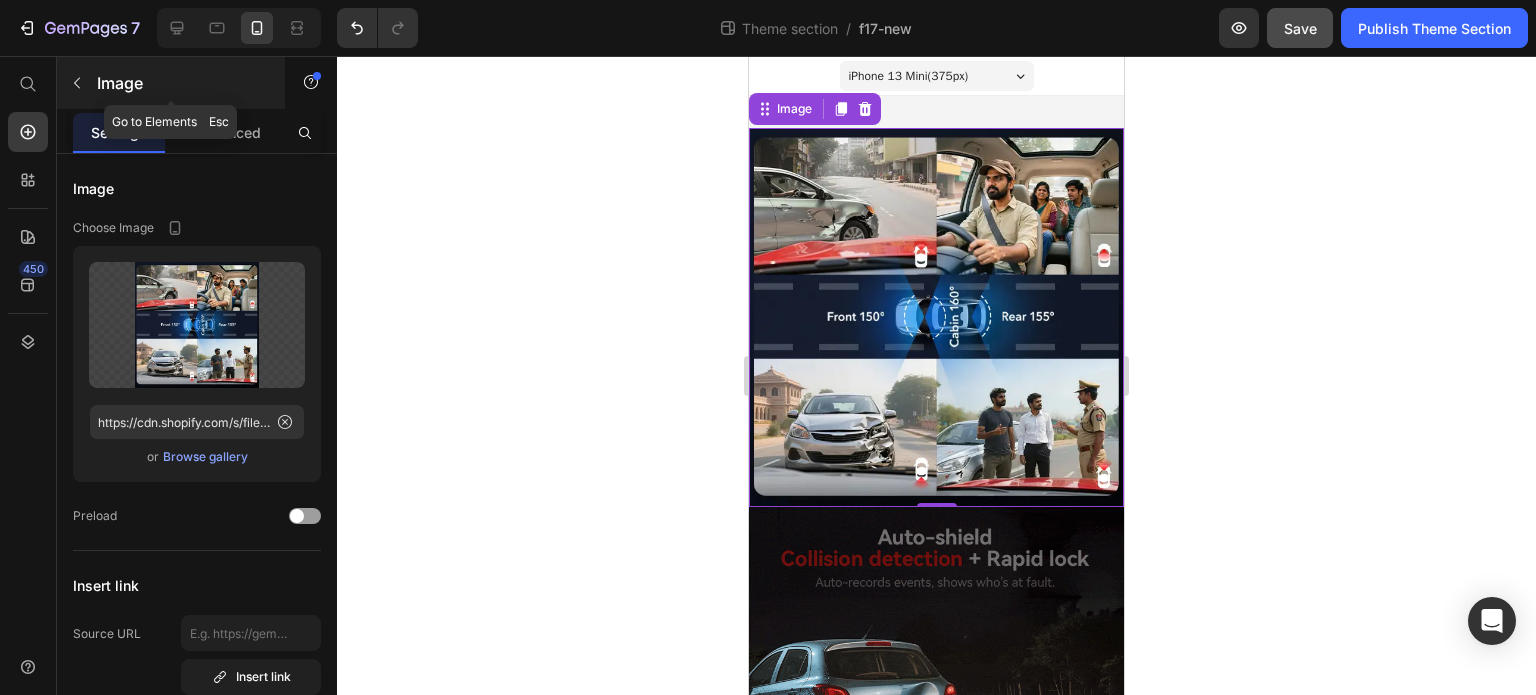 click at bounding box center [77, 83] 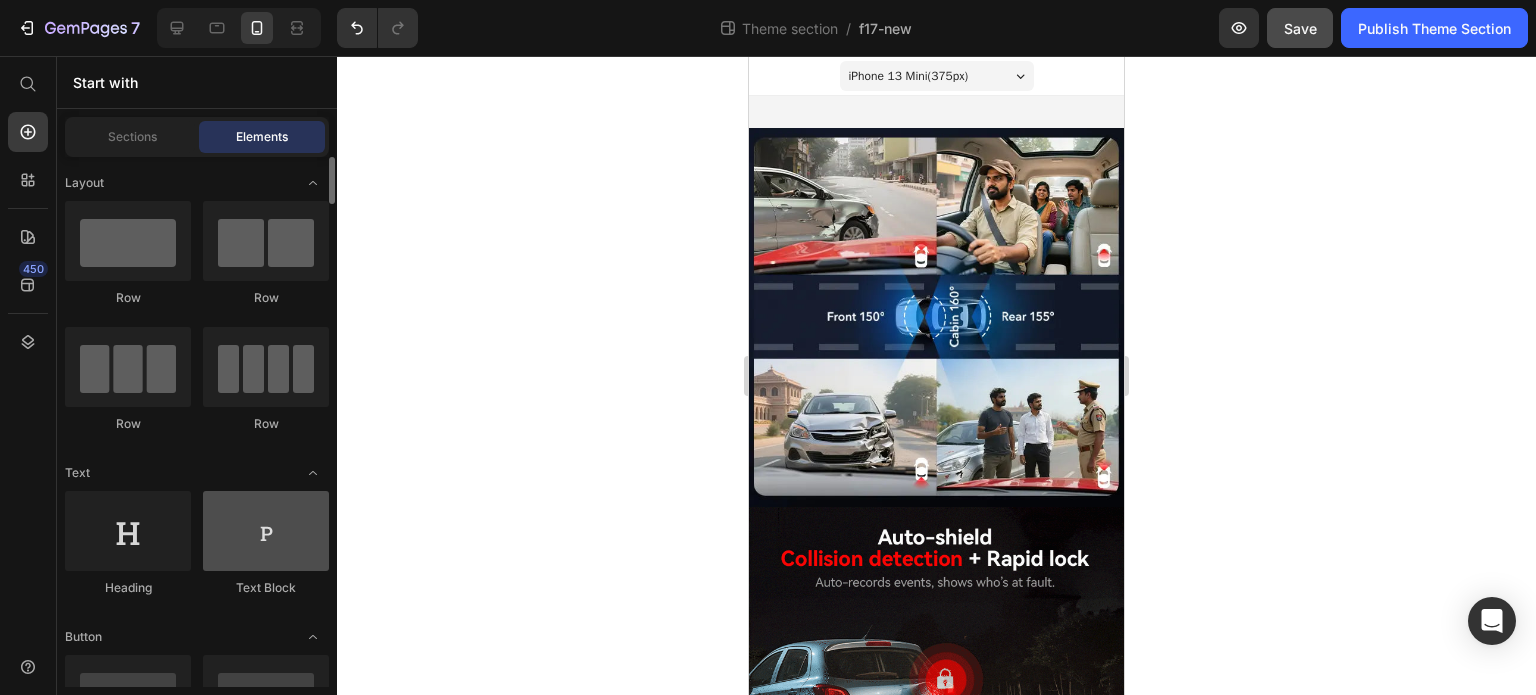 scroll, scrollTop: 100, scrollLeft: 0, axis: vertical 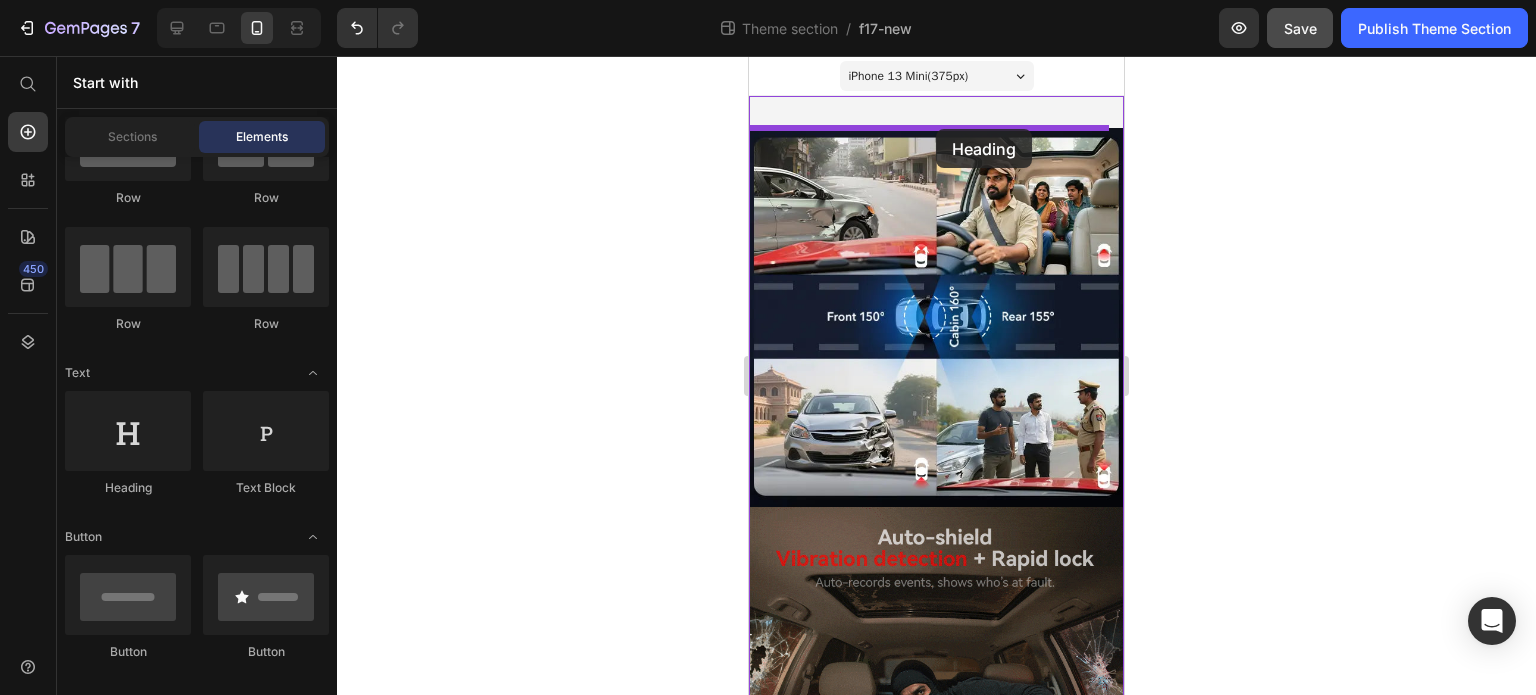 drag, startPoint x: 885, startPoint y: 483, endPoint x: 936, endPoint y: 129, distance: 357.65488 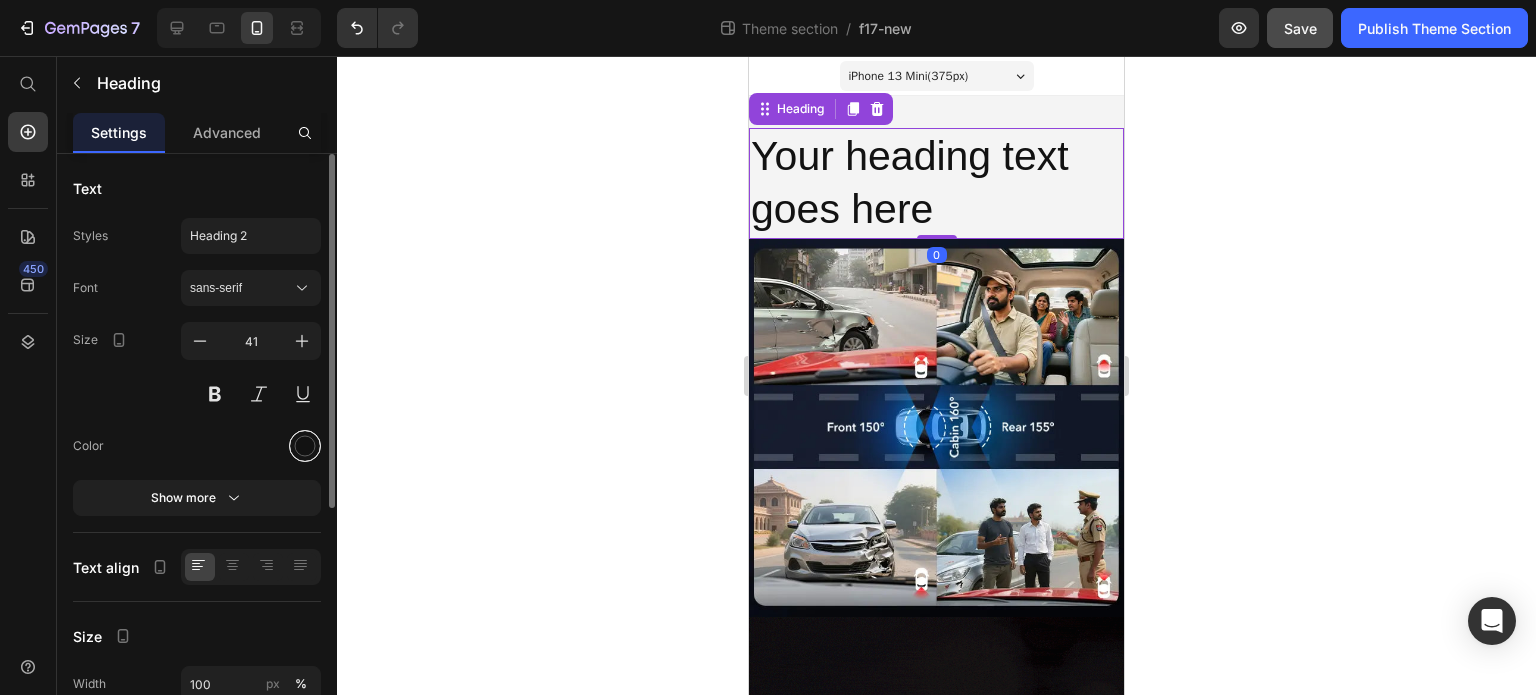 click at bounding box center [305, 446] 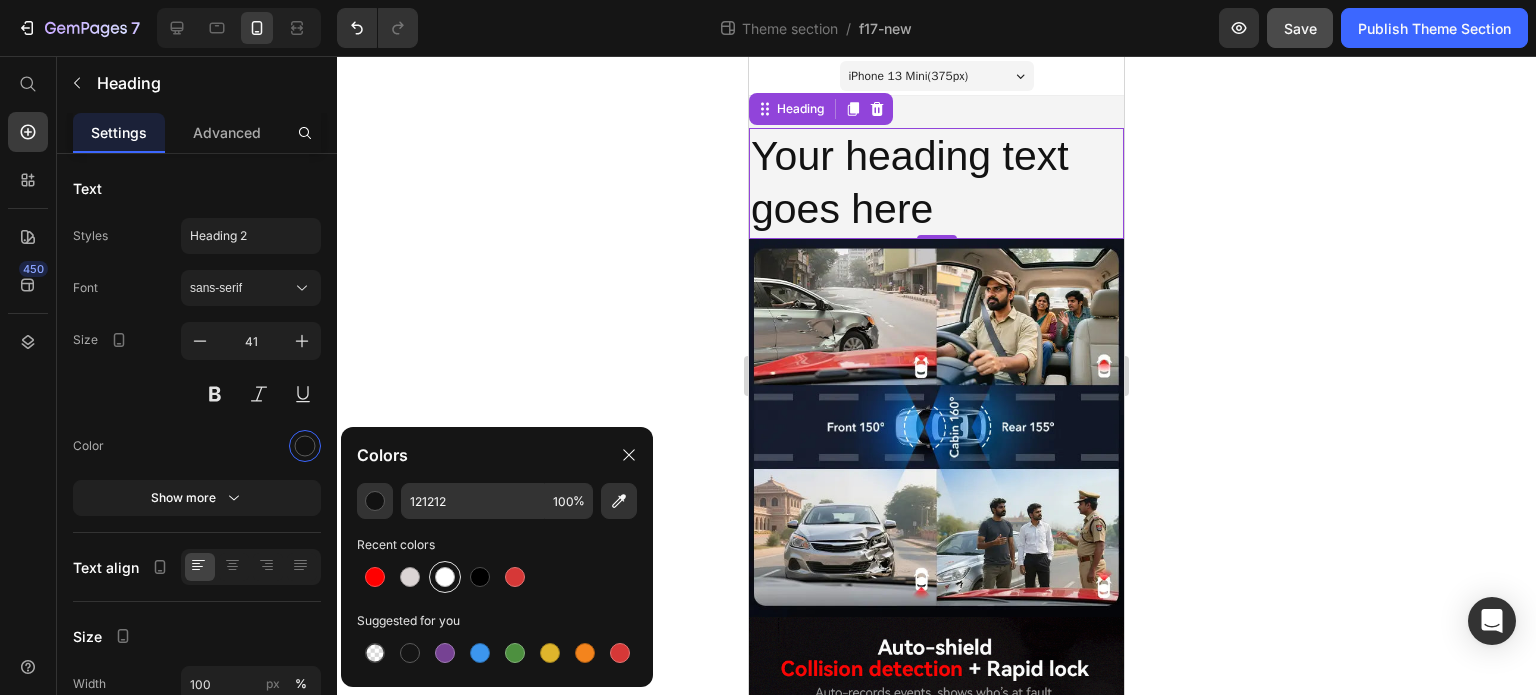 click at bounding box center [445, 577] 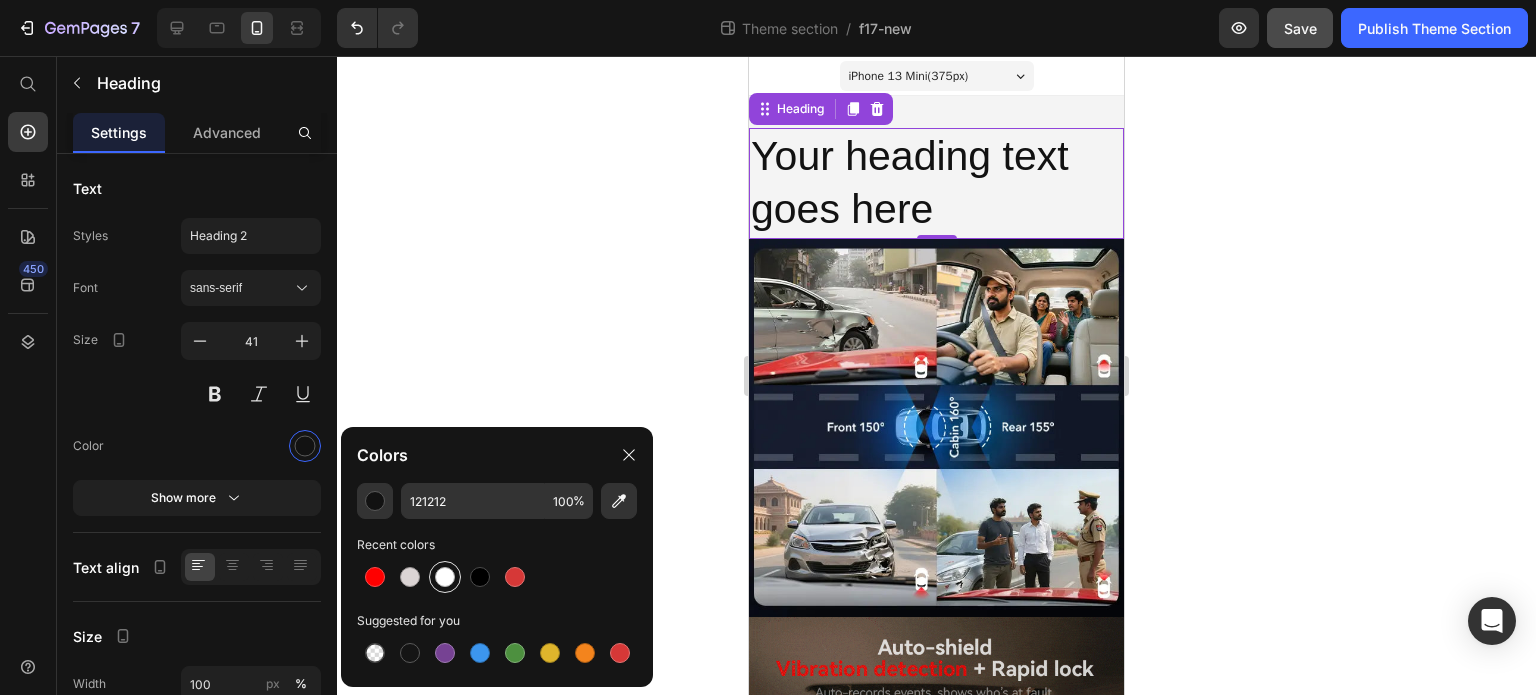 type on "FFFFFF" 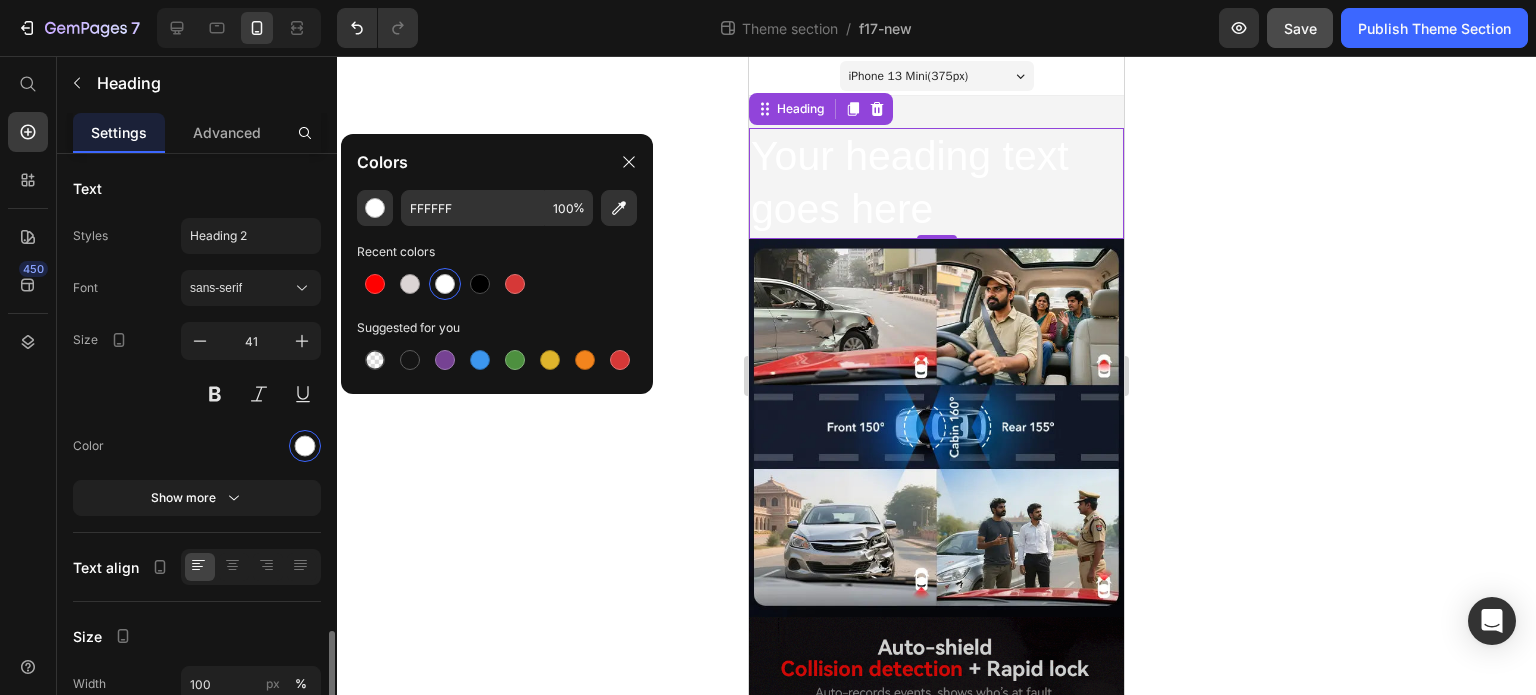 scroll, scrollTop: 300, scrollLeft: 0, axis: vertical 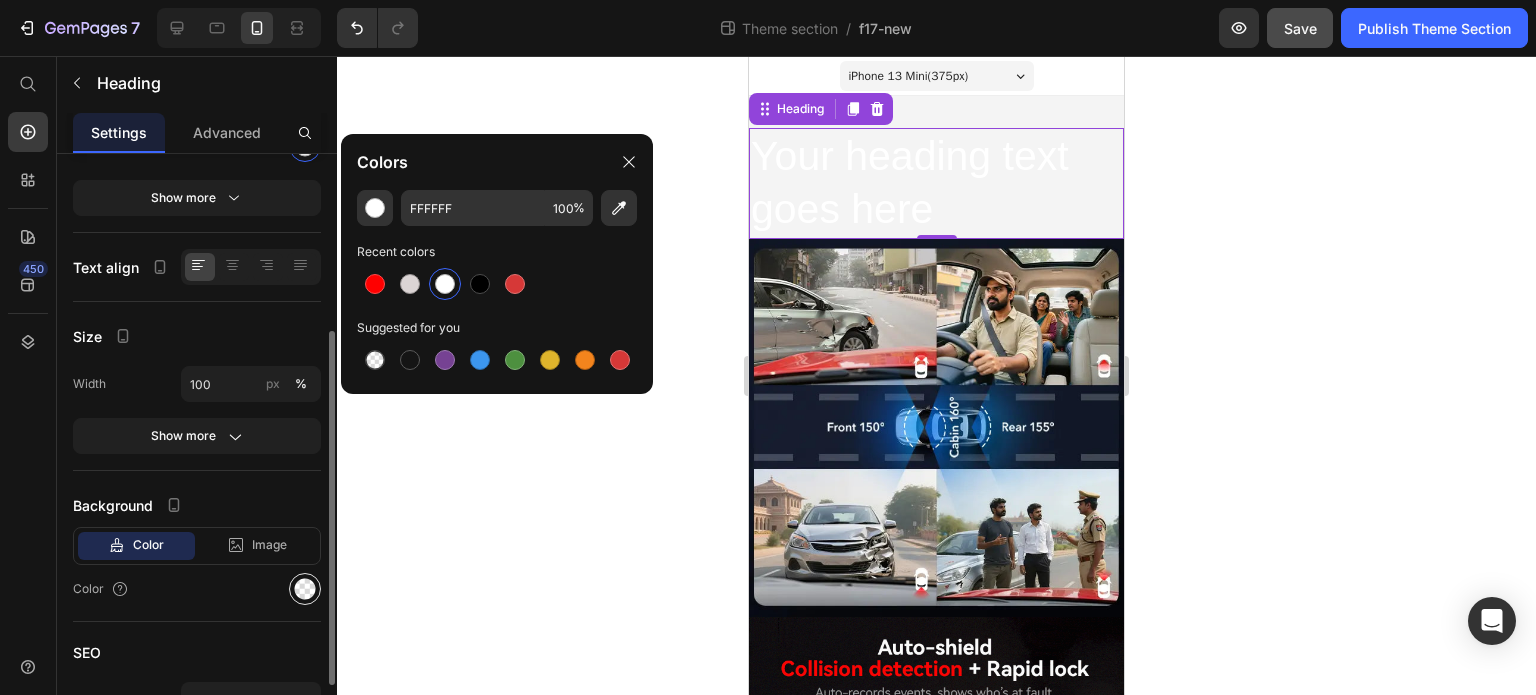 click at bounding box center [305, 589] 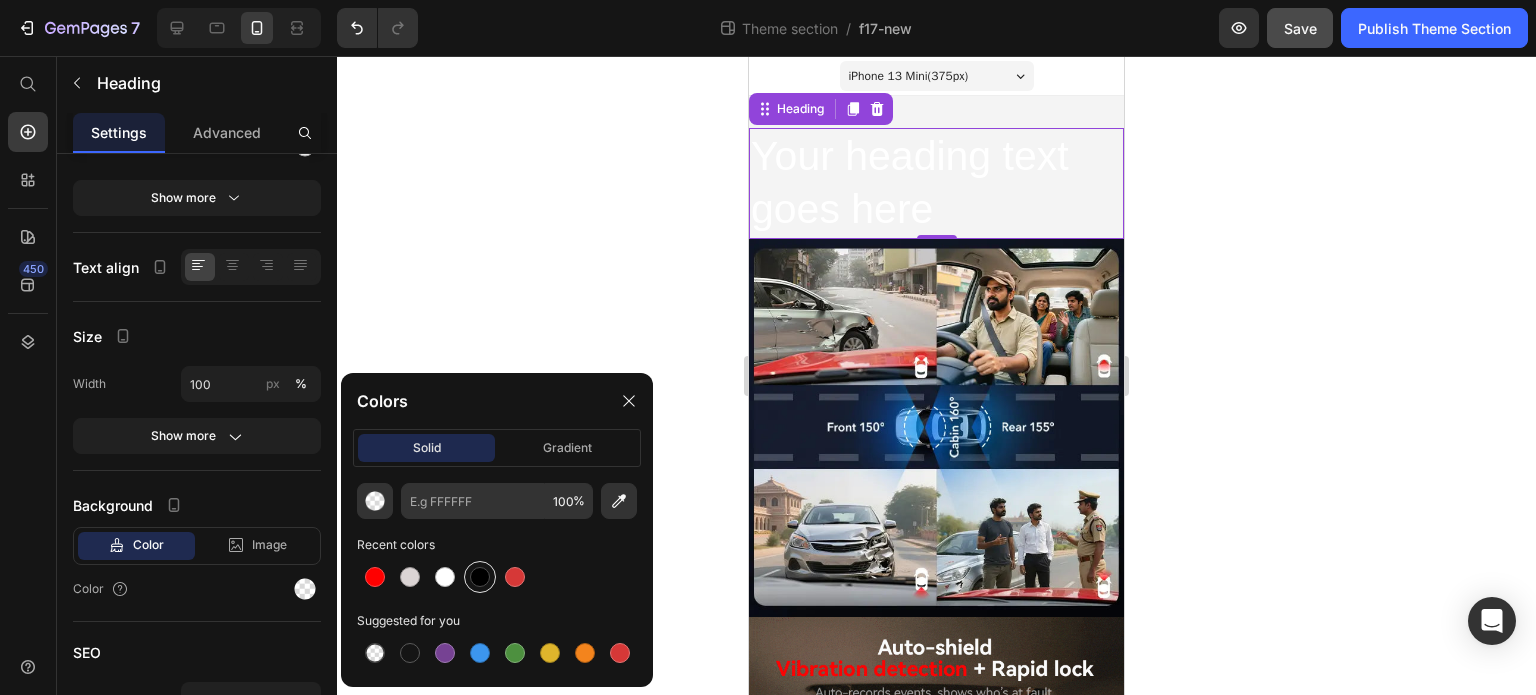 click at bounding box center [480, 577] 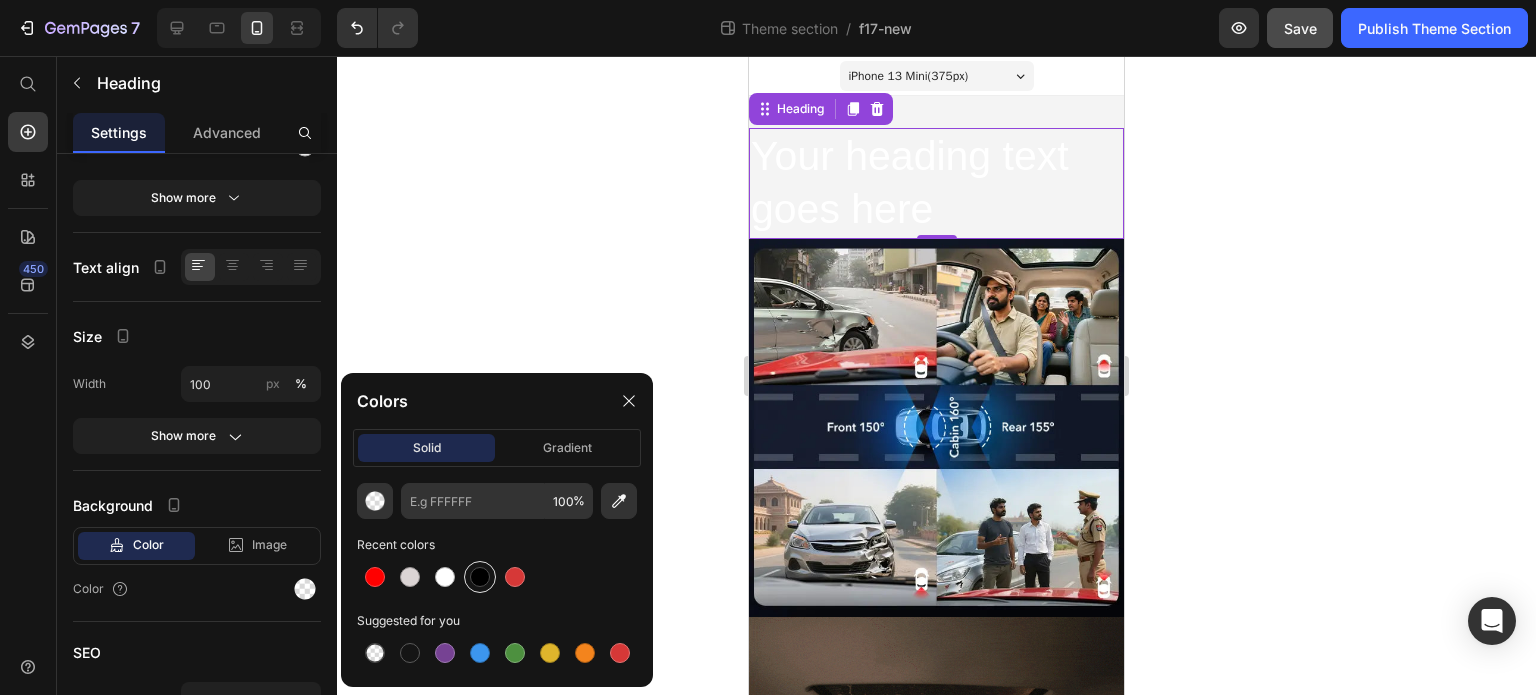 type on "000000" 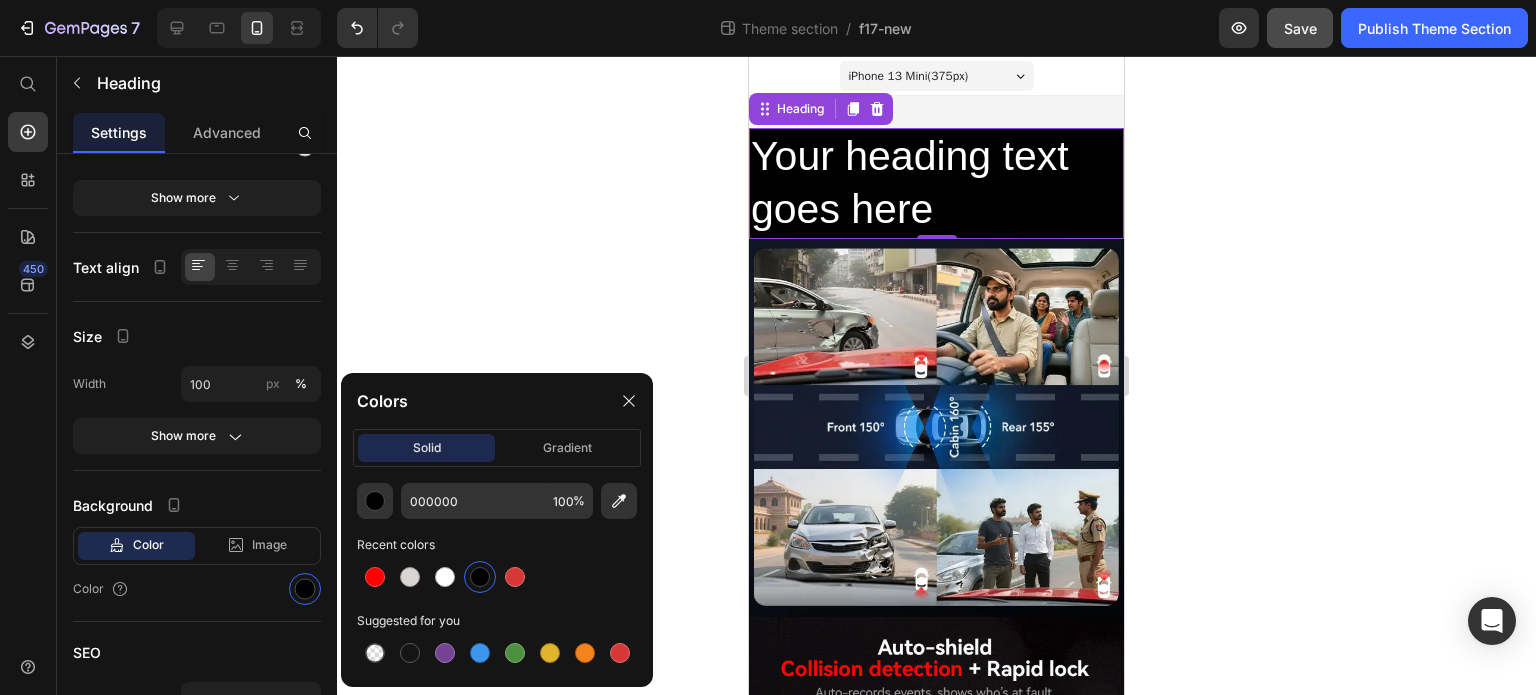 click on "Your heading text goes here" at bounding box center [936, 183] 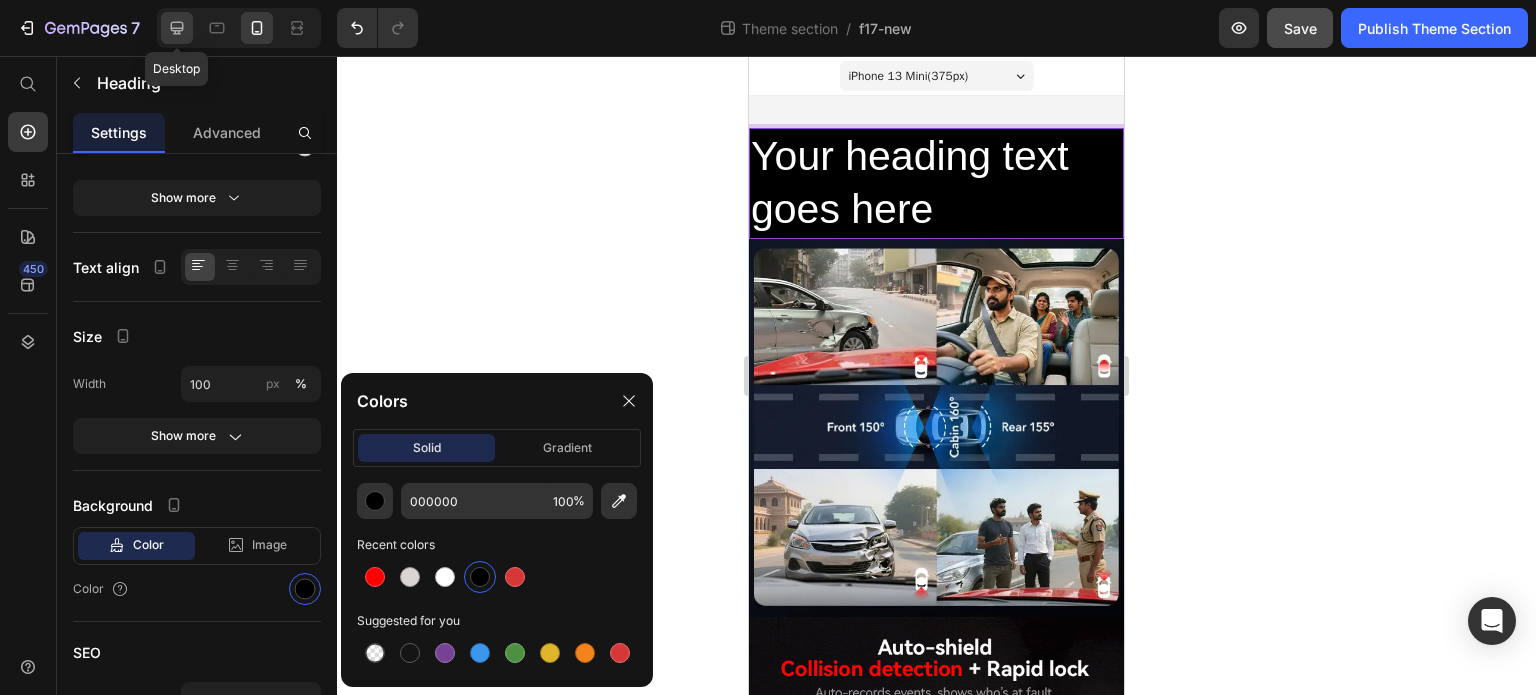 click 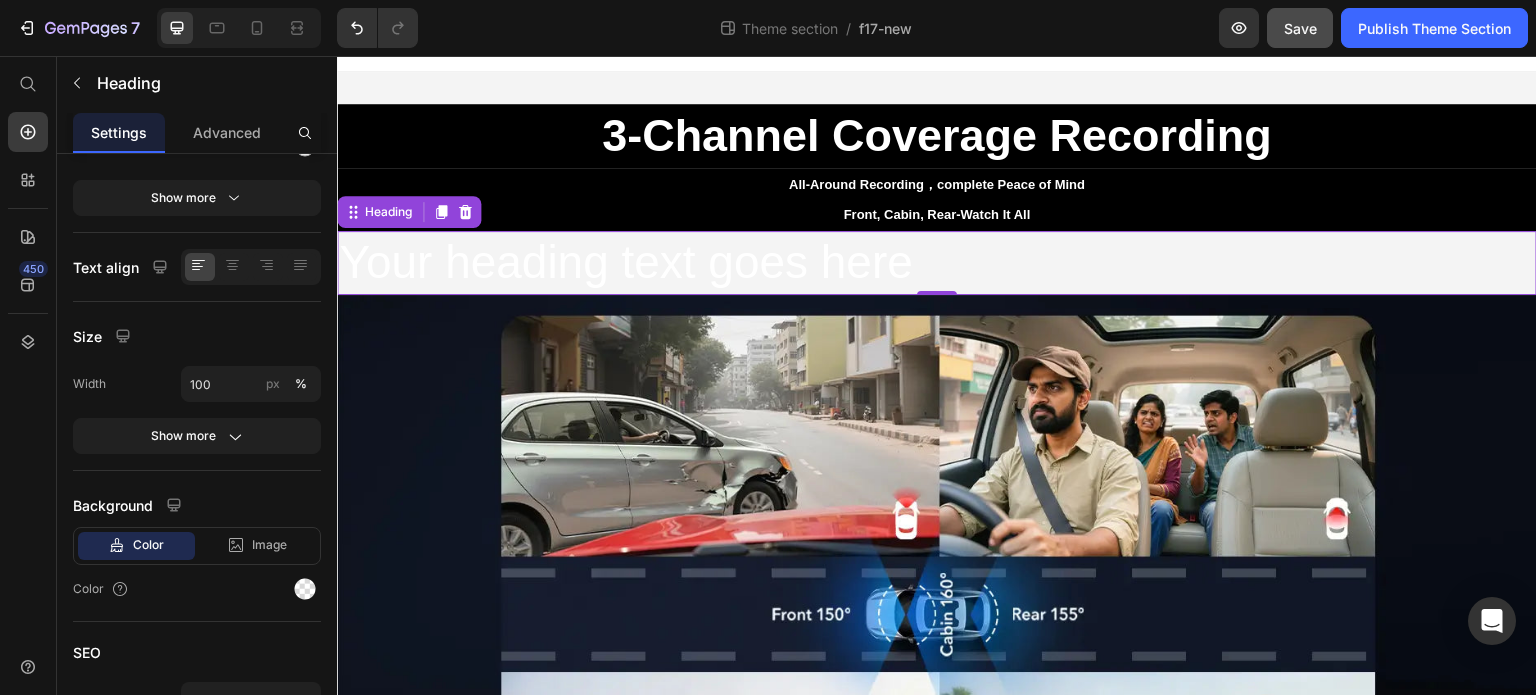 scroll, scrollTop: 0, scrollLeft: 0, axis: both 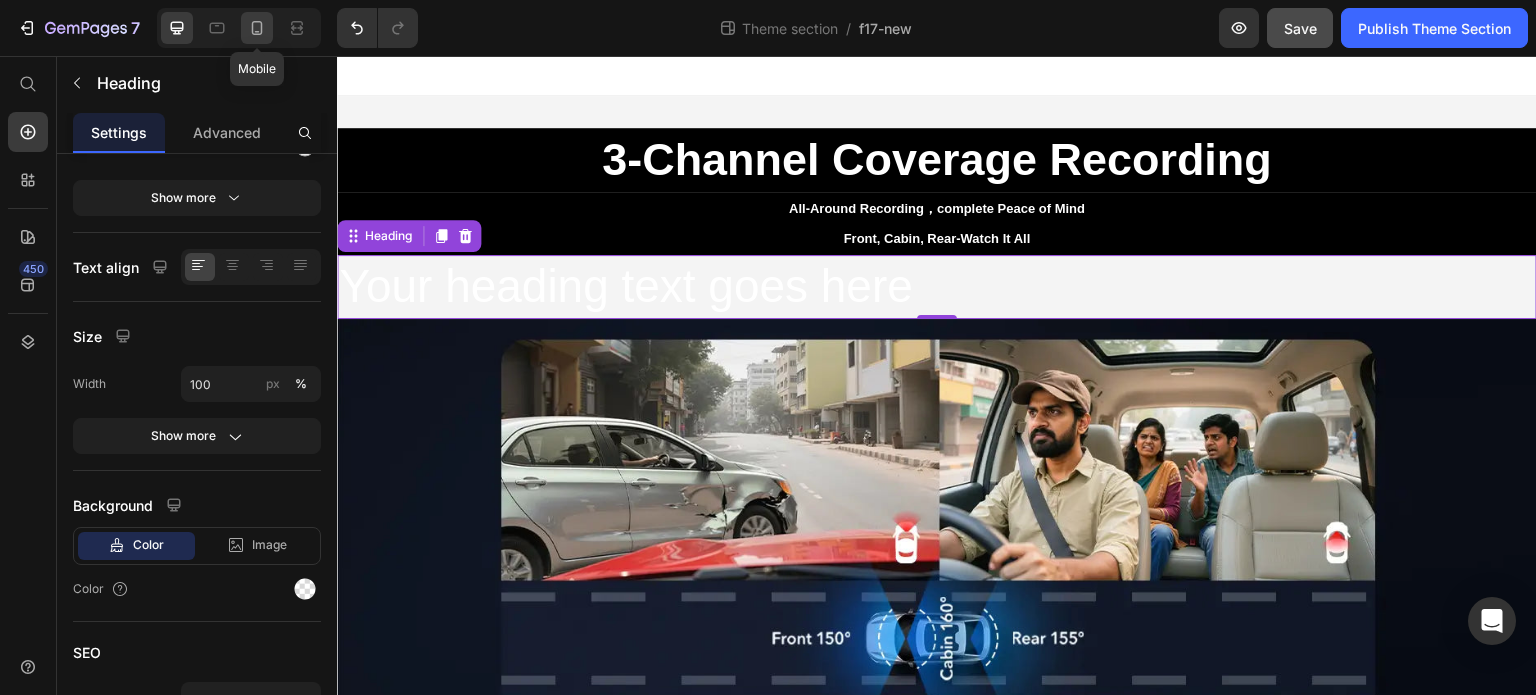 click 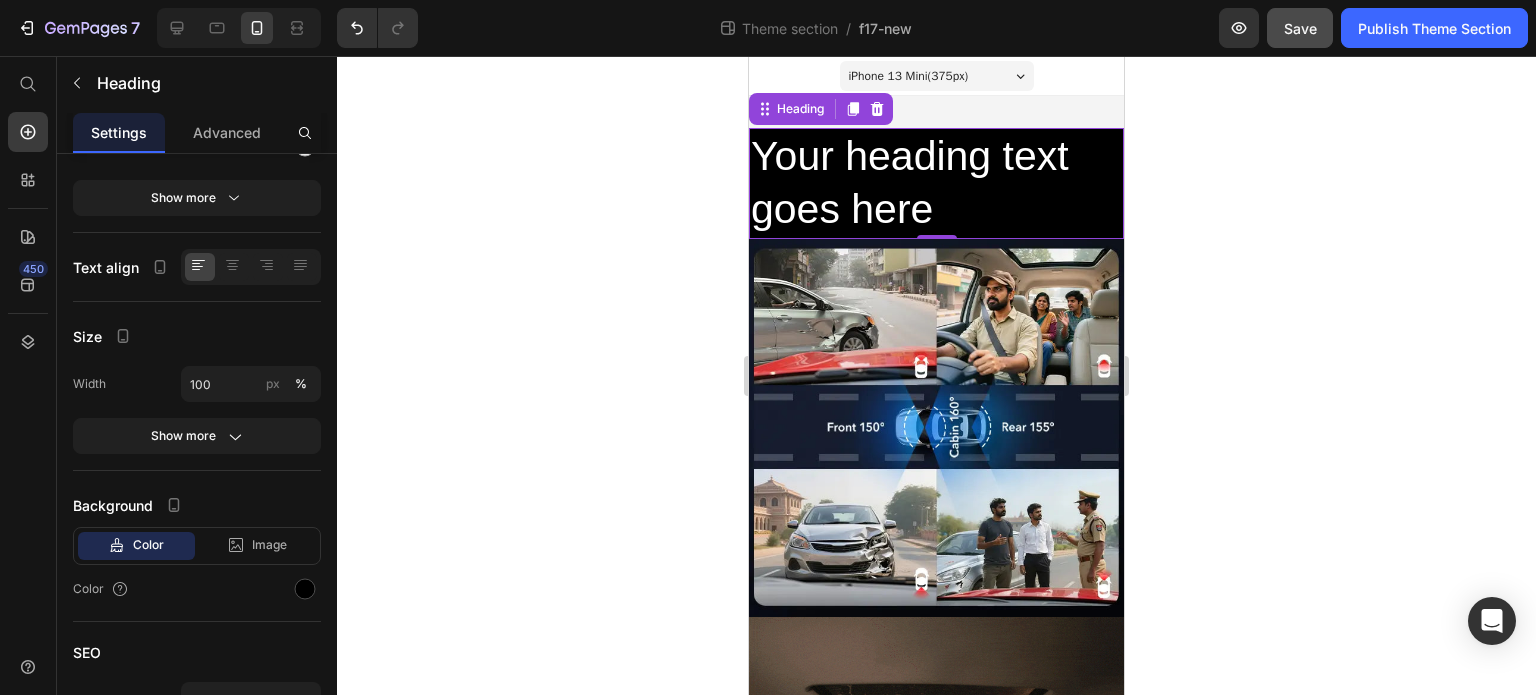 scroll, scrollTop: 2, scrollLeft: 0, axis: vertical 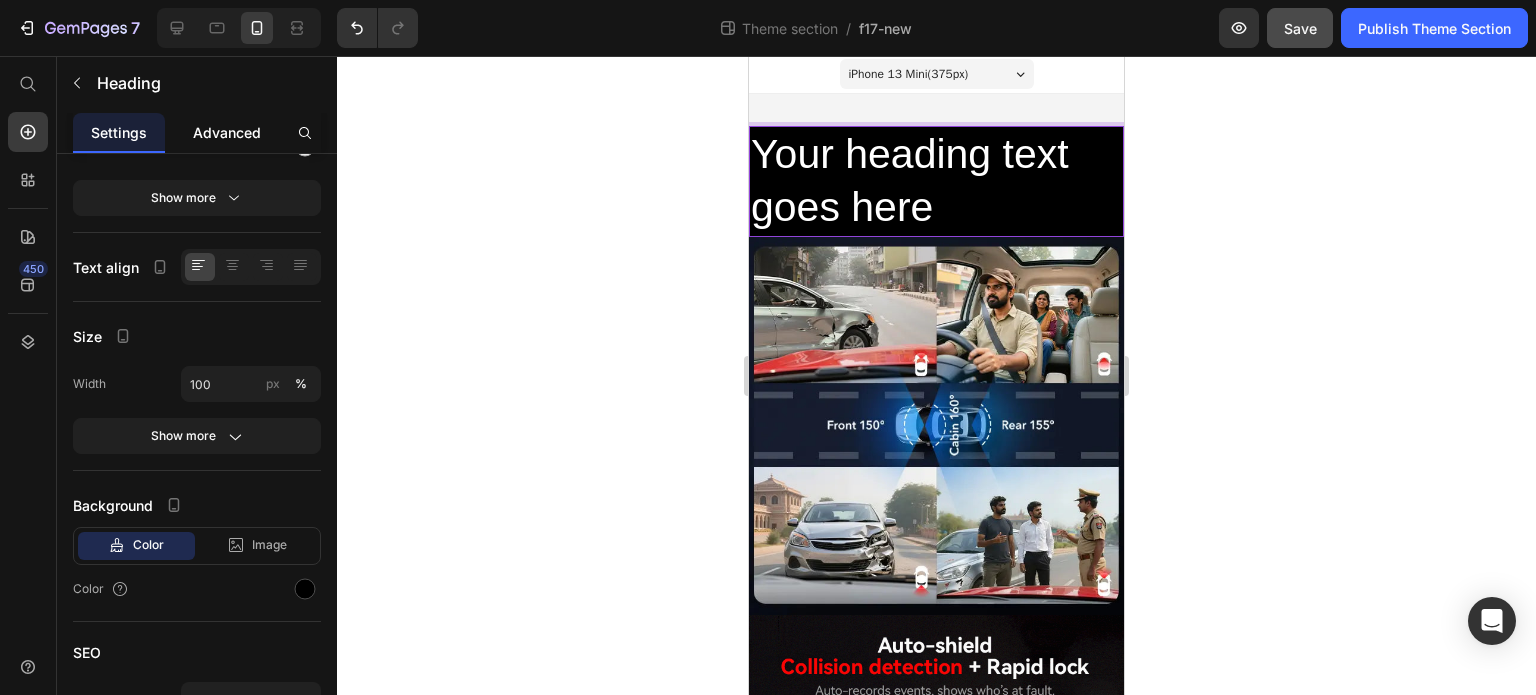 click on "Advanced" 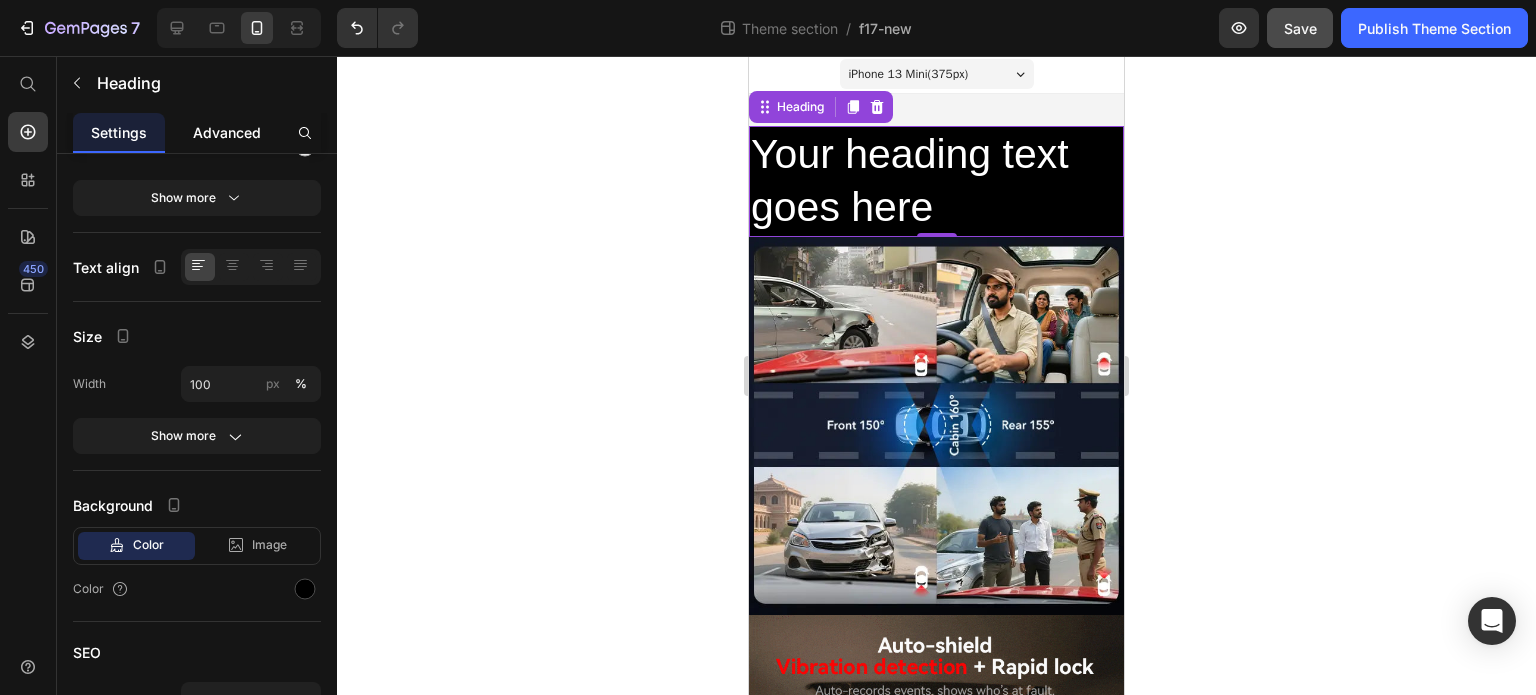 scroll, scrollTop: 0, scrollLeft: 0, axis: both 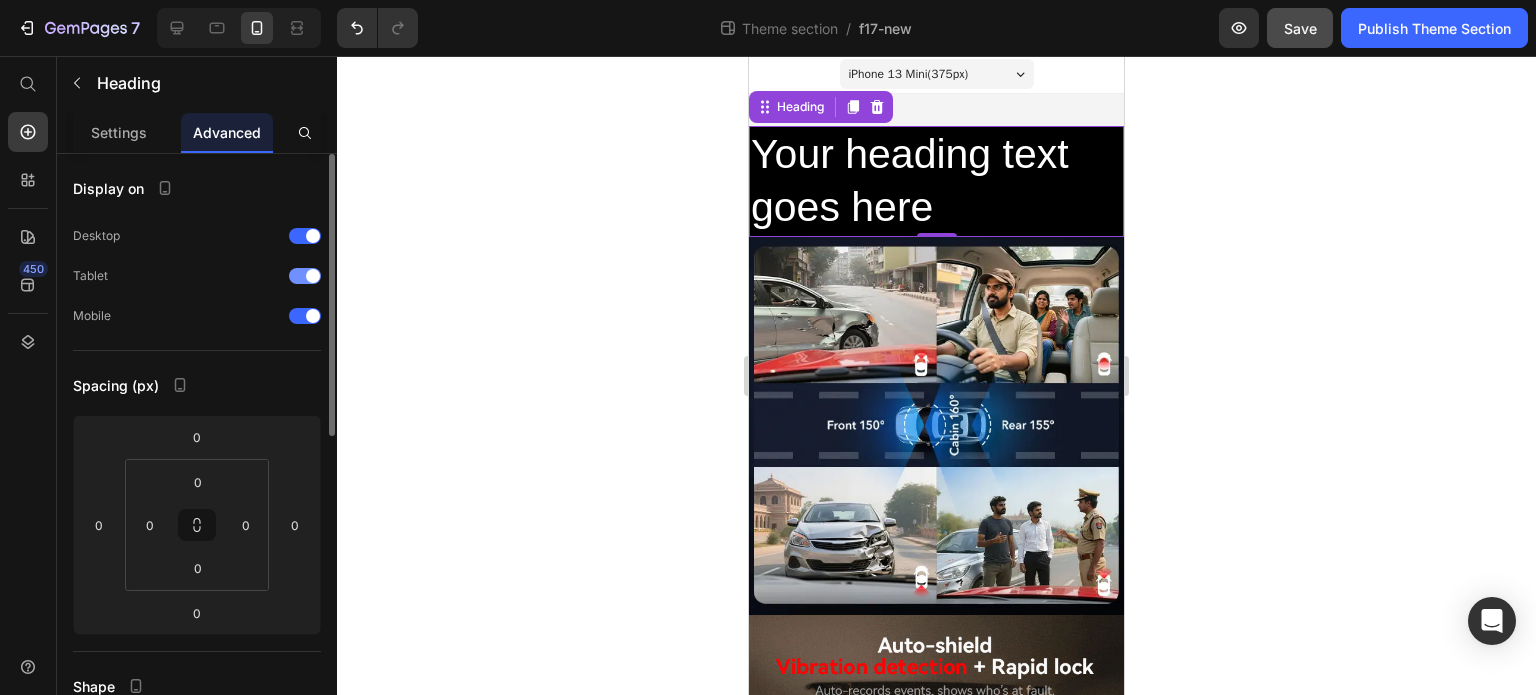 click at bounding box center [313, 276] 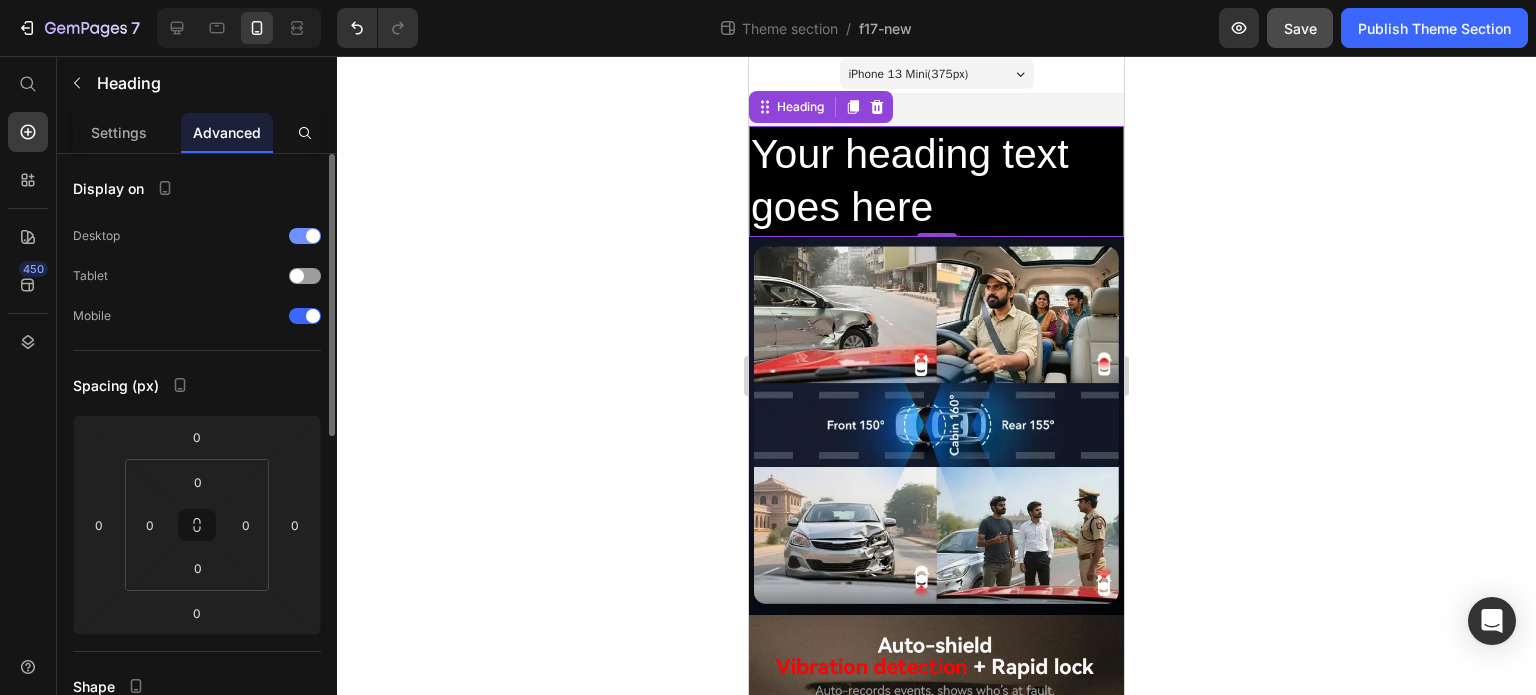 click at bounding box center (305, 236) 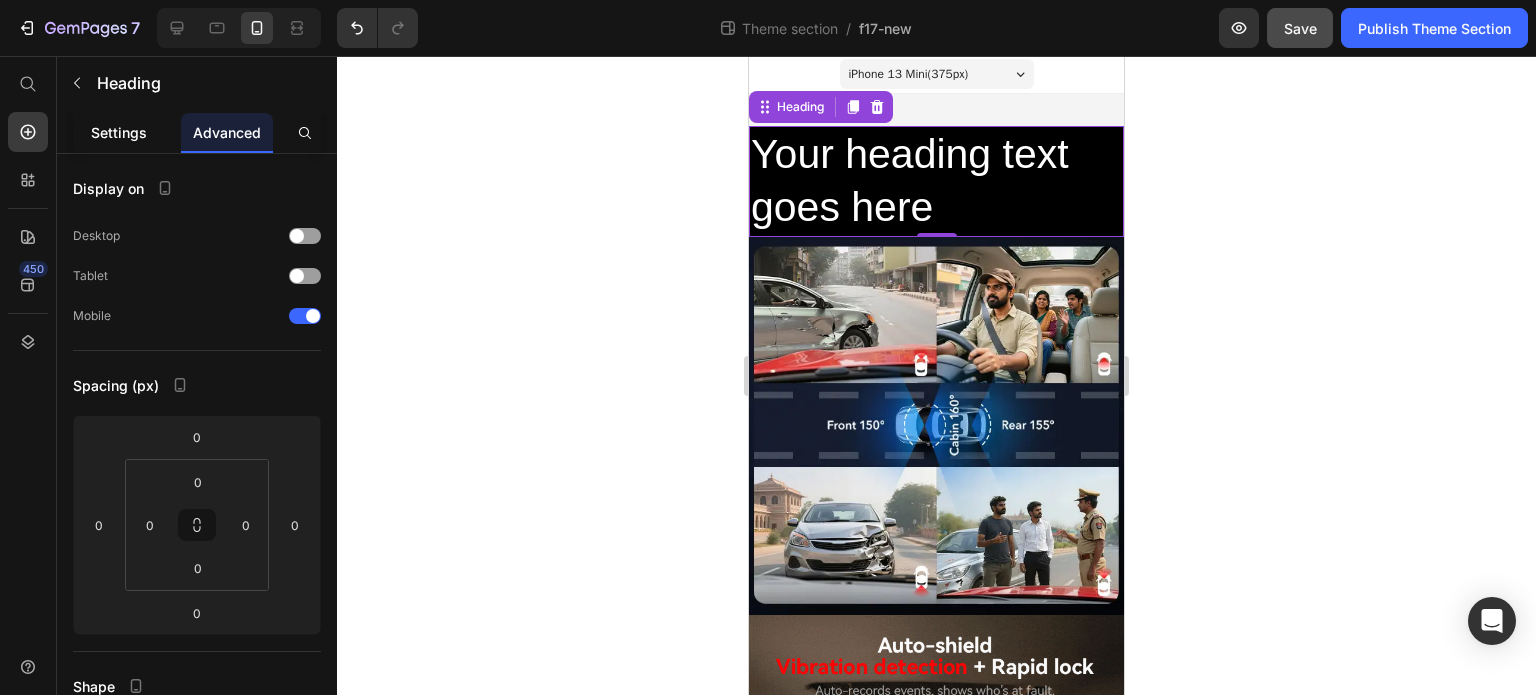 click on "Settings" 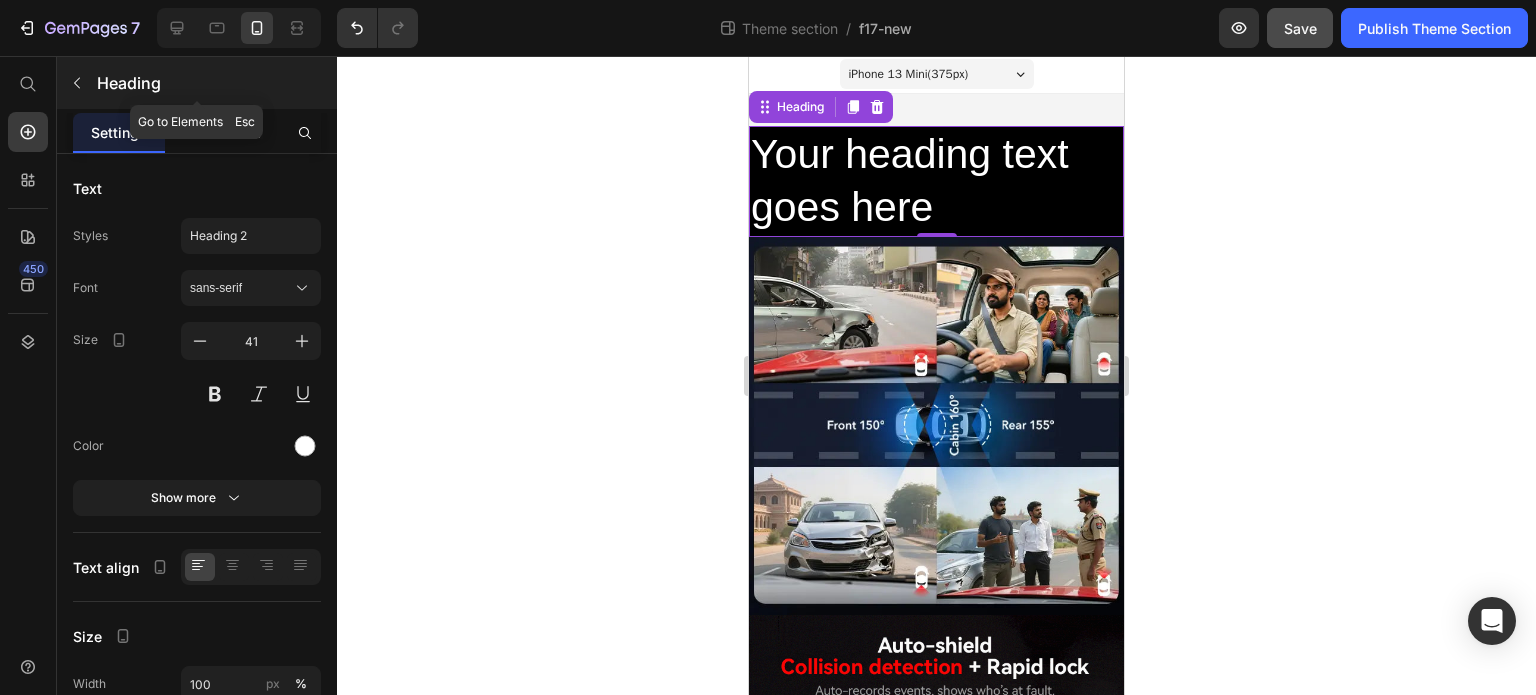 click at bounding box center [77, 83] 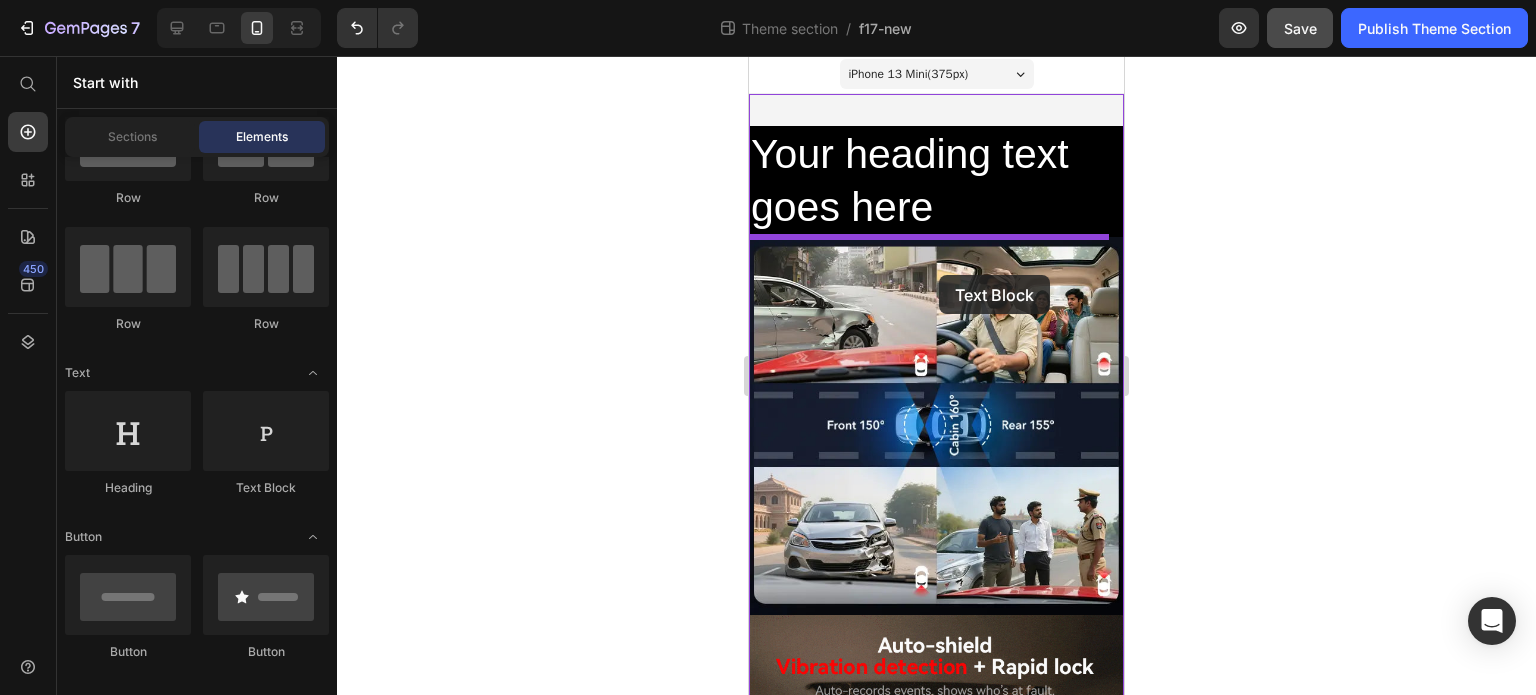 drag, startPoint x: 993, startPoint y: 509, endPoint x: 939, endPoint y: 275, distance: 240.14995 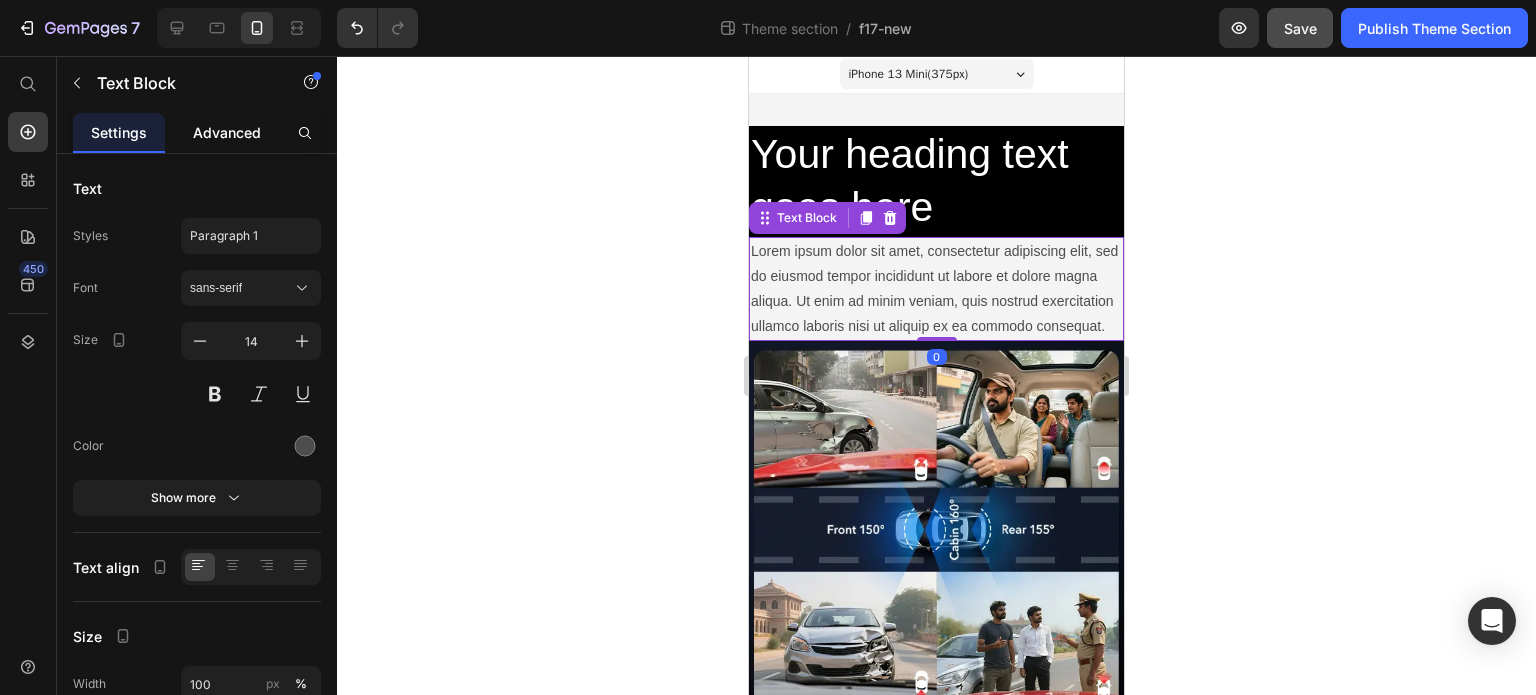 click on "Advanced" at bounding box center (227, 132) 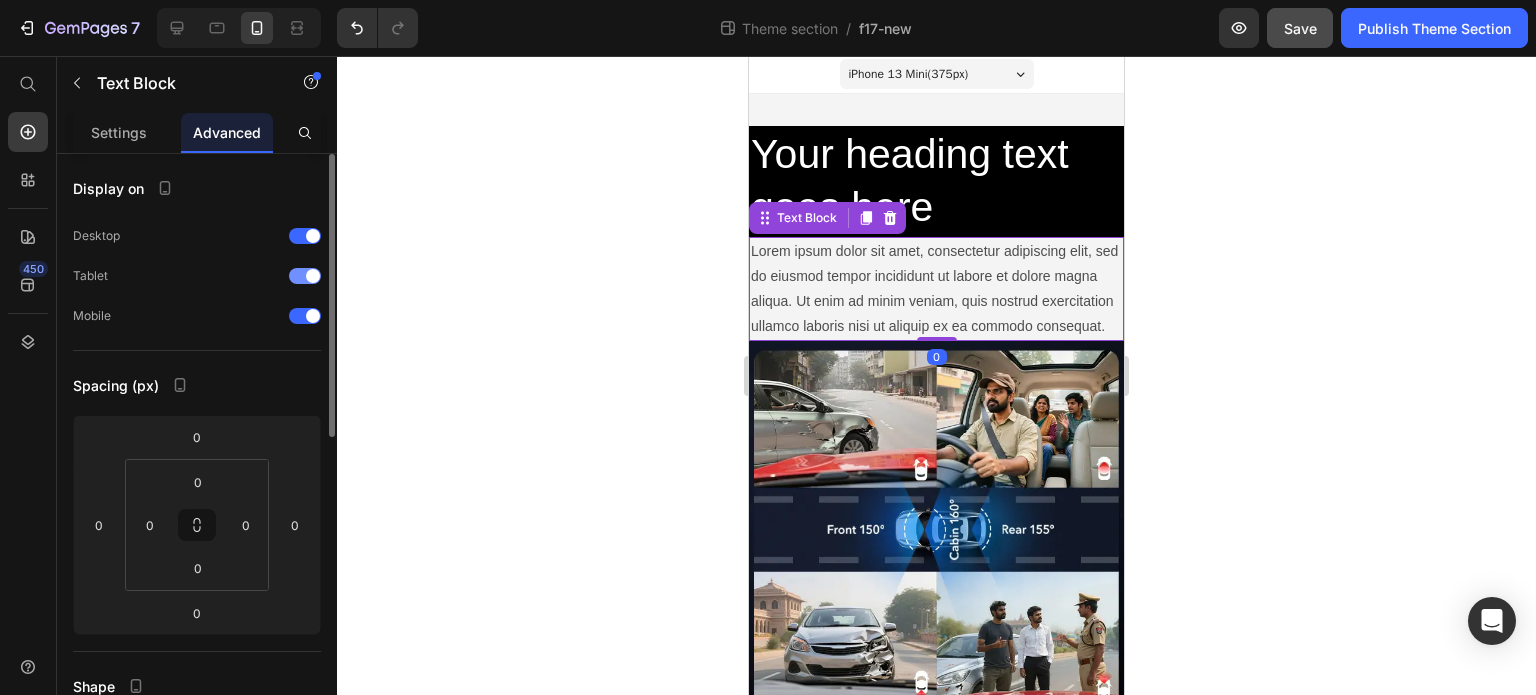click at bounding box center (313, 276) 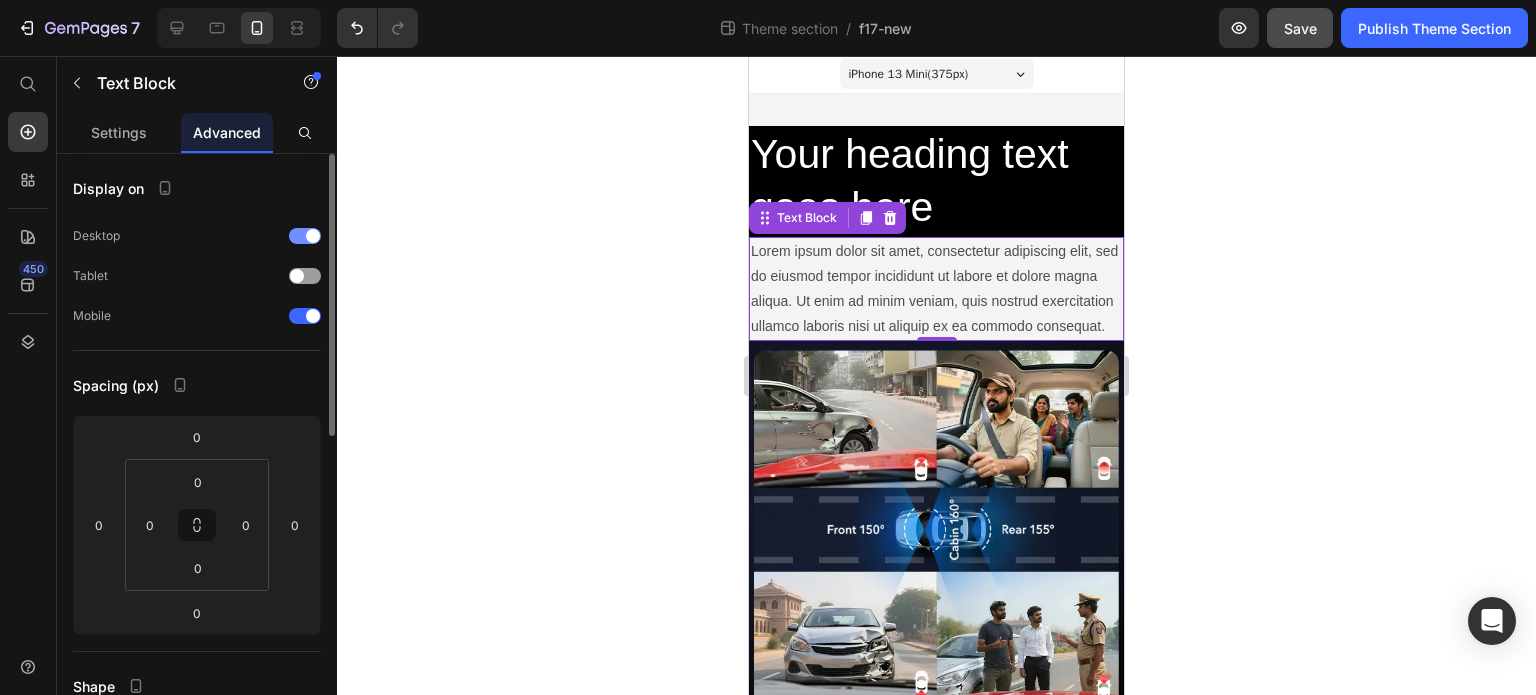 click at bounding box center [313, 236] 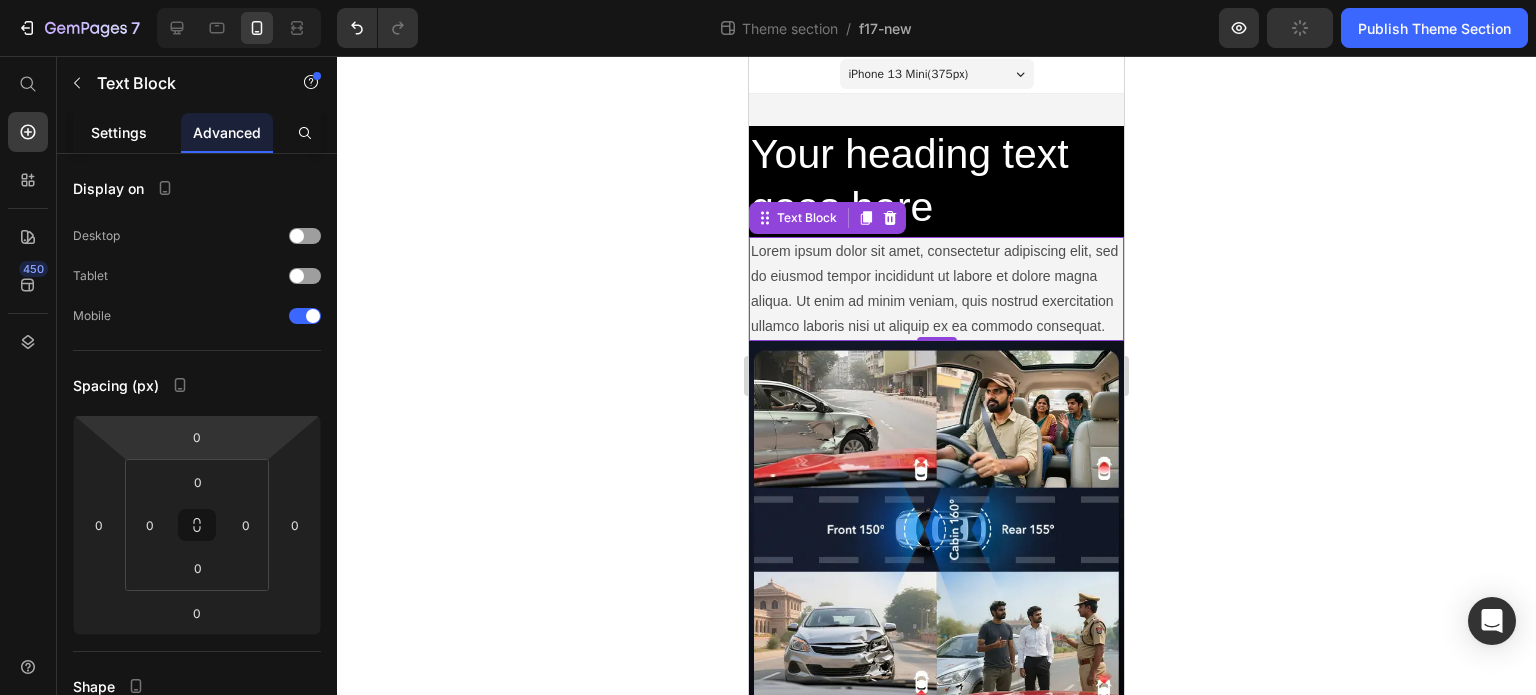 click on "Settings" at bounding box center [119, 132] 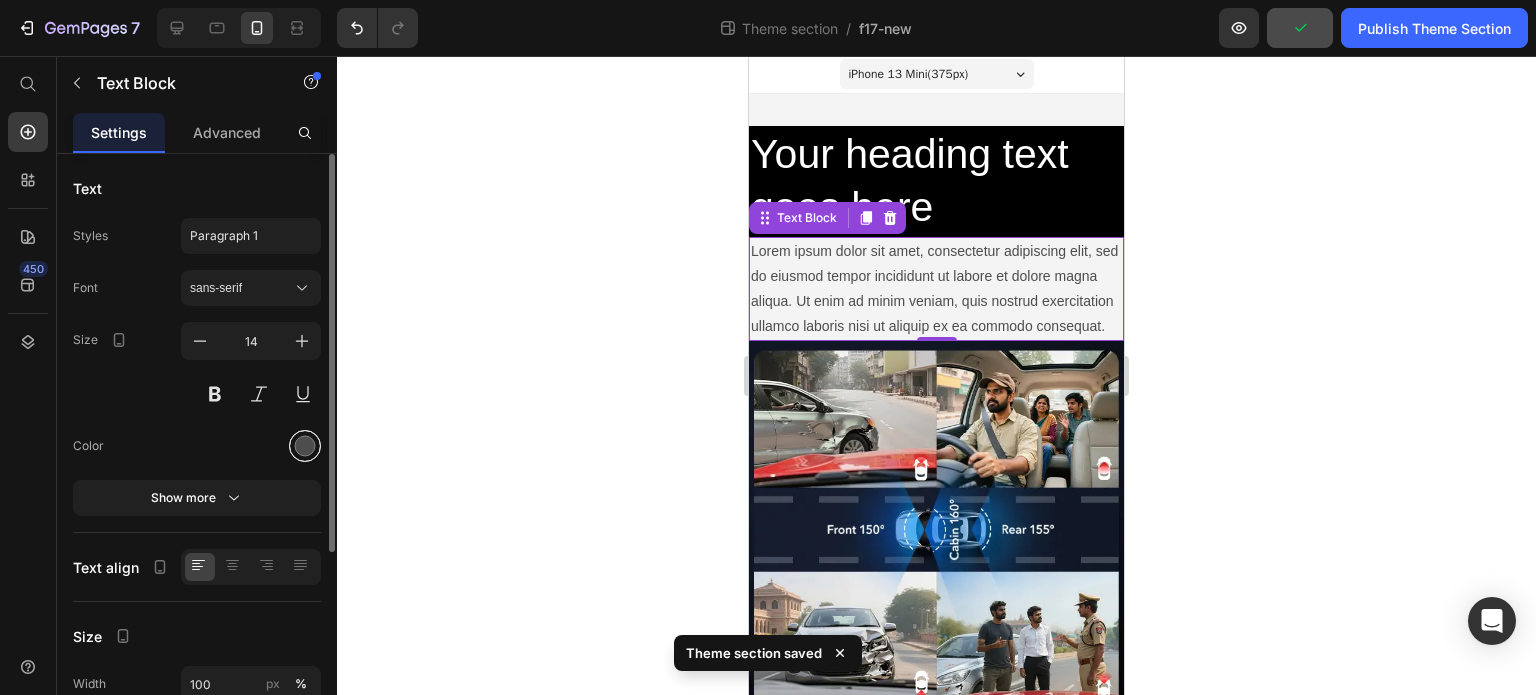 click at bounding box center [305, 446] 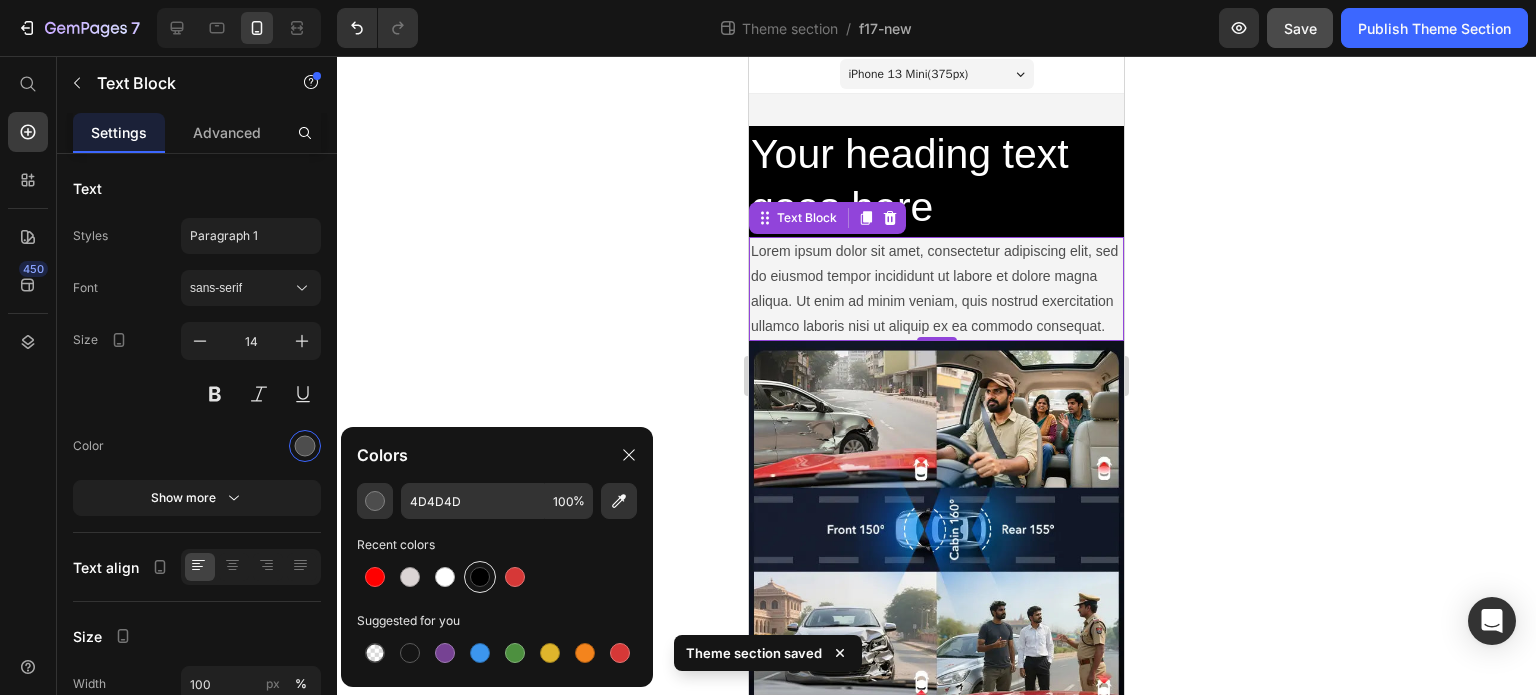 click at bounding box center (480, 577) 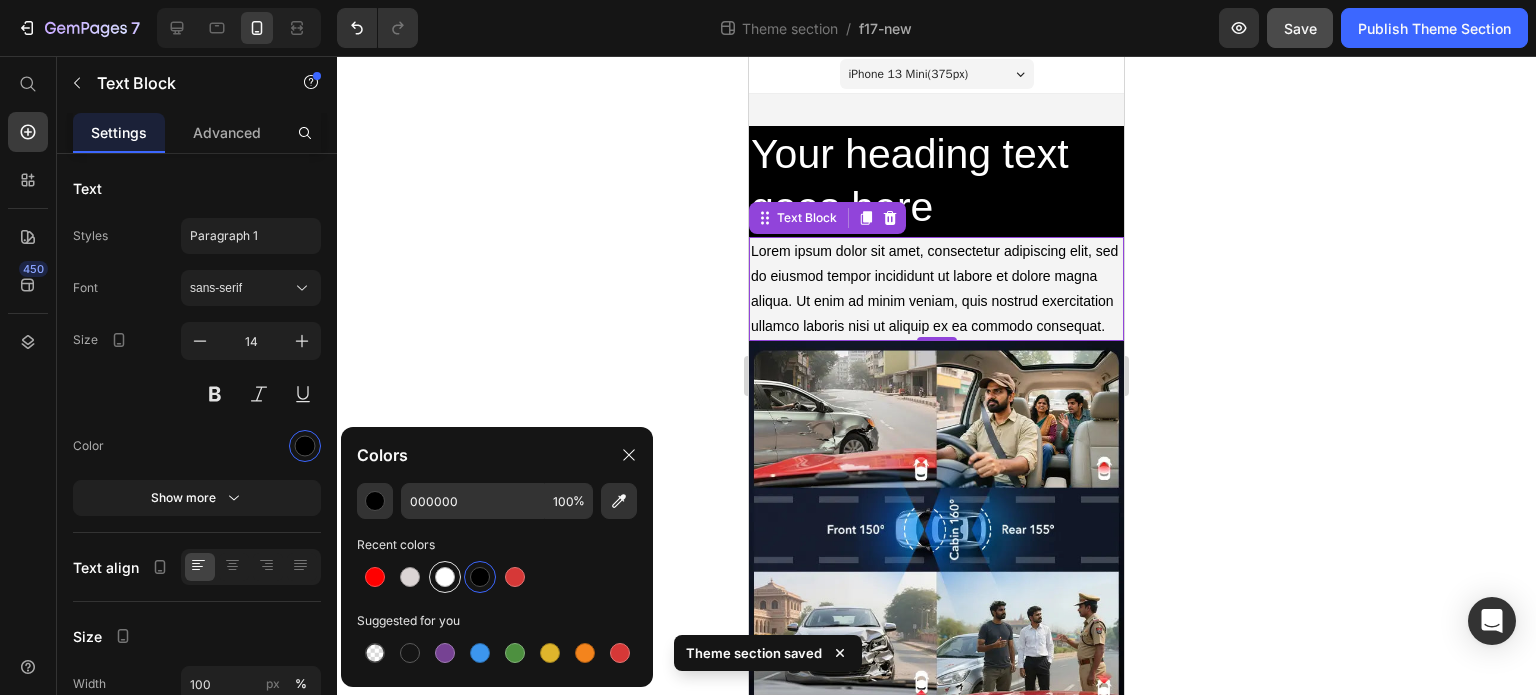 click at bounding box center [445, 577] 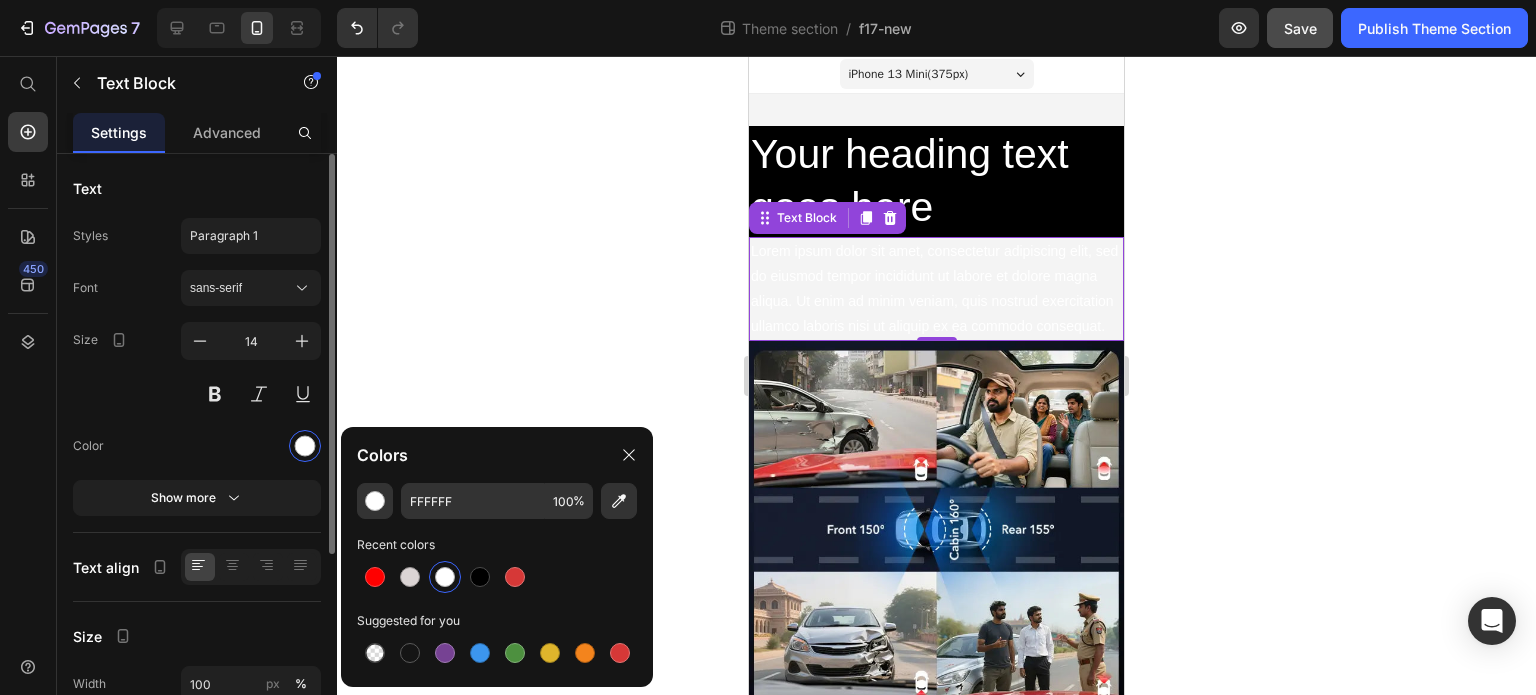 scroll, scrollTop: 294, scrollLeft: 0, axis: vertical 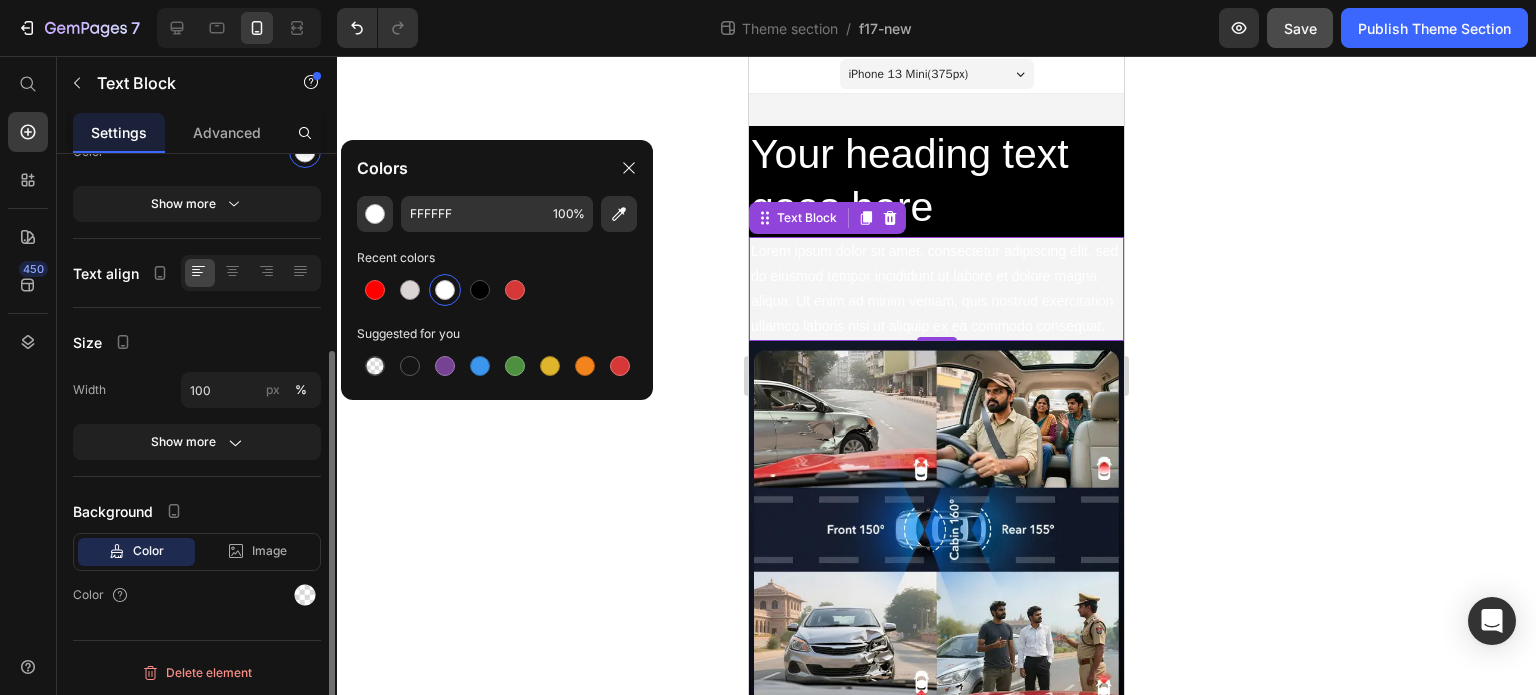 click on "Background Color Image Video  Color" 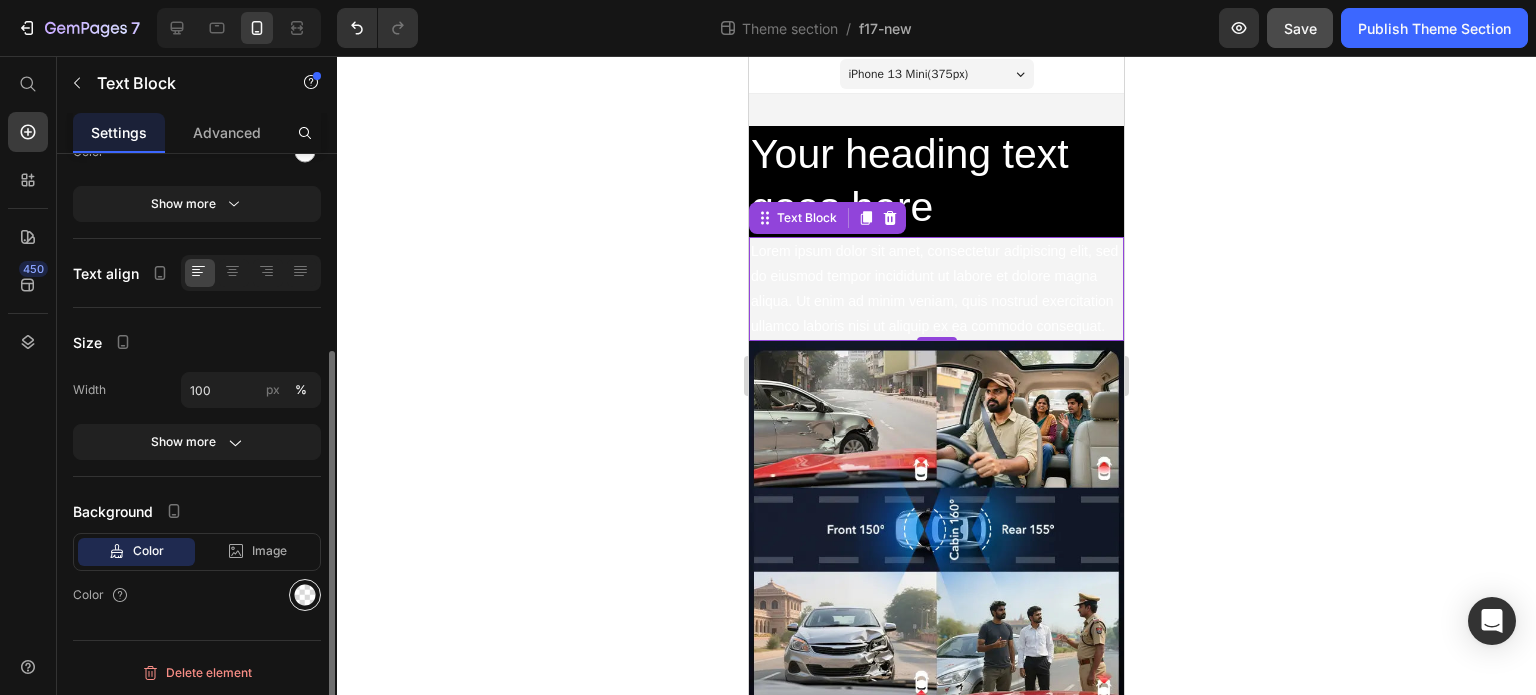 click at bounding box center [305, 595] 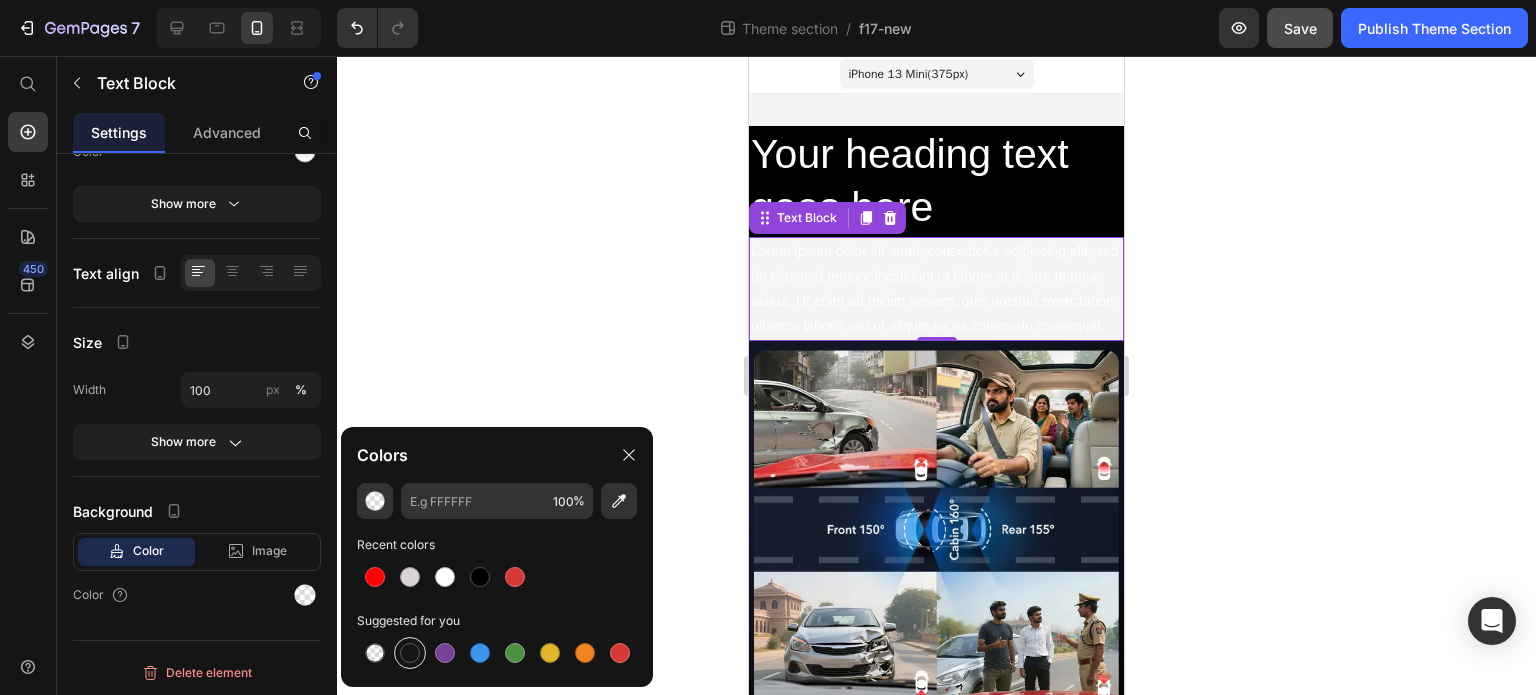 click at bounding box center [410, 653] 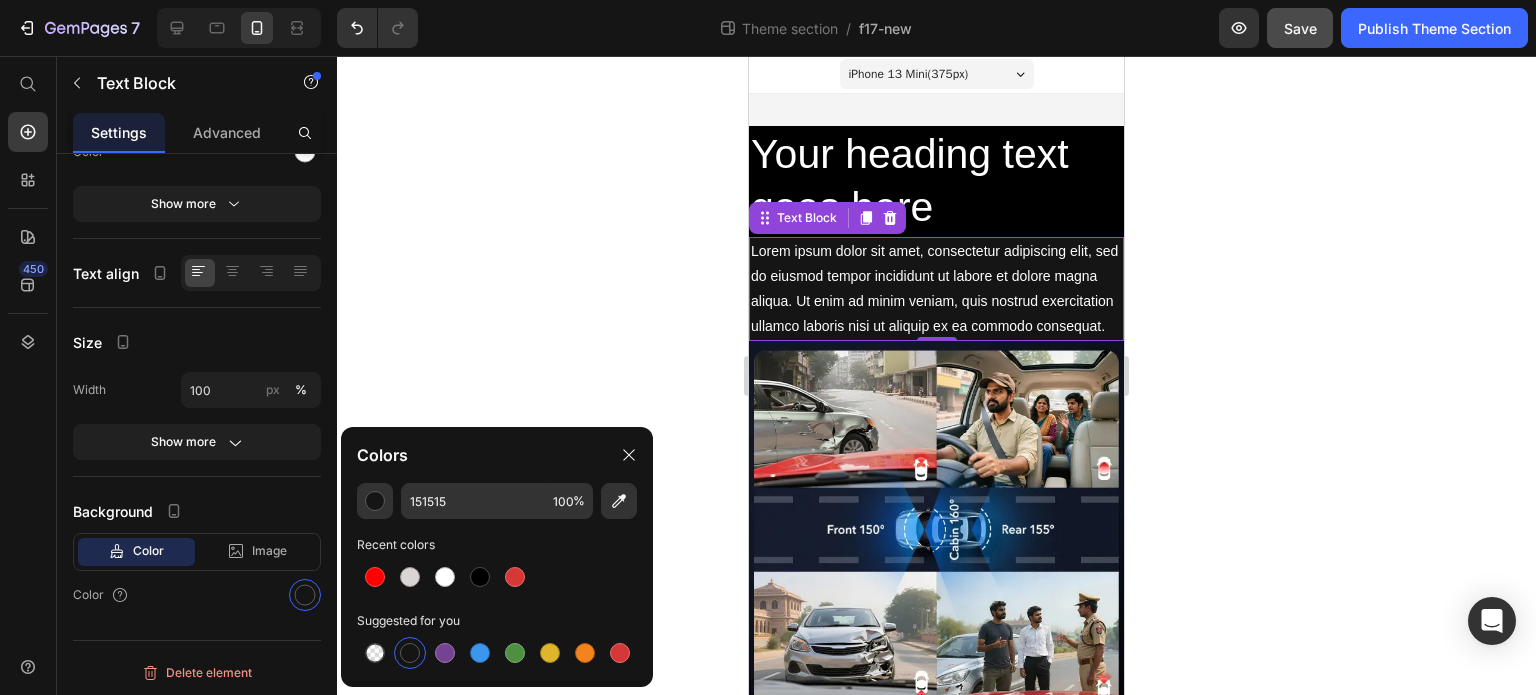 click 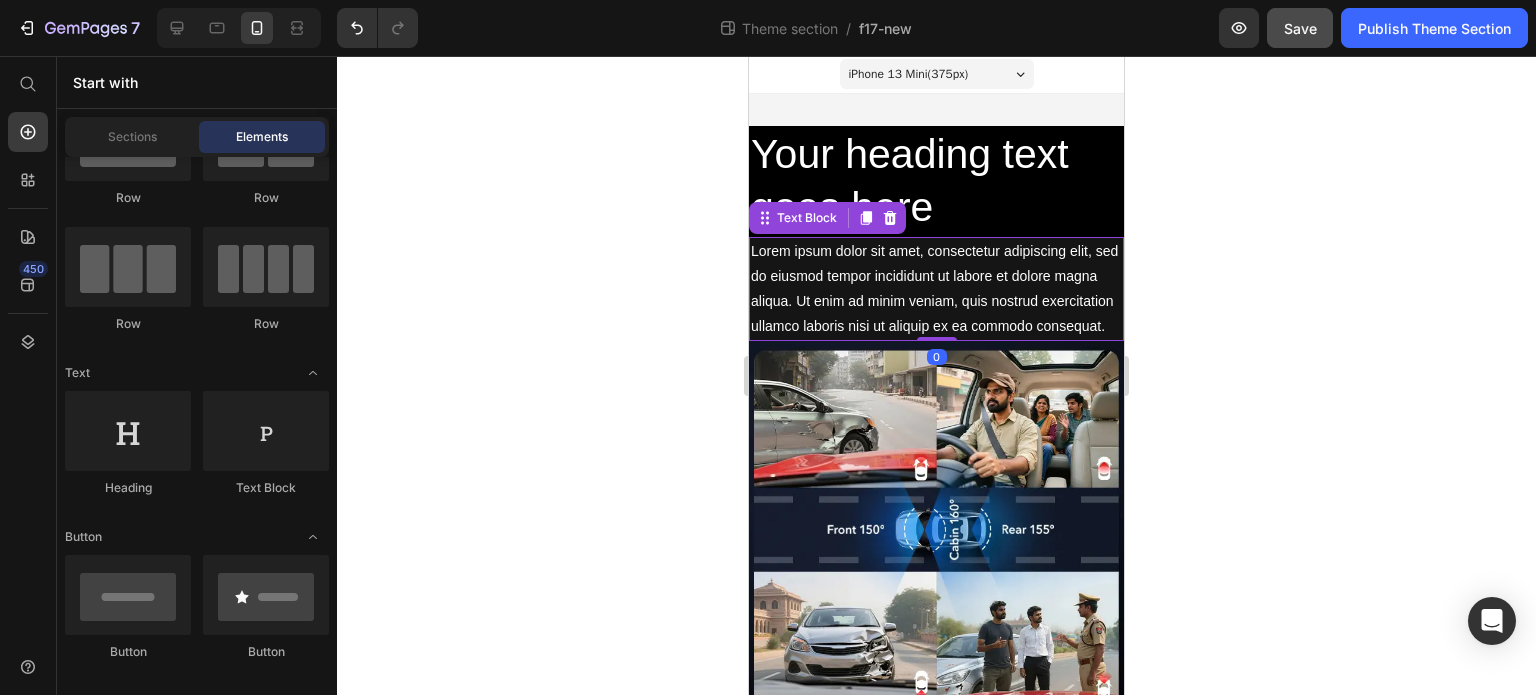click on "Lorem ipsum dolor sit amet, consectetur adipiscing elit, sed do eiusmod tempor incididunt ut labore et dolore magna aliqua. Ut enim ad minim veniam, quis nostrud exercitation ullamco laboris nisi ut aliquip ex ea commodo consequat." at bounding box center [936, 289] 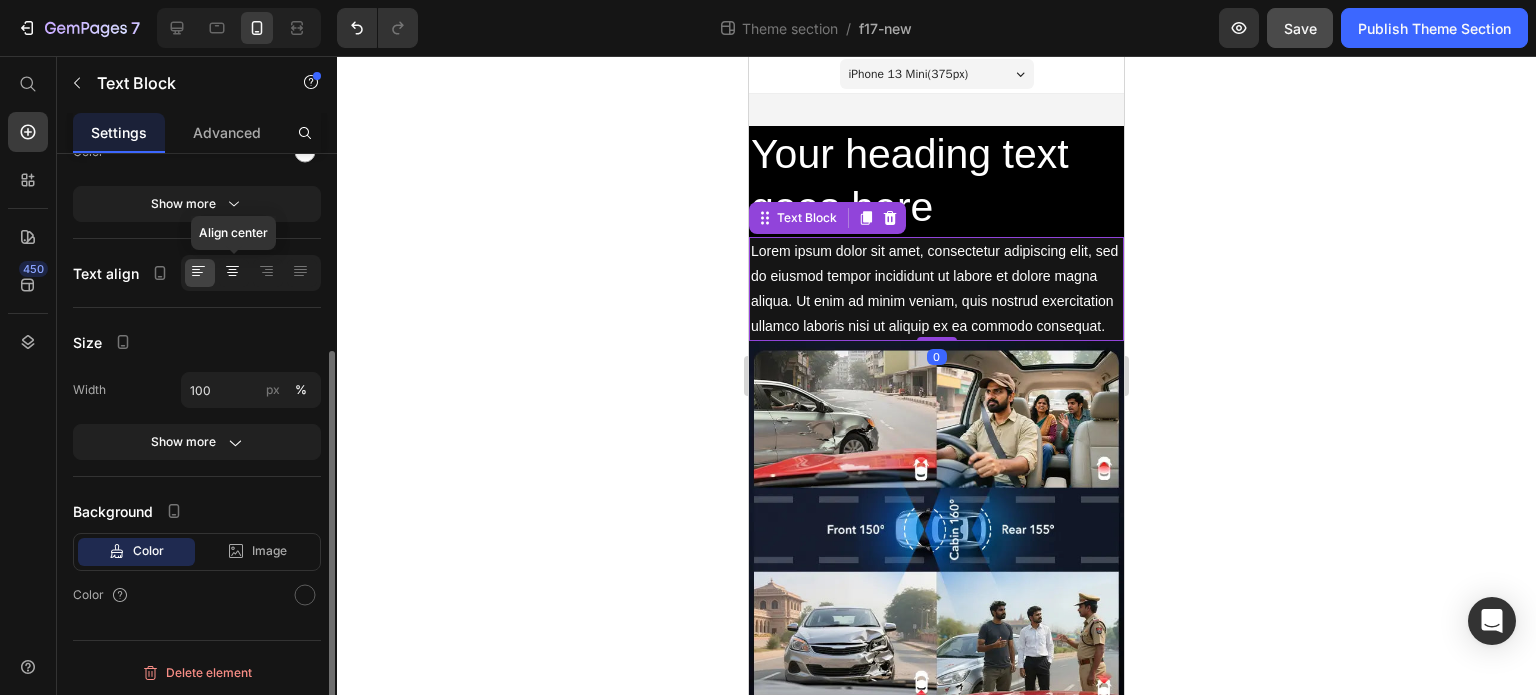 click 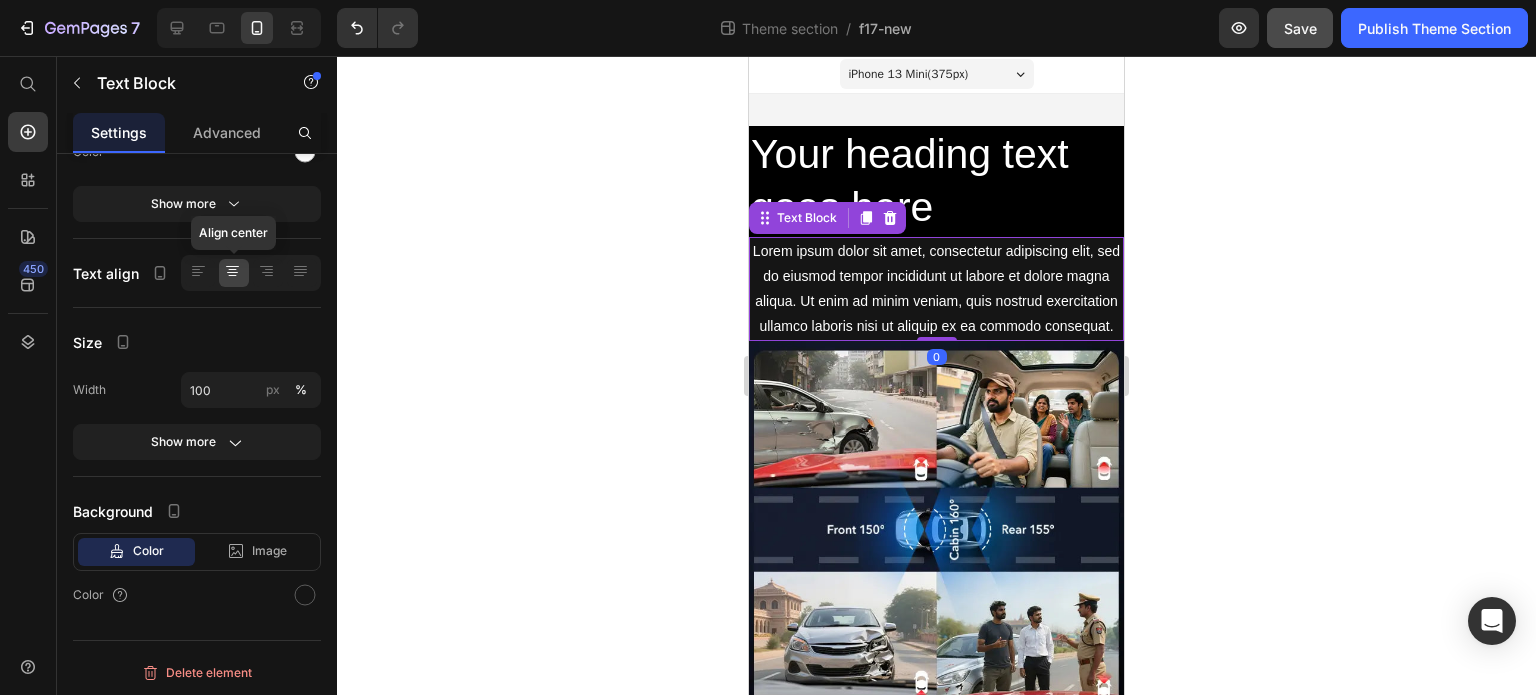 click 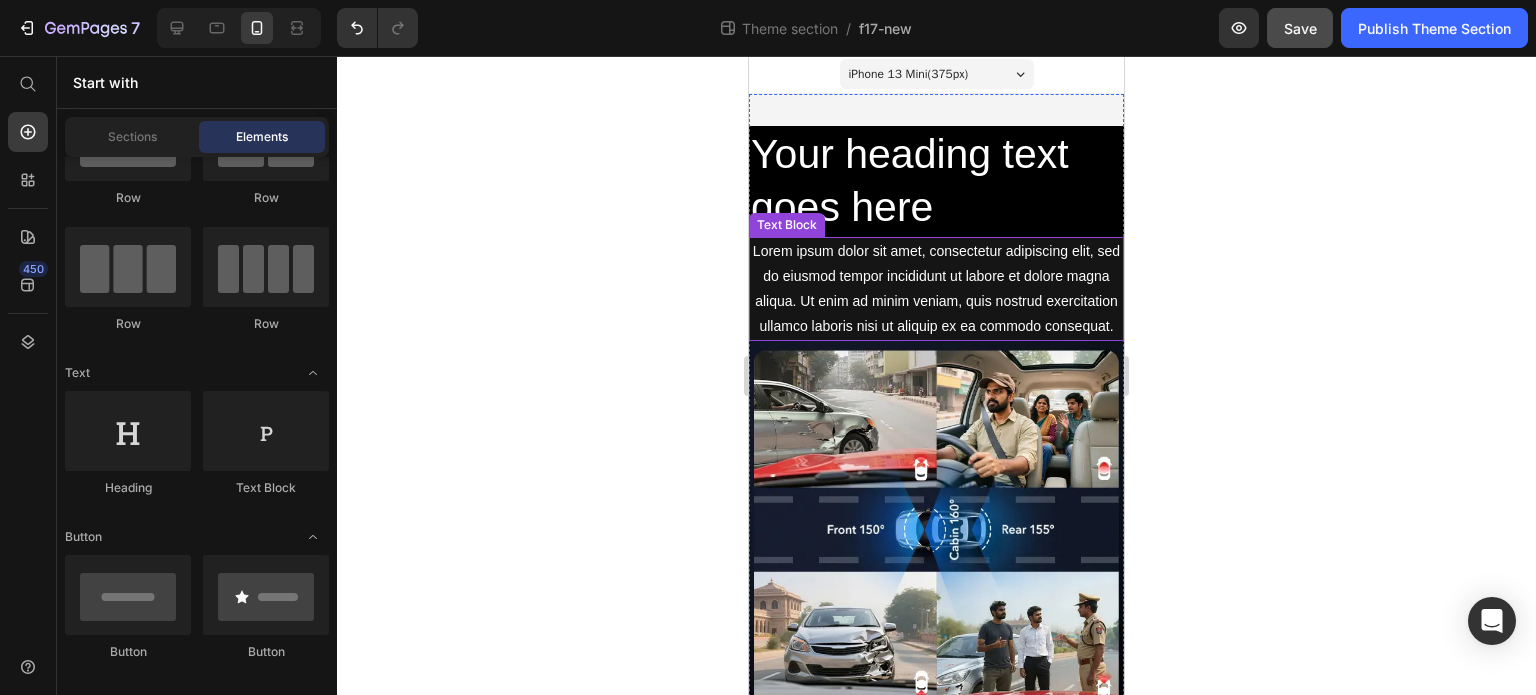scroll, scrollTop: 0, scrollLeft: 0, axis: both 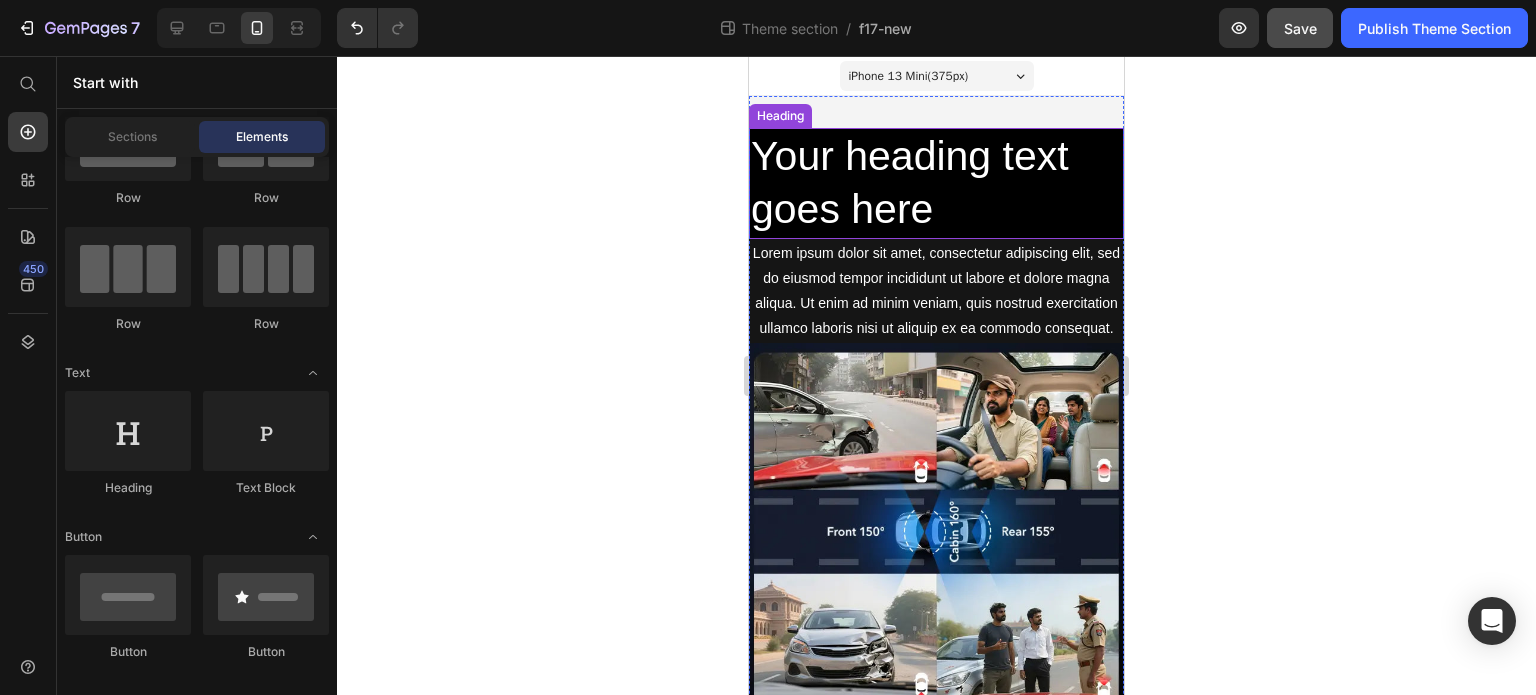 click on "Your heading text goes here" at bounding box center (936, 183) 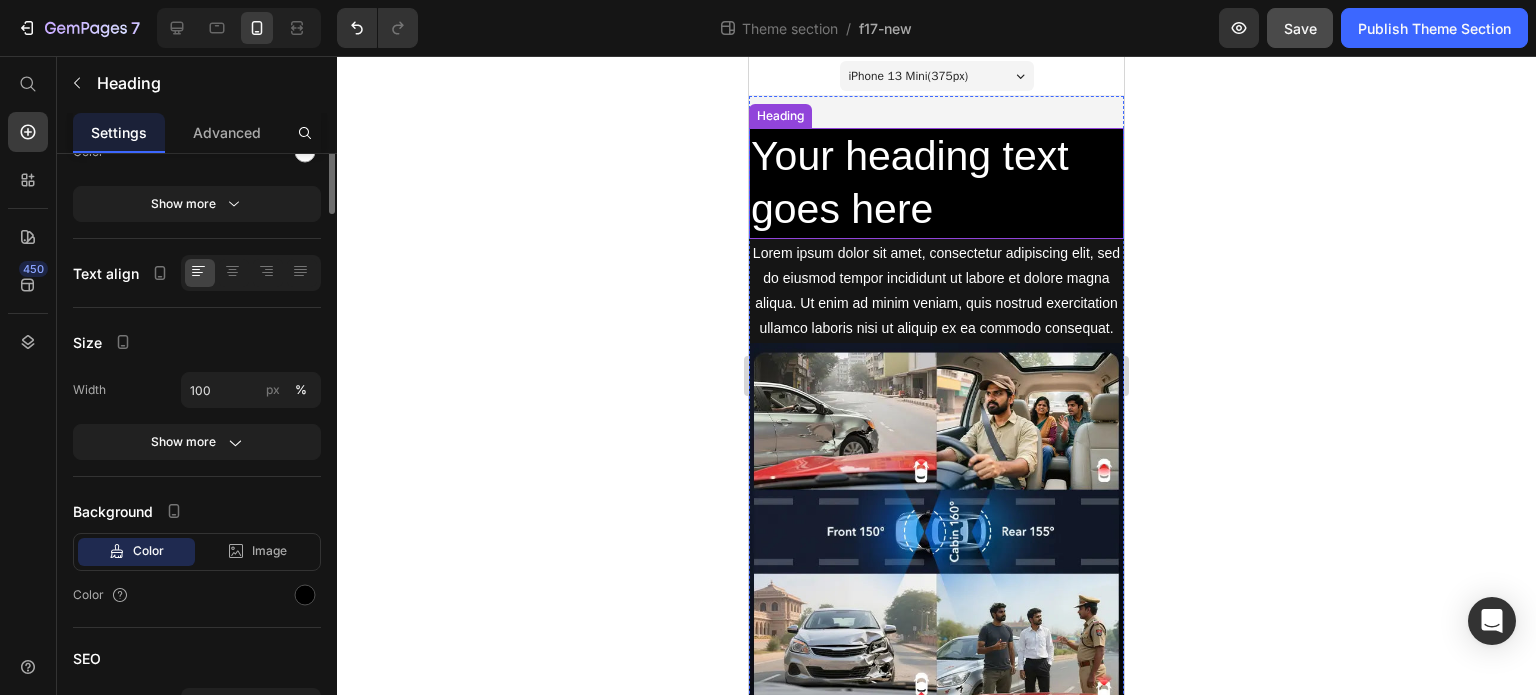 scroll, scrollTop: 0, scrollLeft: 0, axis: both 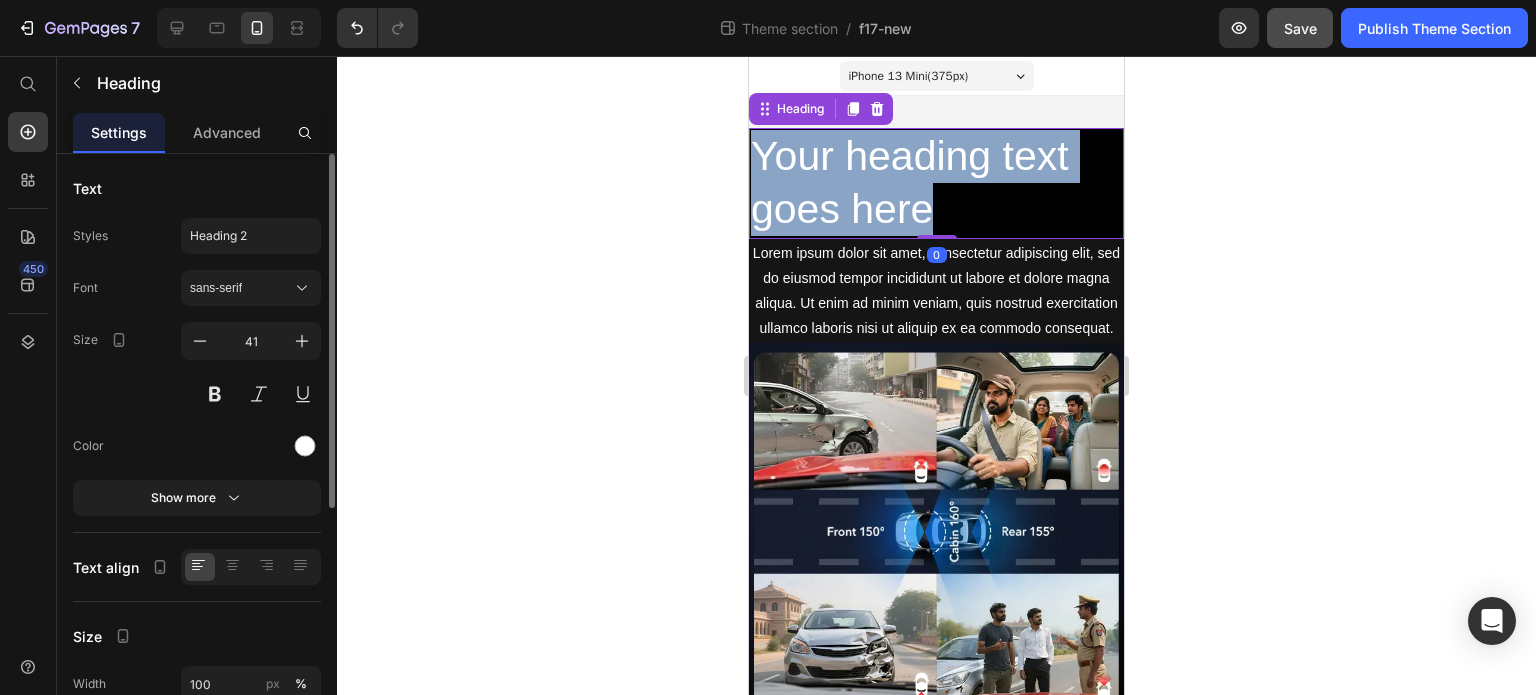 click on "Your heading text goes here" at bounding box center (936, 183) 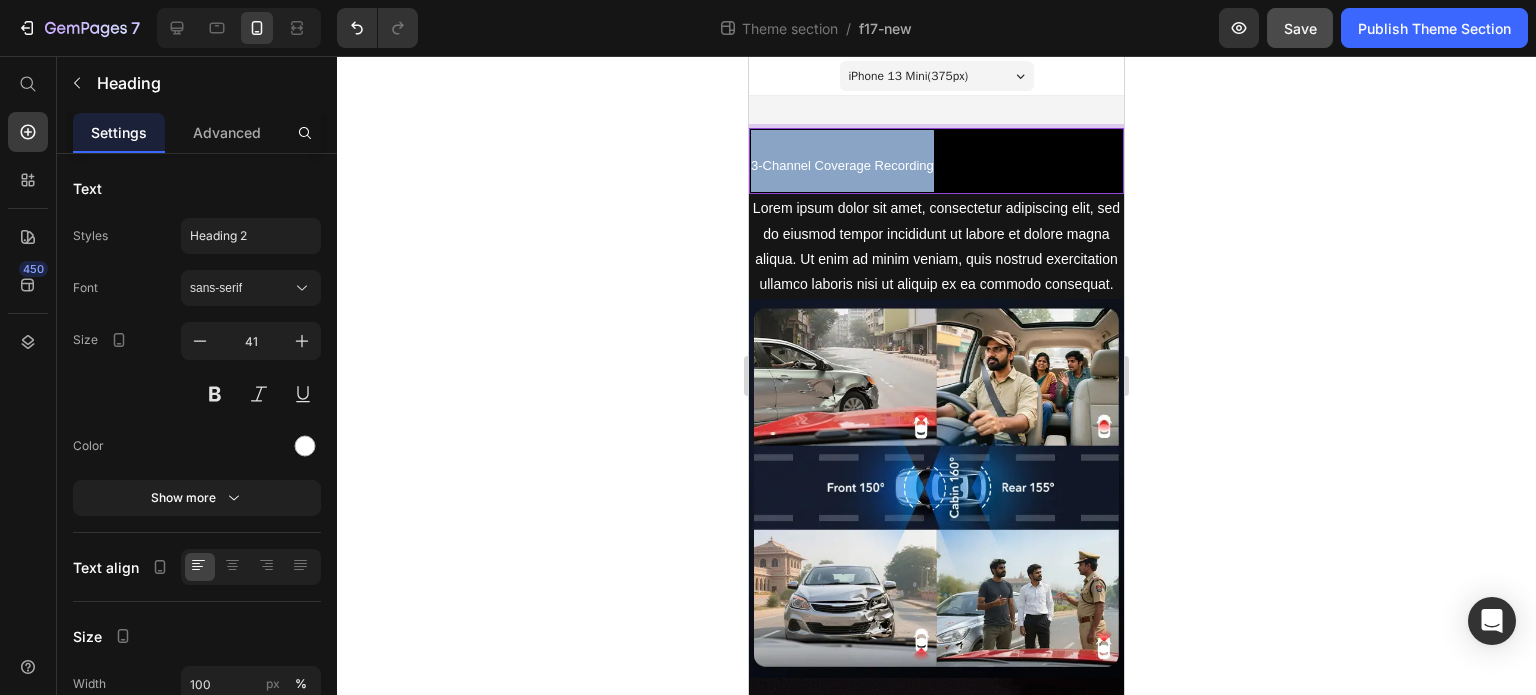 drag, startPoint x: 997, startPoint y: 162, endPoint x: 1428, endPoint y: 200, distance: 432.67194 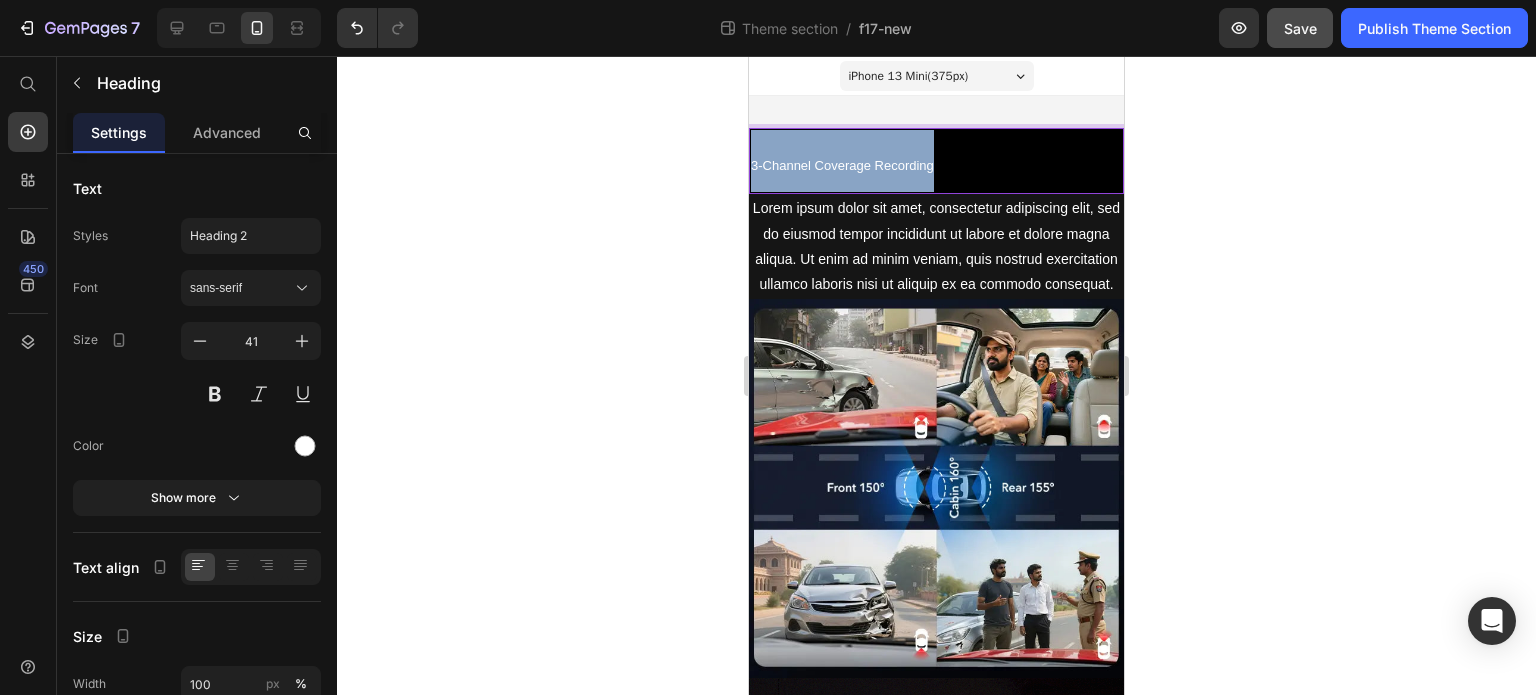 click on "iPhone [MODEL]  ( 375 px) iPhone [MODEL] iPhone [MODEL] iPhone [MODEL] iPhone [MODEL] Pixel [MODEL] Galaxy [MODEL]+ Galaxy [MODEL] Ultra iPad Mini iPad Air iPad Pro ⁠⁠⁠⁠⁠⁠⁠ 3-Channel Coverage Recording Heading All-Around Recording，complete Peace of Mind Front, Cabin, Rear-Watch It All Text Block 3-Channel Coverage Recording Heading   0 Lorem ipsum dolor sit amet, consectetur adipiscing elit, sed do eiusmod tempor incididunt ut labore et dolore magna aliqua. Ut enim ad minim veniam, quis nostrud exercitation ullamco laboris nisi ut aliquip ex ea commodo consequat. Text Block Image ⁠⁠⁠⁠⁠⁠⁠ 24/7  Auto-shield Mode Heading Parking Monitoring Auto Save Accident Videos Text Block Image ⁠⁠⁠⁠⁠⁠⁠ 5GHz Wi-Fi & APP Control Heading Fast Downloads, Seamless Sharing Text Block Image ⁠⁠⁠⁠⁠⁠⁠ Stealth Install, Zero Blind Spots Heading Tiny but Mighty Protection Text Block Image ⁠⁠⁠⁠⁠⁠⁠ Super Capacitor Heading No overheating, no worries Text Block Image Root" at bounding box center [936, 1110] 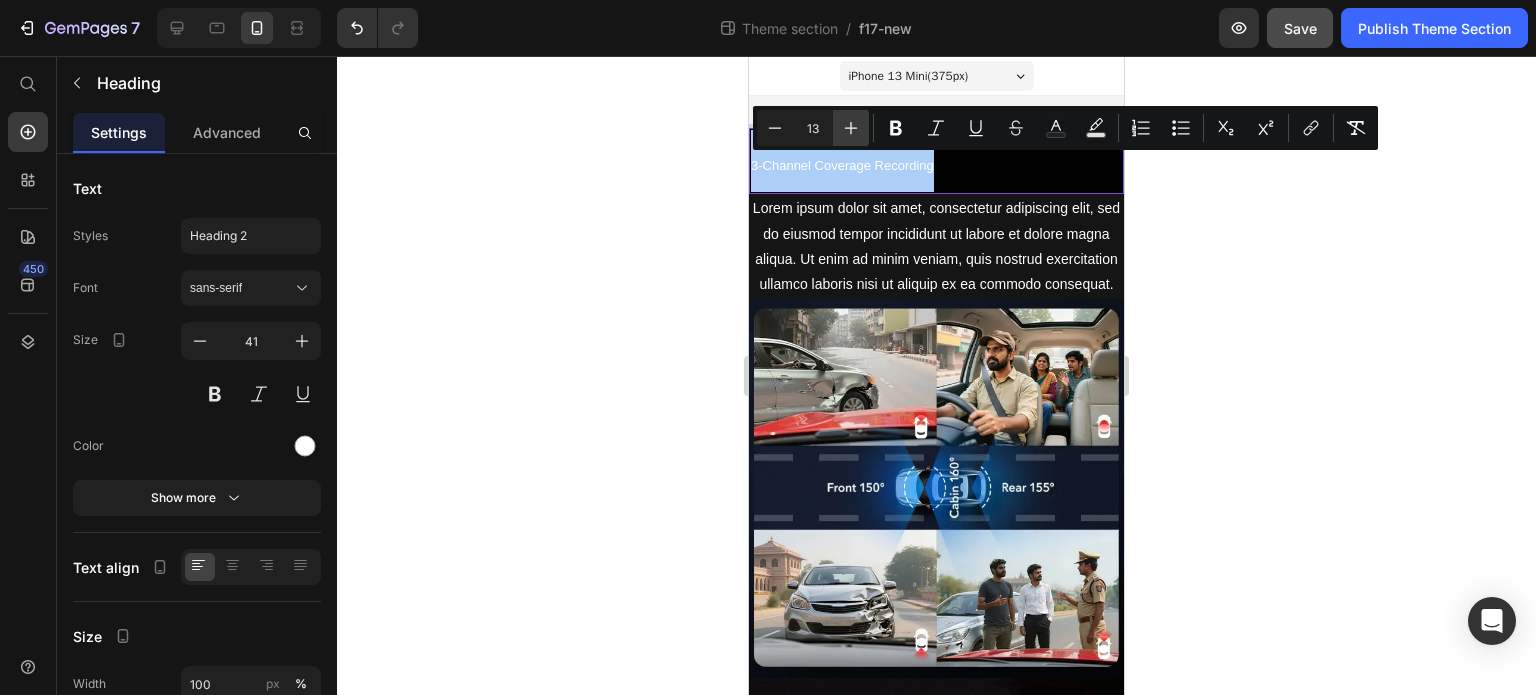 click 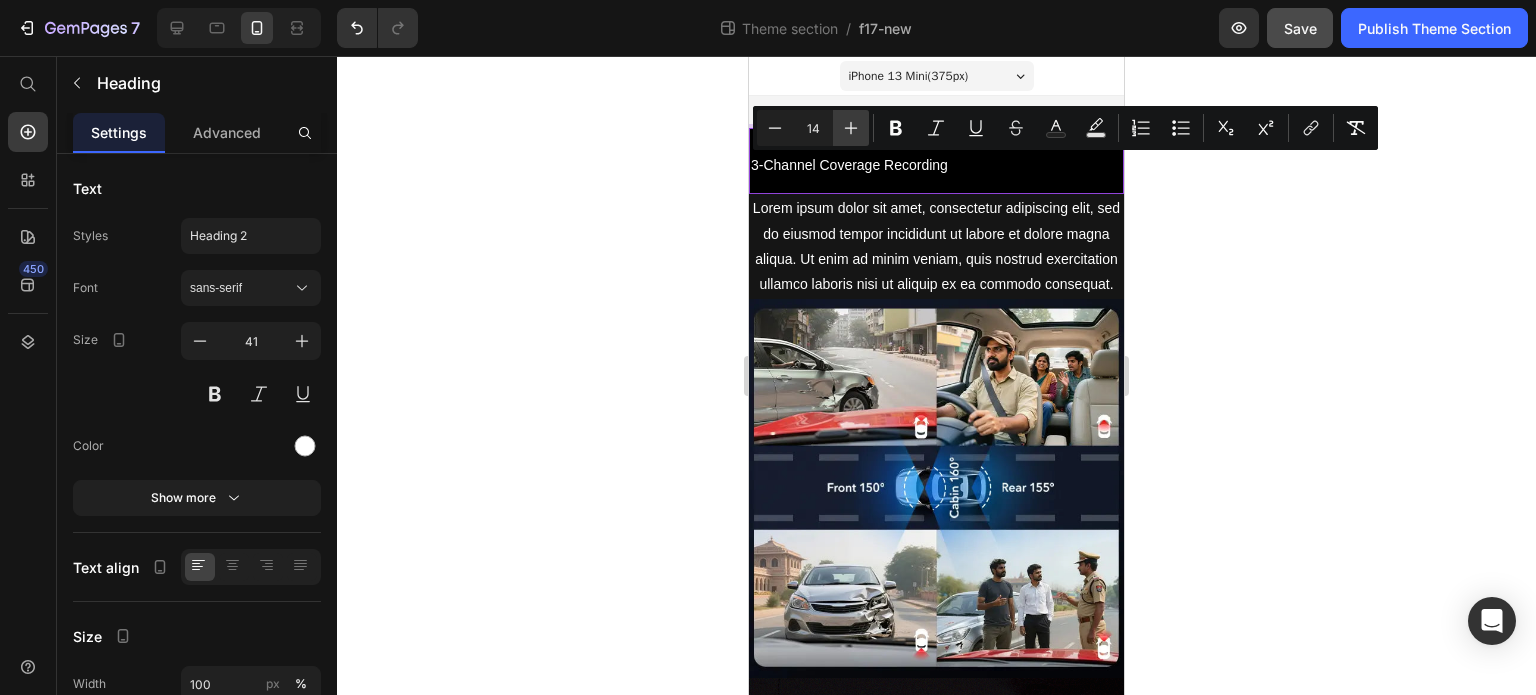 click 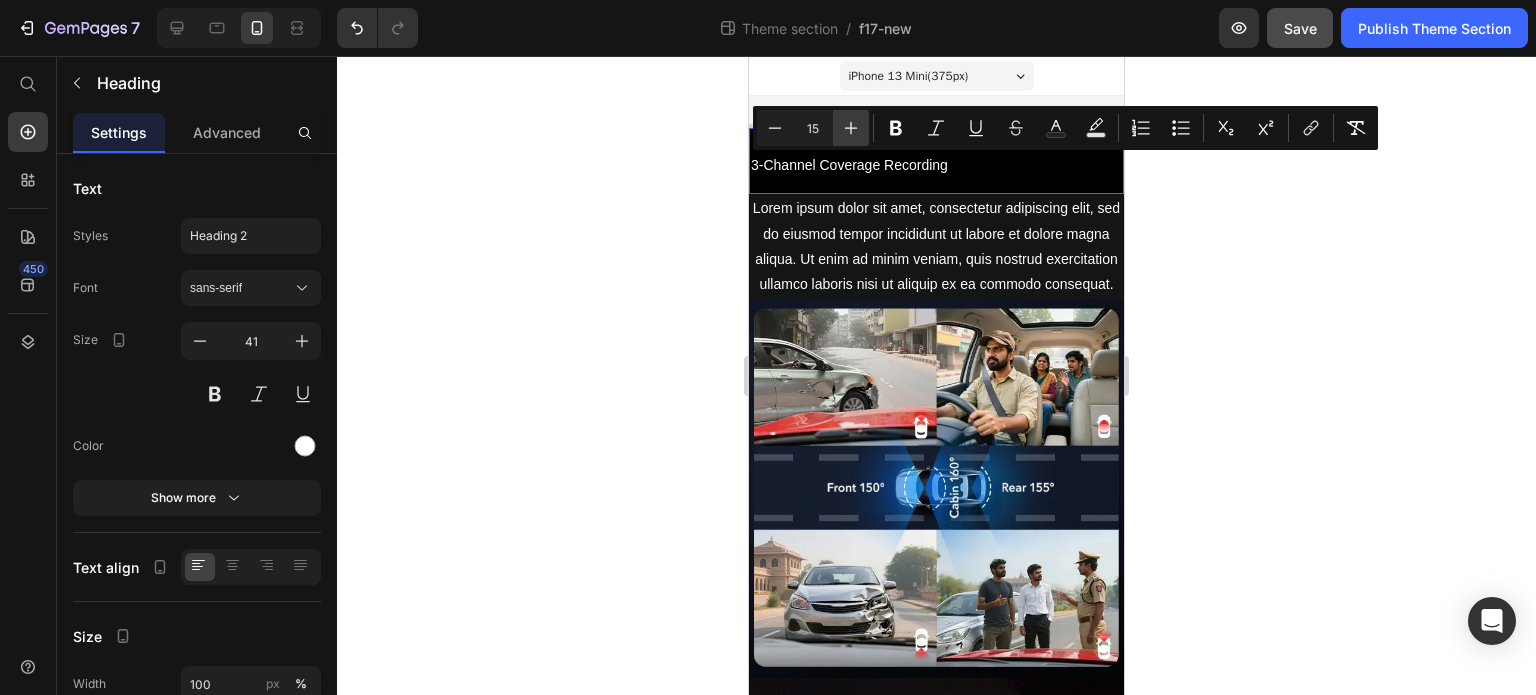 click 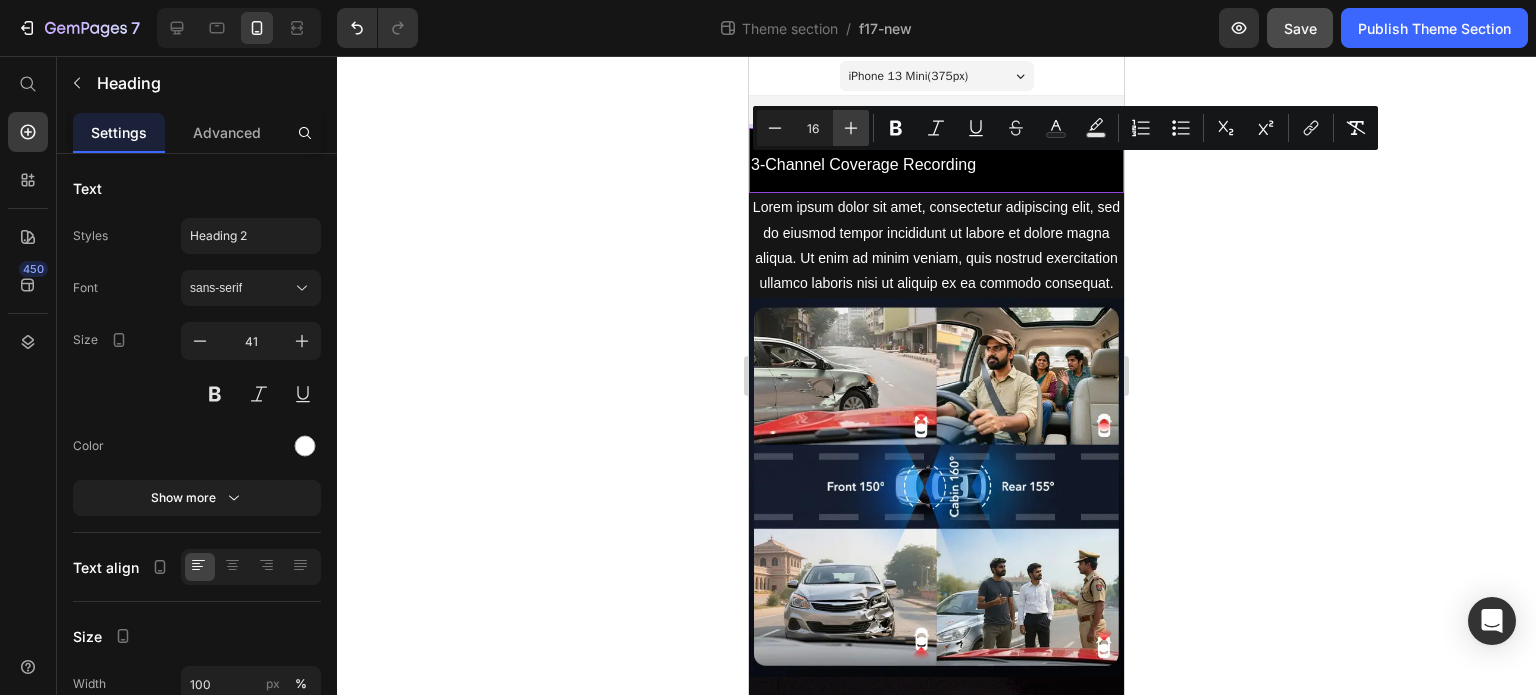 click 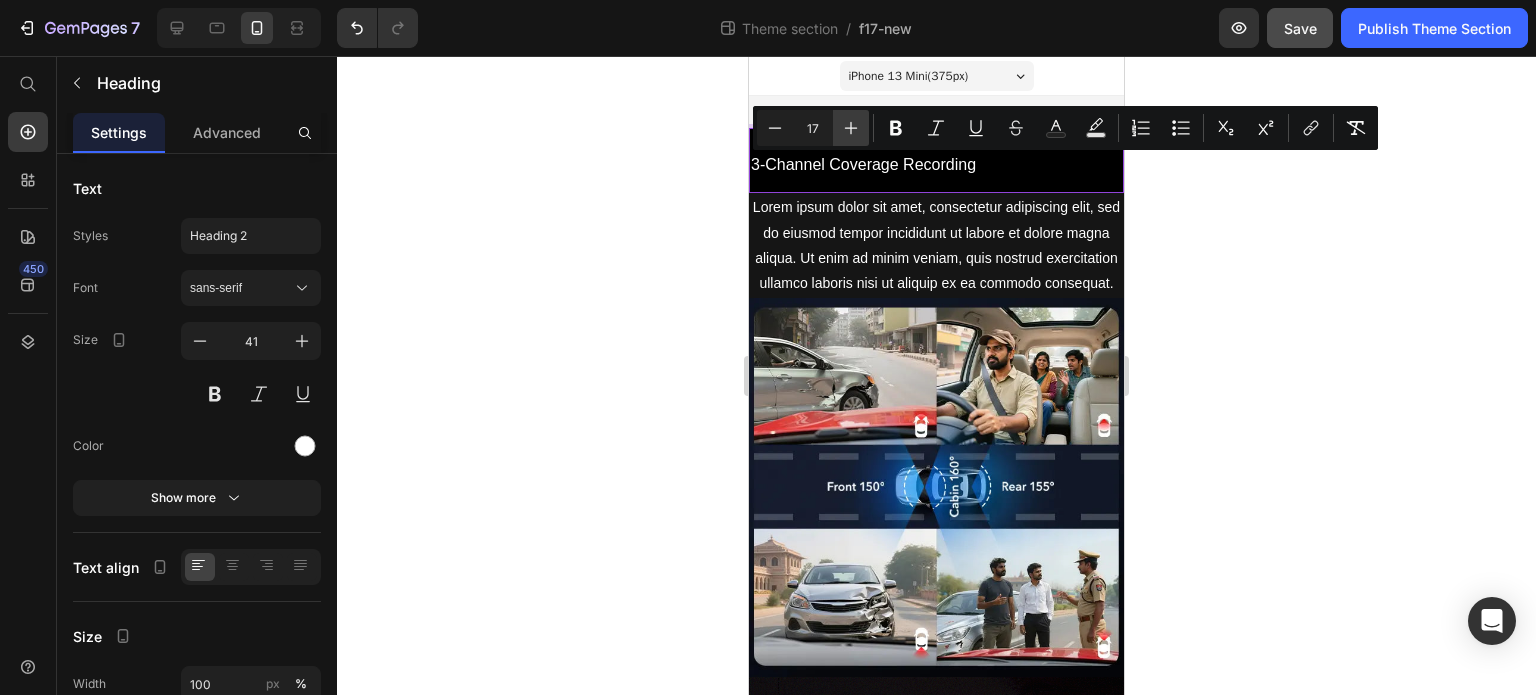 click 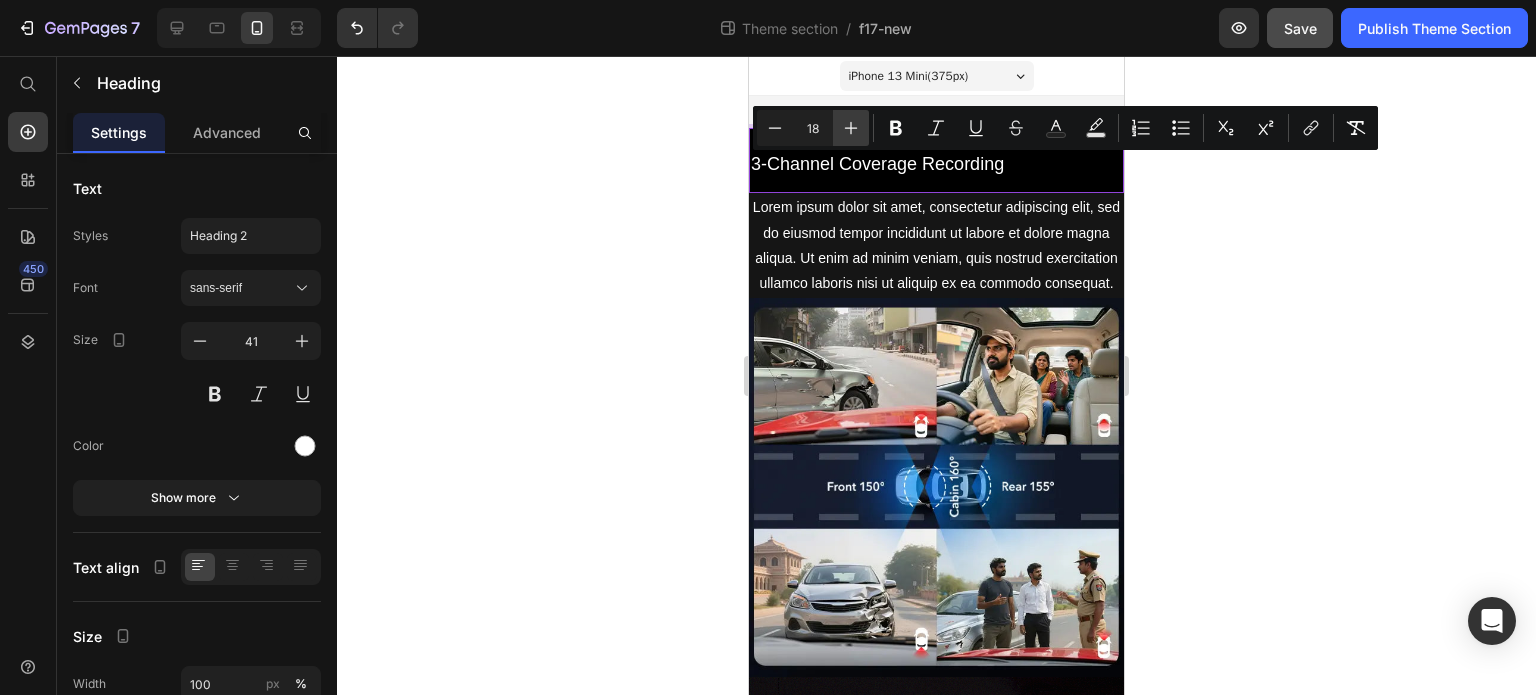 click 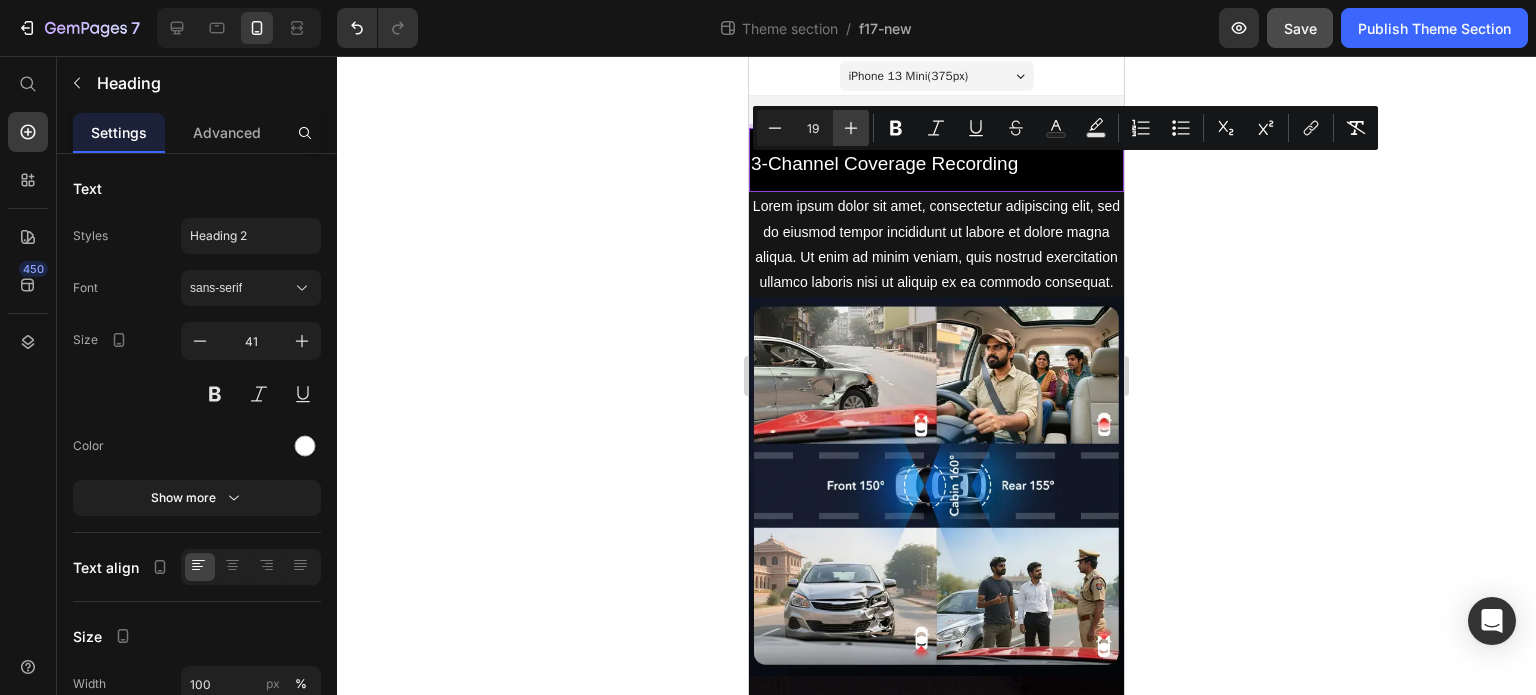 click 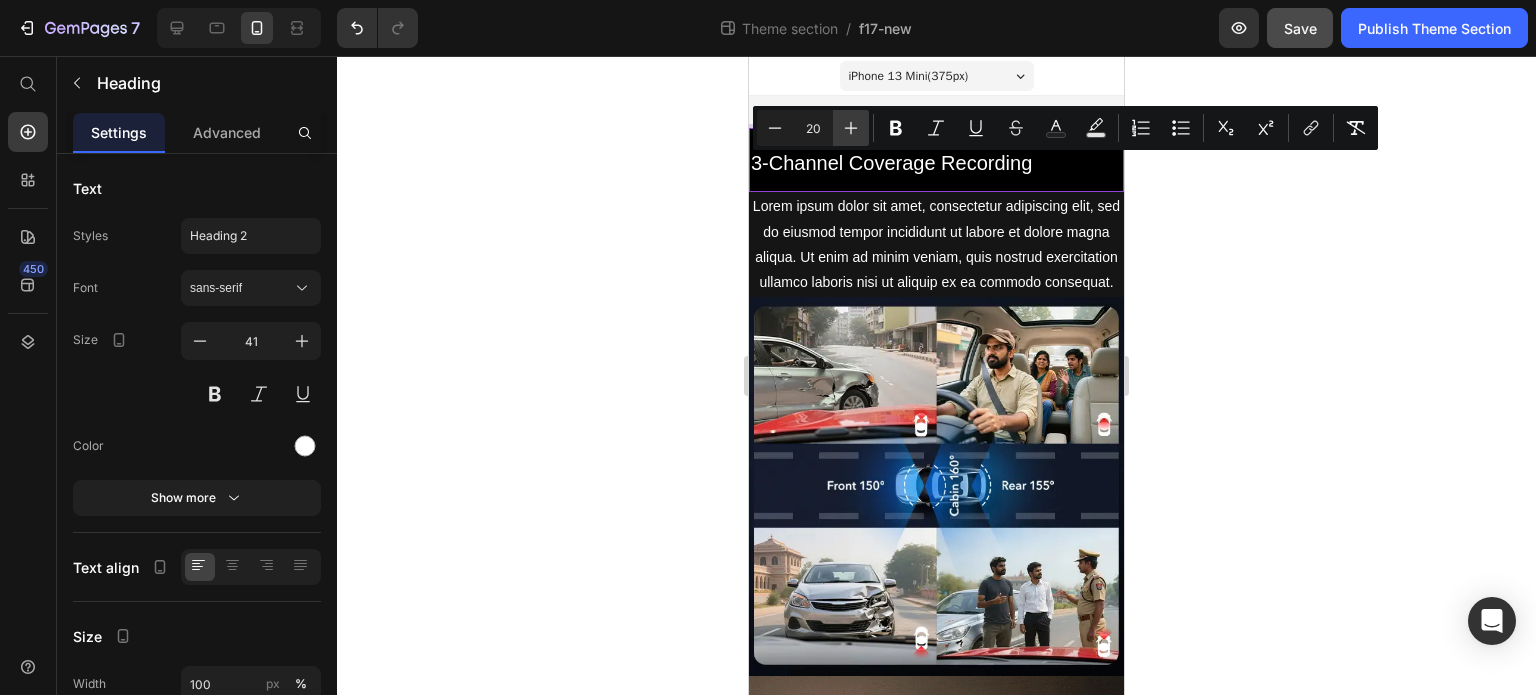 click 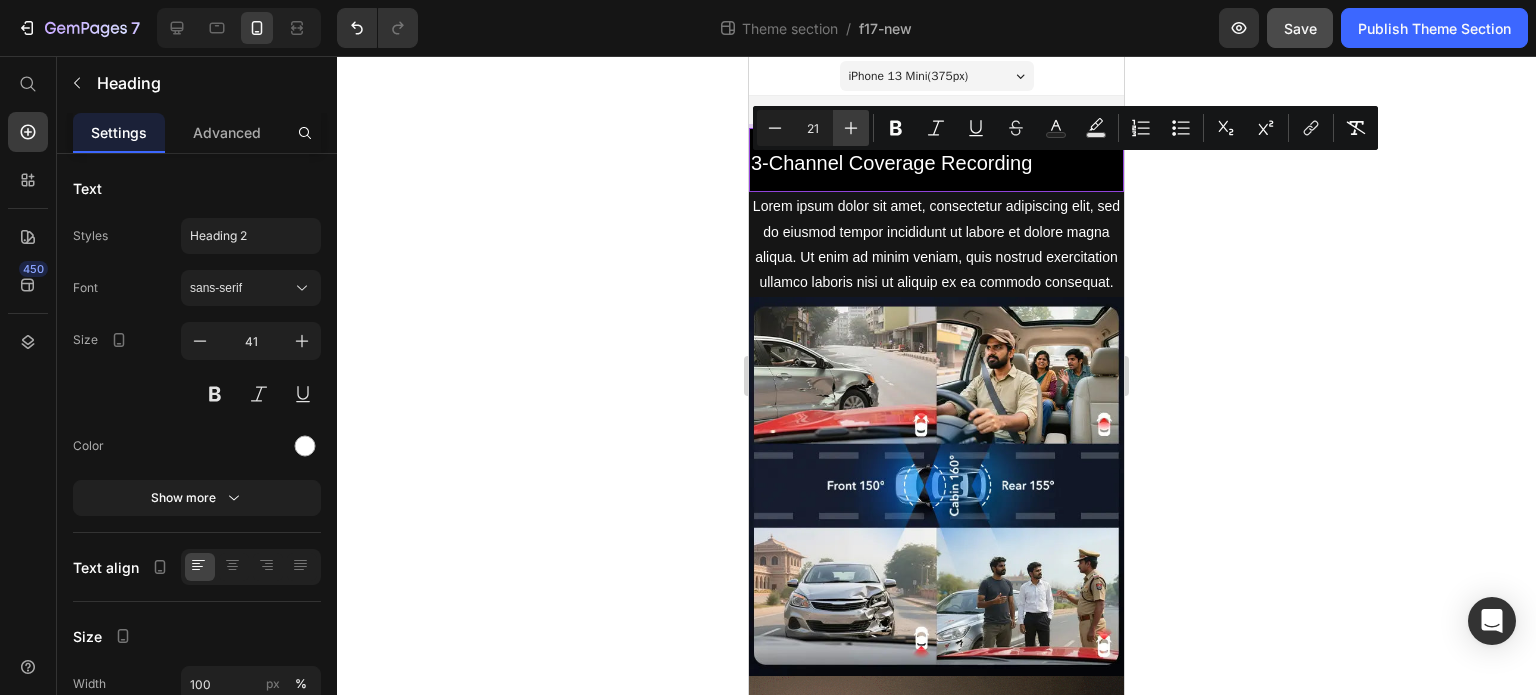 click 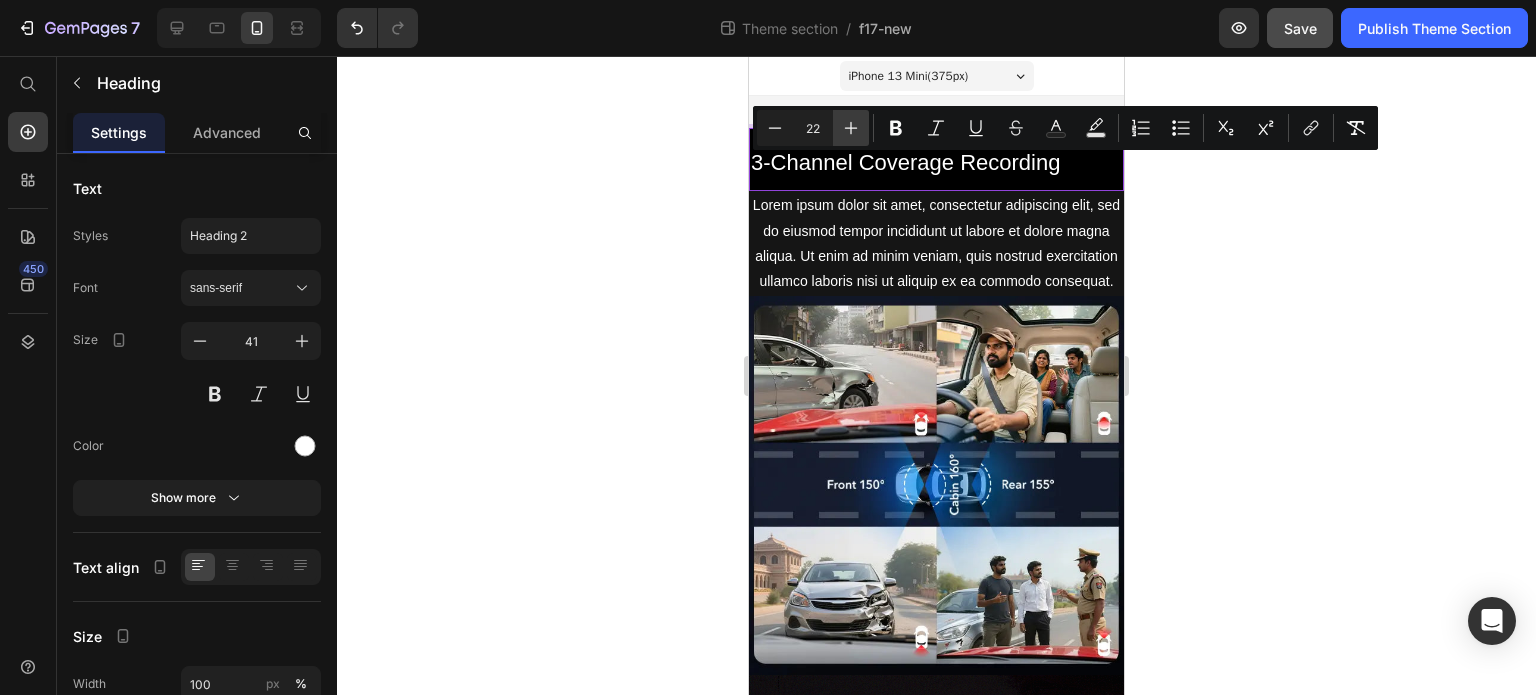 click 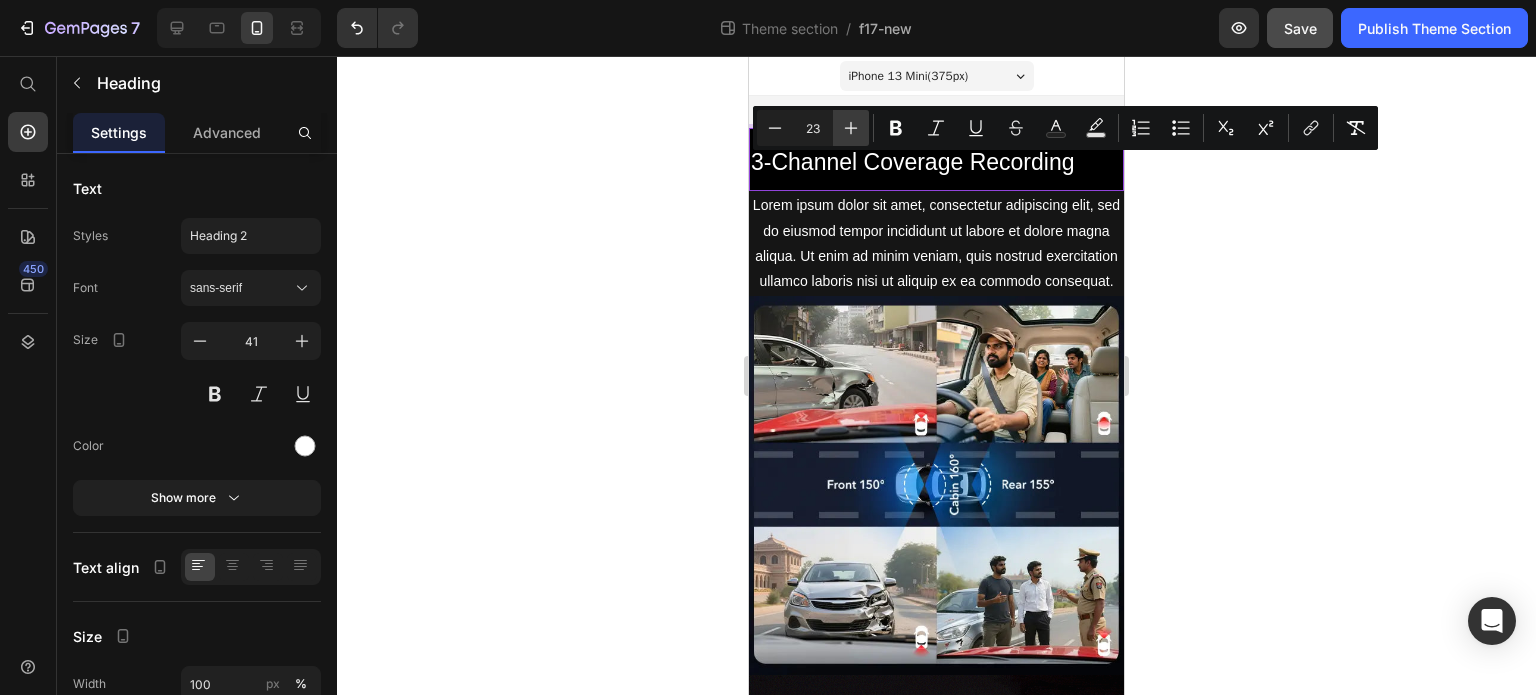 click 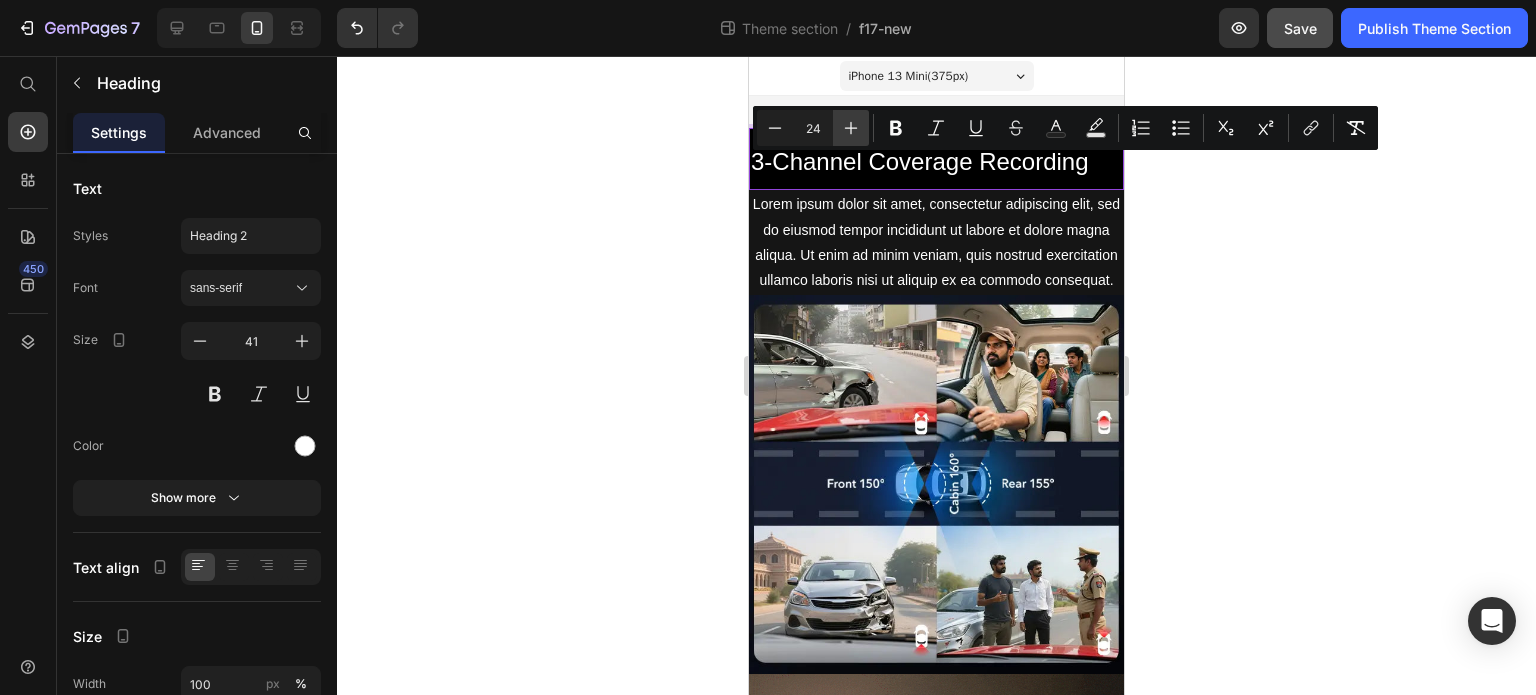 click 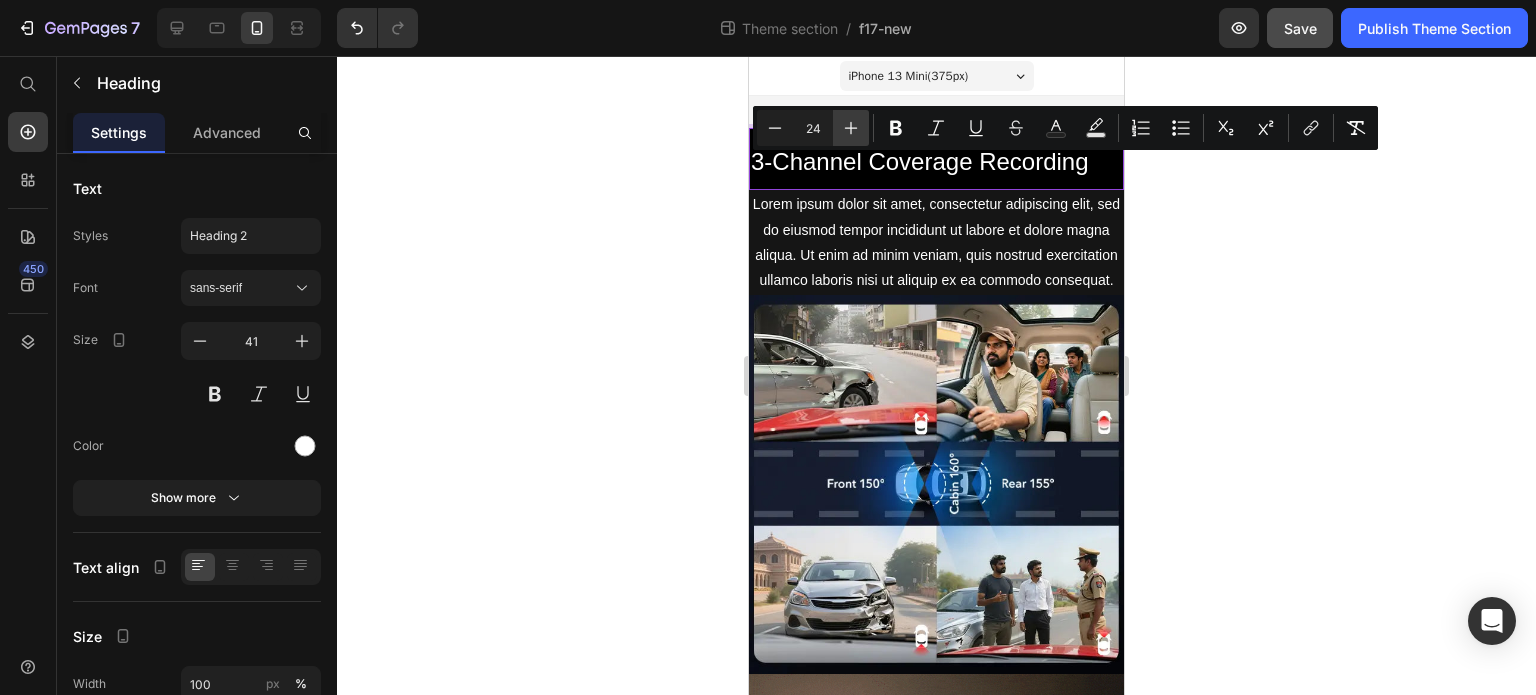 type on "25" 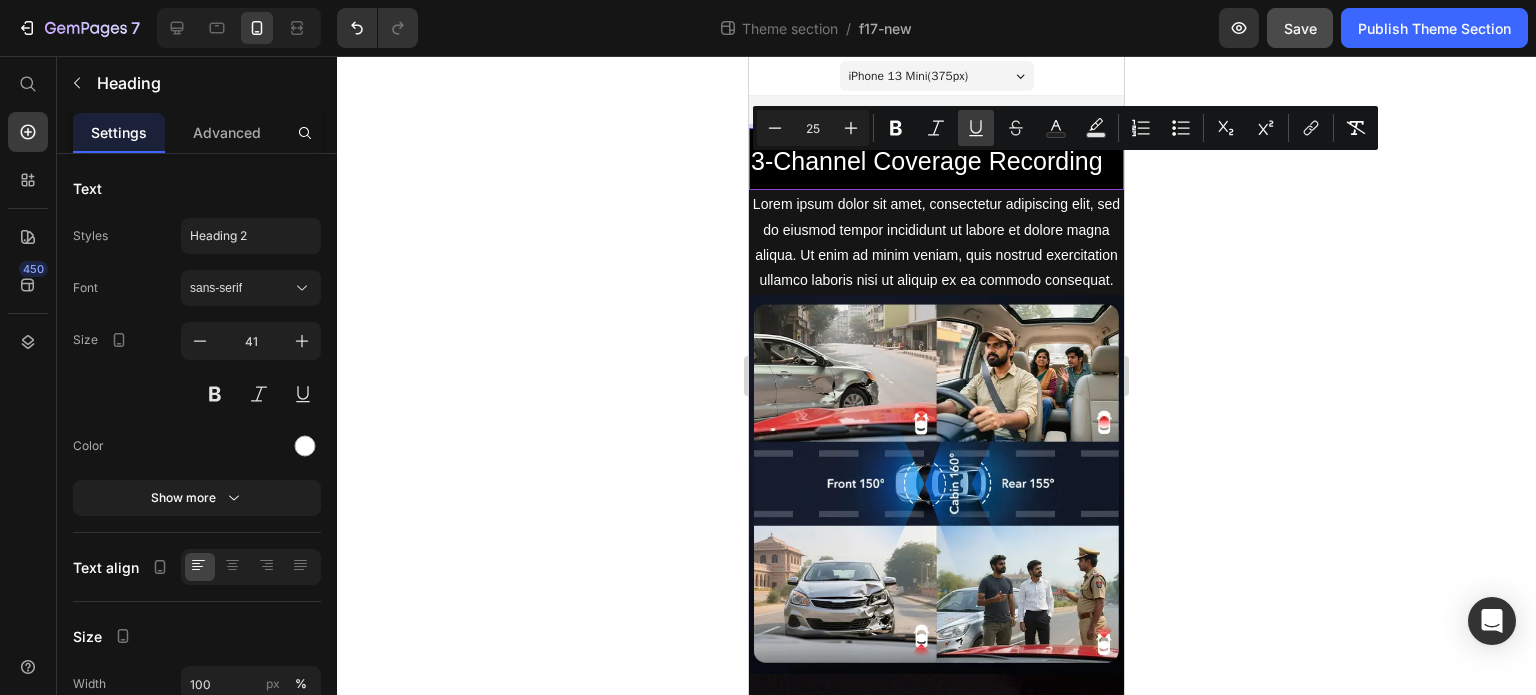 drag, startPoint x: 900, startPoint y: 127, endPoint x: 964, endPoint y: 135, distance: 64.49806 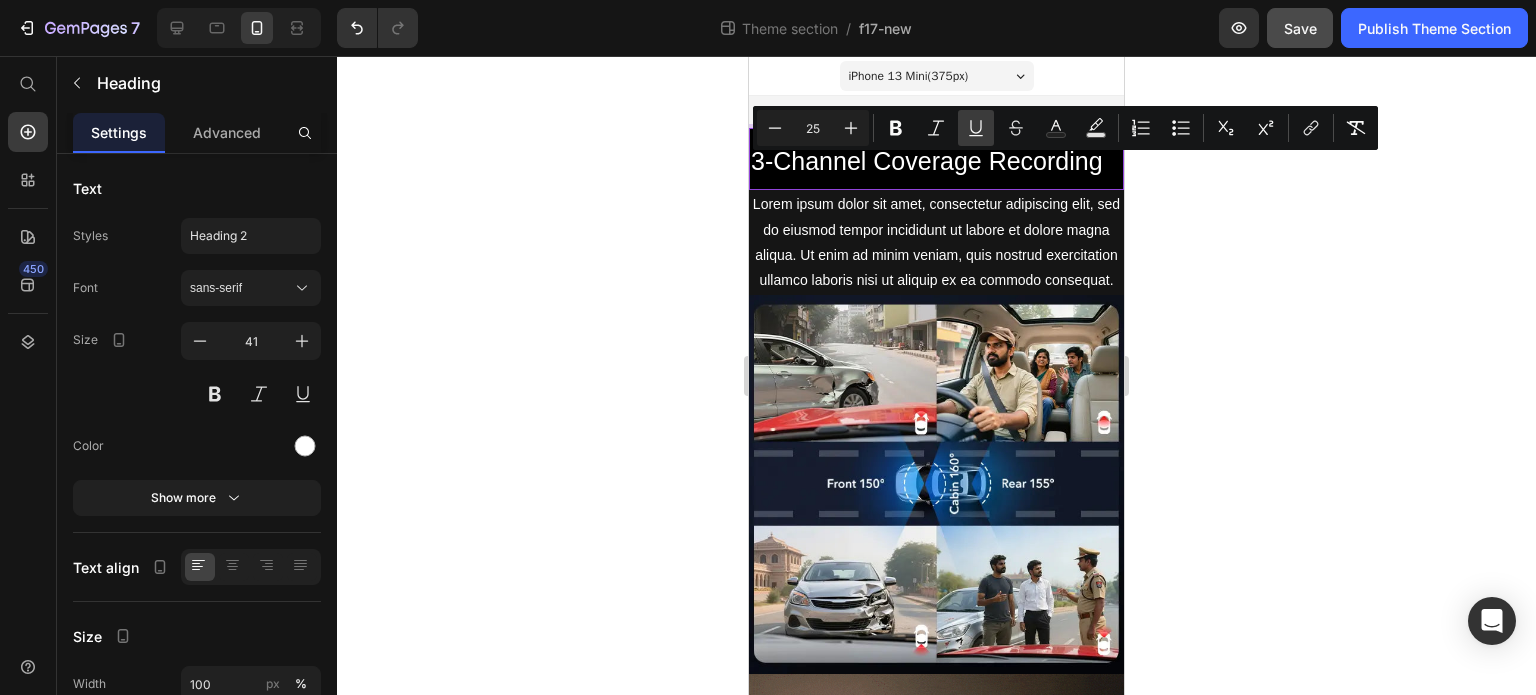 click 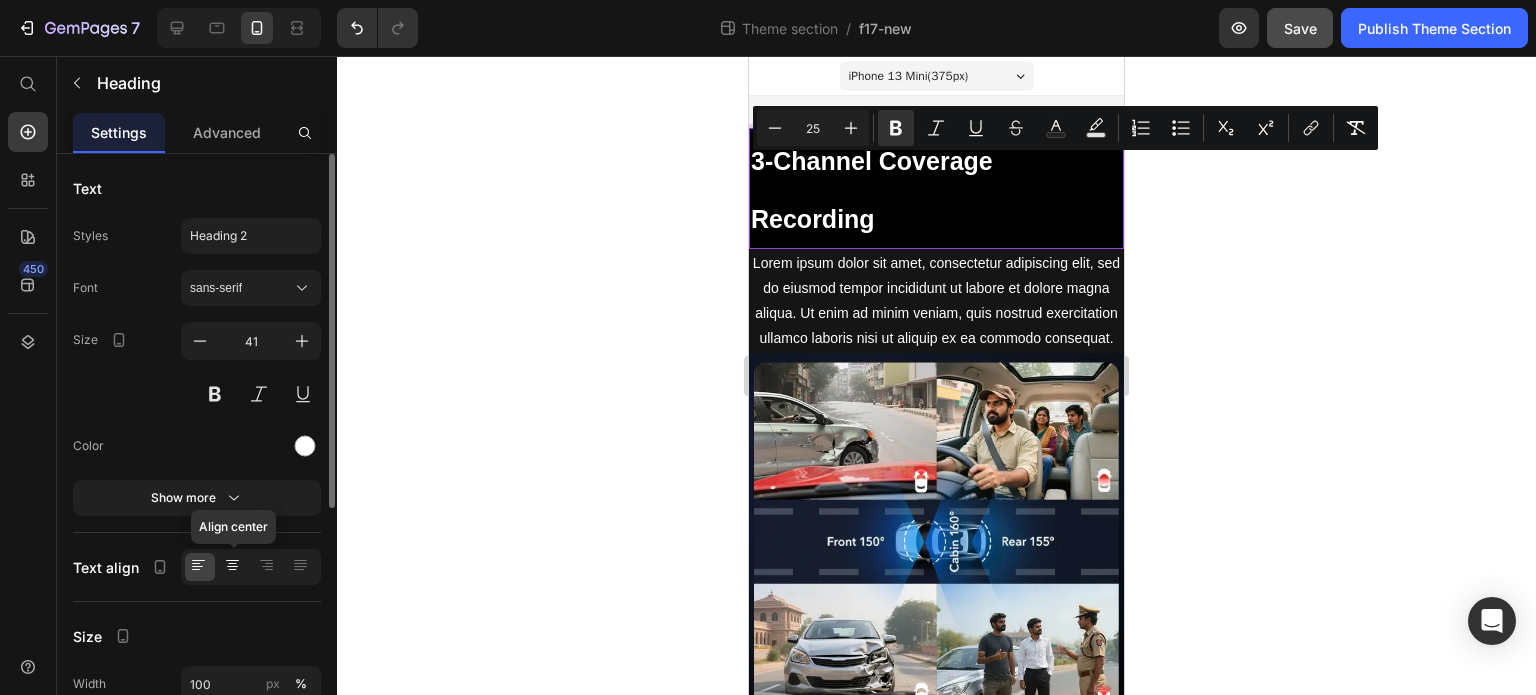 click 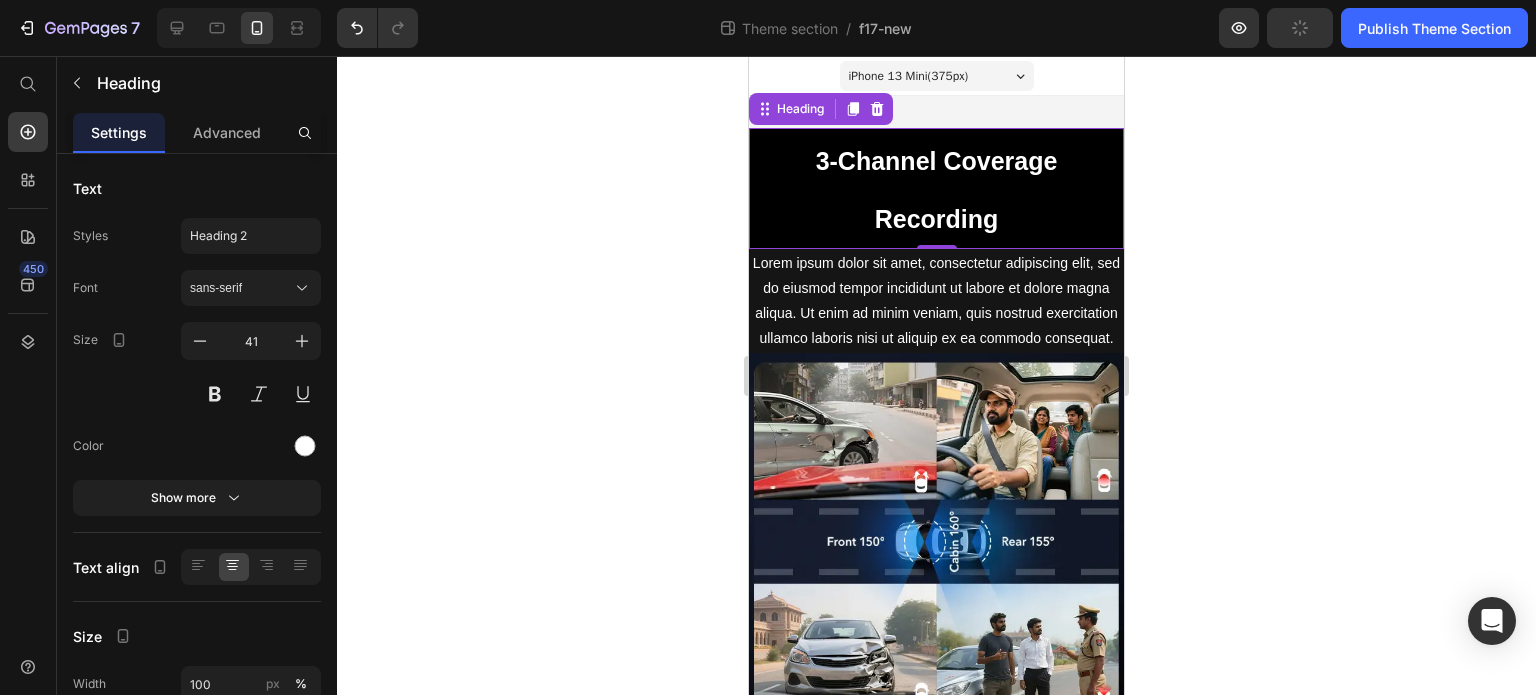 click on "3-Channel Coverage Recording" at bounding box center (937, 190) 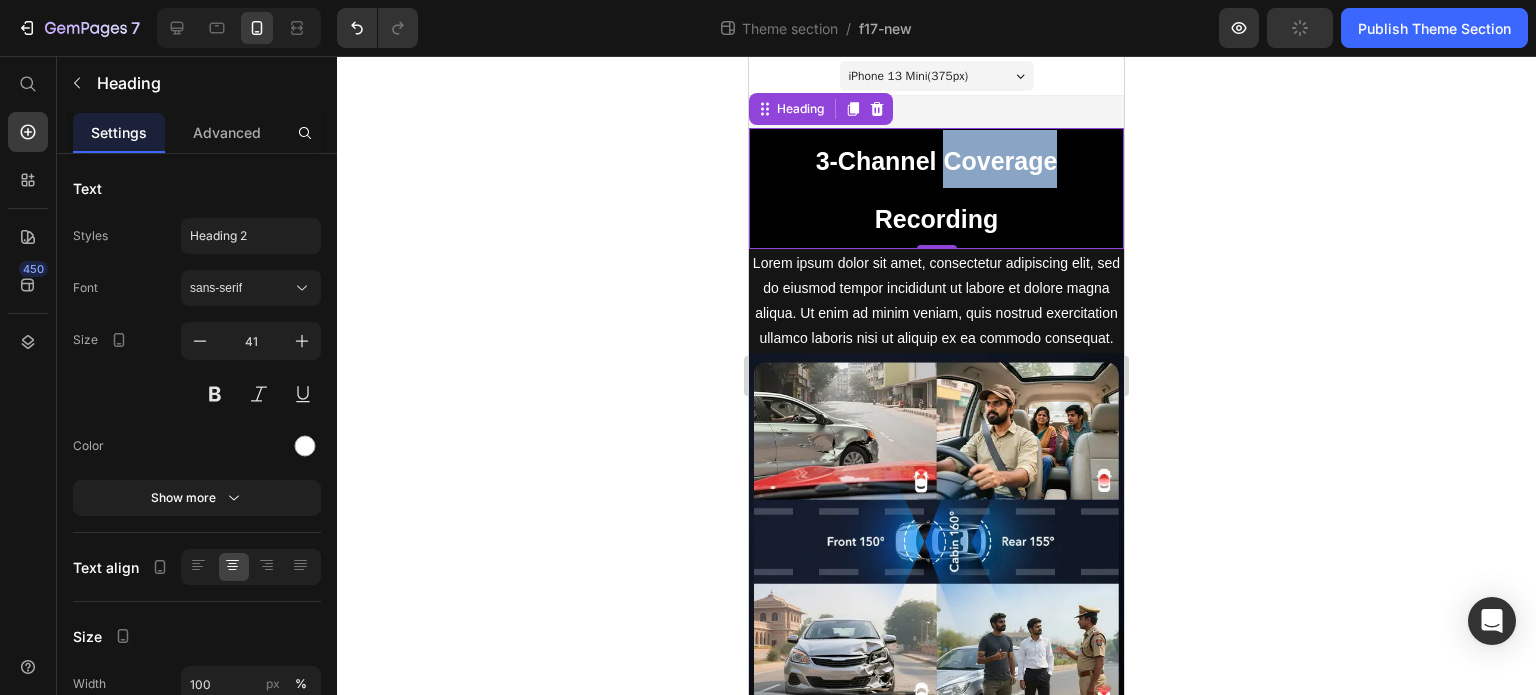 click on "3-Channel Coverage Recording" at bounding box center (937, 190) 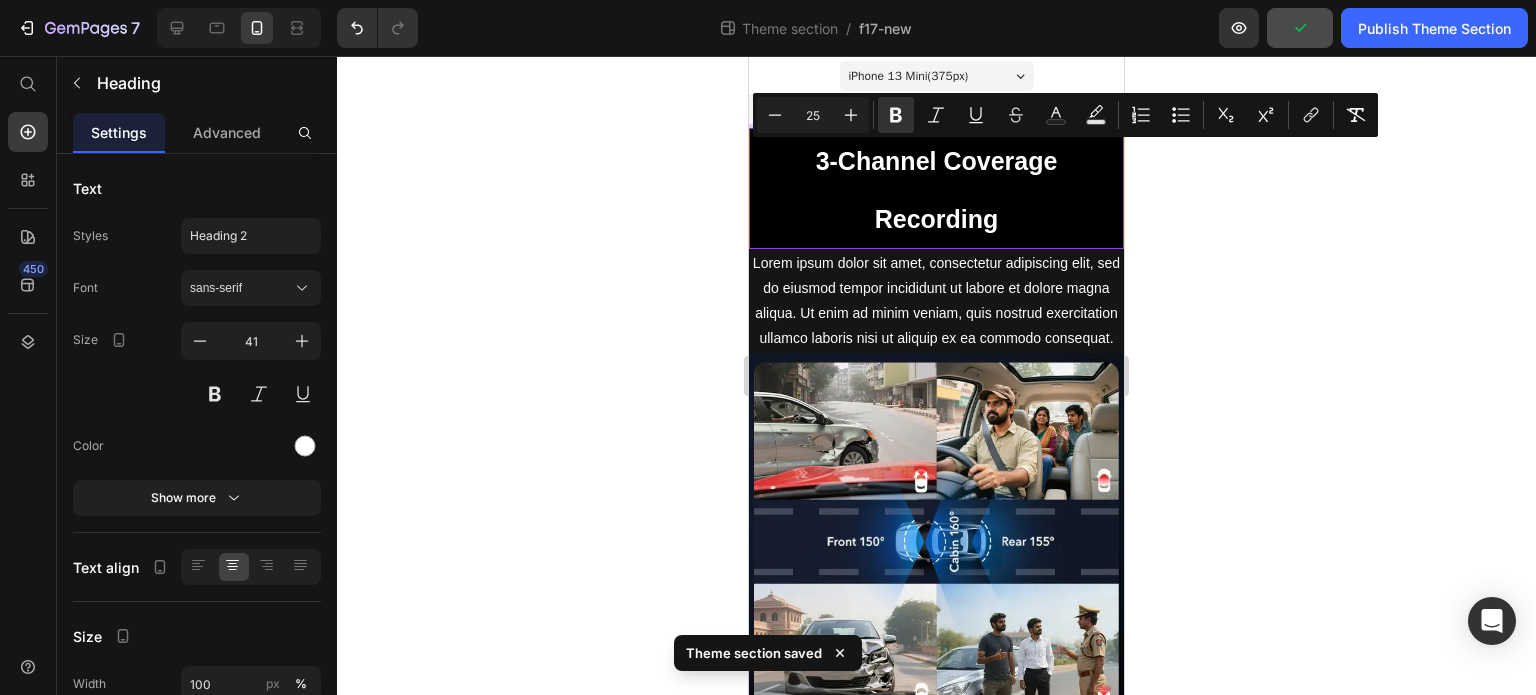 click on "3-Channel Coverage Recording" at bounding box center [937, 190] 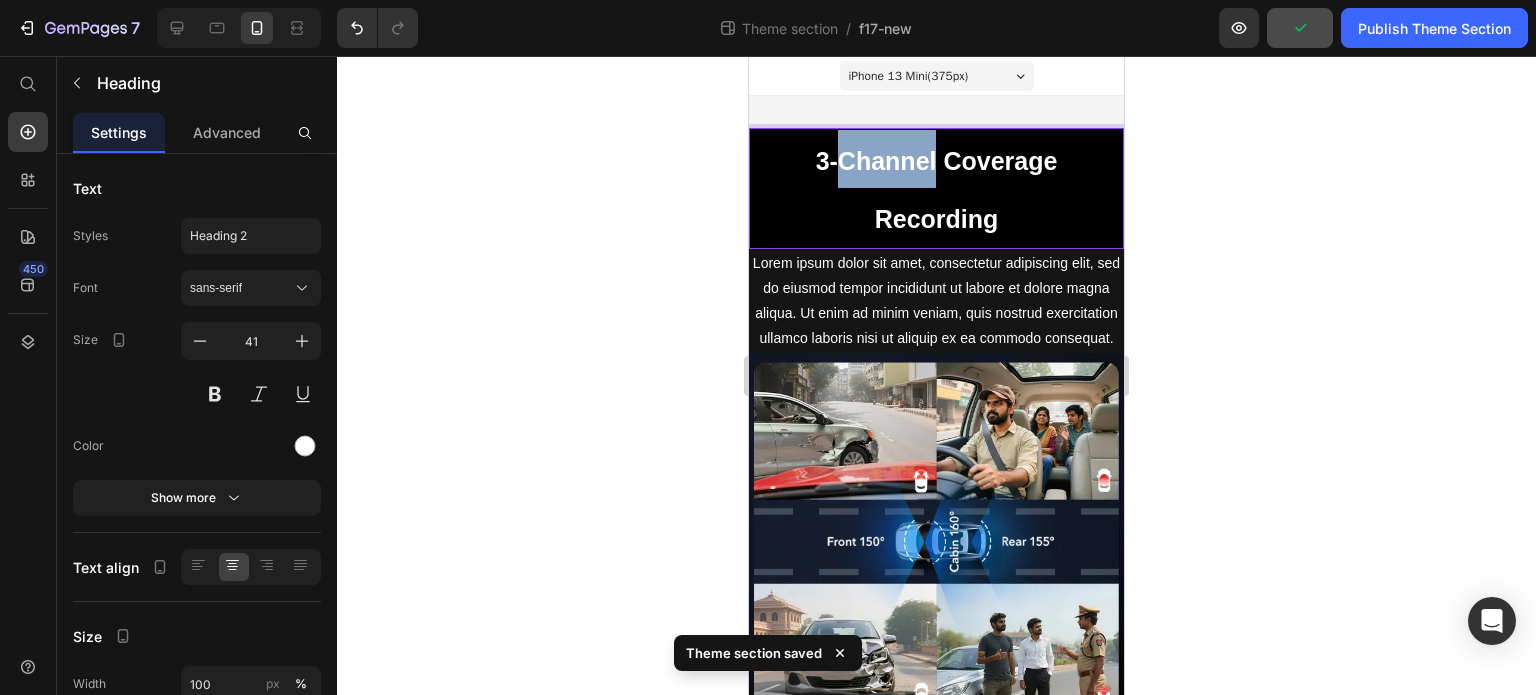 click on "3-Channel Coverage Recording" at bounding box center (937, 190) 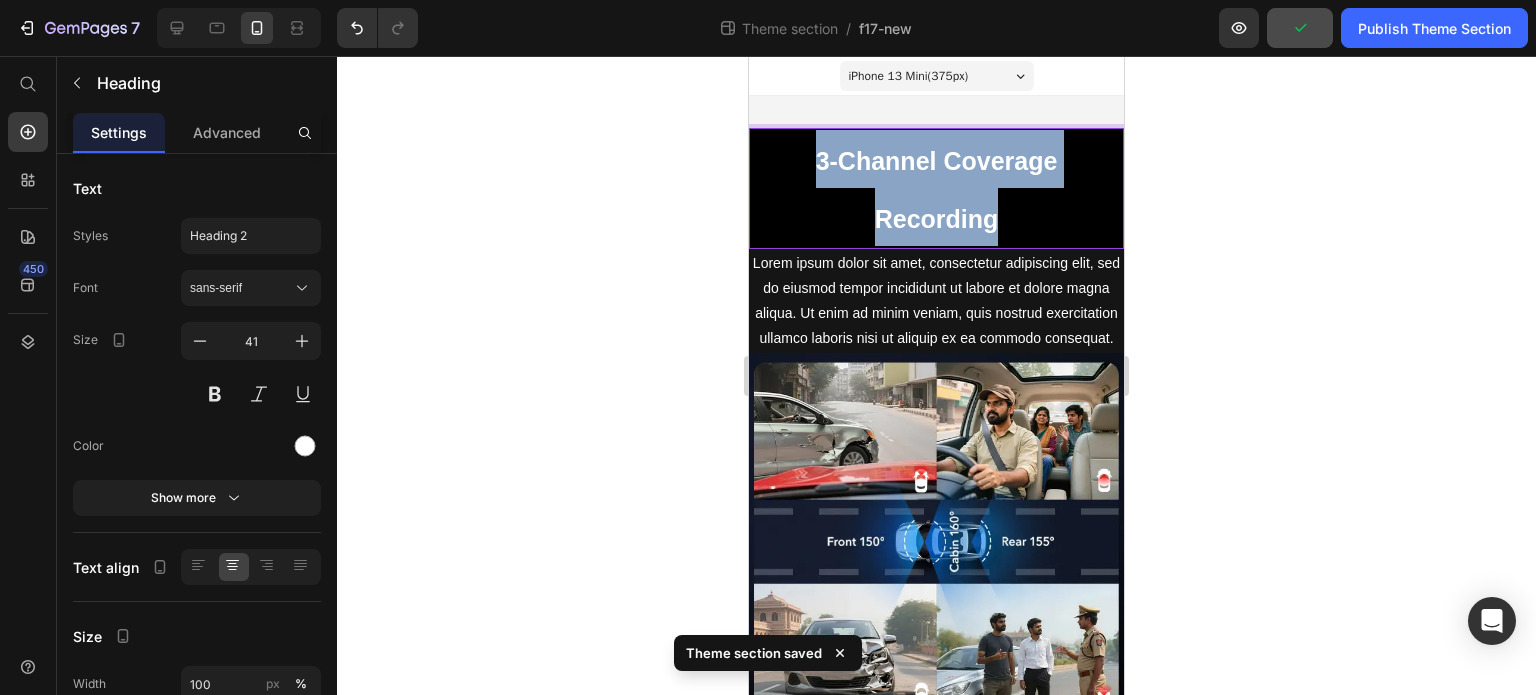 click on "3-Channel Coverage Recording" at bounding box center (937, 190) 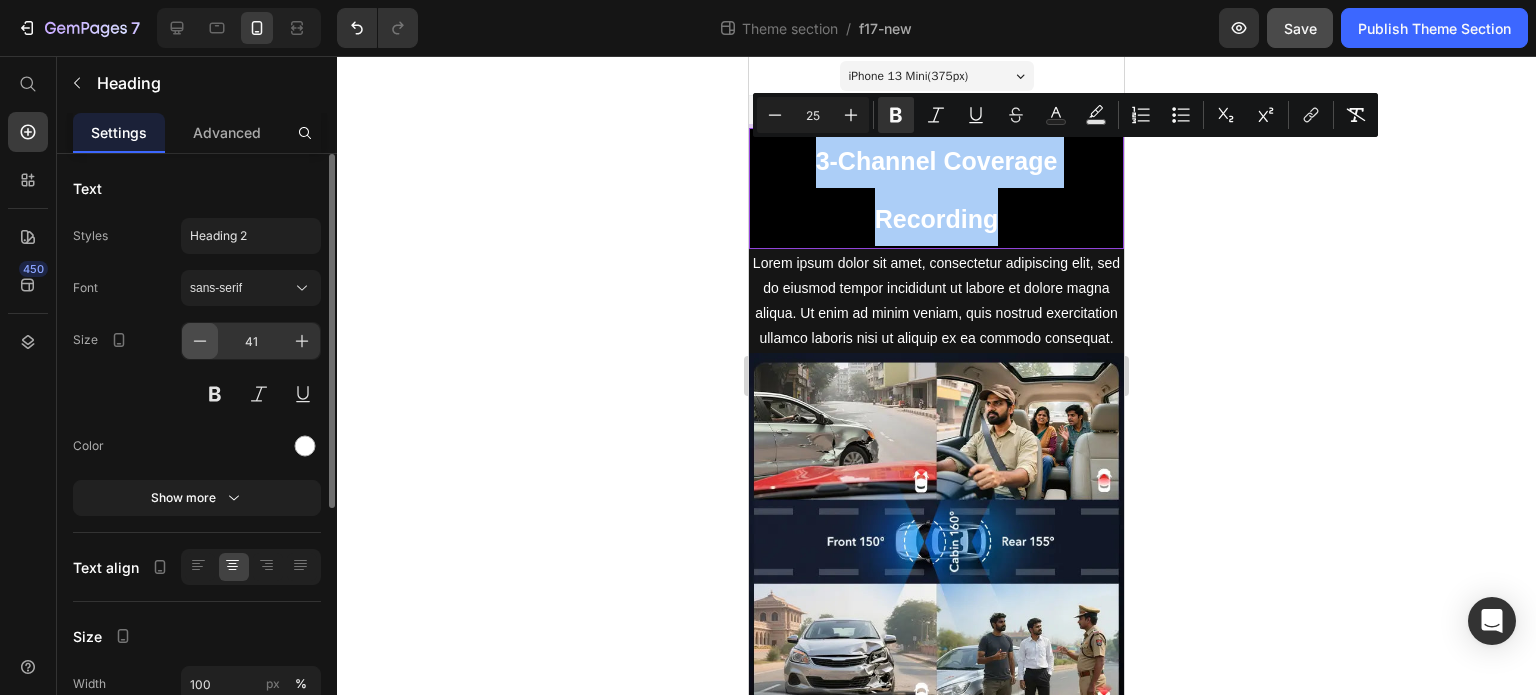 click 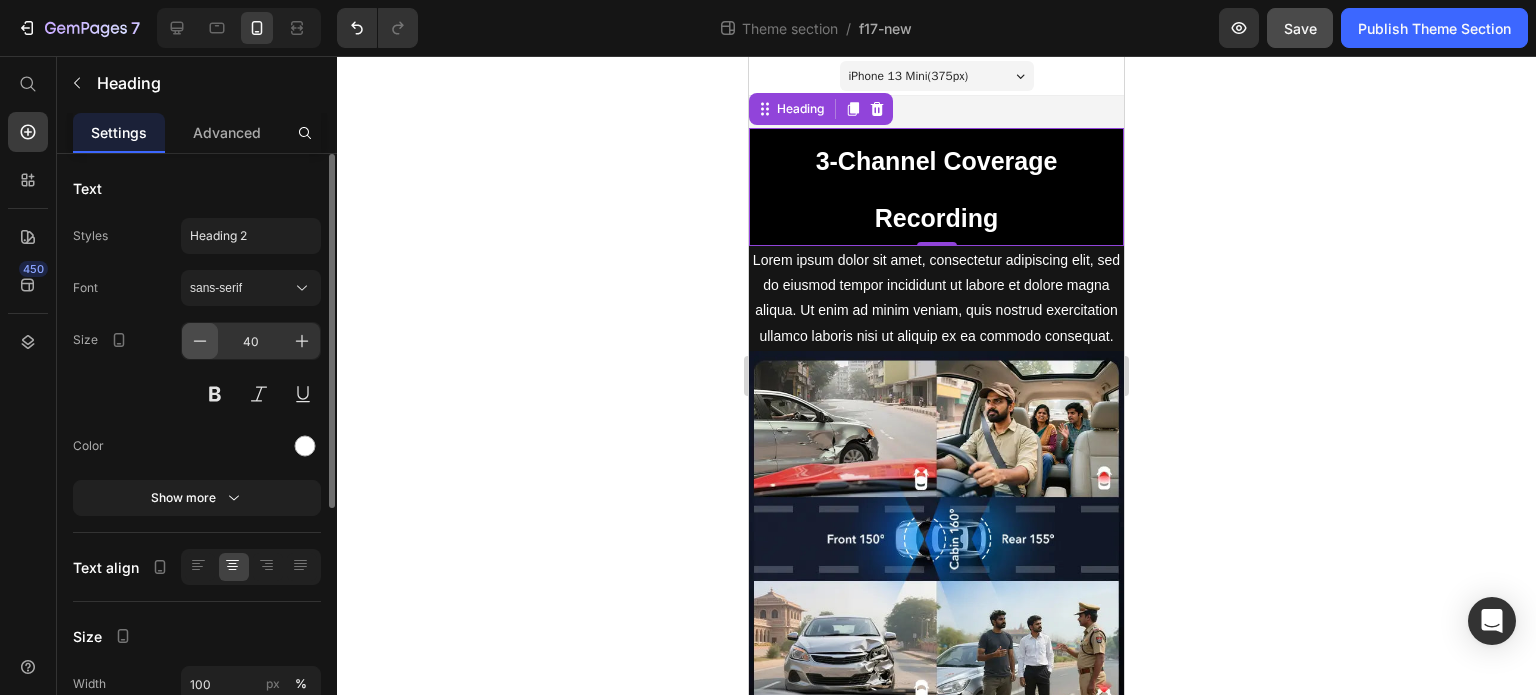 click 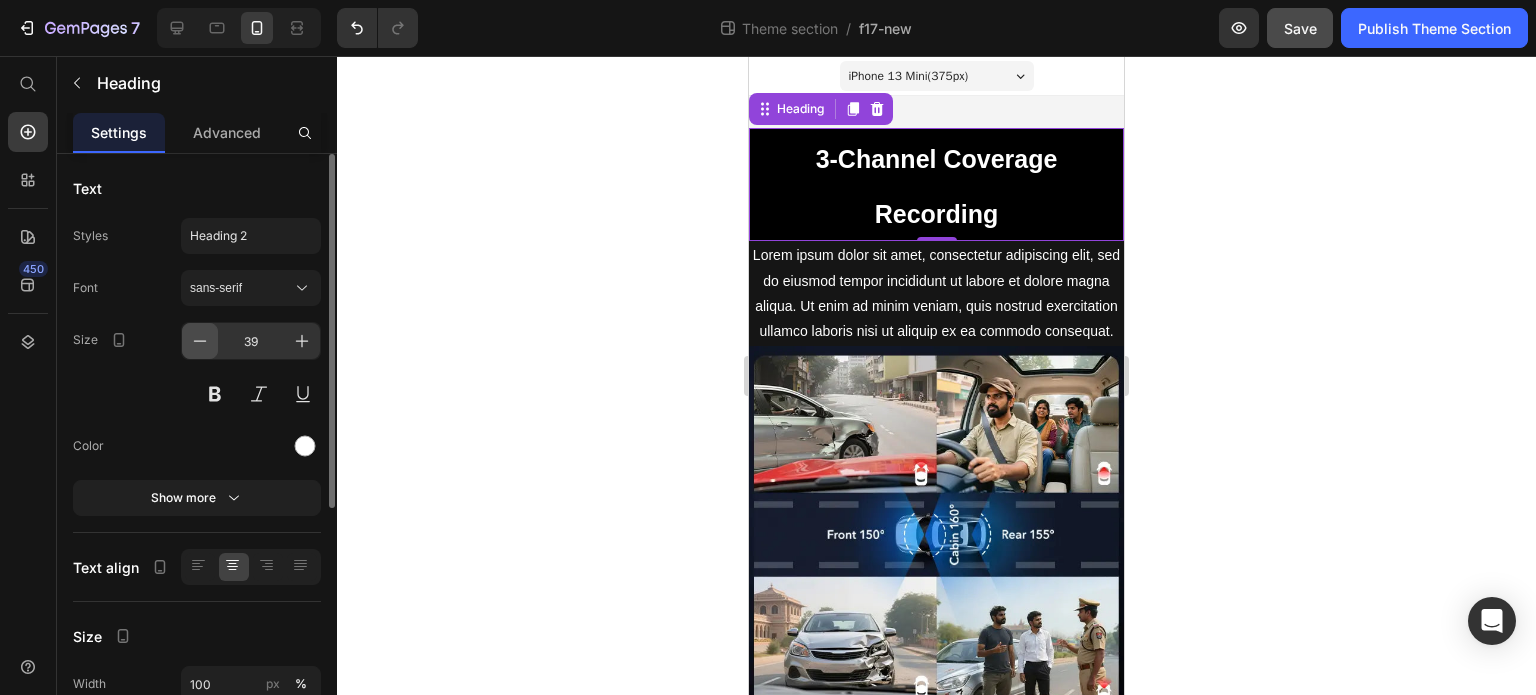 click 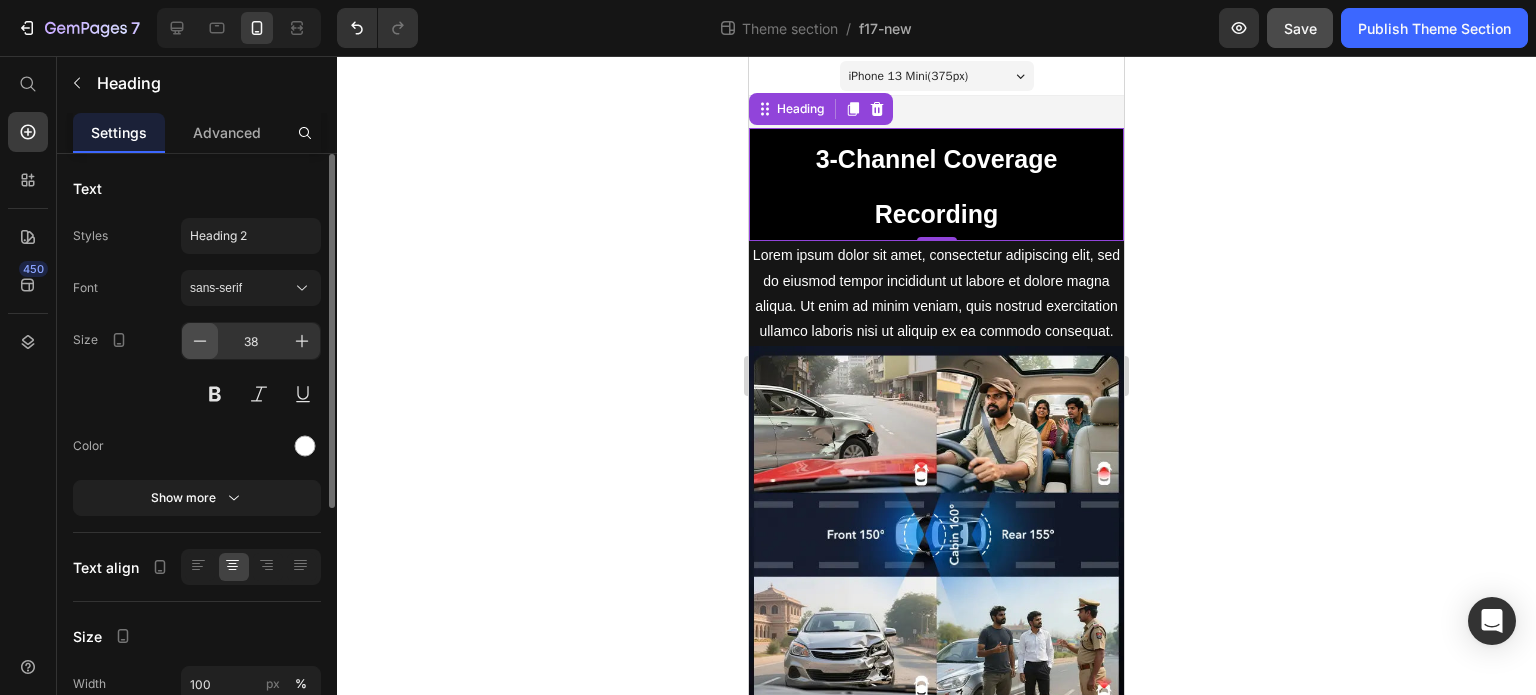 click 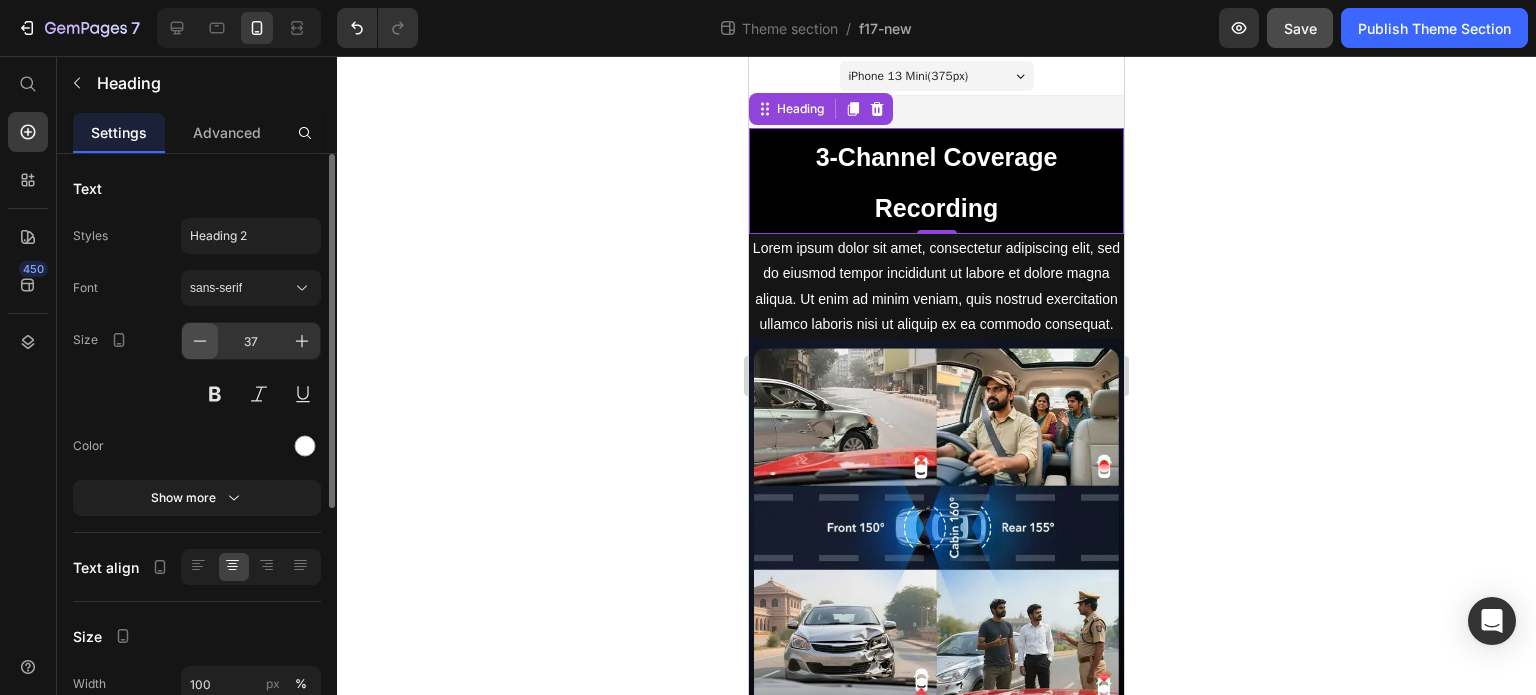click 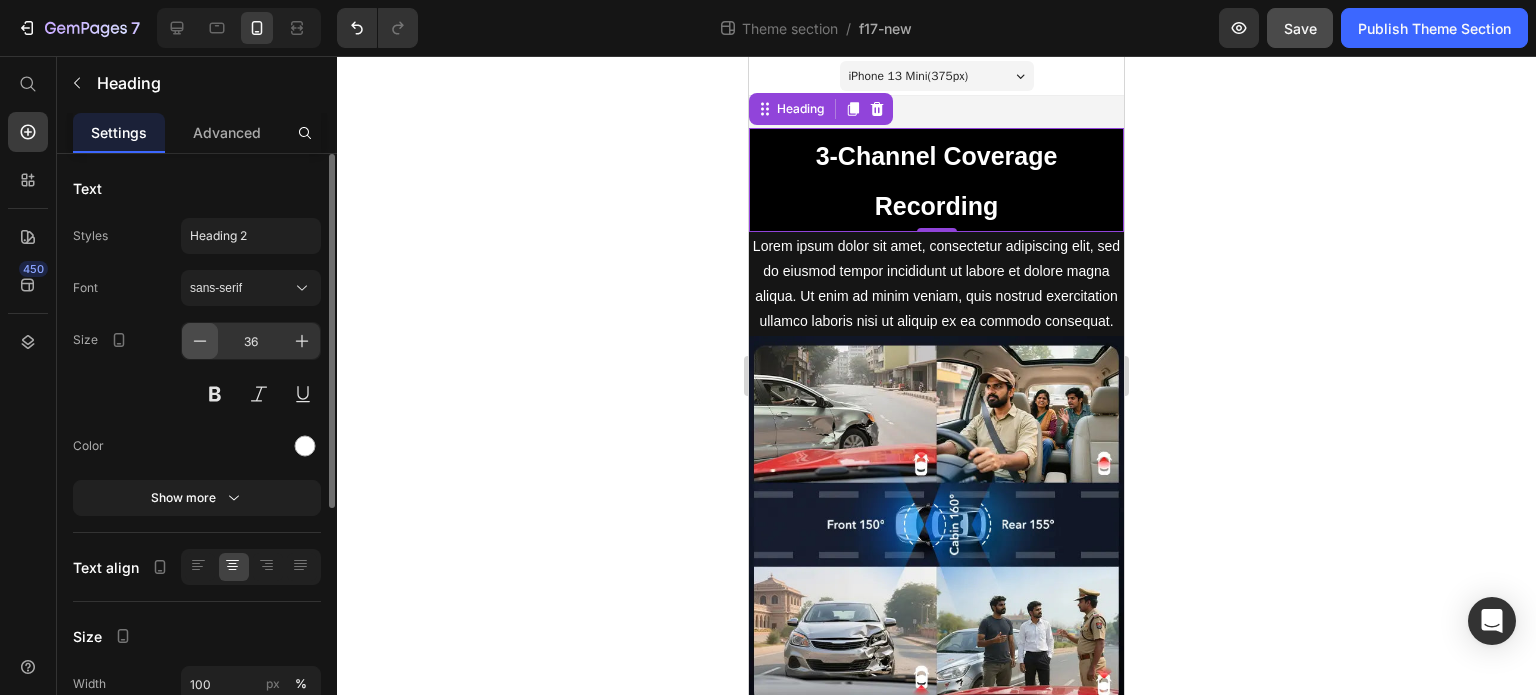 click 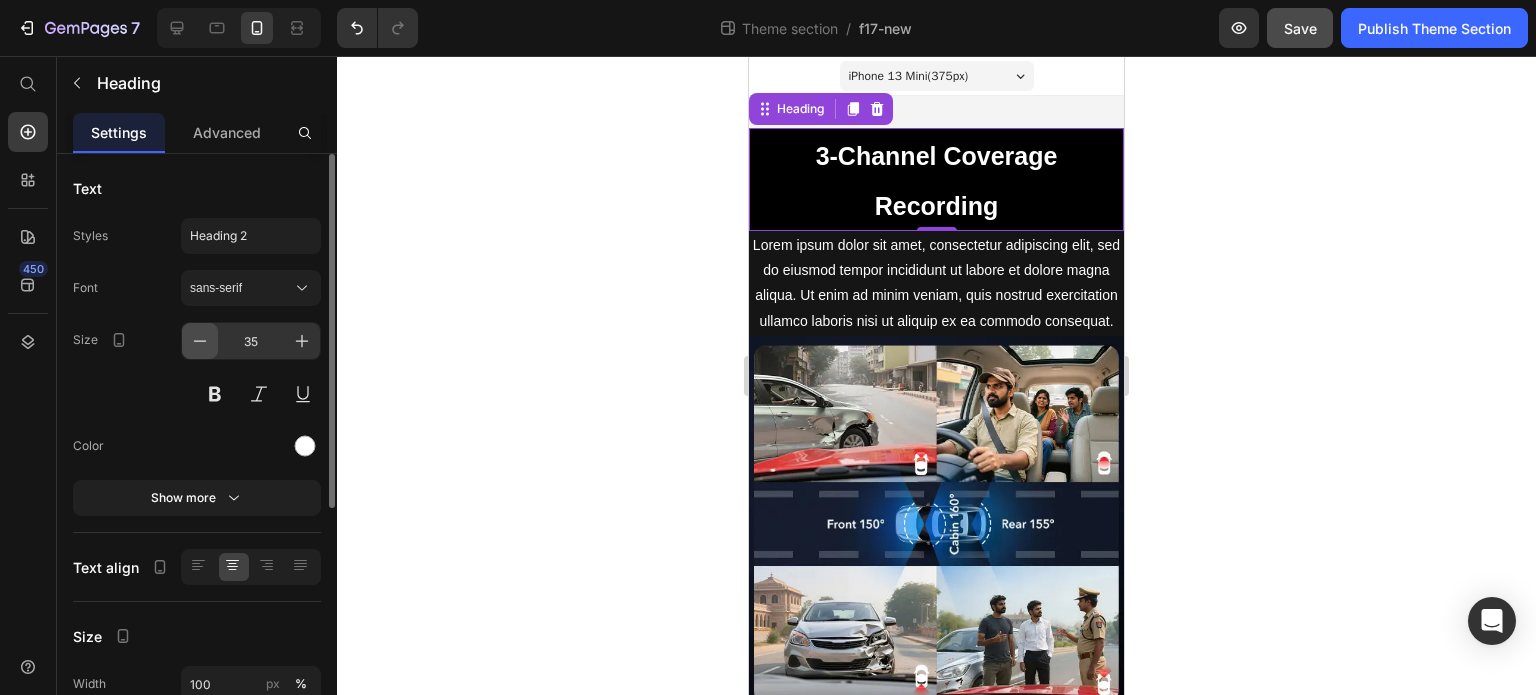 click 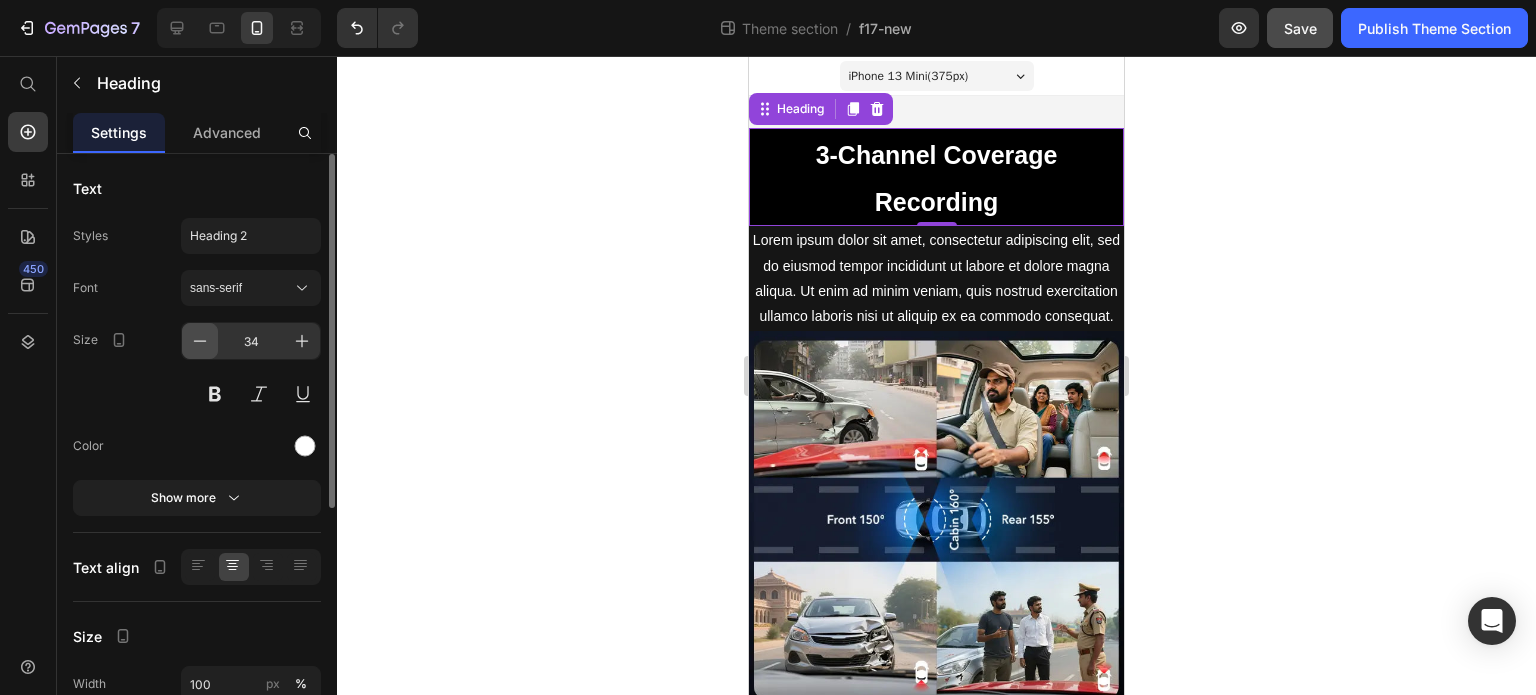 click 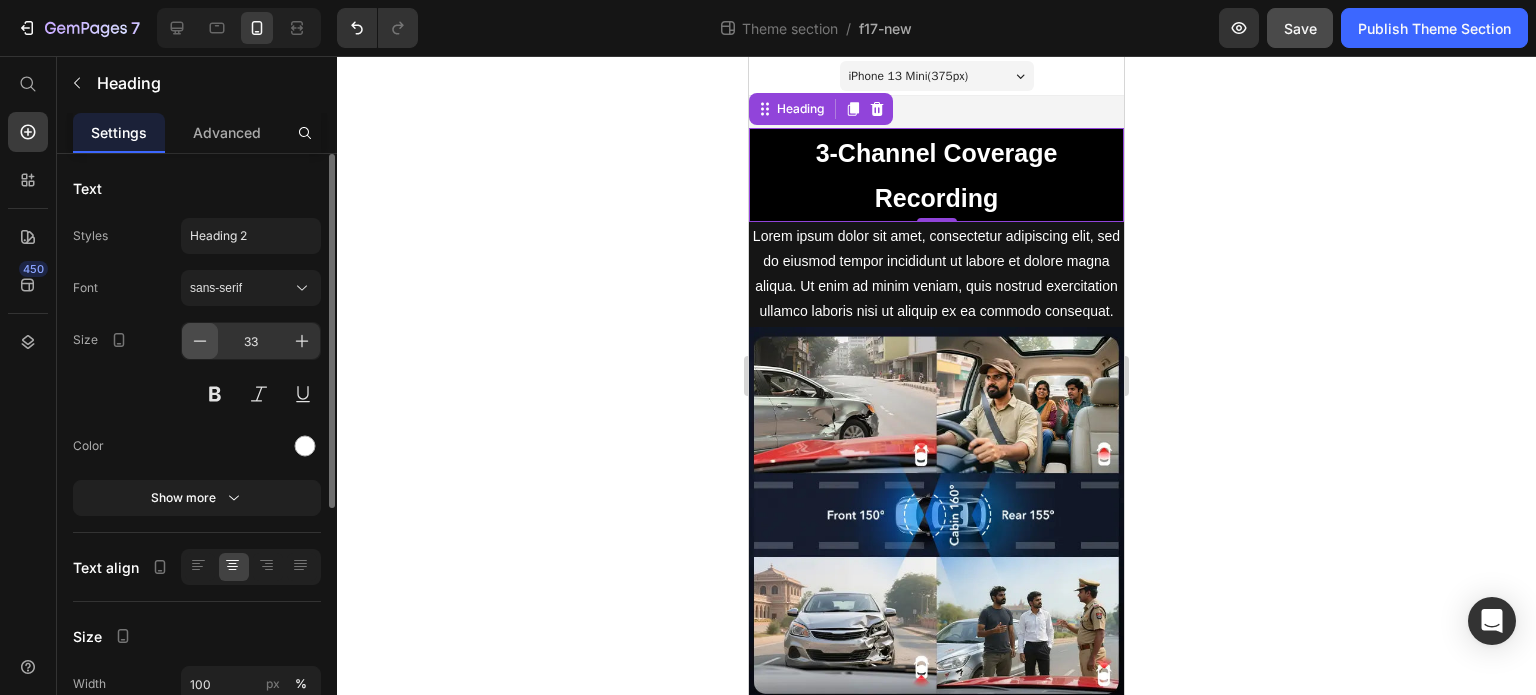 click 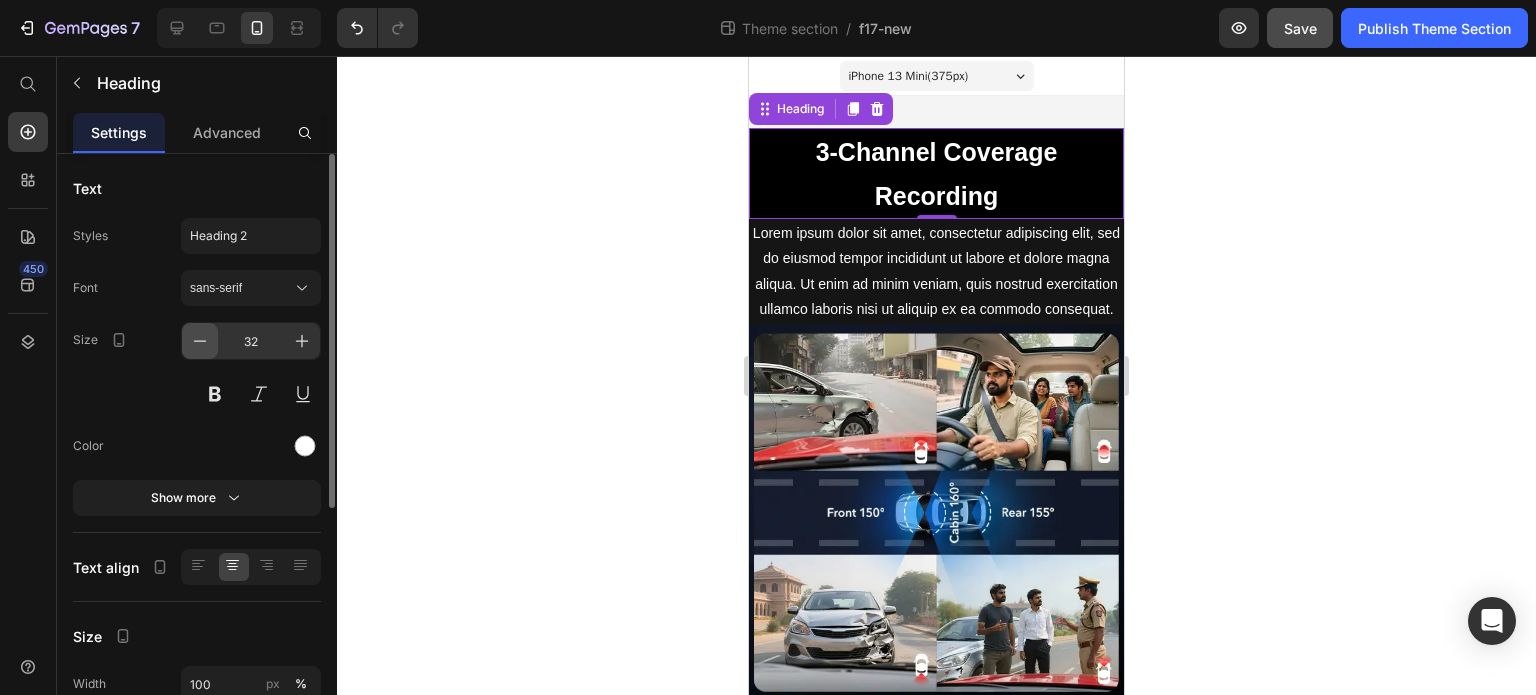 click 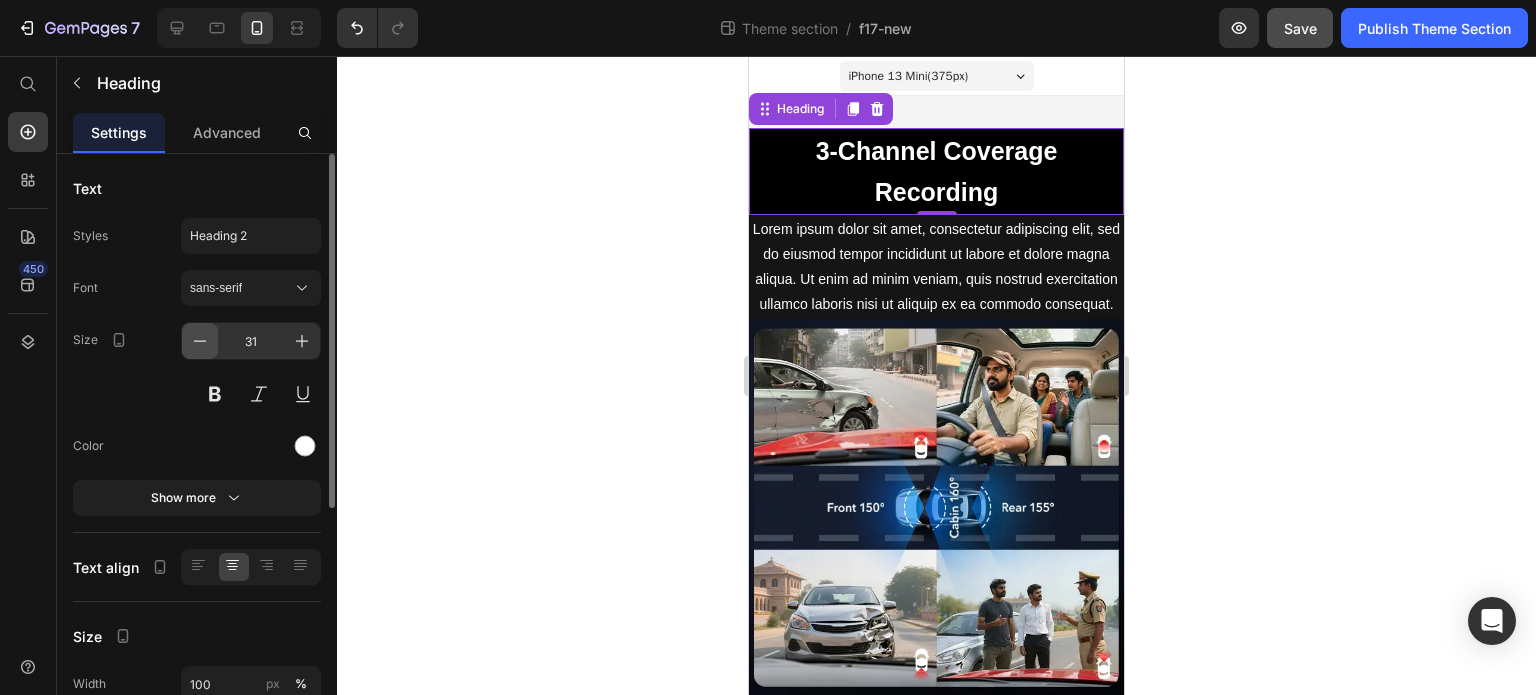 click 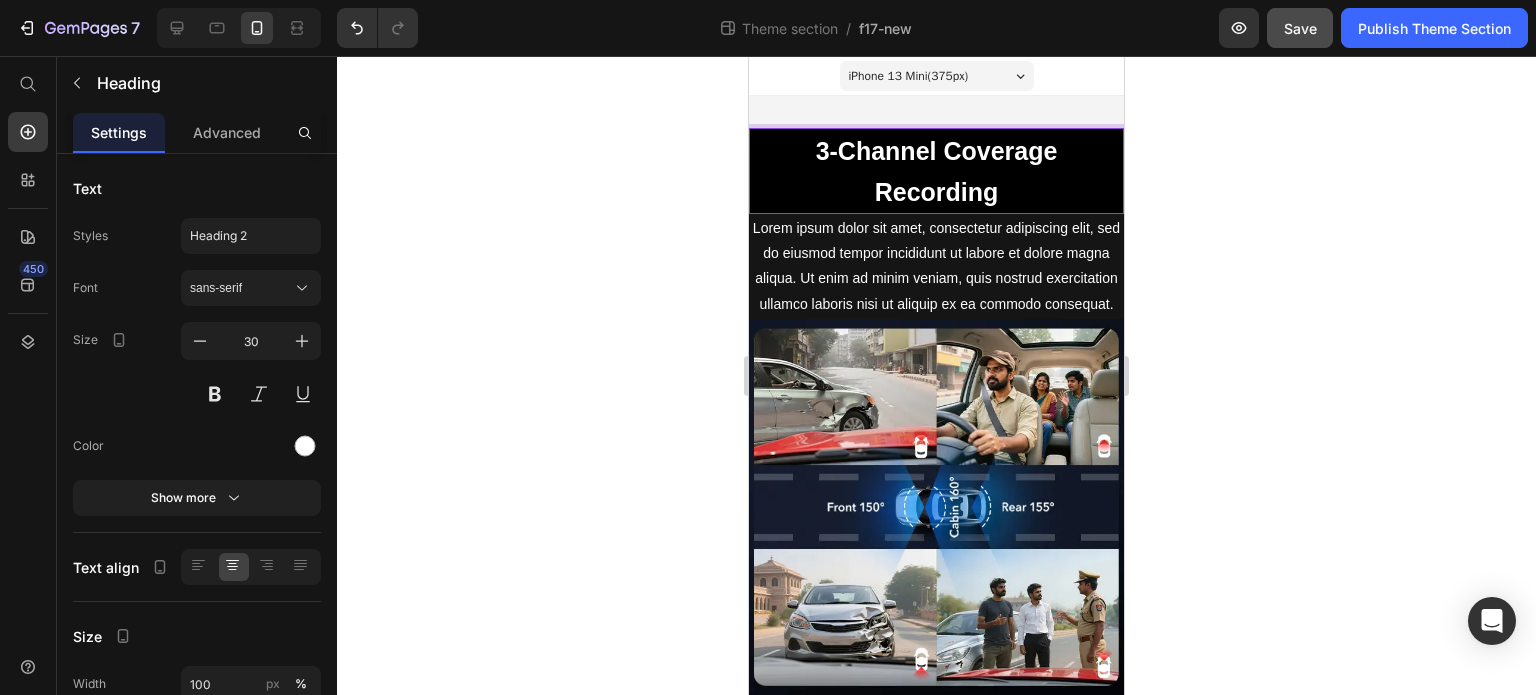 click on "3-Channel Coverage Recording" at bounding box center [937, 171] 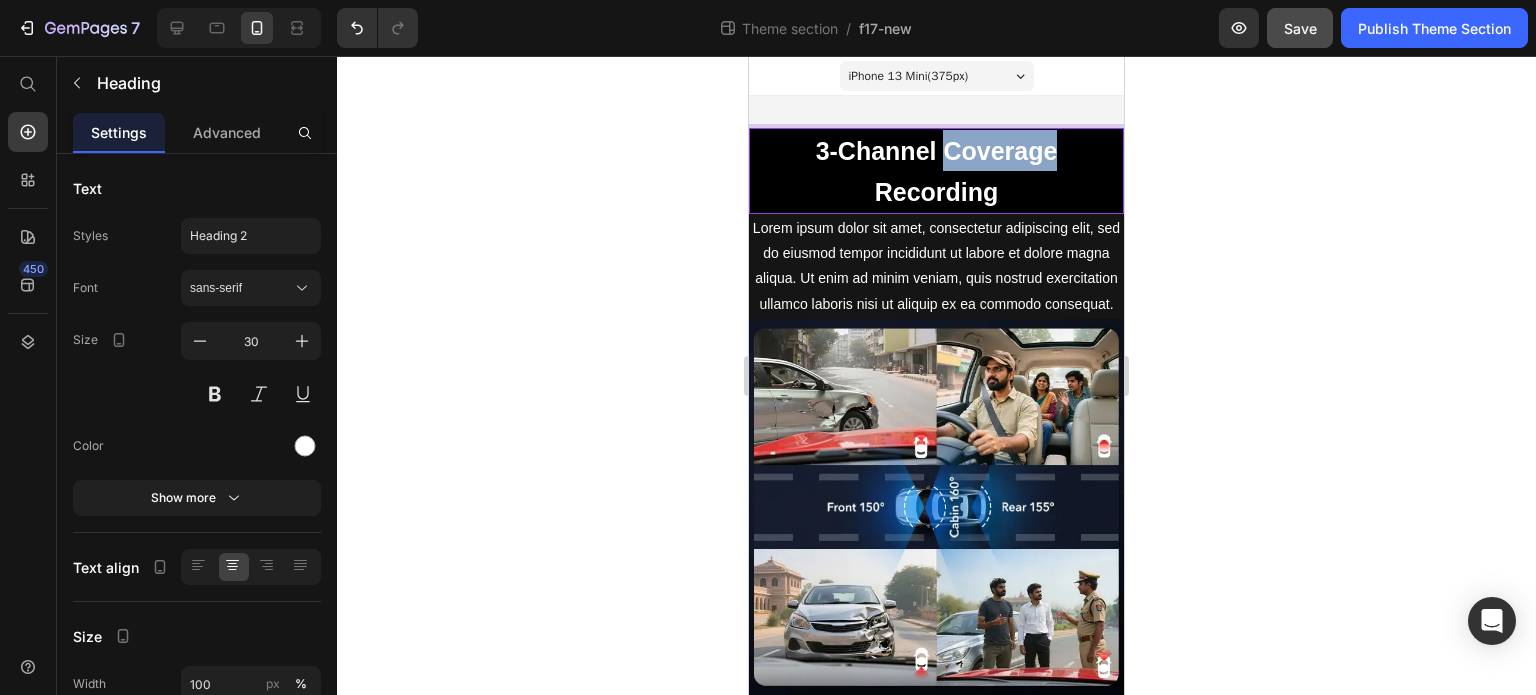 click on "3-Channel Coverage Recording" at bounding box center (937, 171) 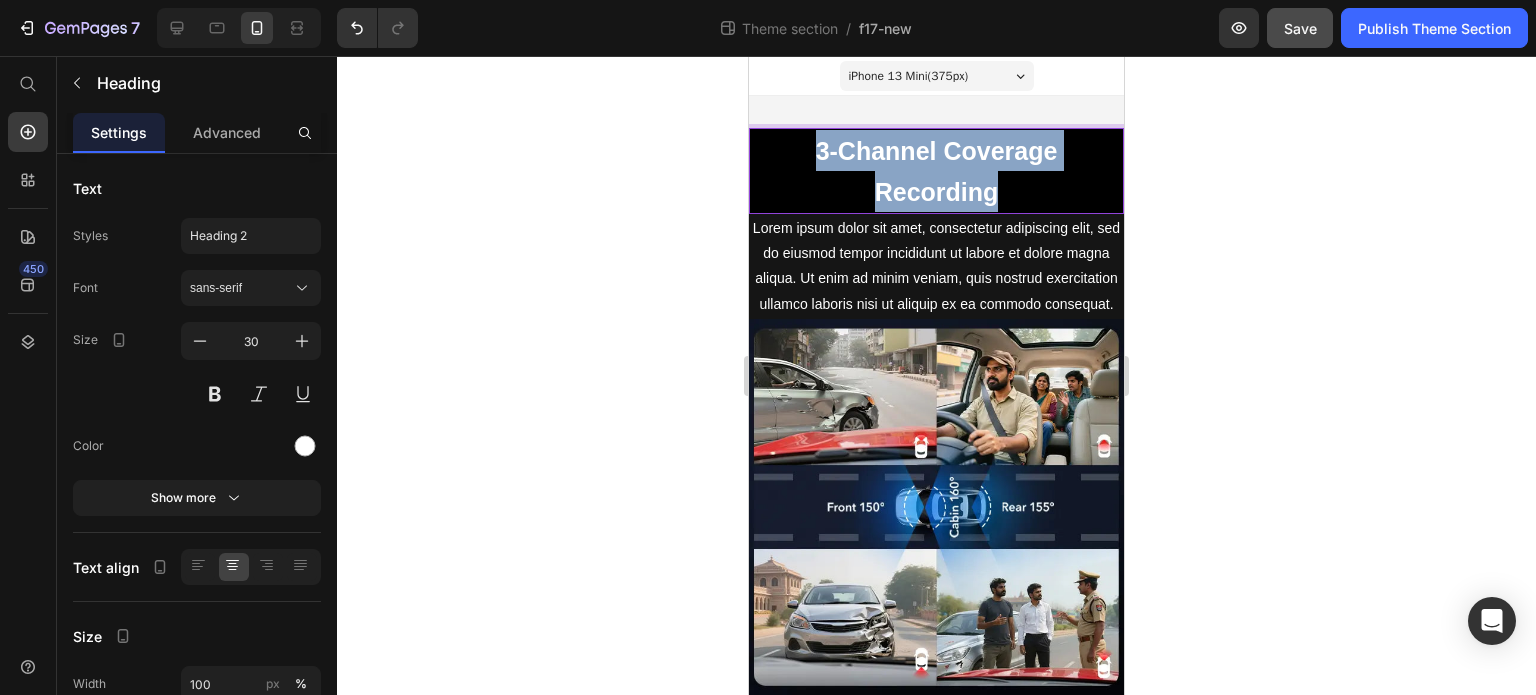 click on "3-Channel Coverage Recording" at bounding box center [937, 171] 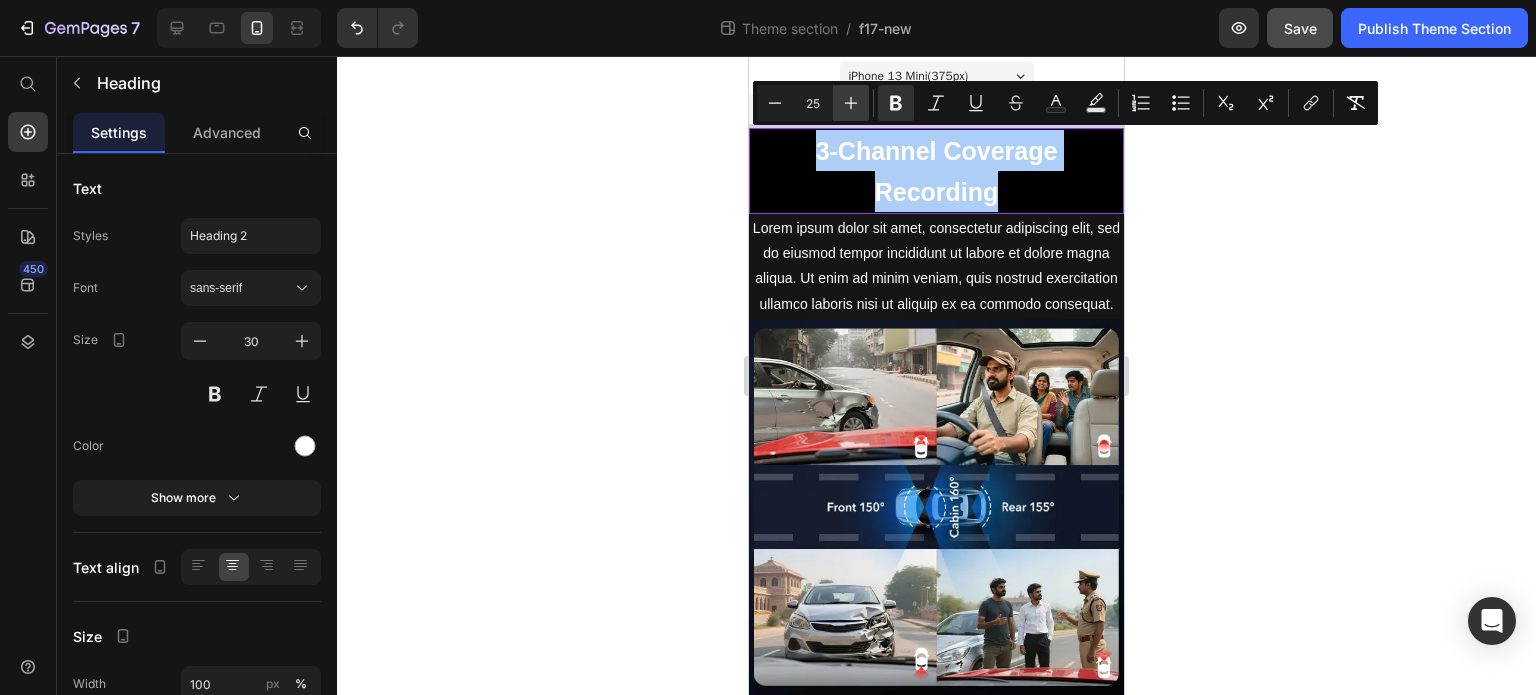 click 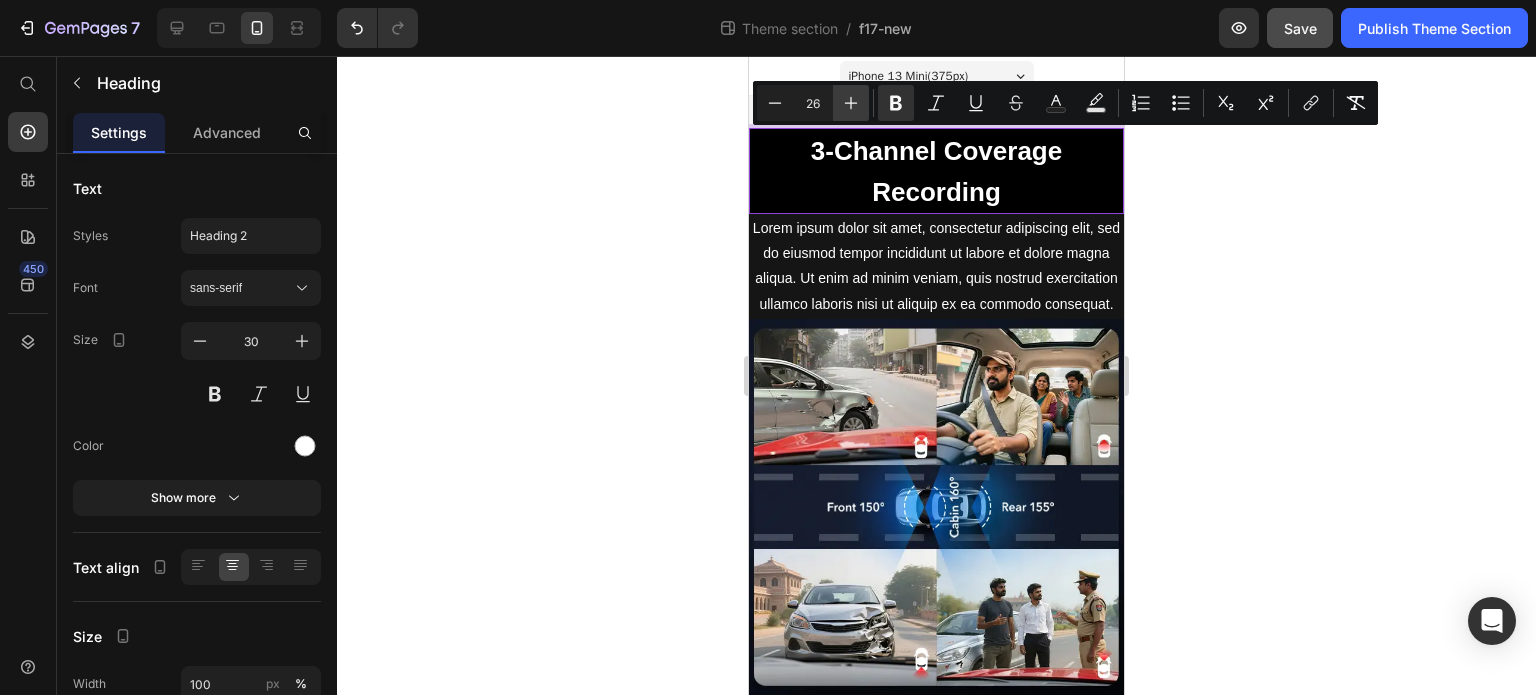 click 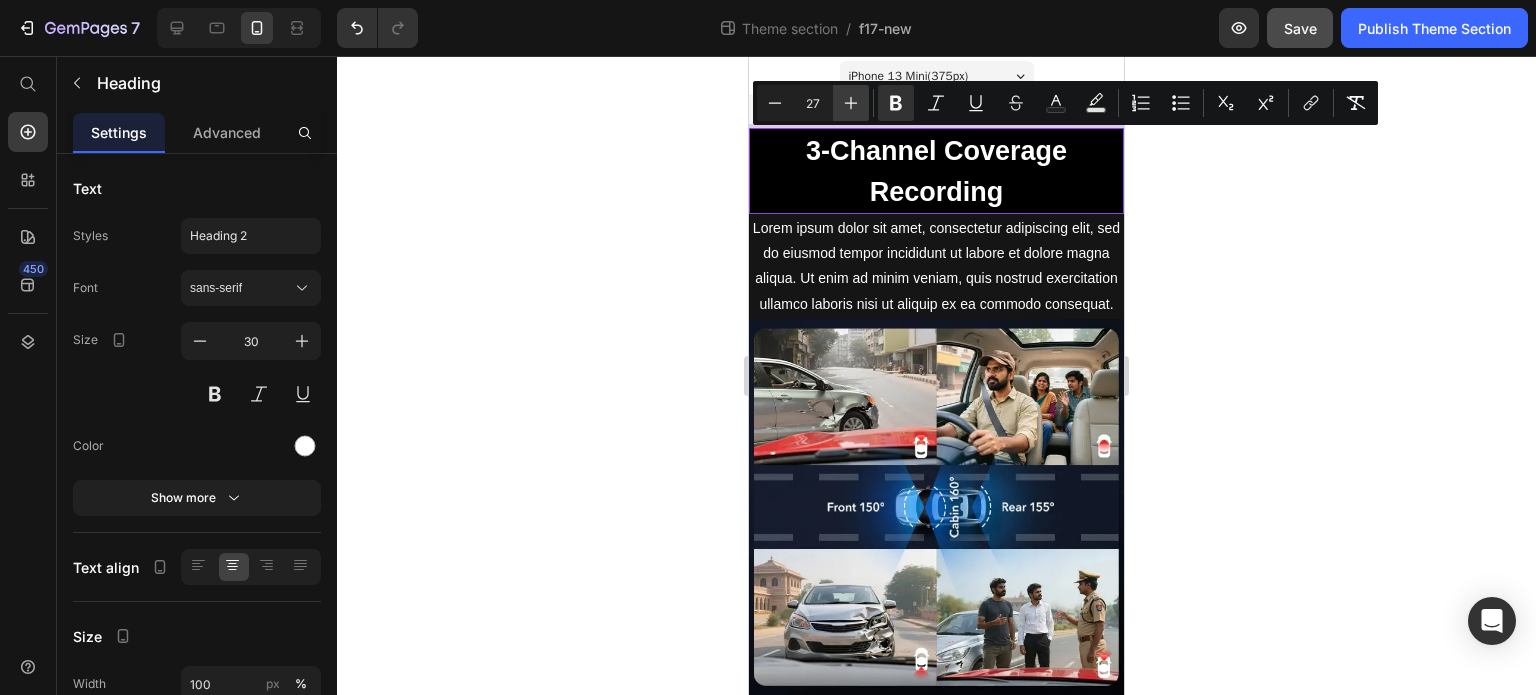 click 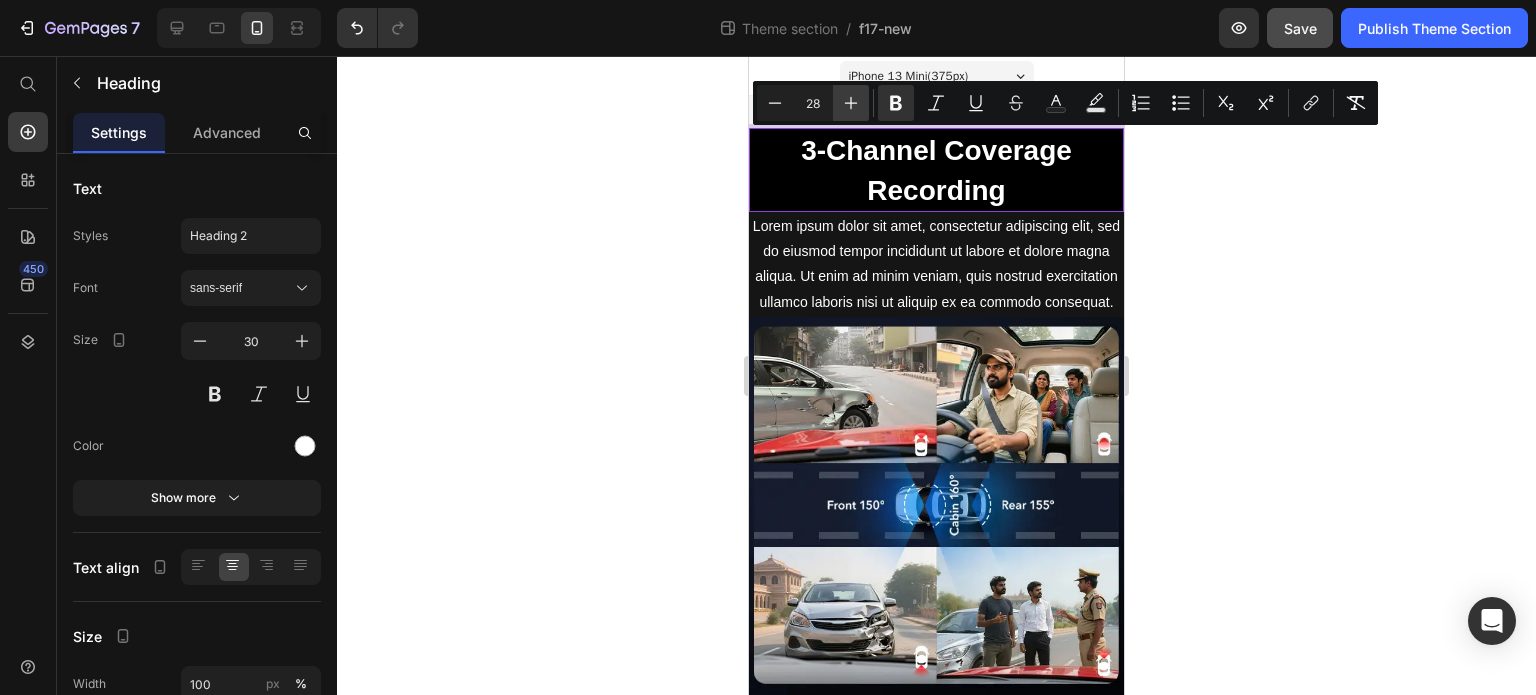 click 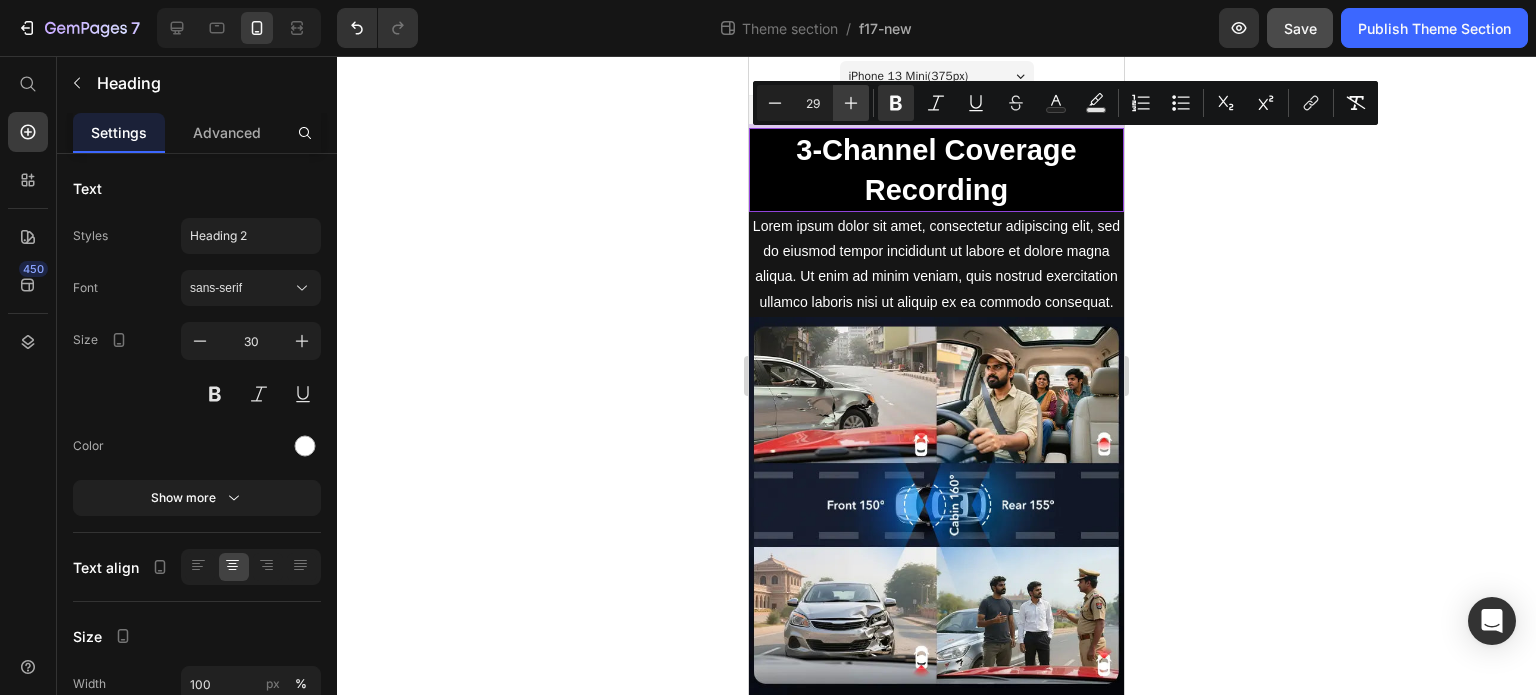 click 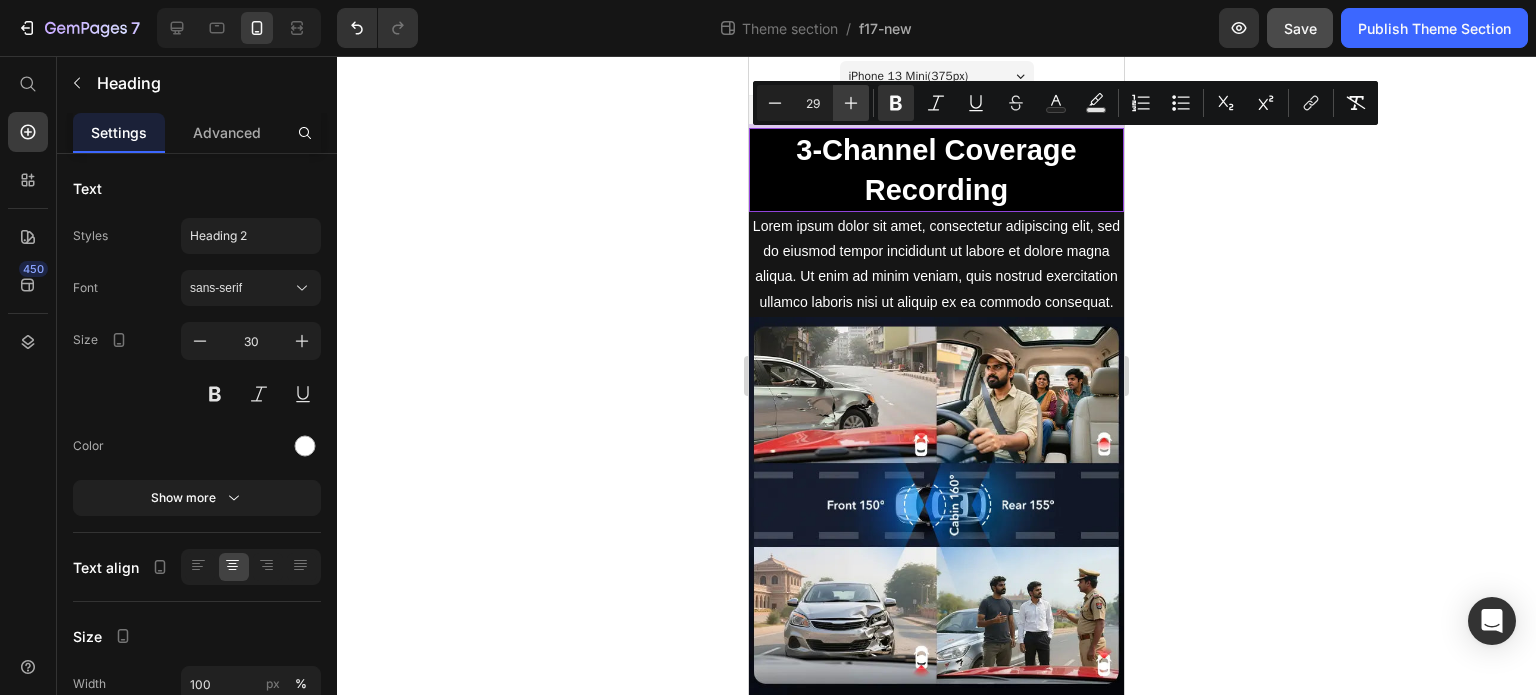 type on "30" 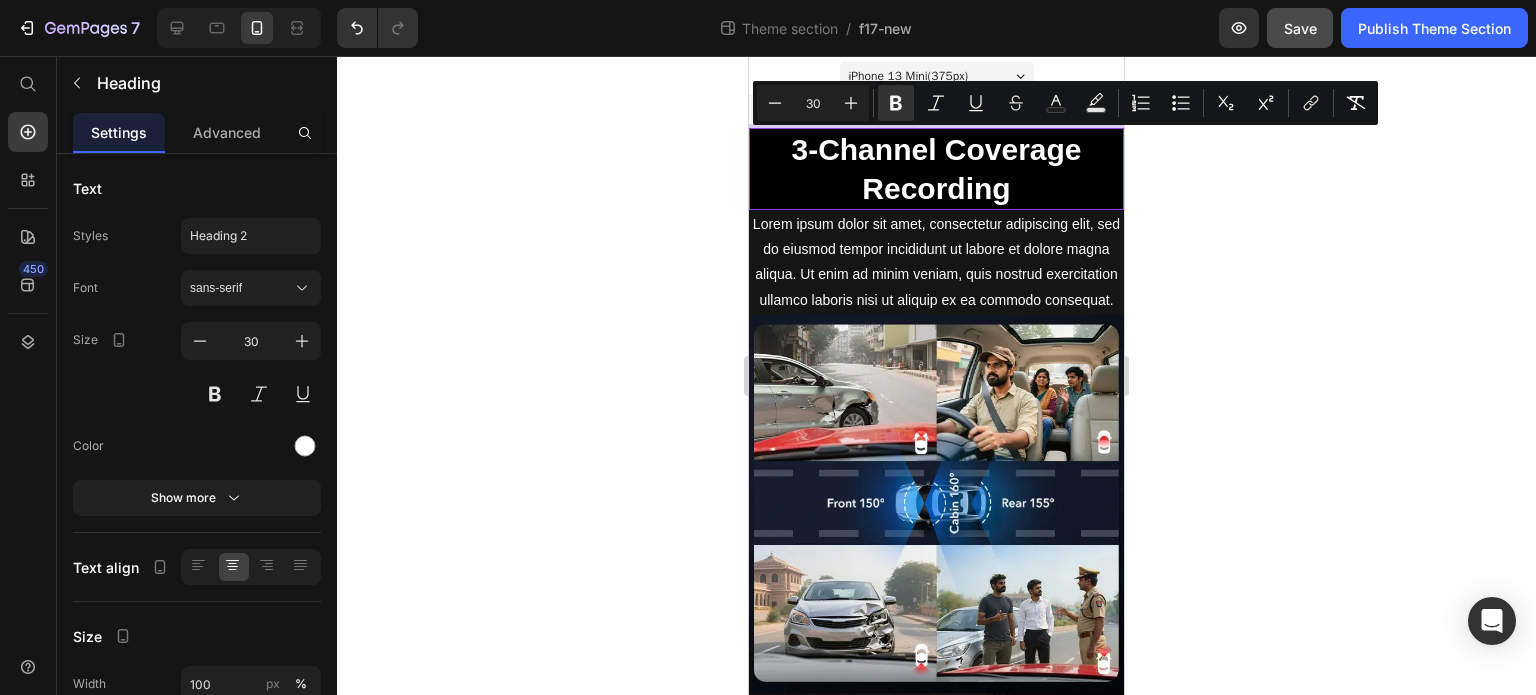 click 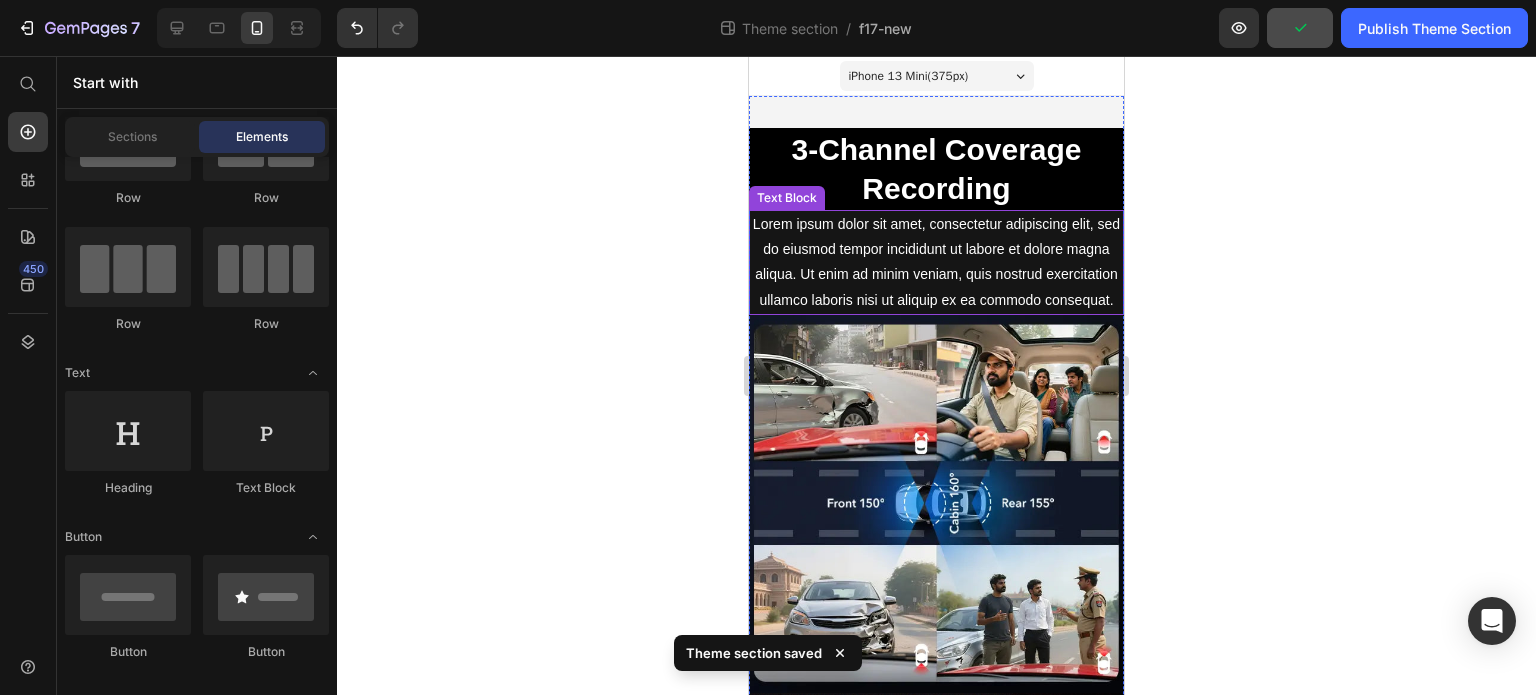 click on "Lorem ipsum dolor sit amet, consectetur adipiscing elit, sed do eiusmod tempor incididunt ut labore et dolore magna aliqua. Ut enim ad minim veniam, quis nostrud exercitation ullamco laboris nisi ut aliquip ex ea commodo consequat." at bounding box center [936, 262] 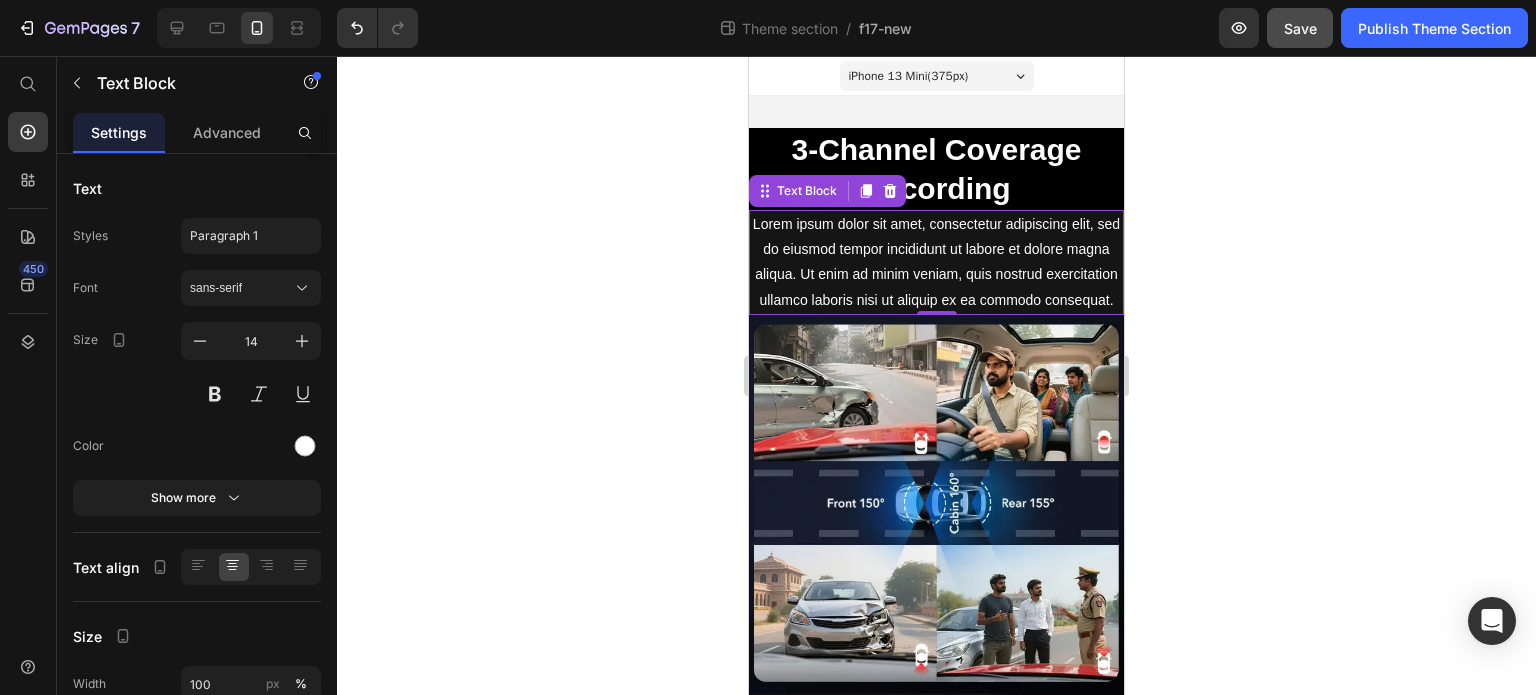 click on "Lorem ipsum dolor sit amet, consectetur adipiscing elit, sed do eiusmod tempor incididunt ut labore et dolore magna aliqua. Ut enim ad minim veniam, quis nostrud exercitation ullamco laboris nisi ut aliquip ex ea commodo consequat." at bounding box center (936, 262) 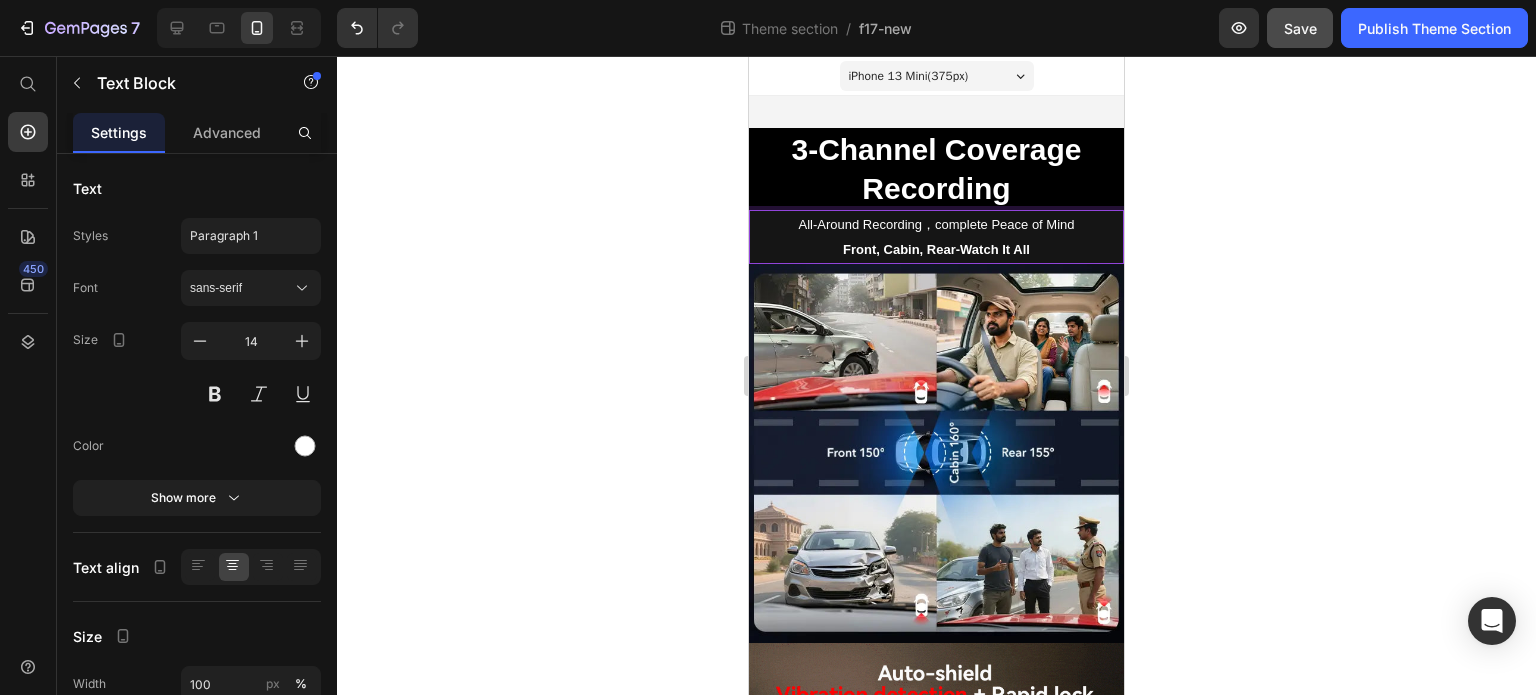 click 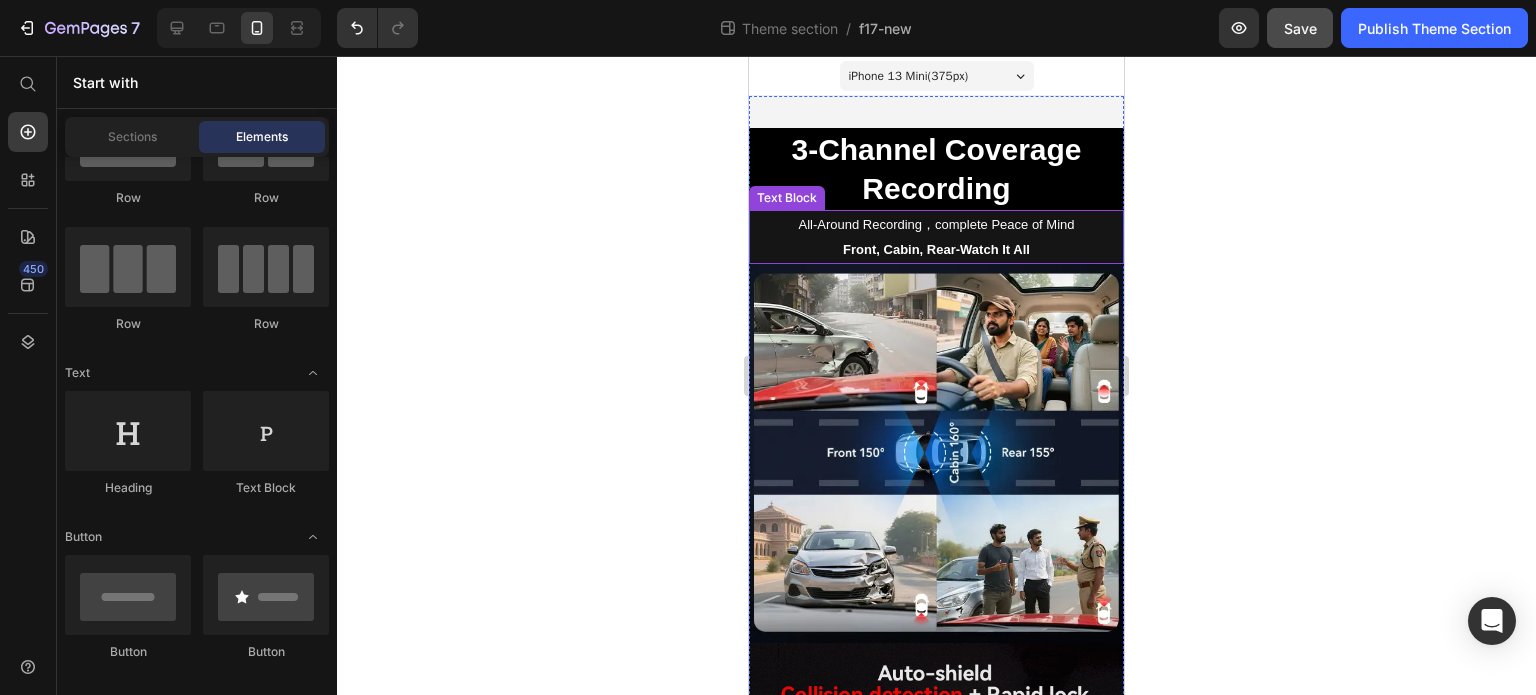 click on "Front, Cabin, Rear-Watch It All" at bounding box center (936, 249) 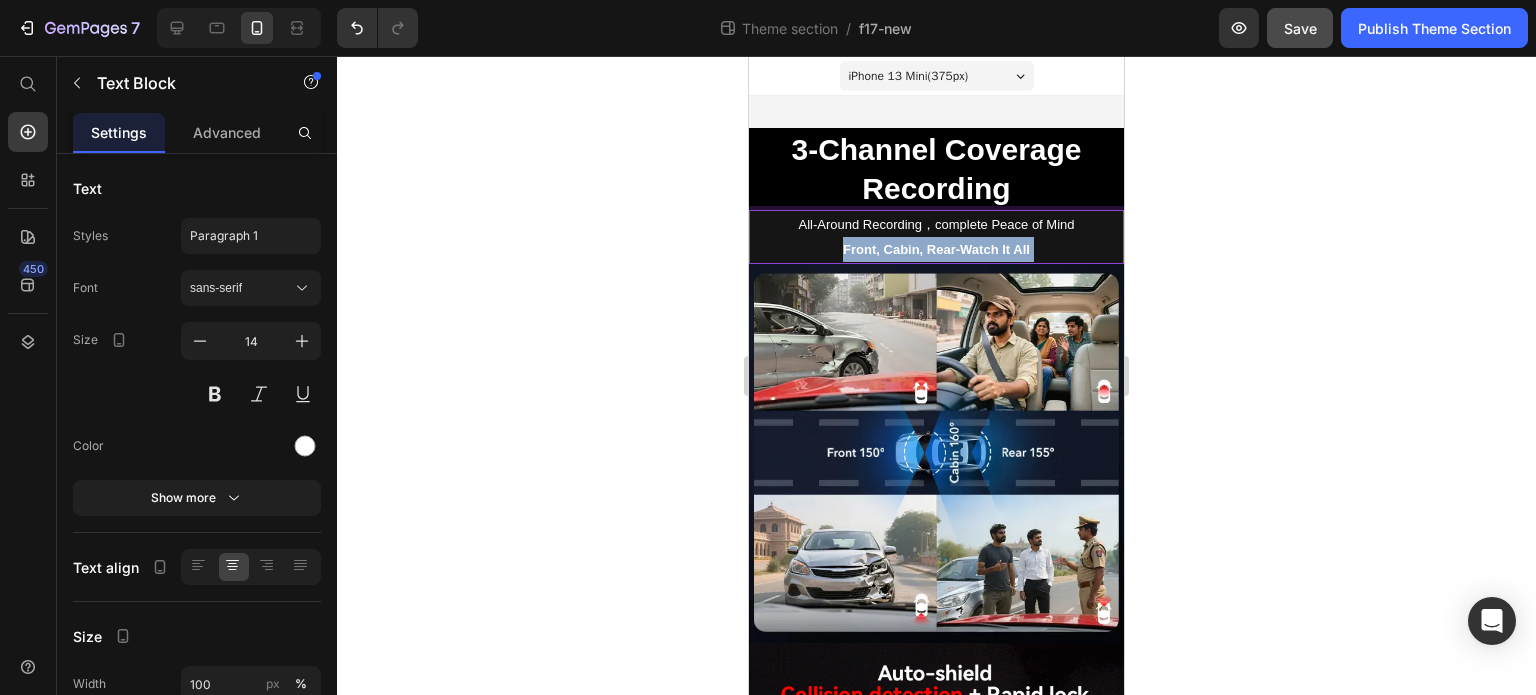 drag, startPoint x: 1031, startPoint y: 255, endPoint x: 844, endPoint y: 251, distance: 187.04277 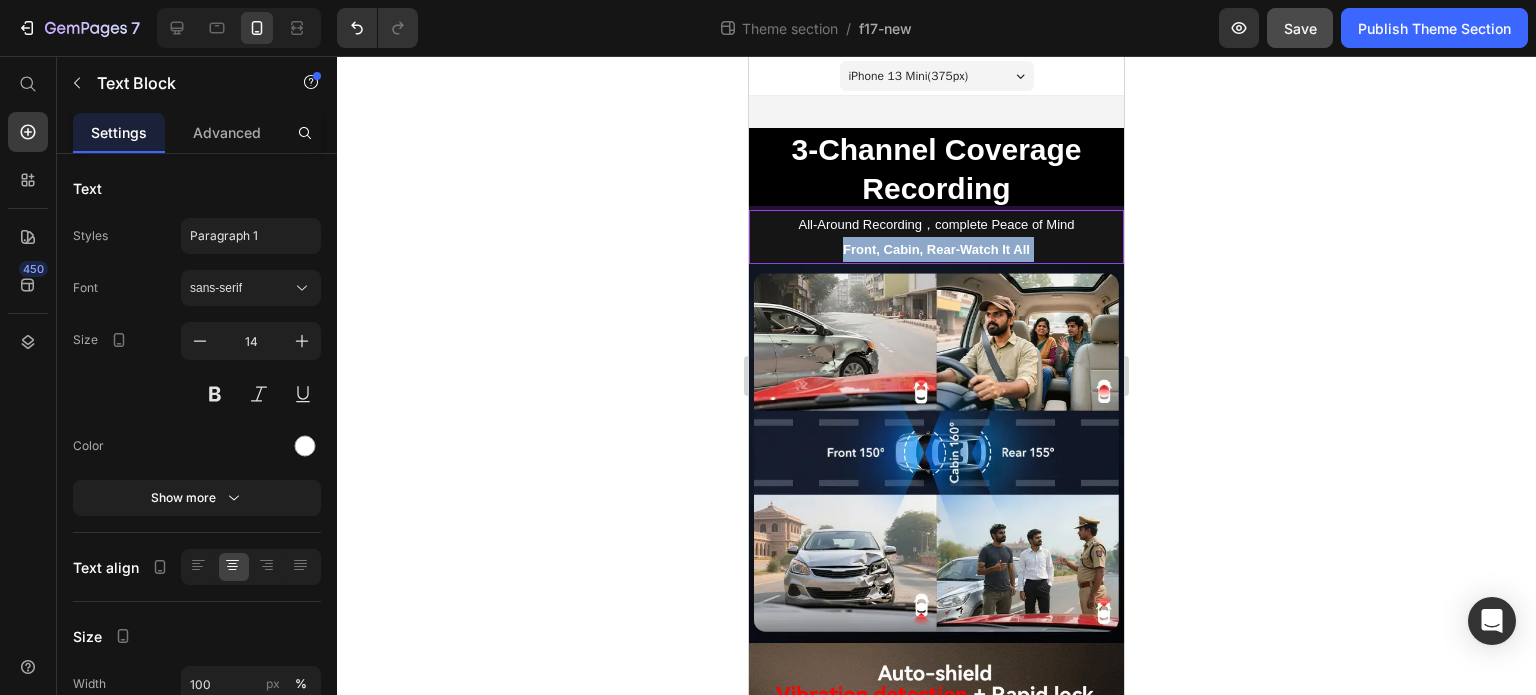 click on "Front, Cabin, Rear-Watch It All" at bounding box center (936, 249) 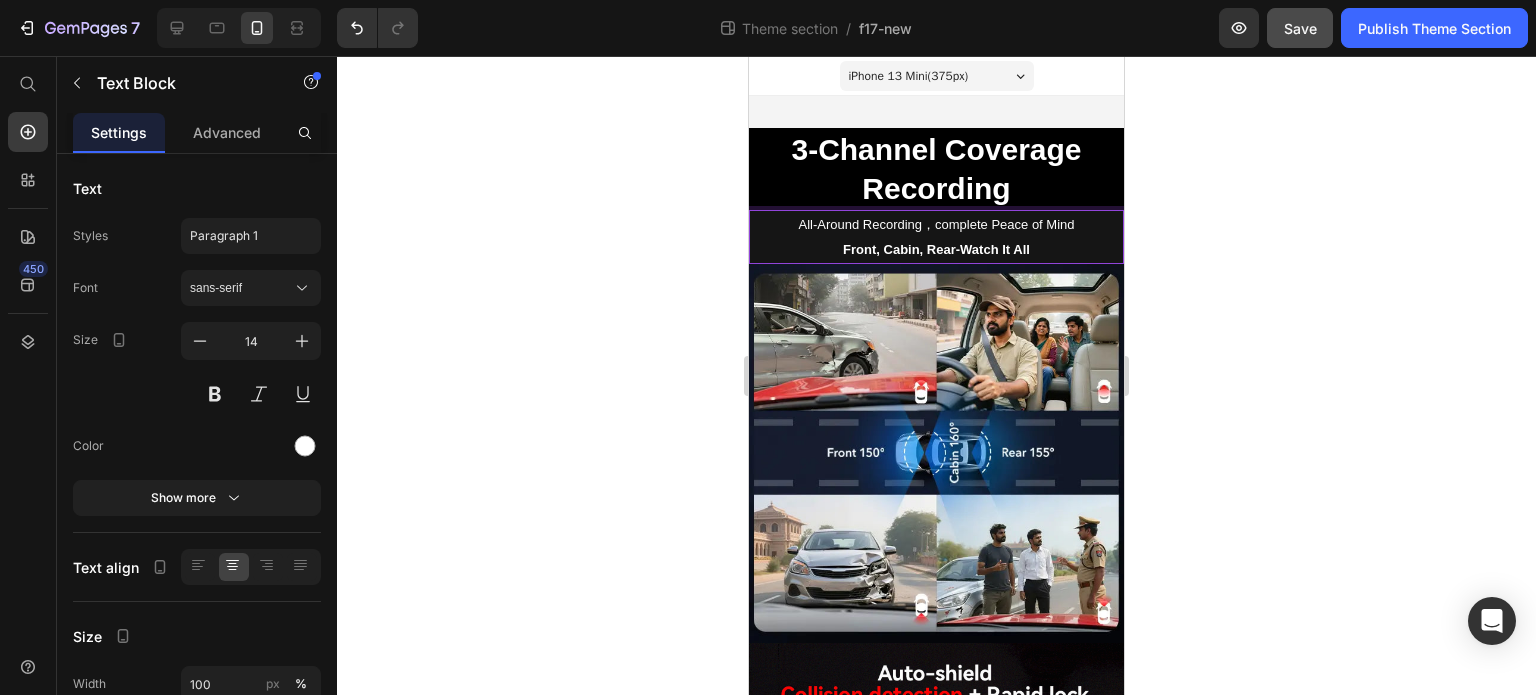 click on "Front, Cabin, Rear-Watch It All" at bounding box center (936, 249) 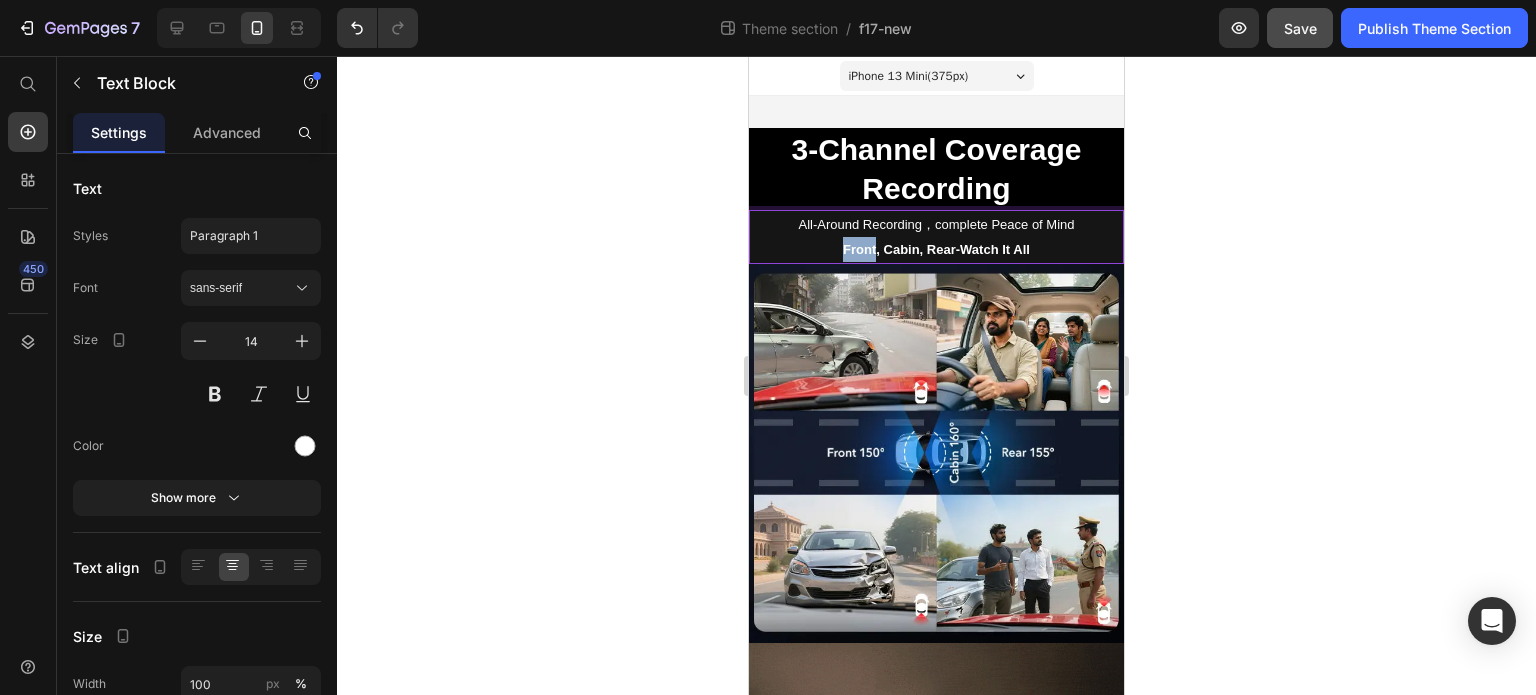 click on "Front, Cabin, Rear-Watch It All" at bounding box center [936, 249] 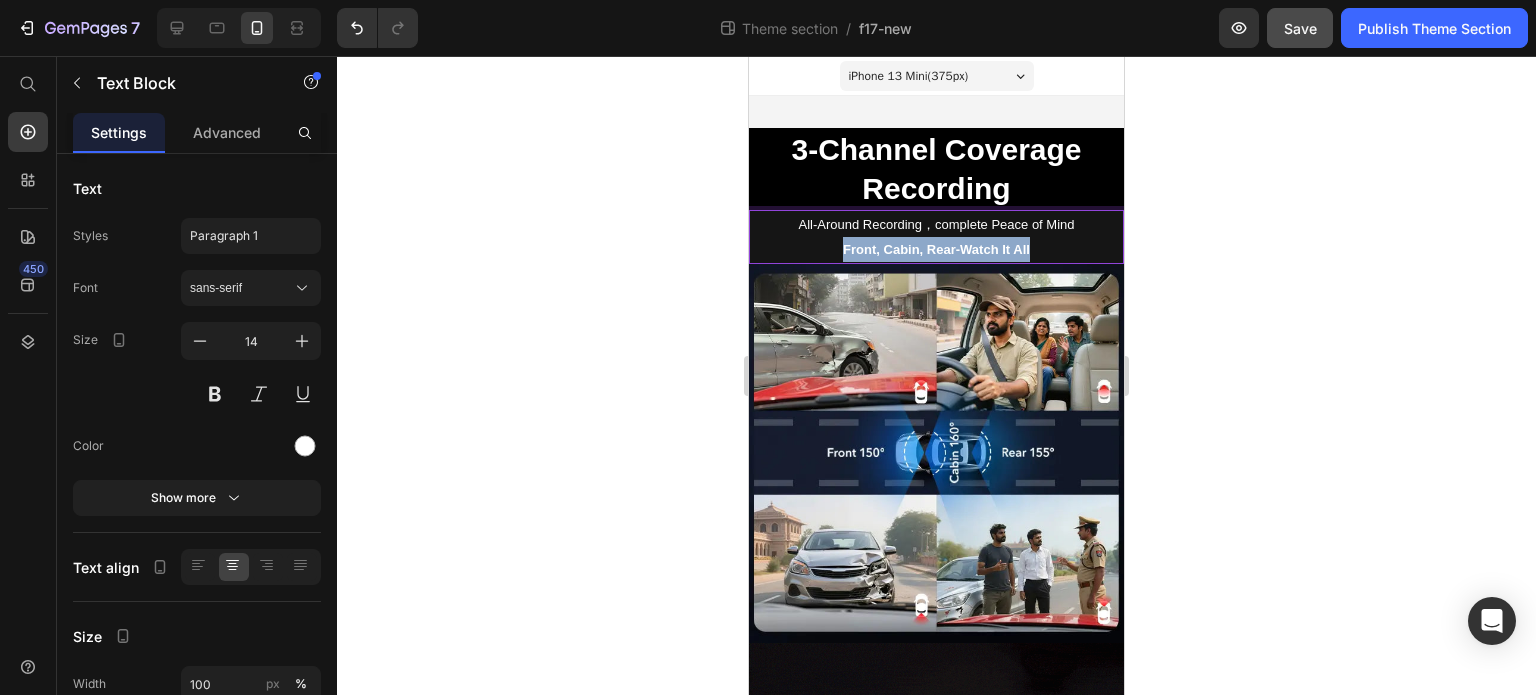 click on "Front, Cabin, Rear-Watch It All" at bounding box center (936, 249) 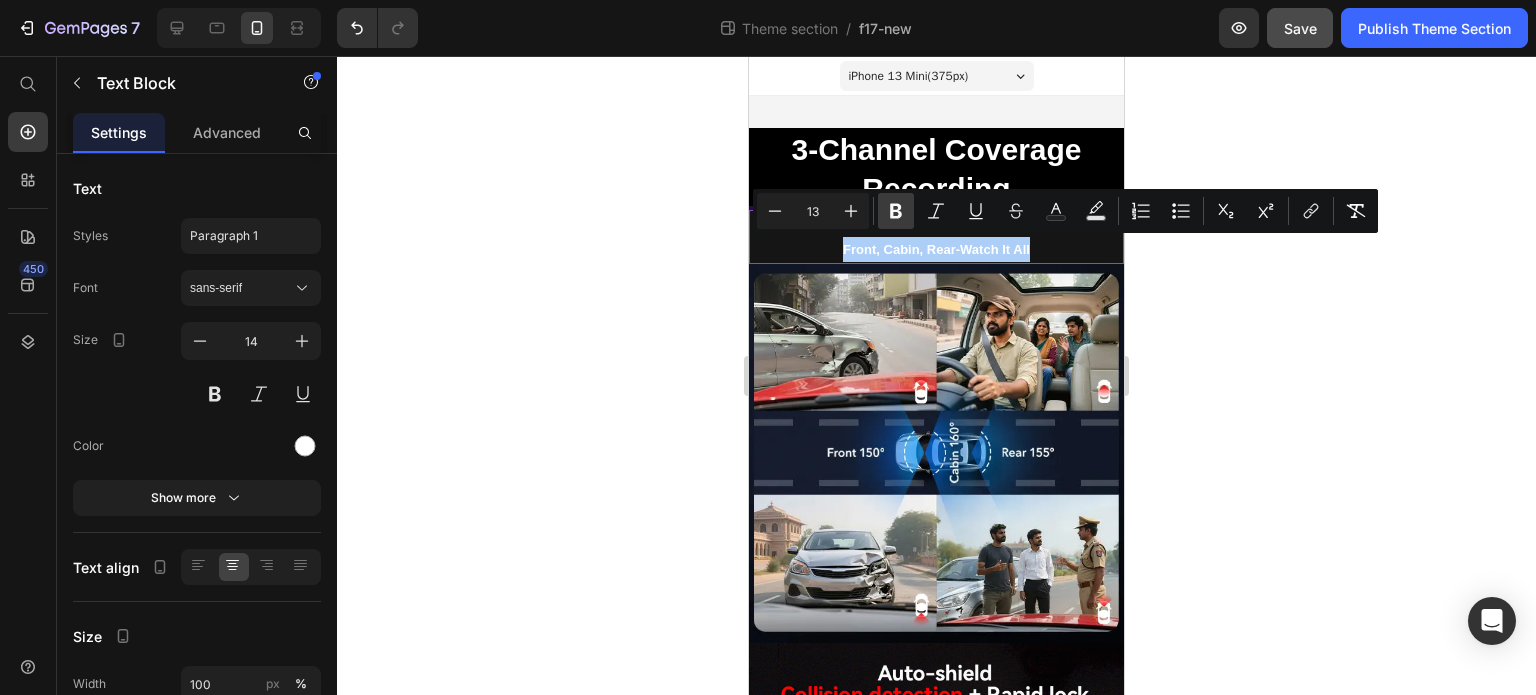 click 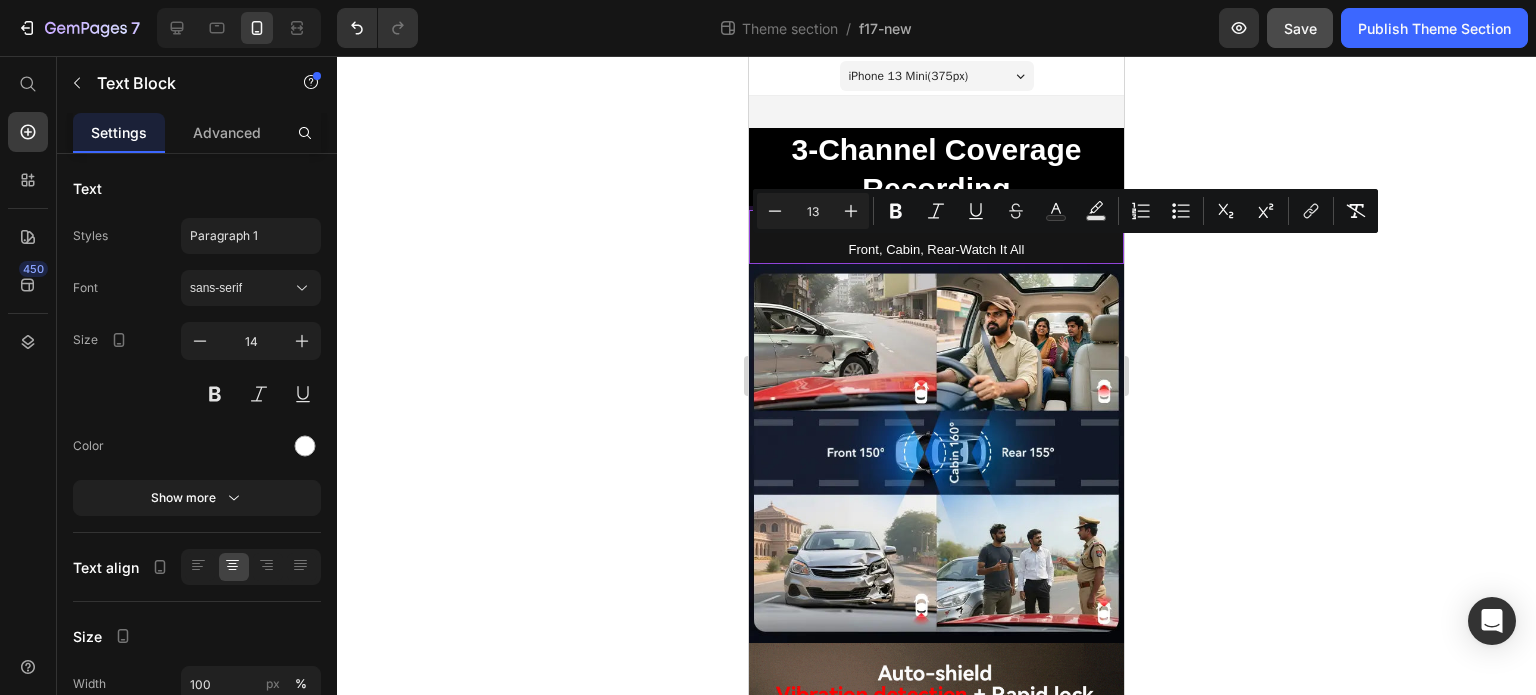 click 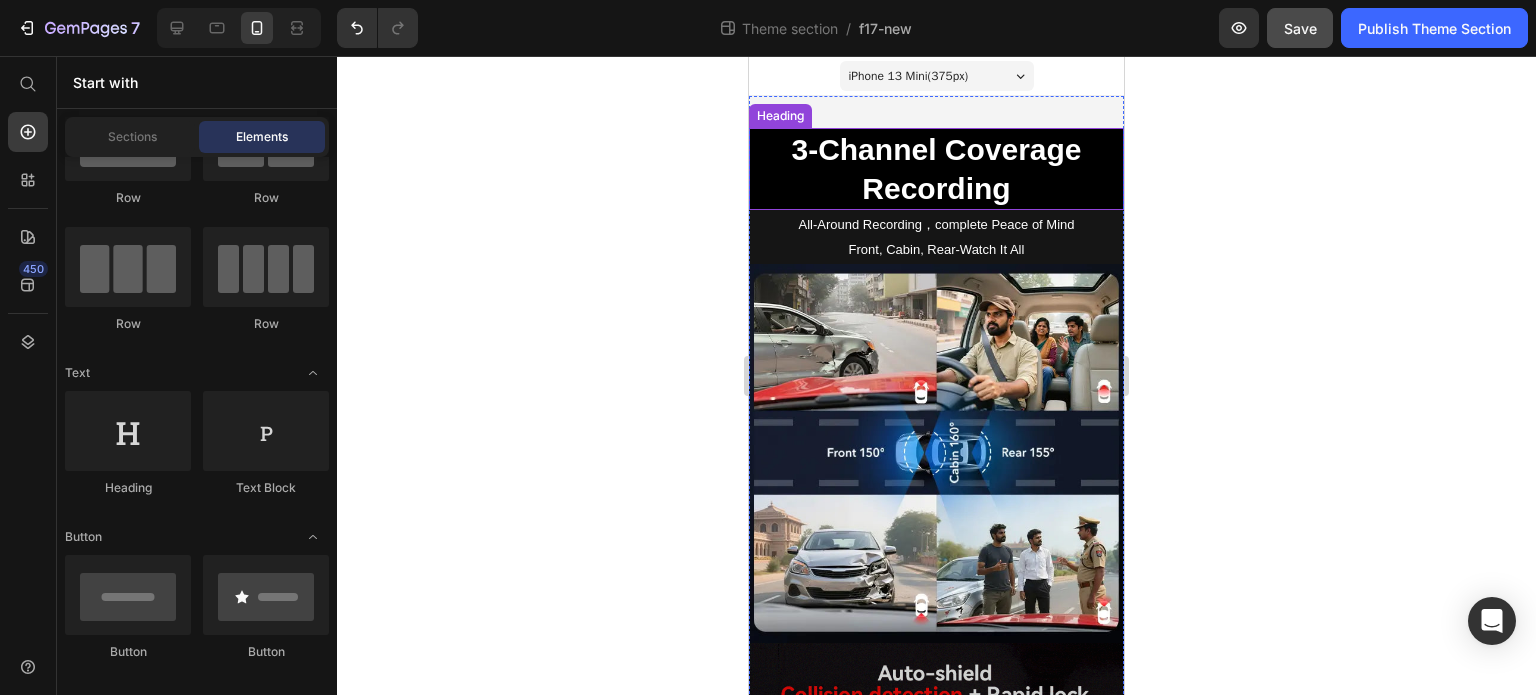 click on "3-Channel Coverage Recording" at bounding box center (936, 169) 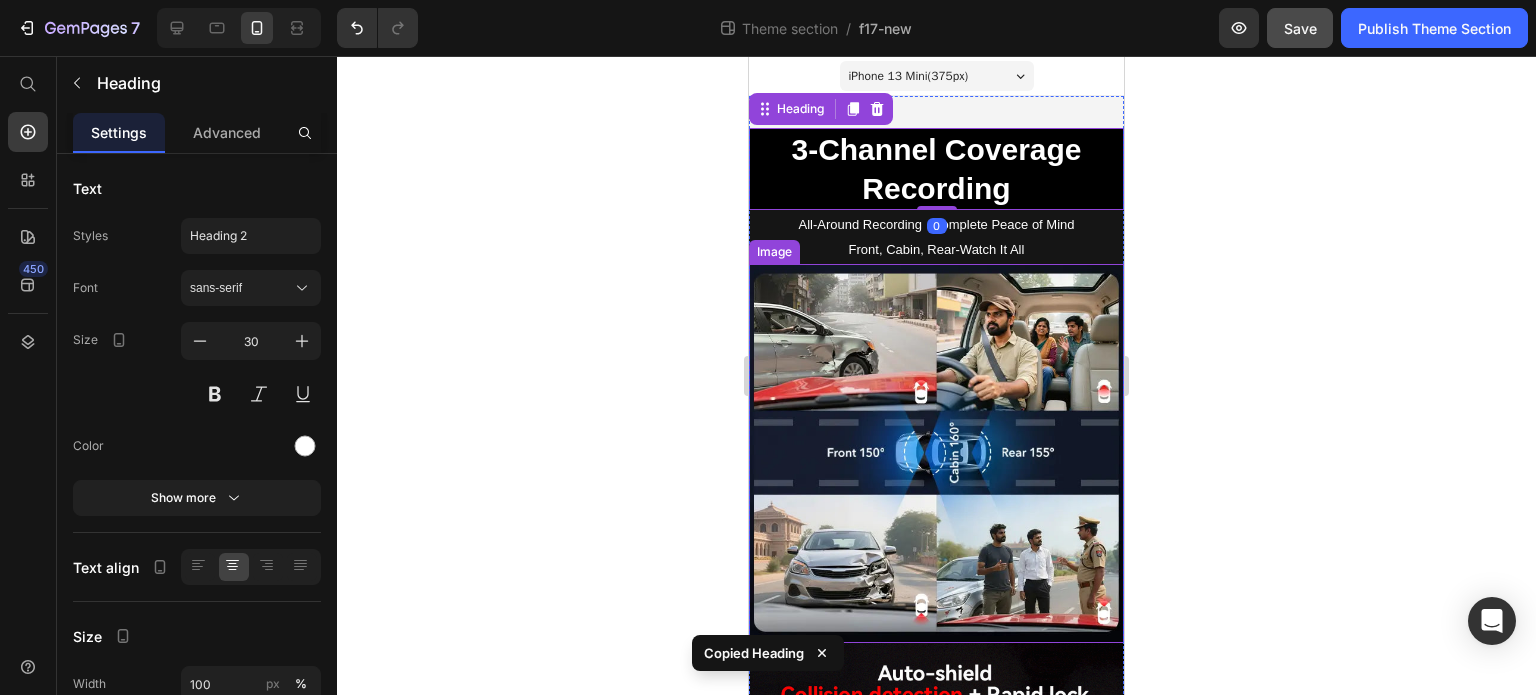 click at bounding box center [936, 453] 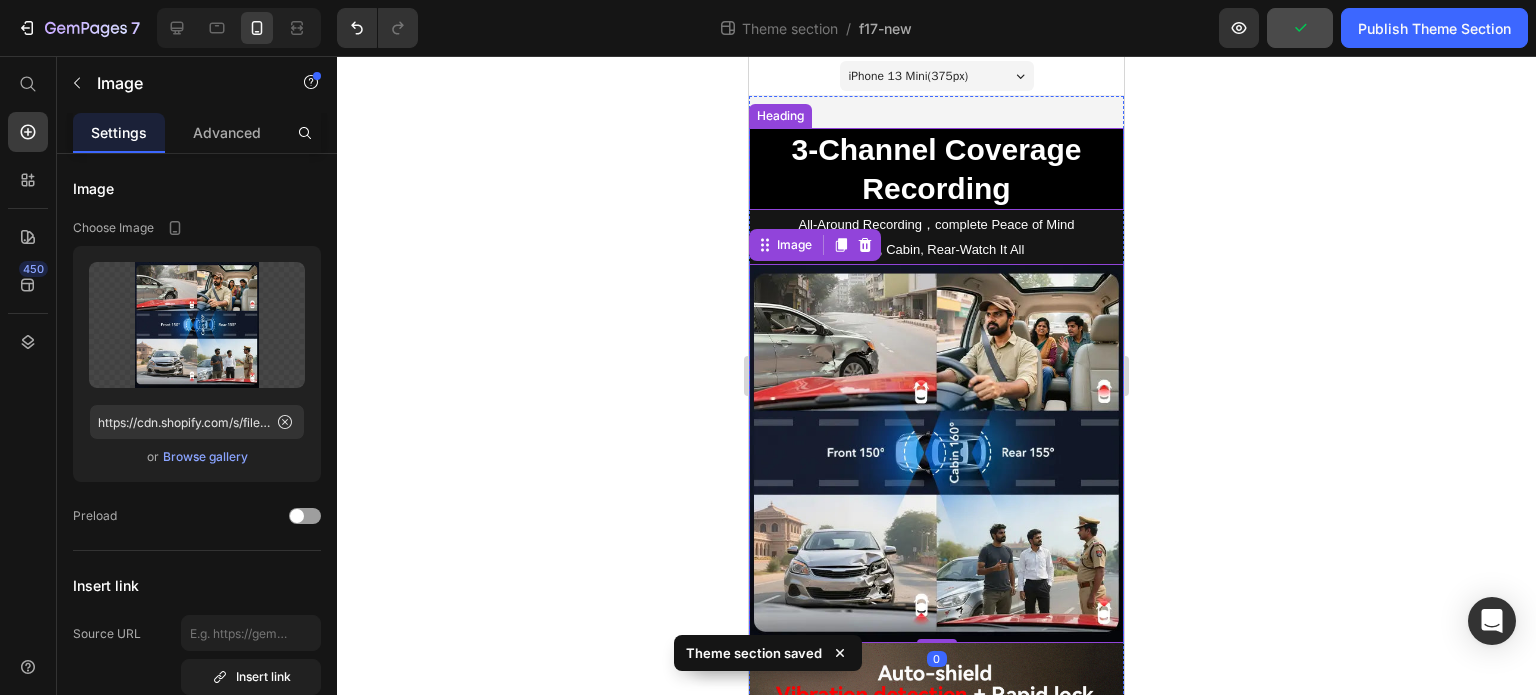 click on "3-Channel Coverage Recording" at bounding box center [936, 169] 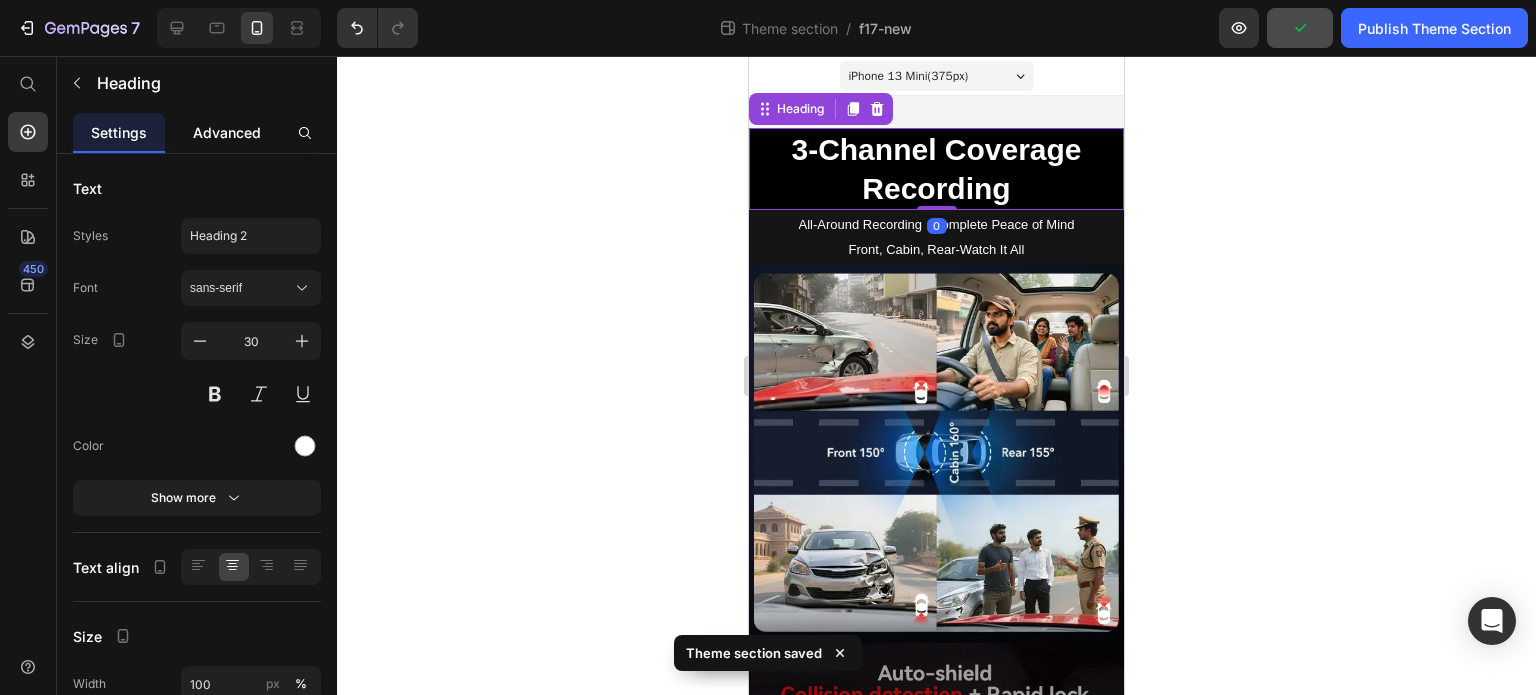 click on "Advanced" at bounding box center (227, 132) 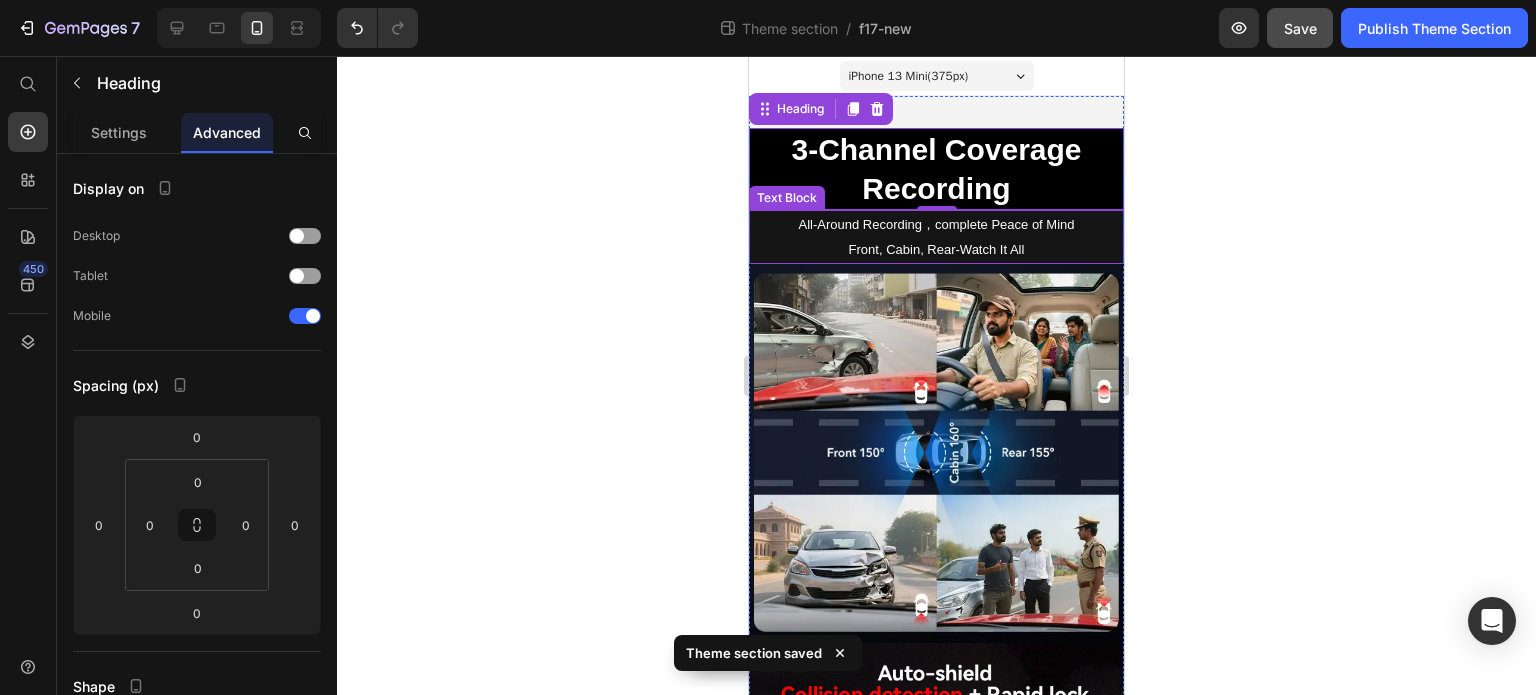 click on "Front, Cabin, Rear-Watch It All" at bounding box center (937, 249) 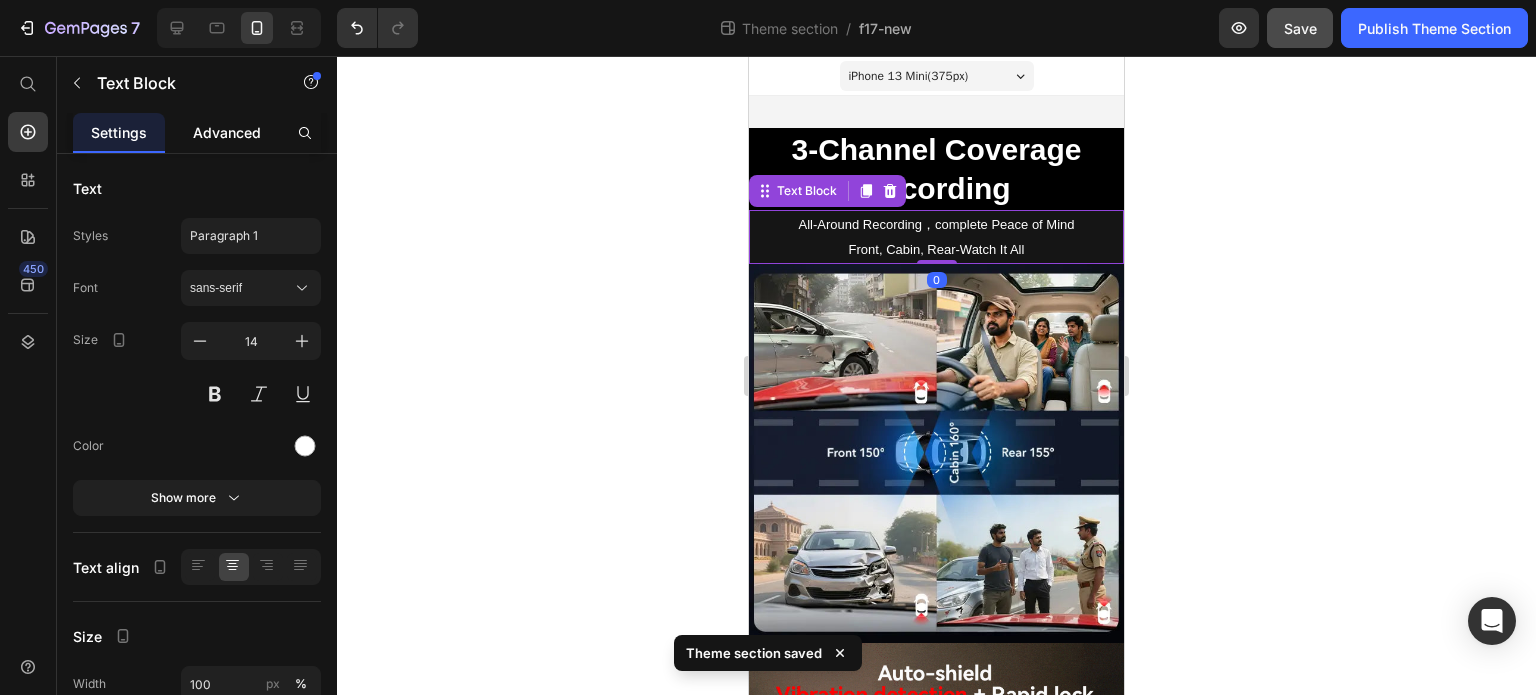 click on "Advanced" at bounding box center [227, 132] 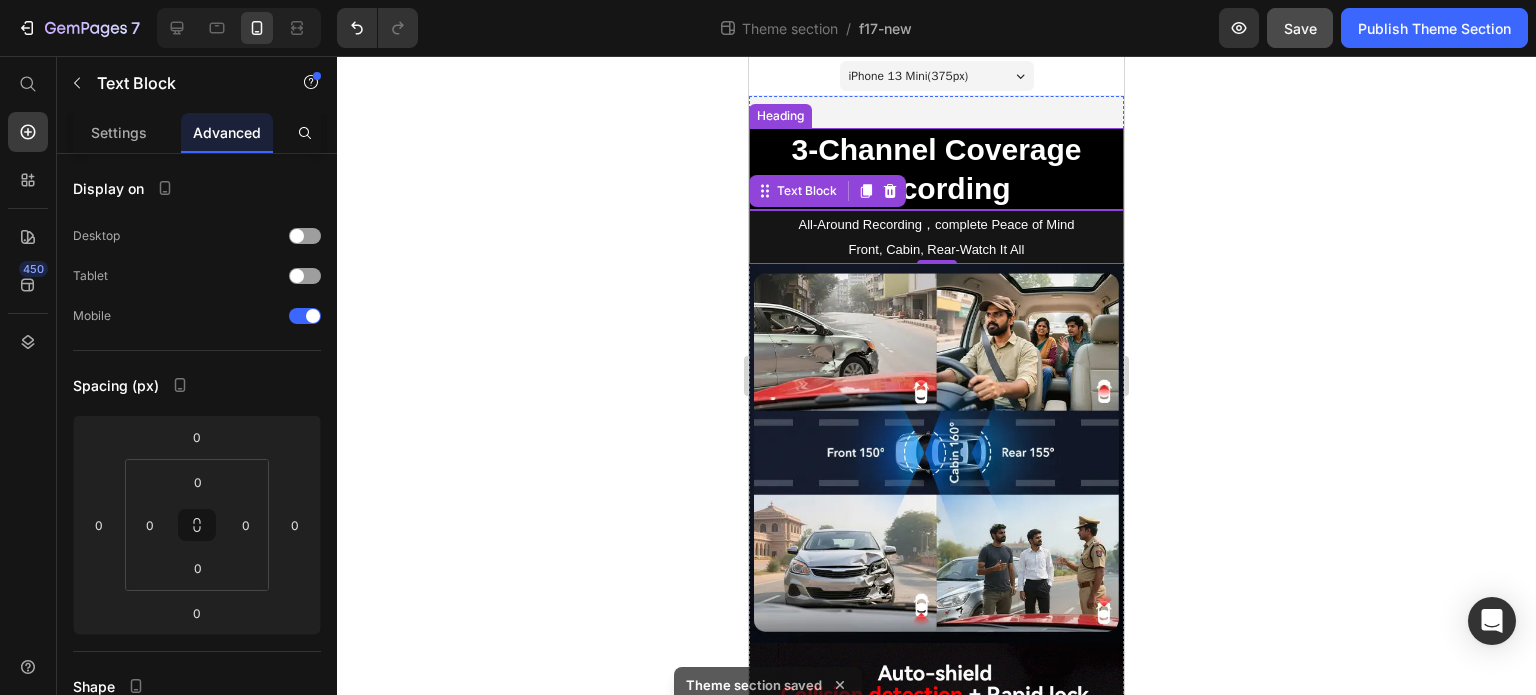 click on "3-Channel Coverage Recording" at bounding box center (936, 169) 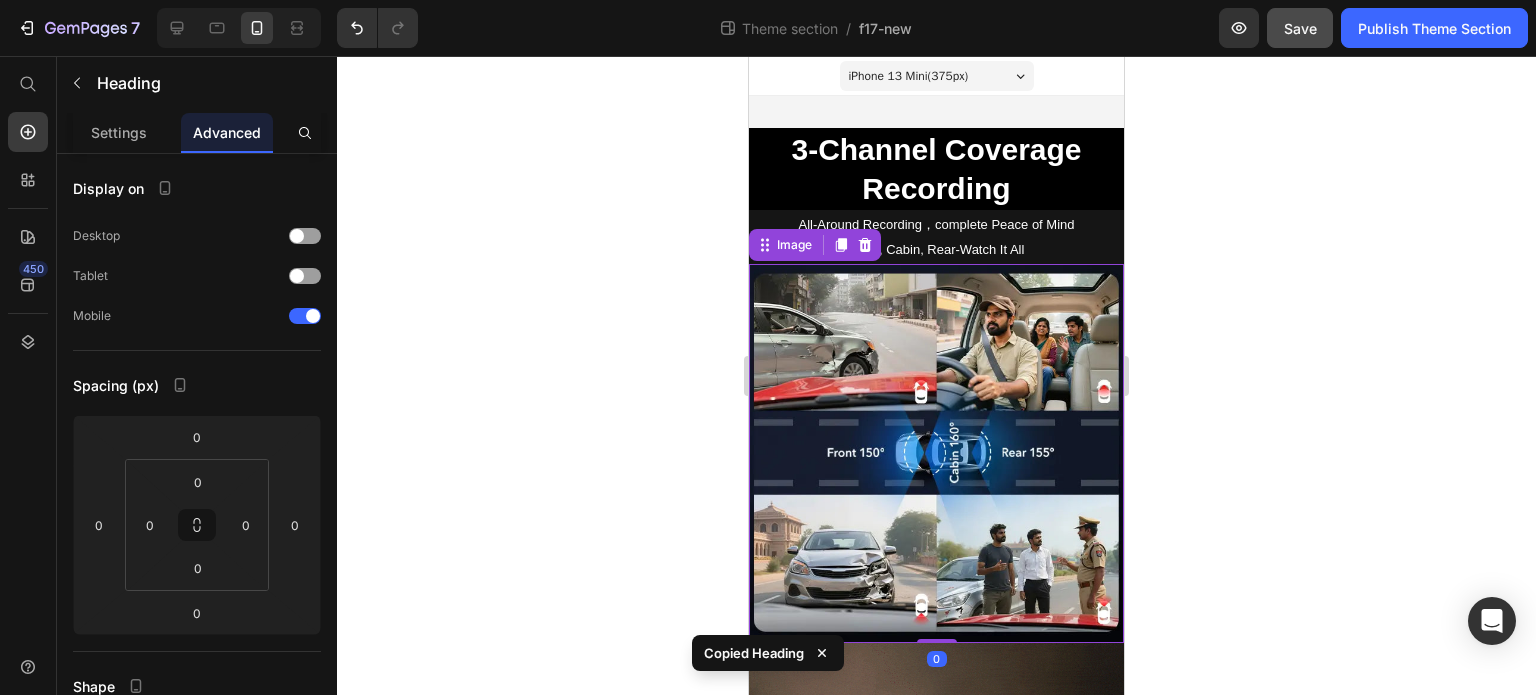 click at bounding box center (936, 453) 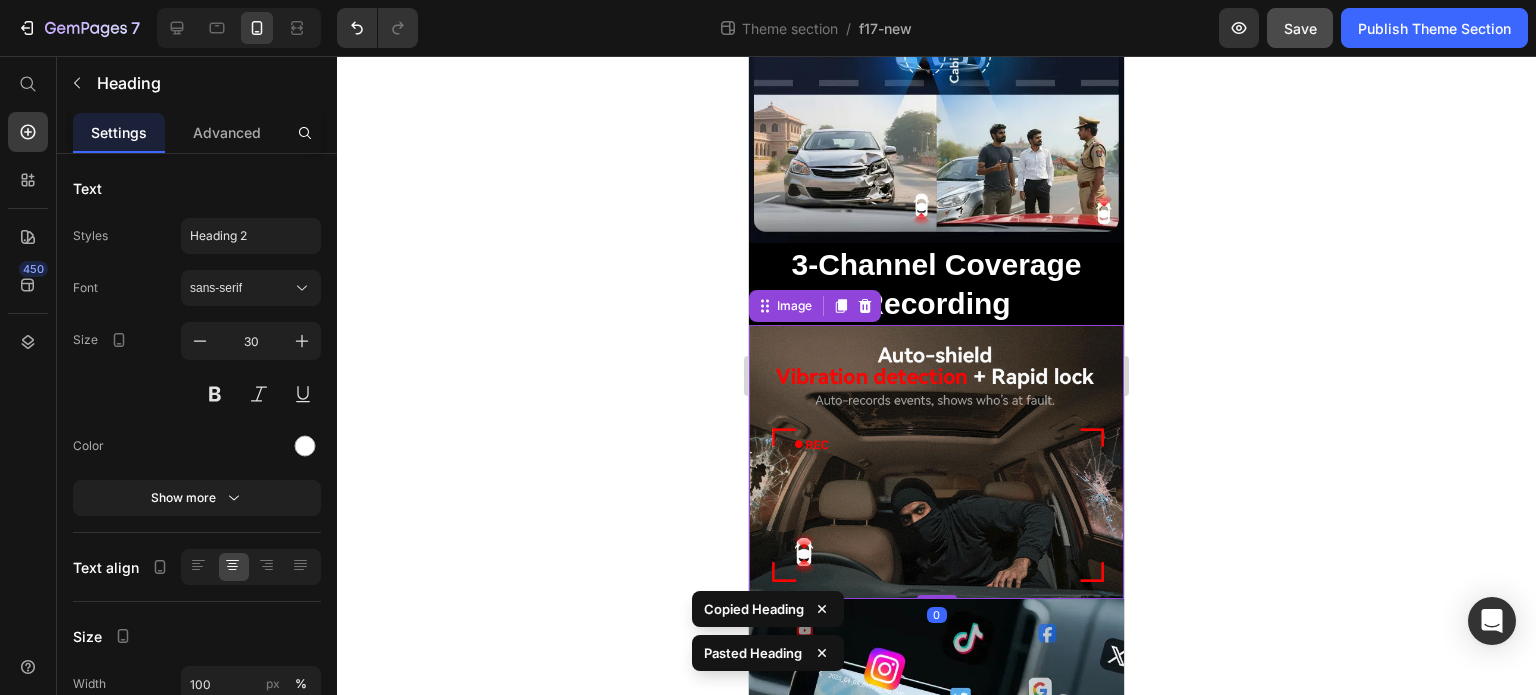 click at bounding box center (936, 462) 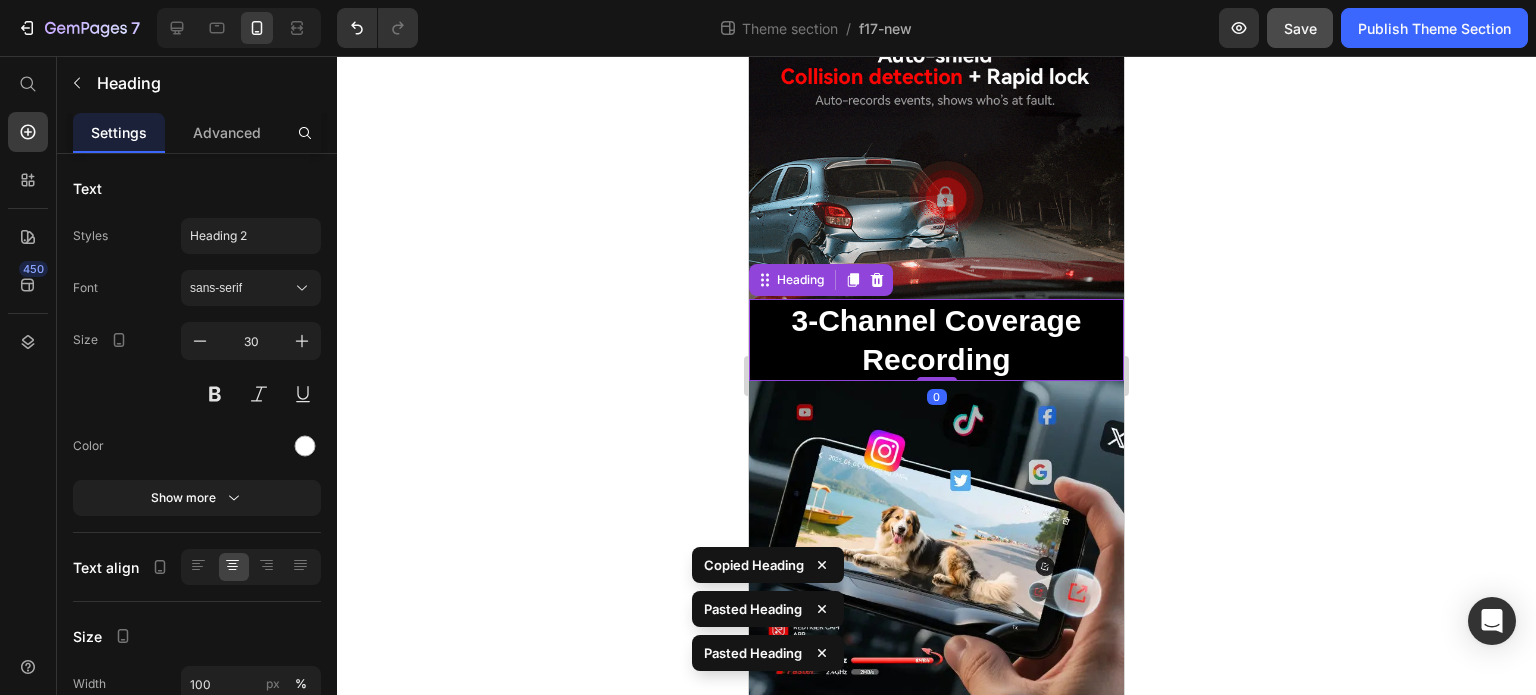 click at bounding box center [936, 538] 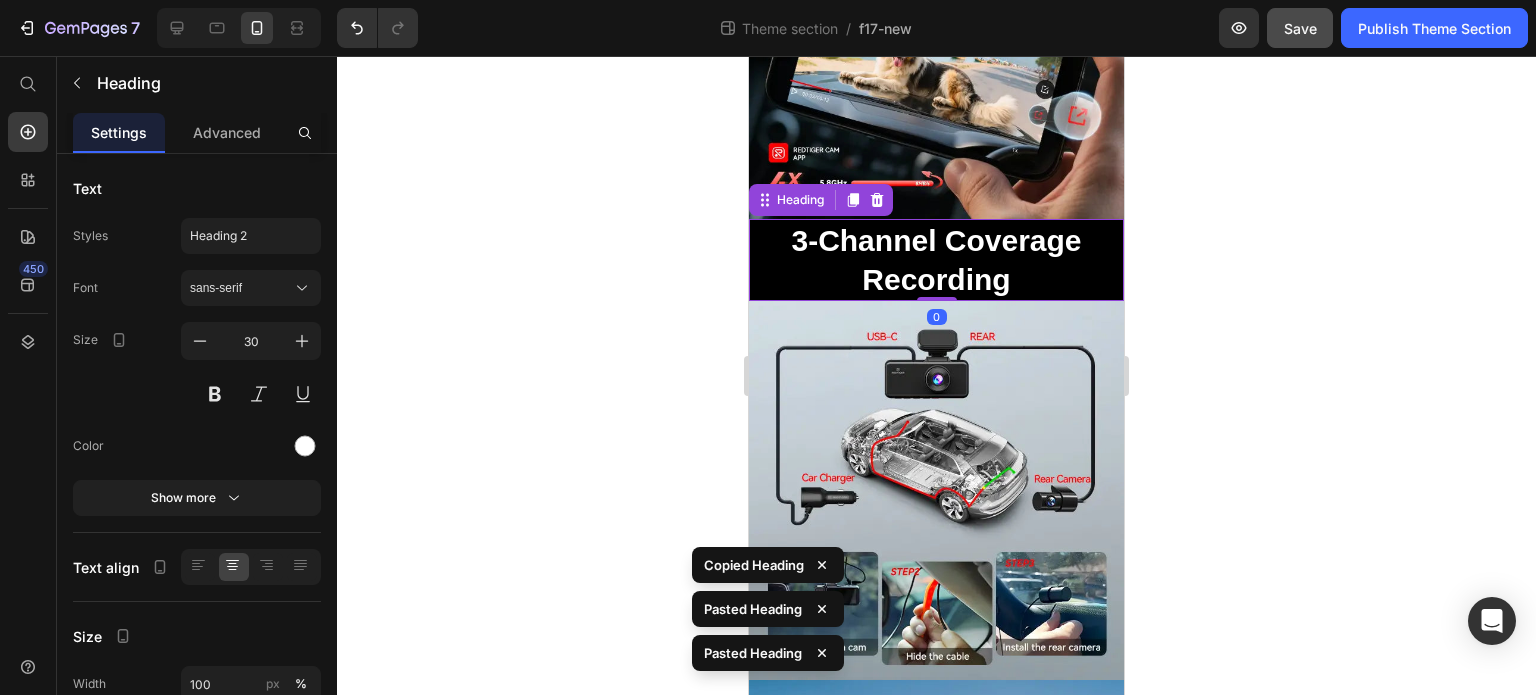 scroll, scrollTop: 1134, scrollLeft: 0, axis: vertical 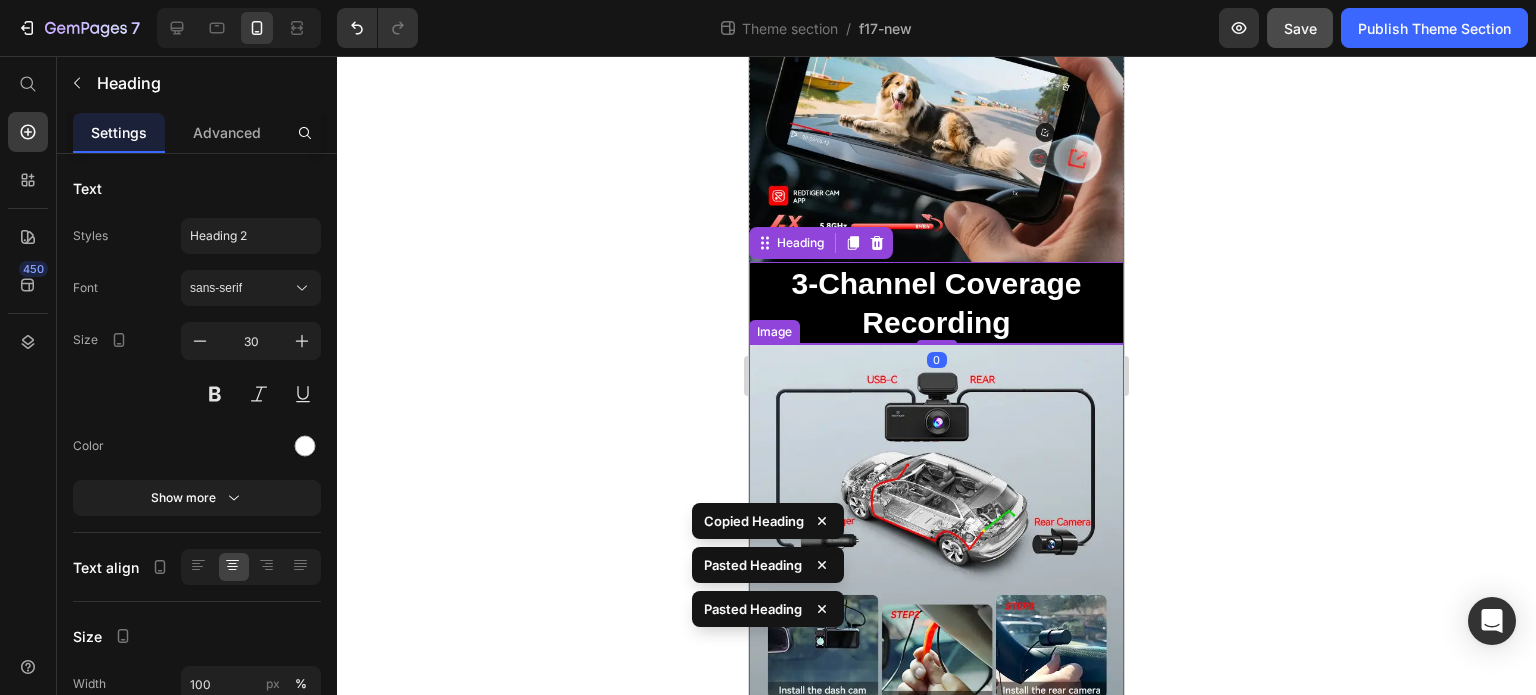 click at bounding box center [936, 533] 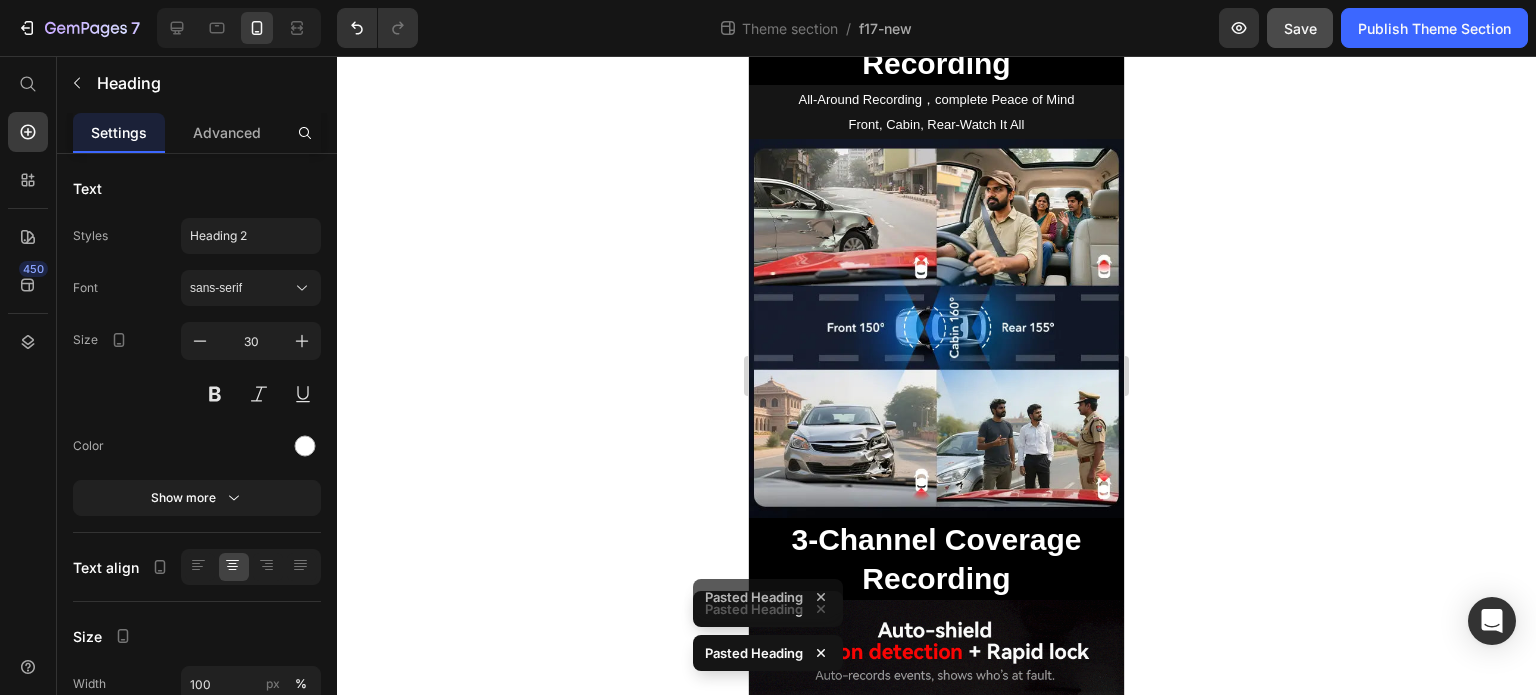 scroll, scrollTop: 0, scrollLeft: 0, axis: both 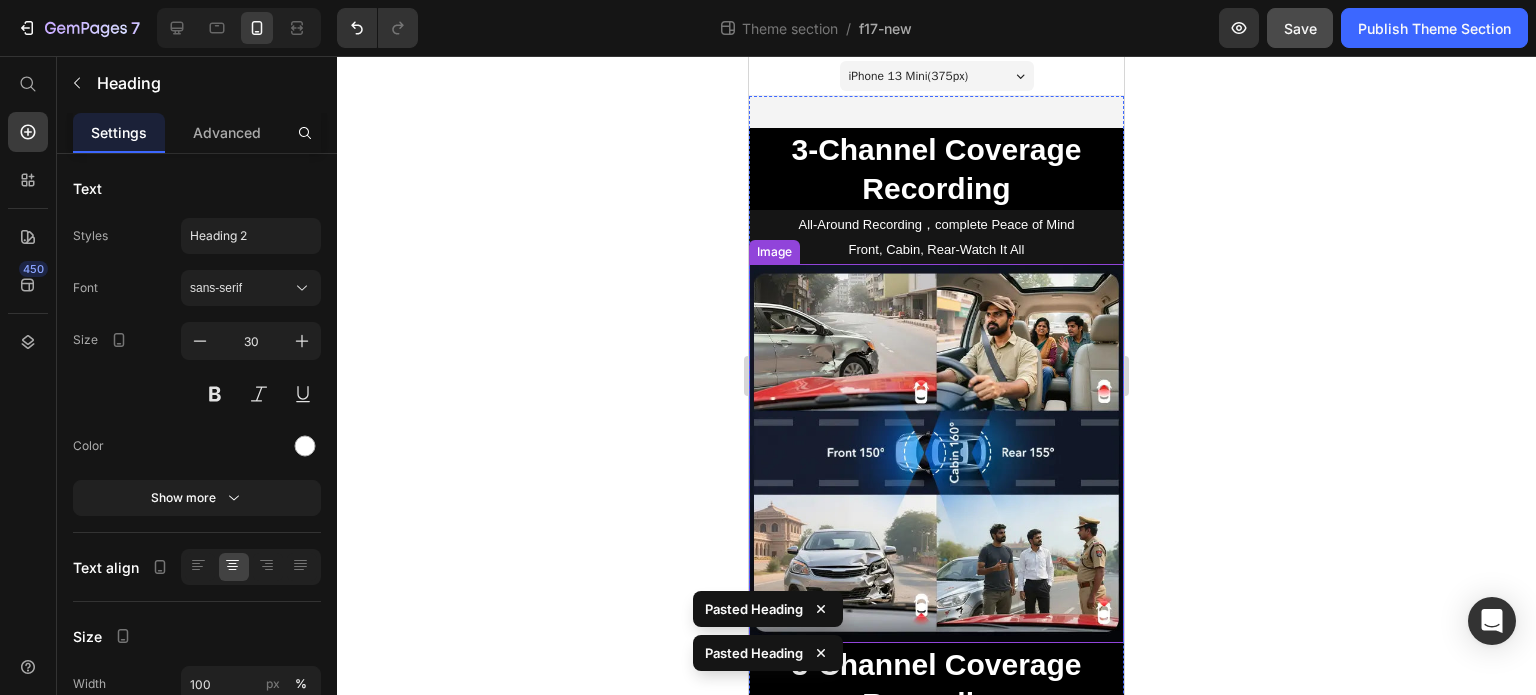click on "Front, Cabin, Rear-Watch It All" at bounding box center [937, 249] 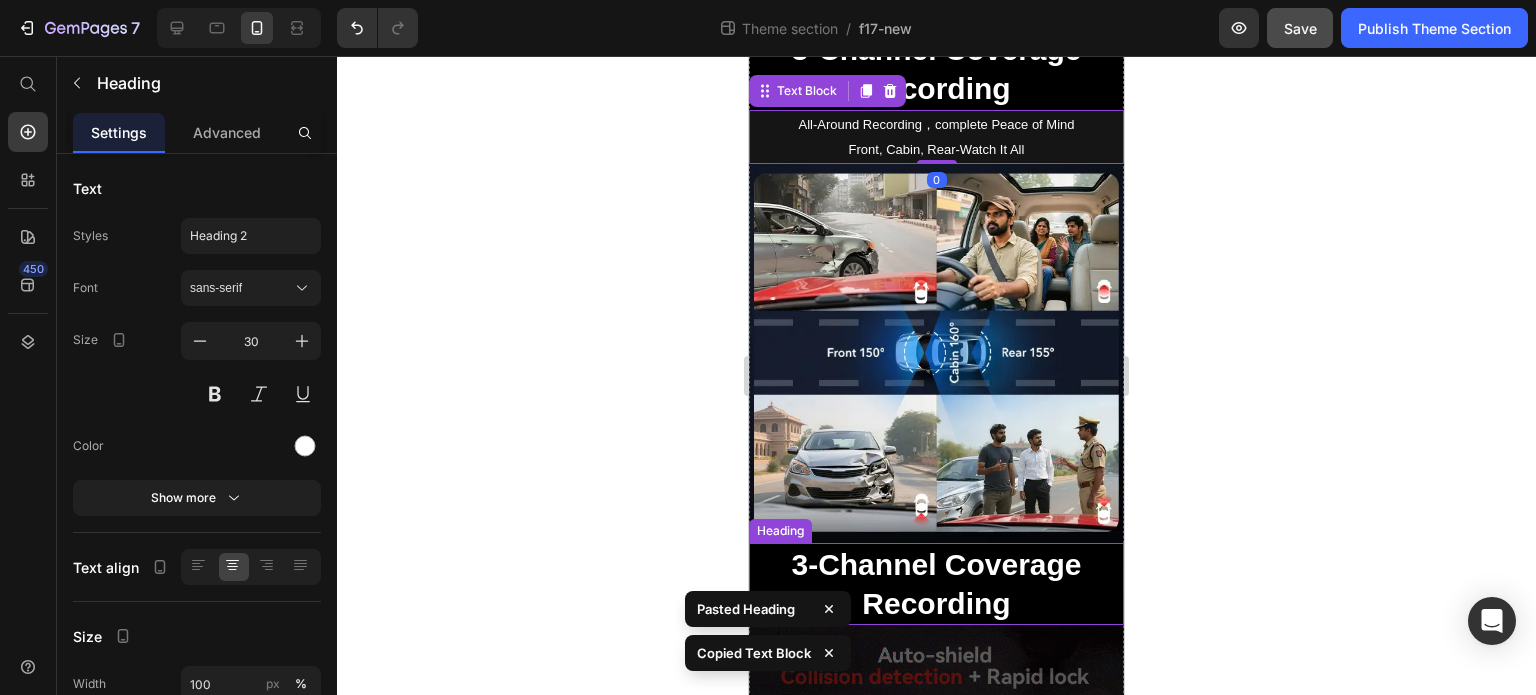 click on "3-Channel Coverage Recording" at bounding box center [936, 584] 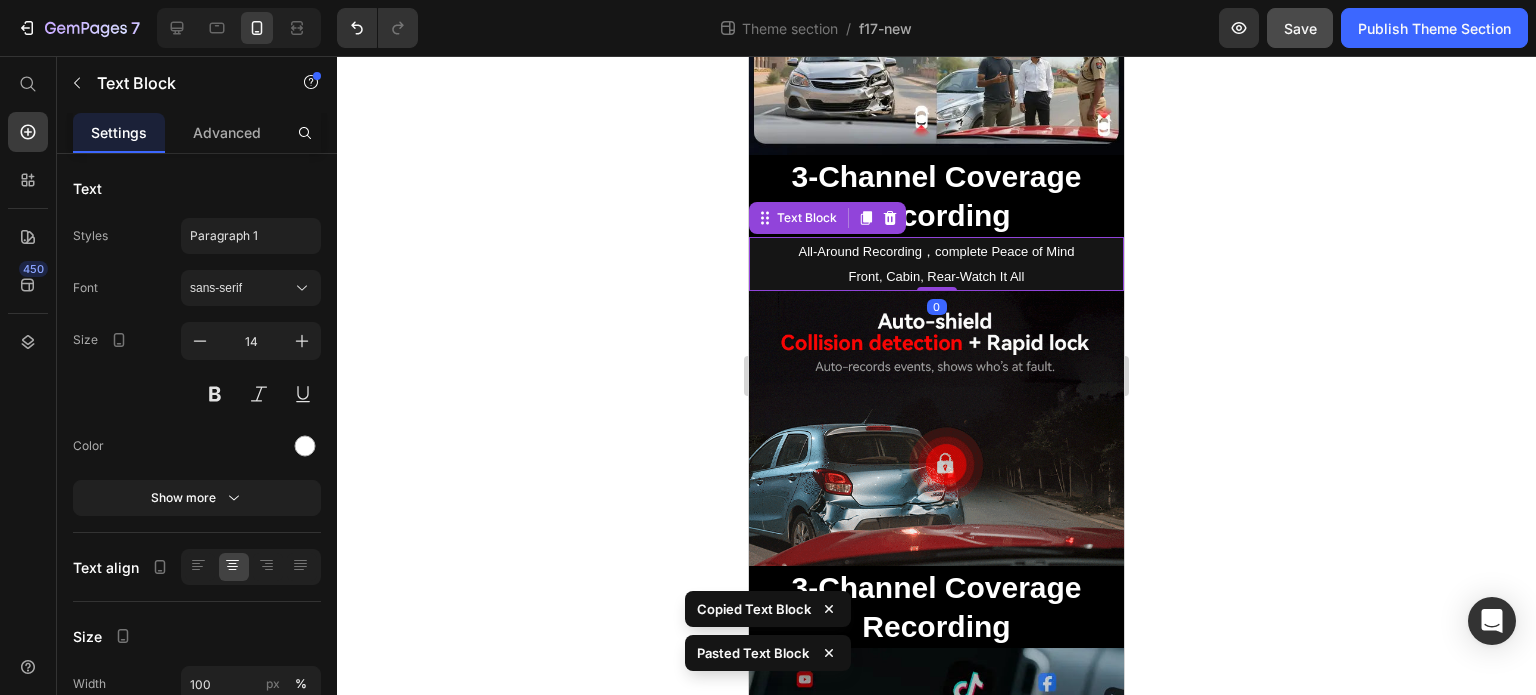 scroll, scrollTop: 500, scrollLeft: 0, axis: vertical 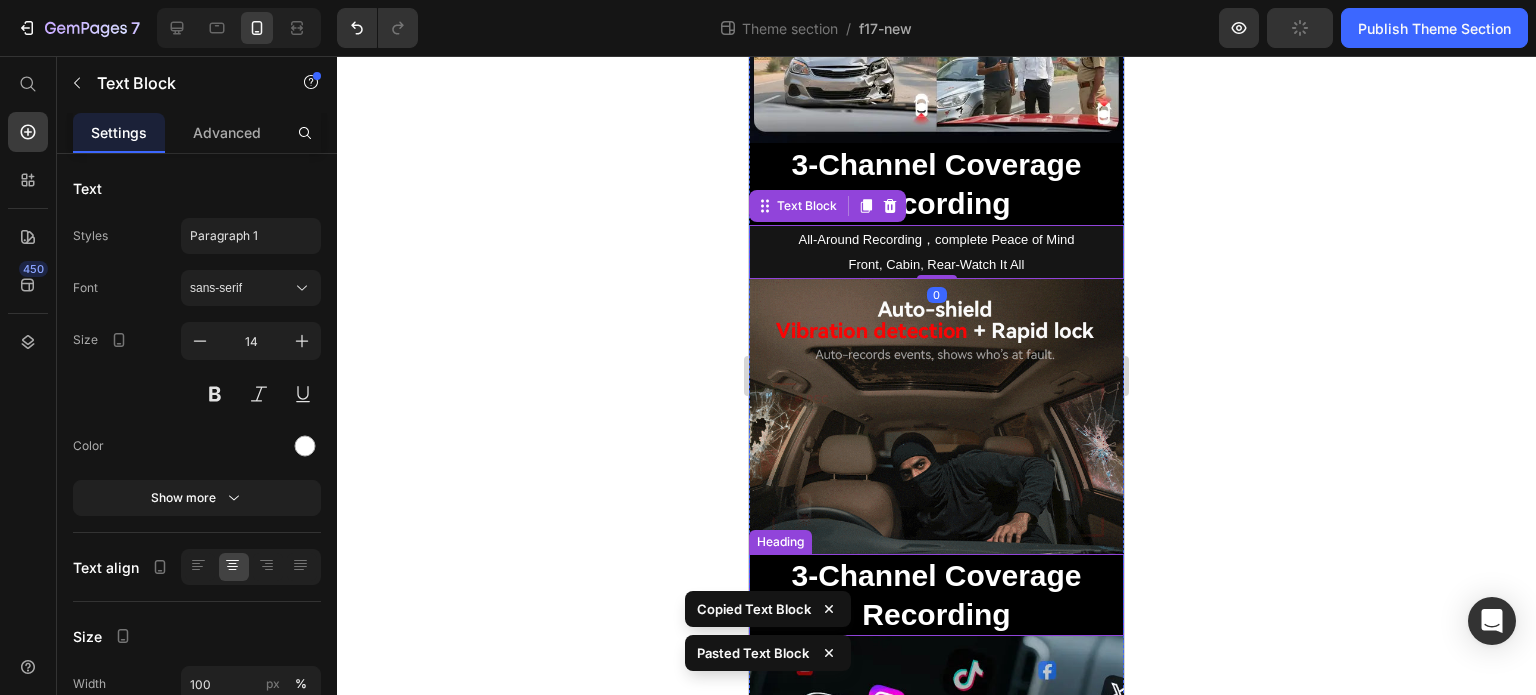 click on "3-Channel Coverage Recording" at bounding box center (936, 595) 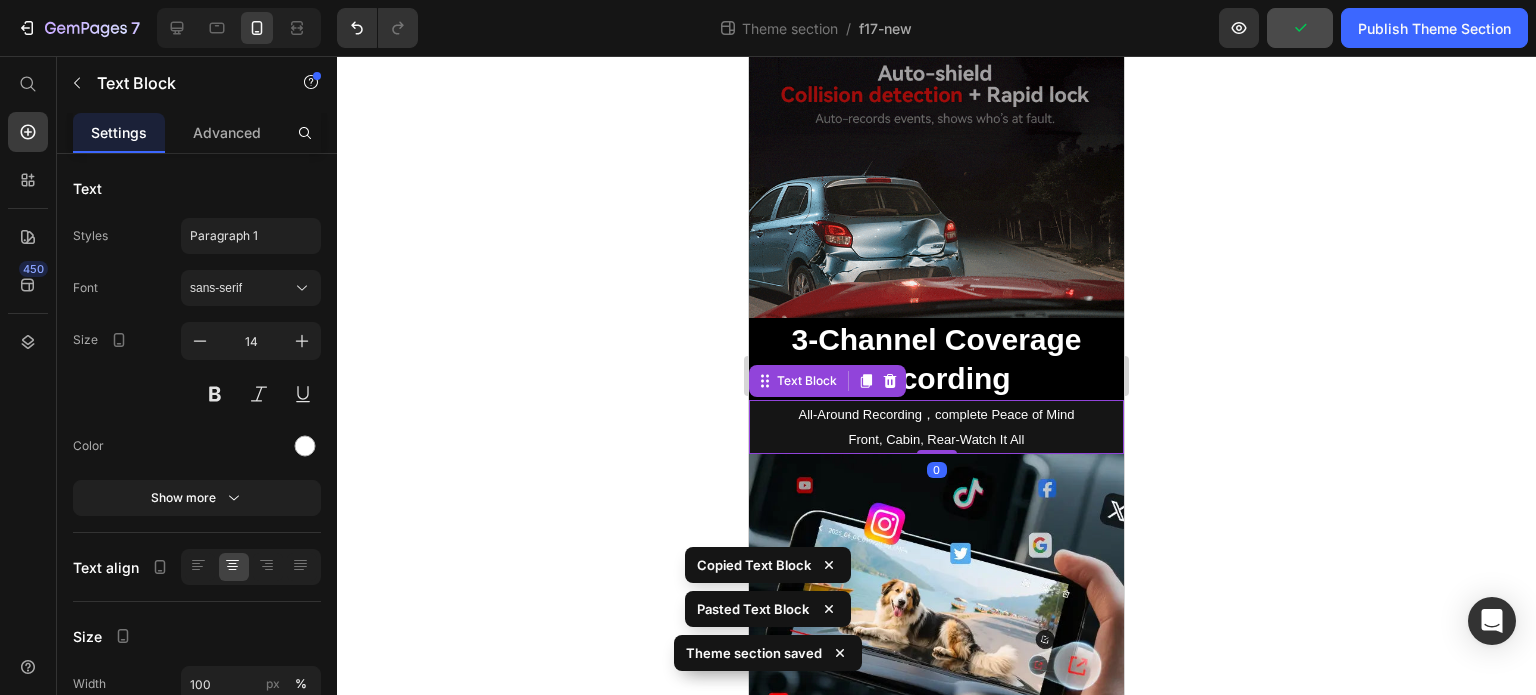 scroll, scrollTop: 900, scrollLeft: 0, axis: vertical 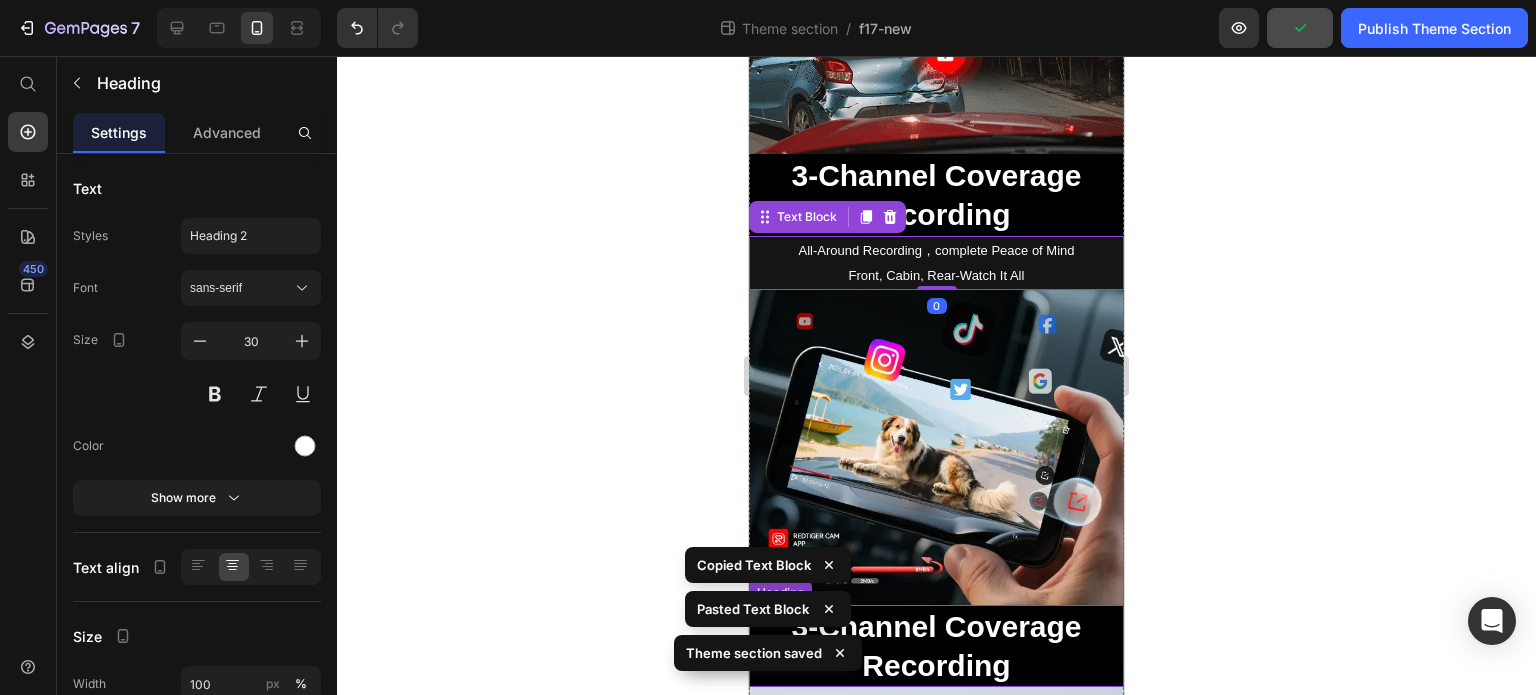 click on "3-Channel Coverage Recording" at bounding box center (936, 646) 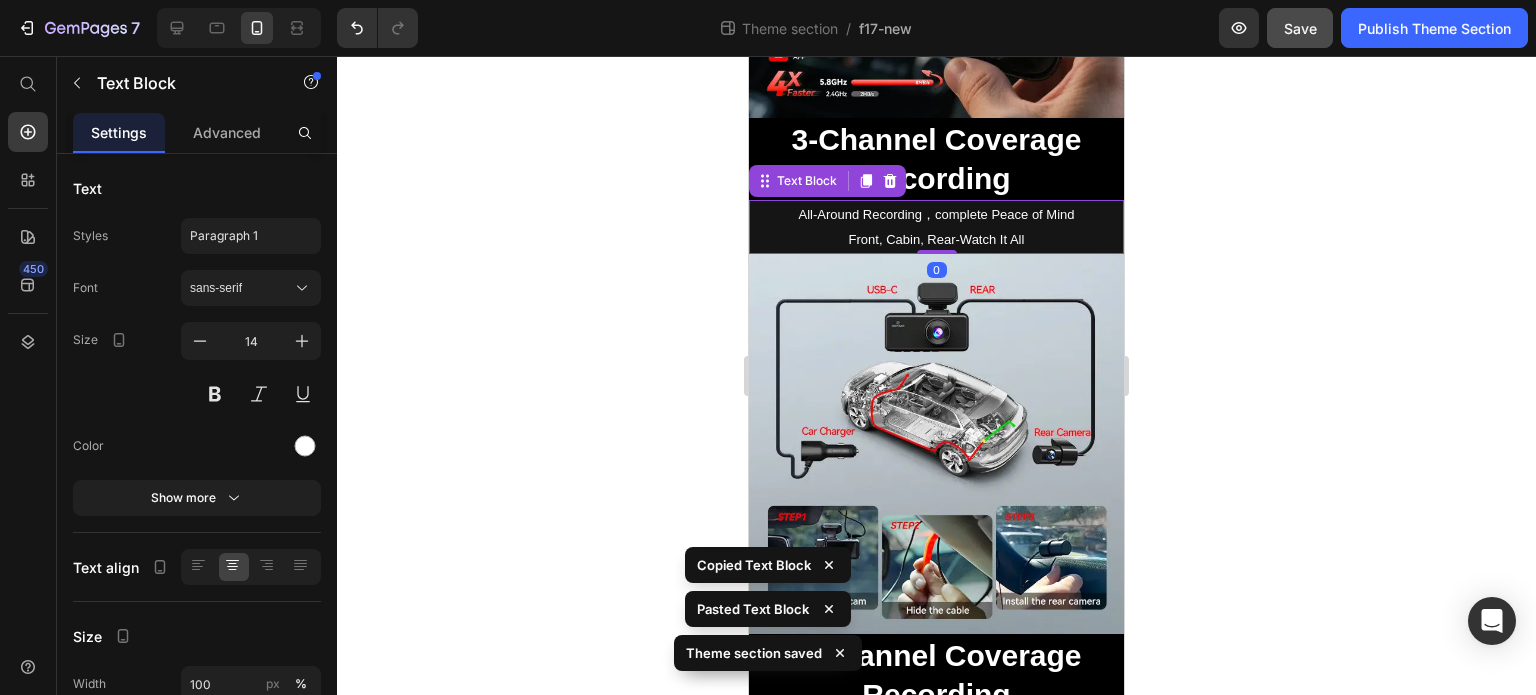 scroll, scrollTop: 1400, scrollLeft: 0, axis: vertical 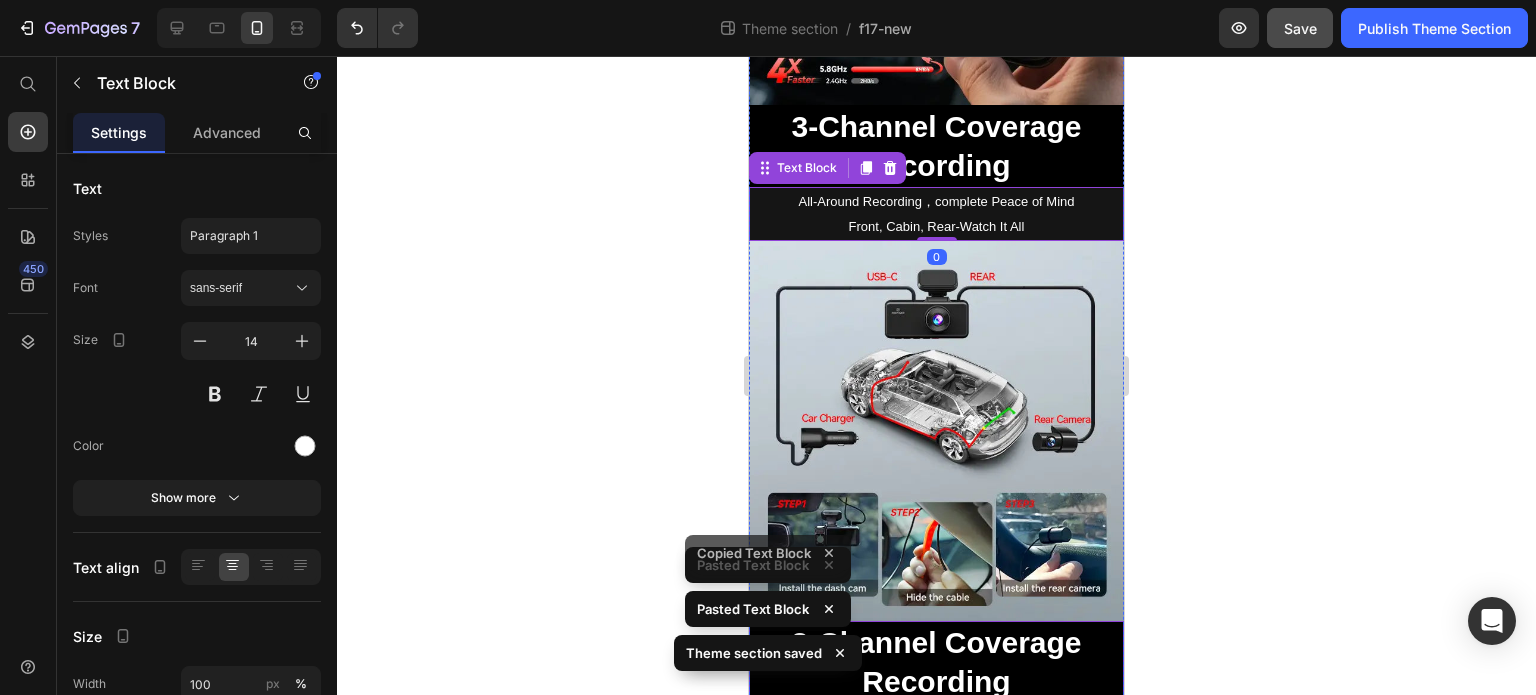 click on "3-Channel Coverage Recording" at bounding box center [936, 662] 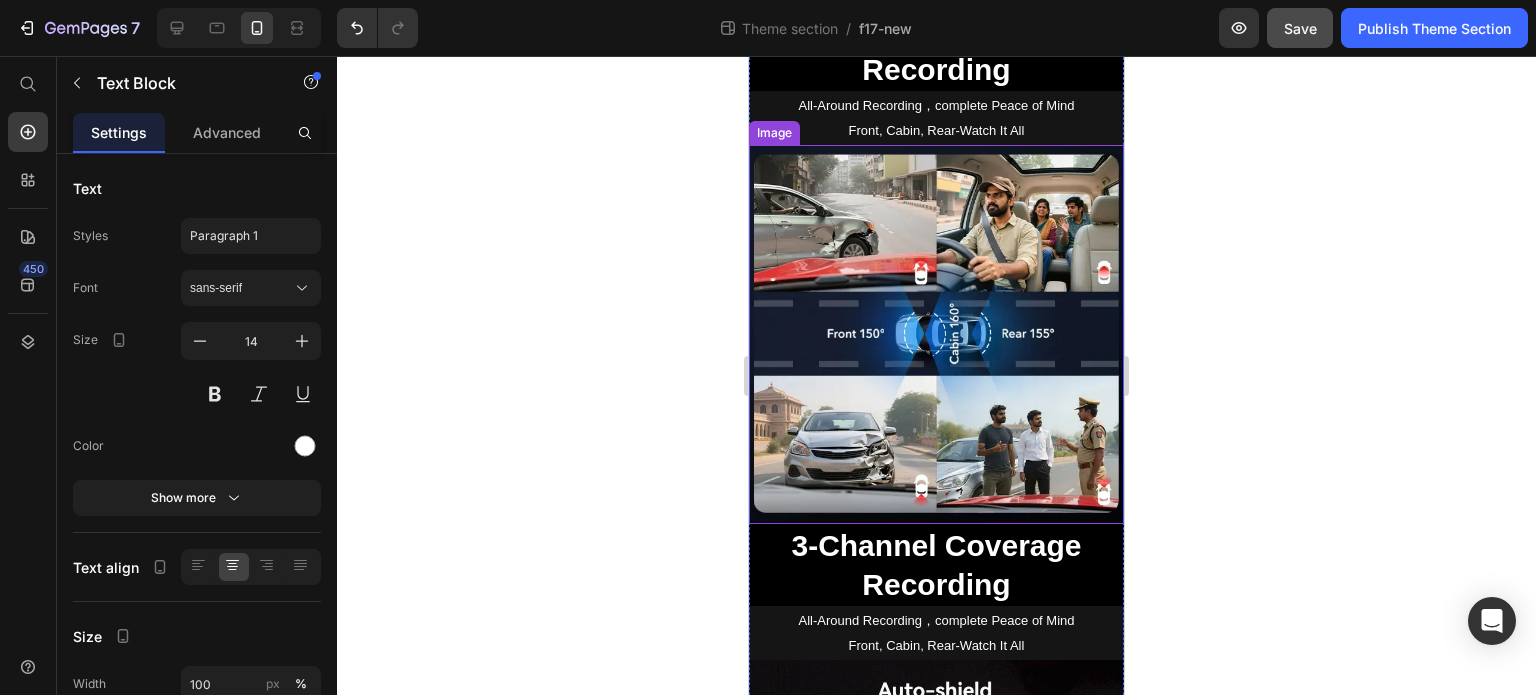 scroll, scrollTop: 300, scrollLeft: 0, axis: vertical 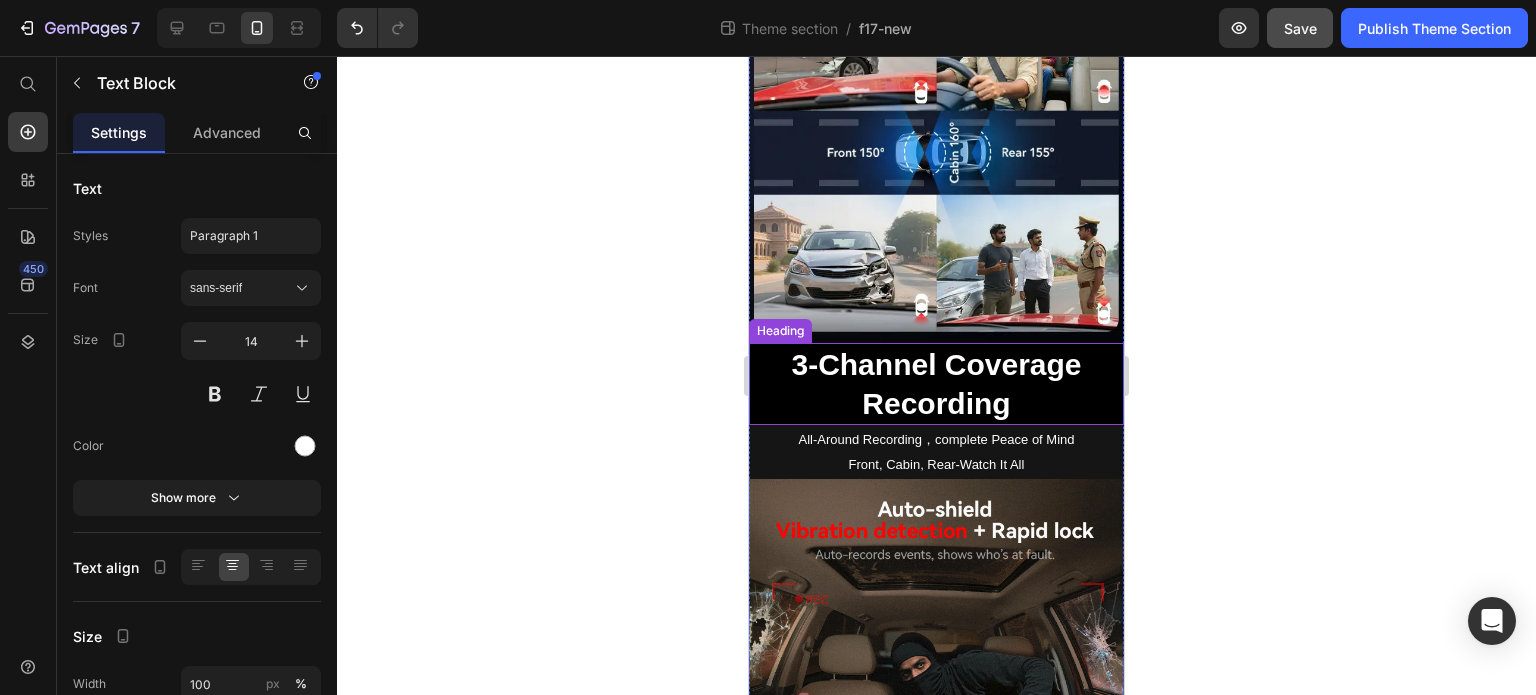 click on "3-Channel Coverage Recording" at bounding box center [936, 384] 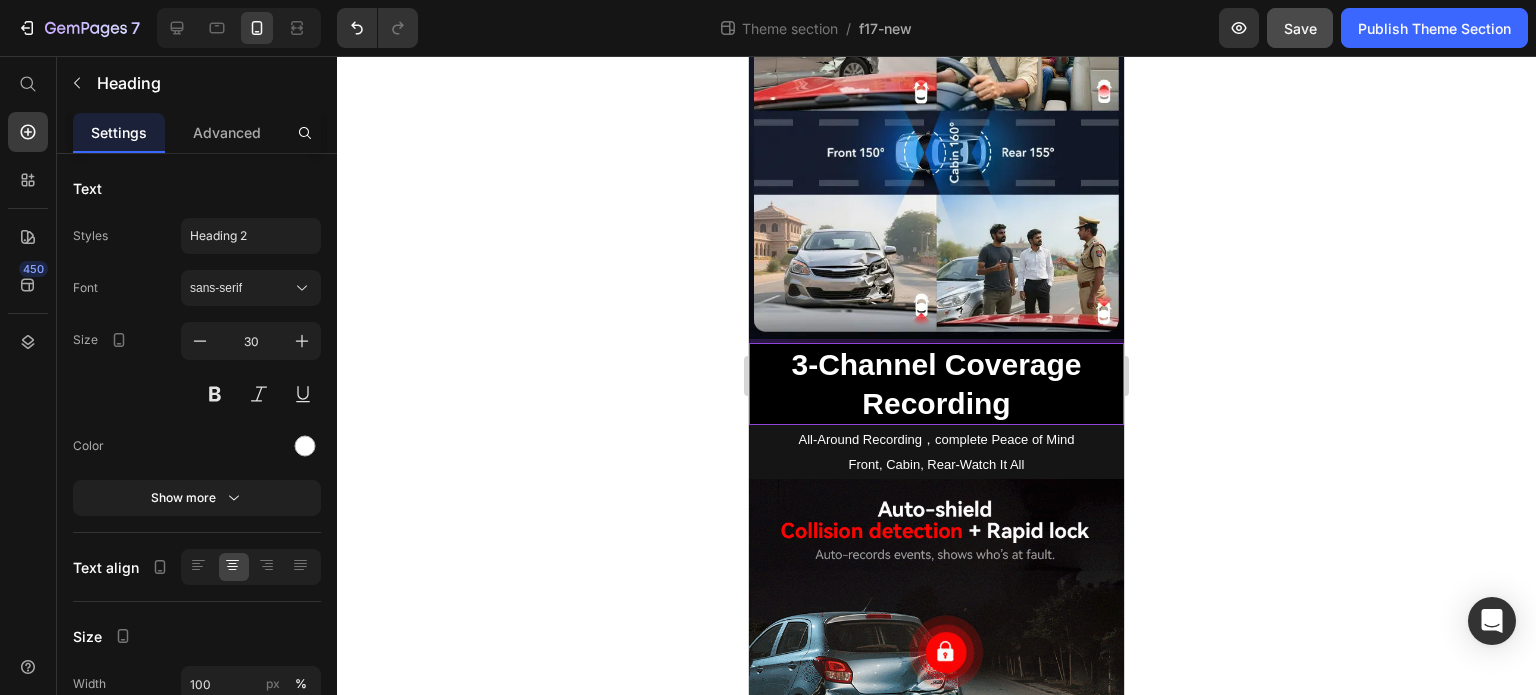 click on "3-Channel Coverage Recording" at bounding box center (936, 384) 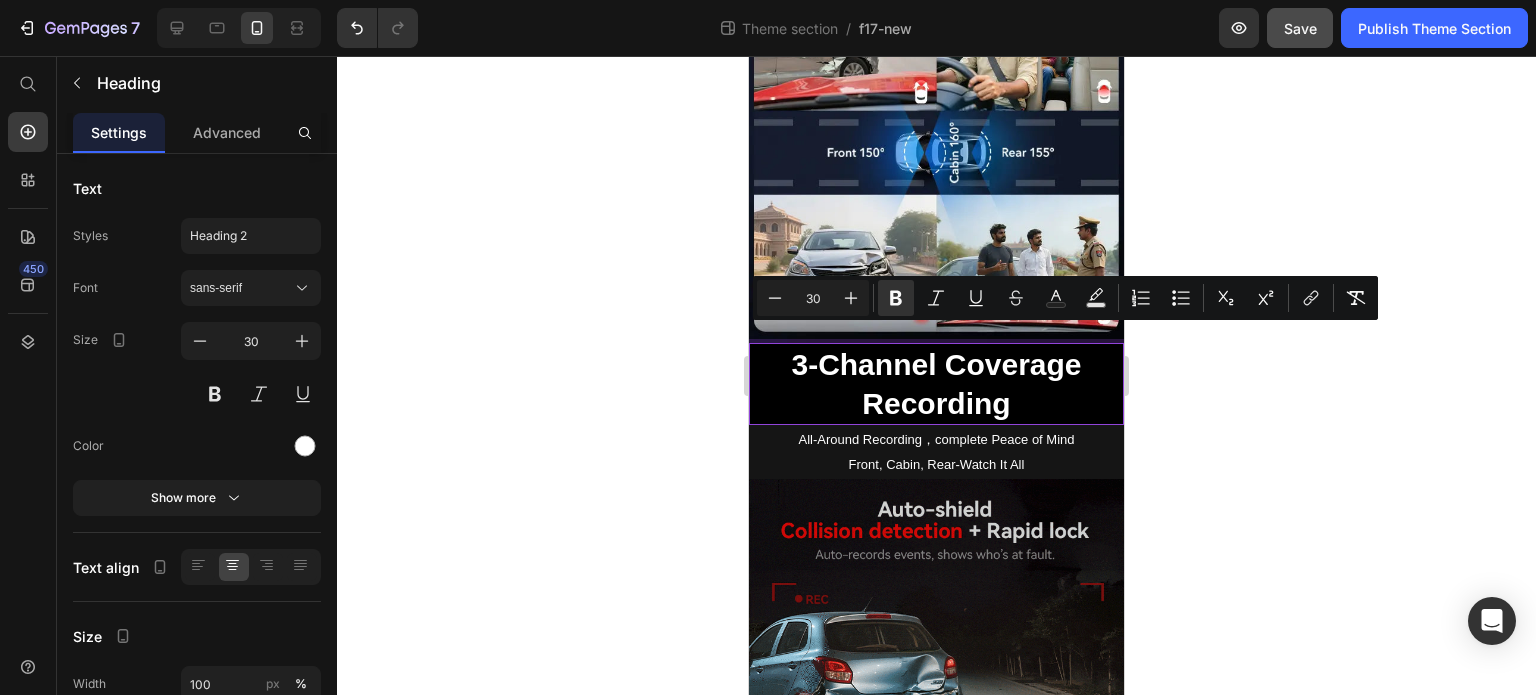 click on "3-Channel Coverage Recording" at bounding box center [936, 384] 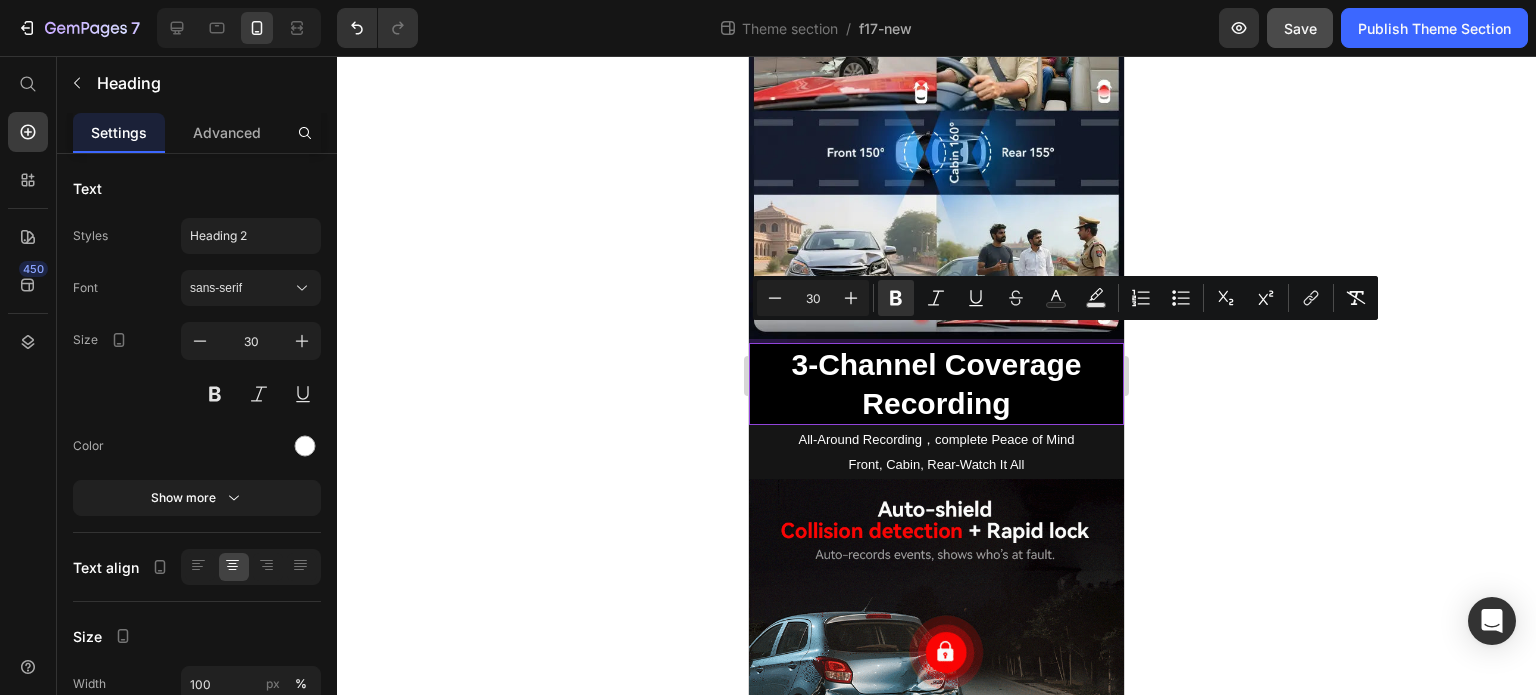 click on "3-Channel Coverage Recording" at bounding box center (936, 384) 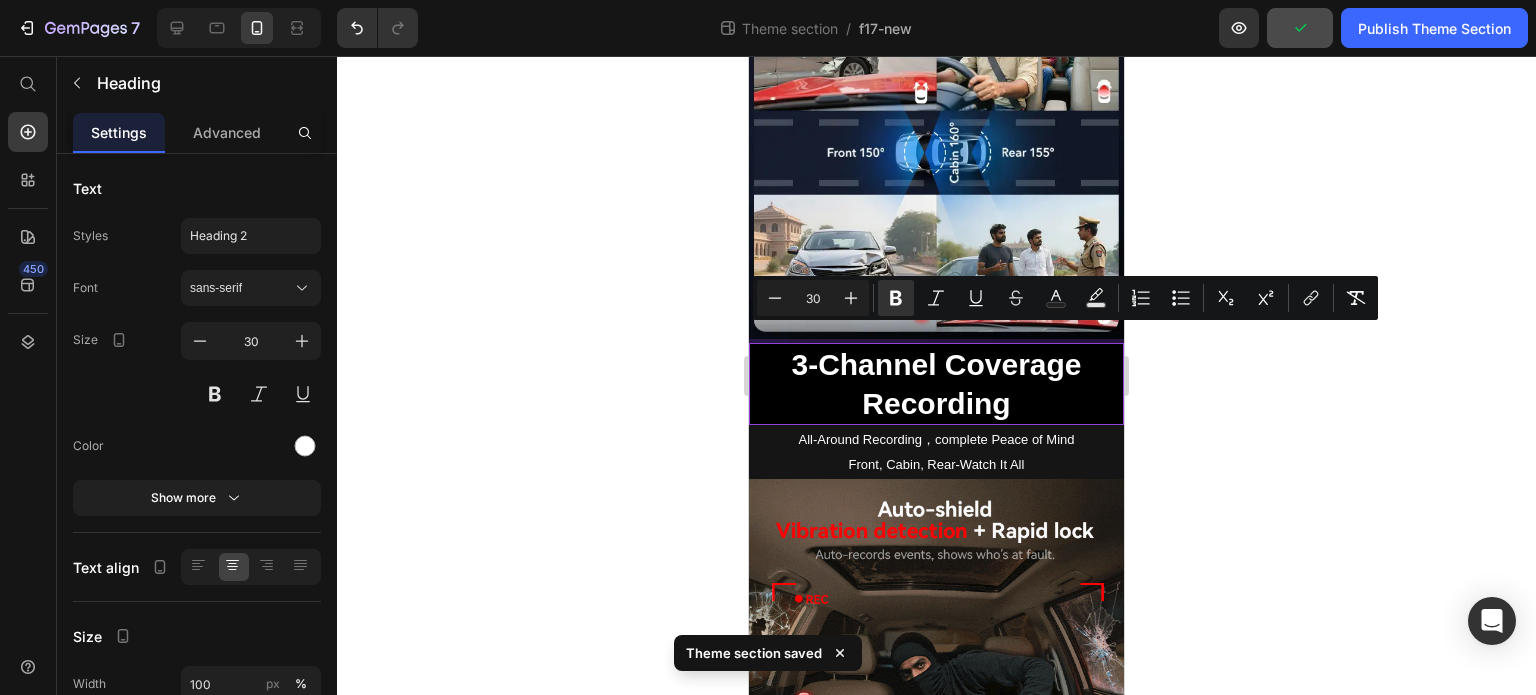 click on "3-Channel Coverage Recording" at bounding box center (936, 384) 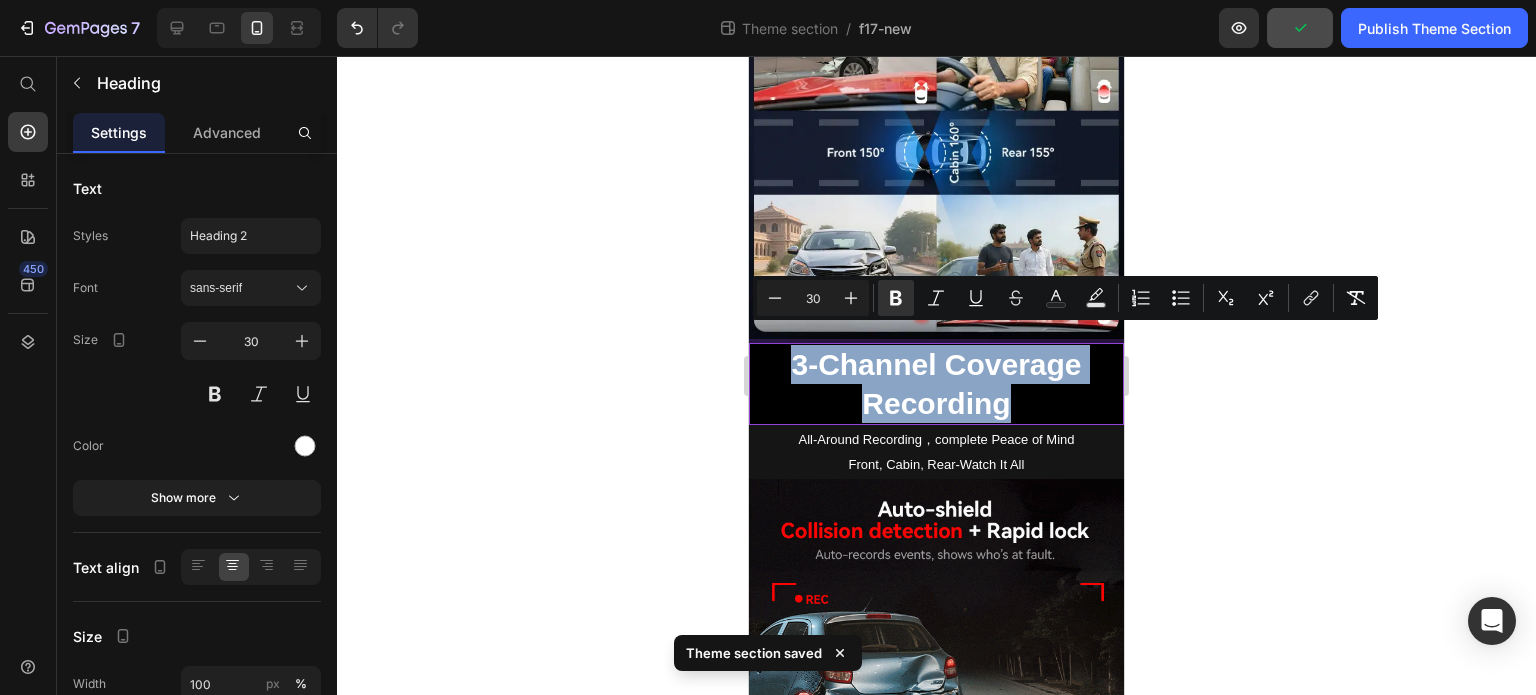 drag, startPoint x: 1012, startPoint y: 398, endPoint x: 780, endPoint y: 352, distance: 236.51639 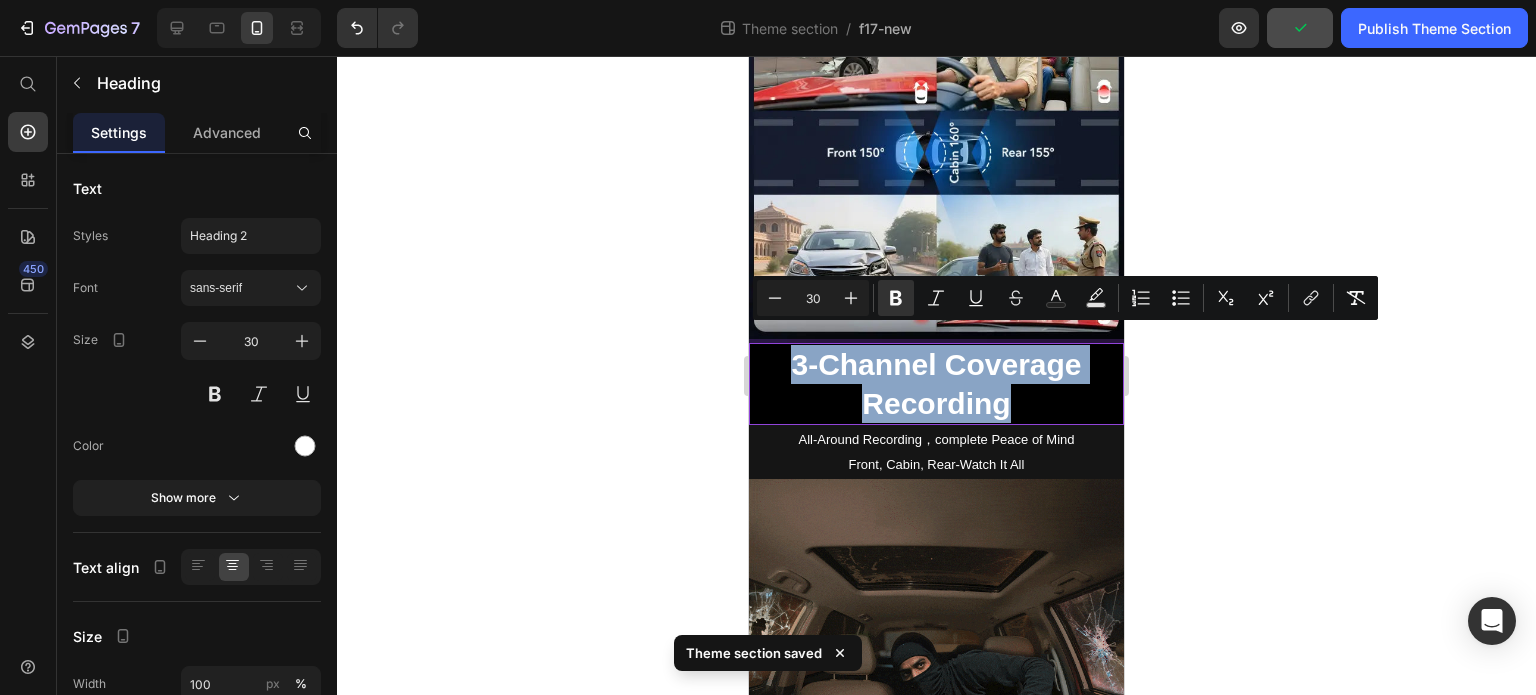 click on "3-Channel Coverage Recording" at bounding box center (936, 384) 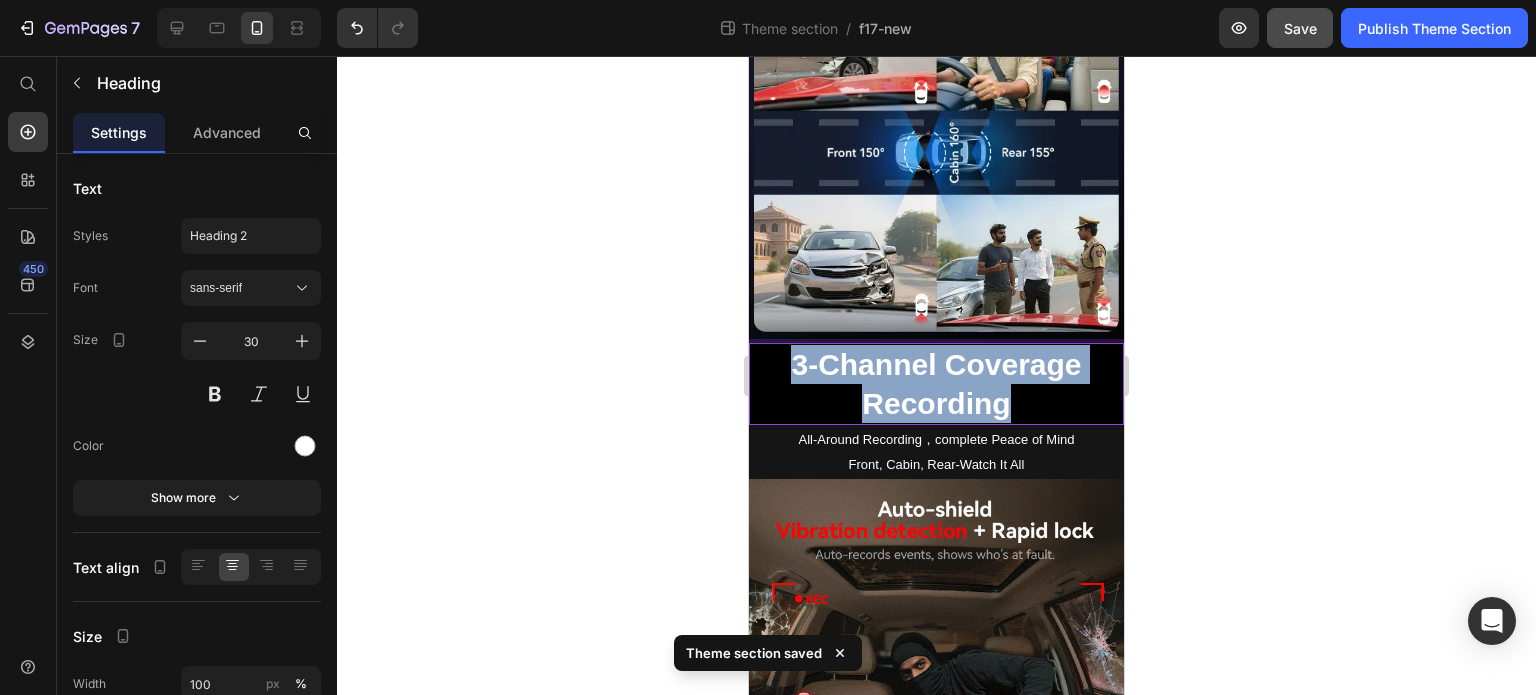 click on "3-Channel Coverage Recording" at bounding box center [936, 384] 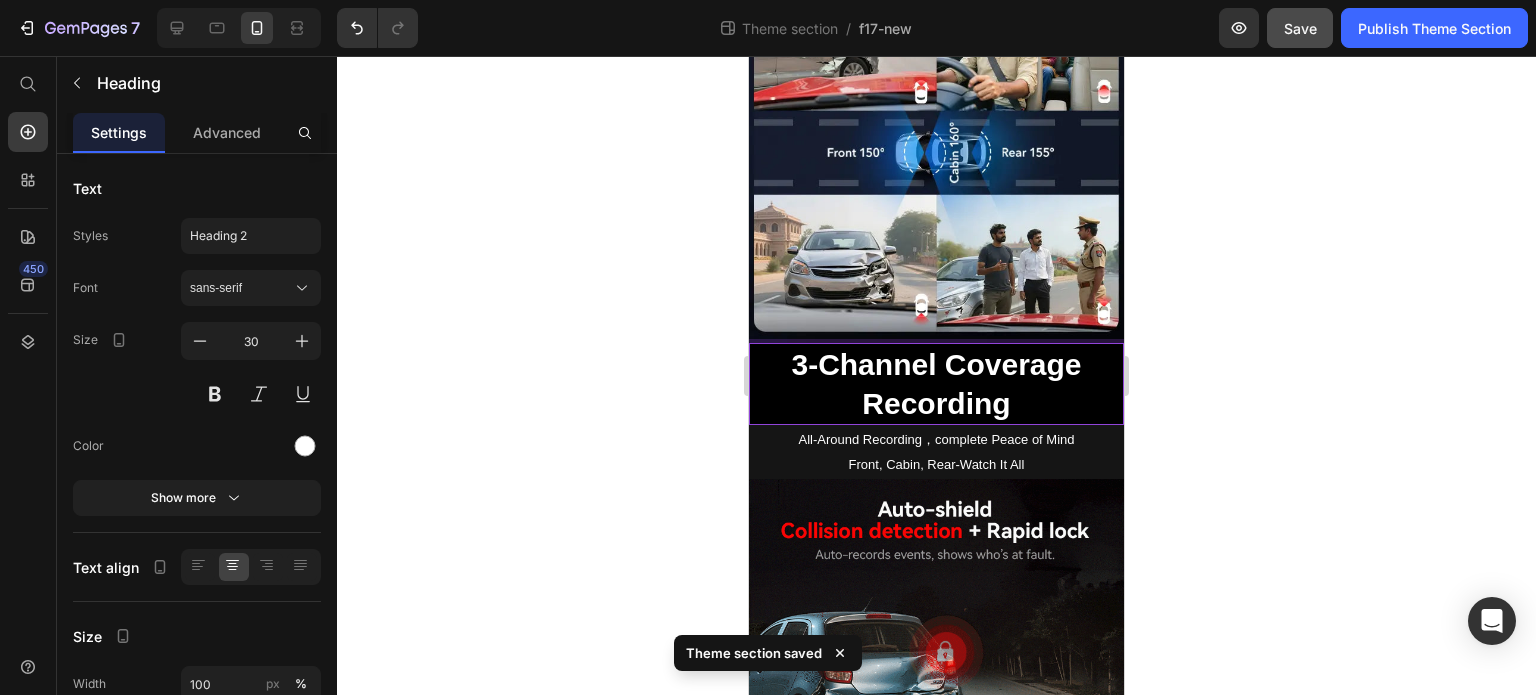 click on "3-Channel Coverage Recording" at bounding box center [936, 384] 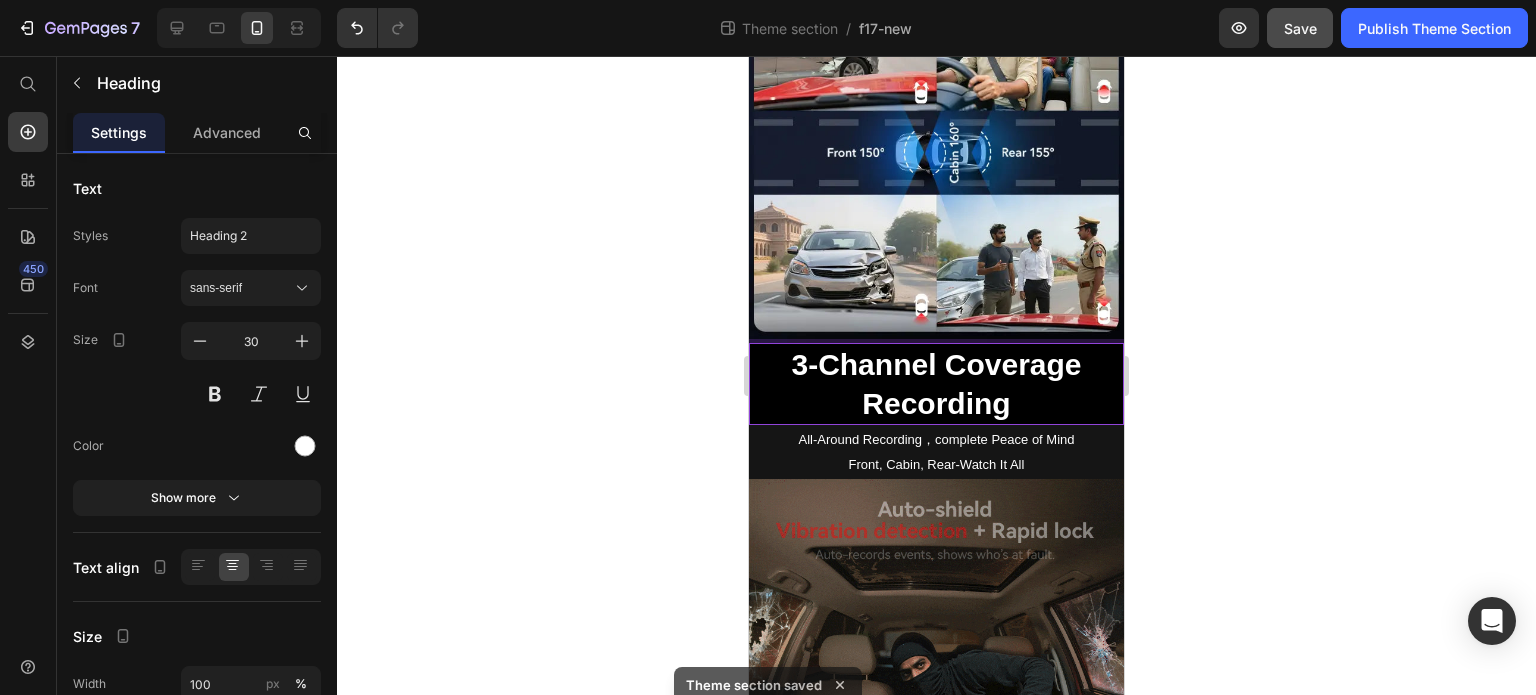 click on "3-Channel Coverage Recording" at bounding box center [936, 384] 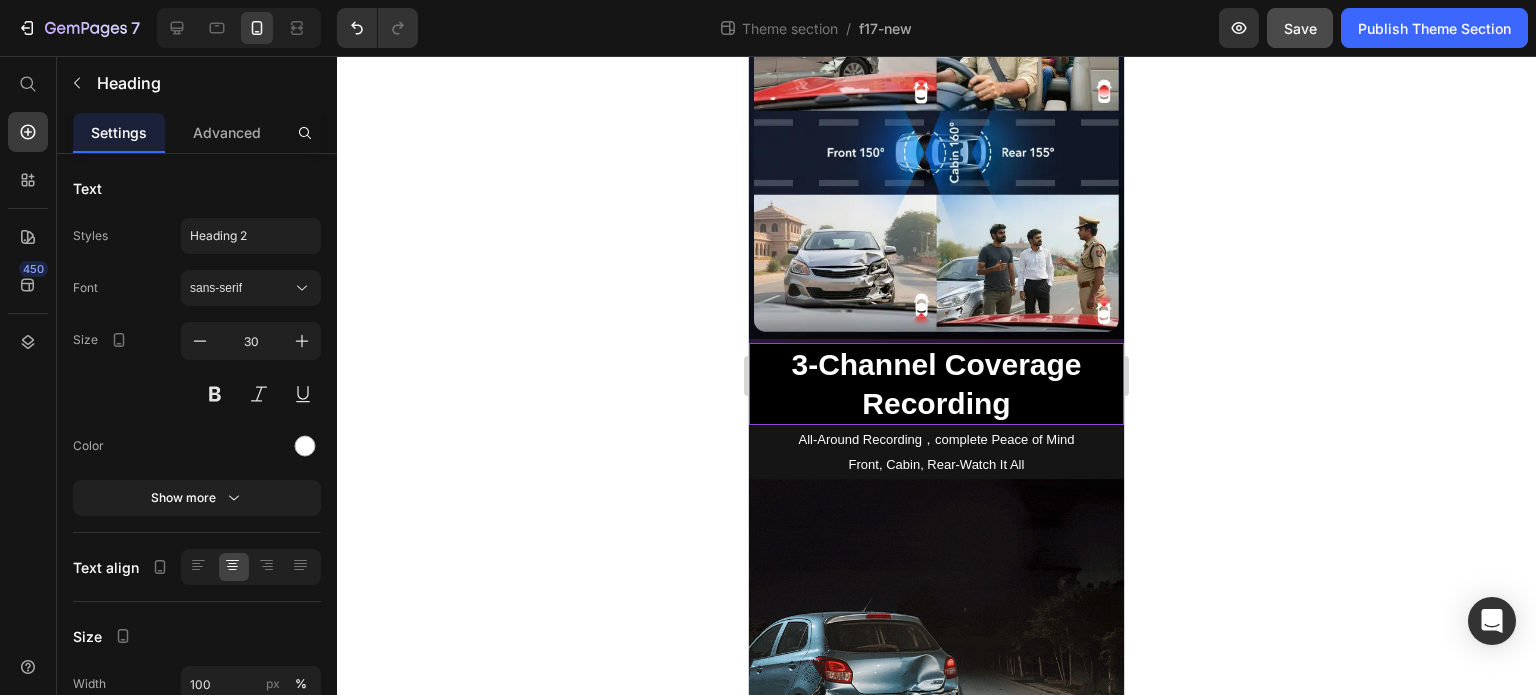 click on "3-Channel Coverage Recording" at bounding box center (936, 384) 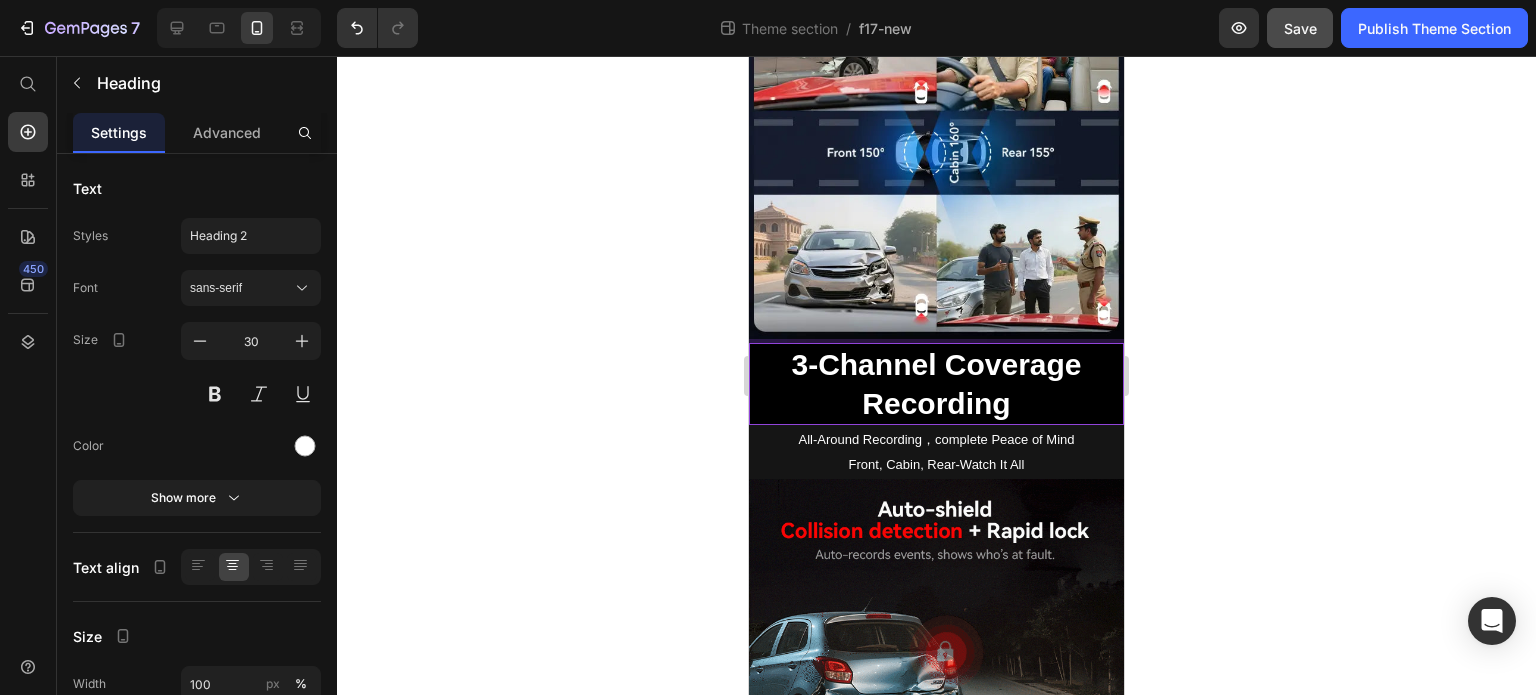 click on "3-Channel Coverage Recording" at bounding box center [936, 384] 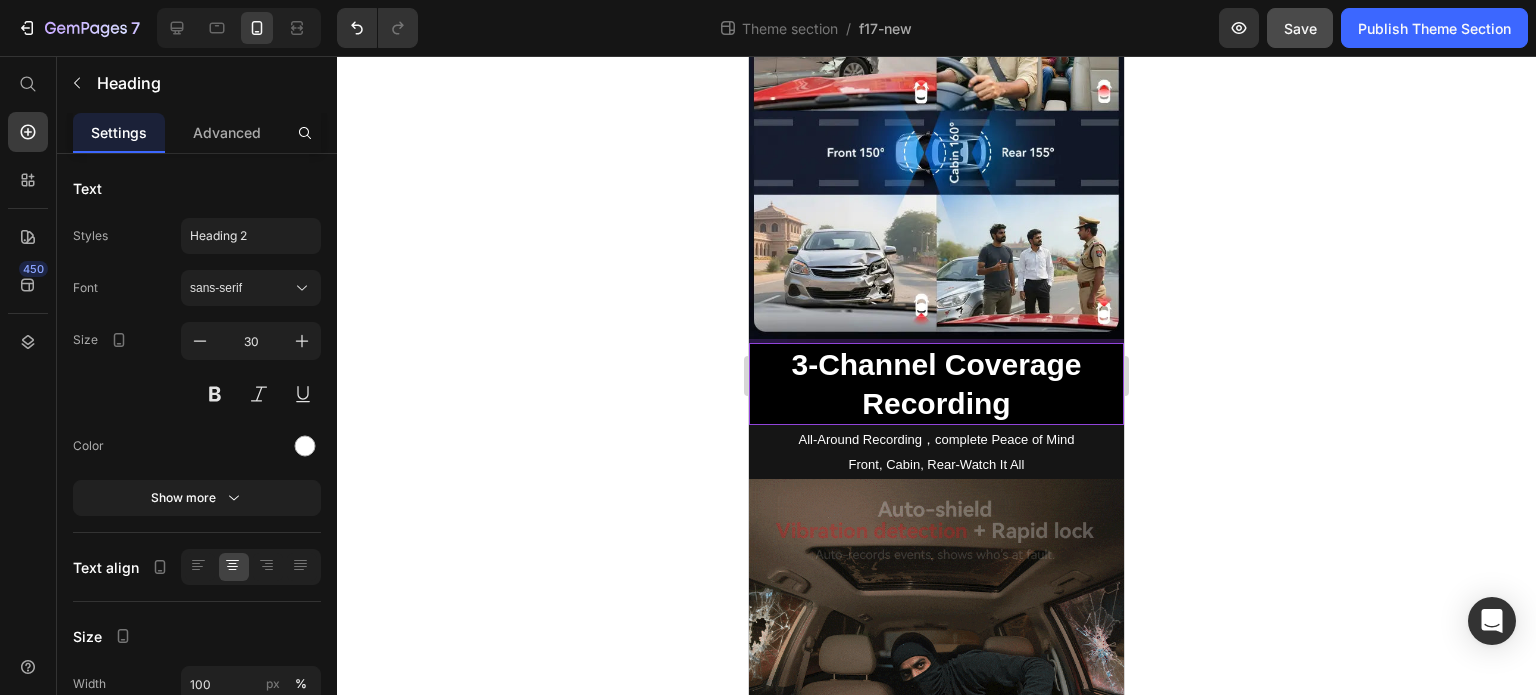 click on "3-Channel Coverage Recording" at bounding box center [936, 384] 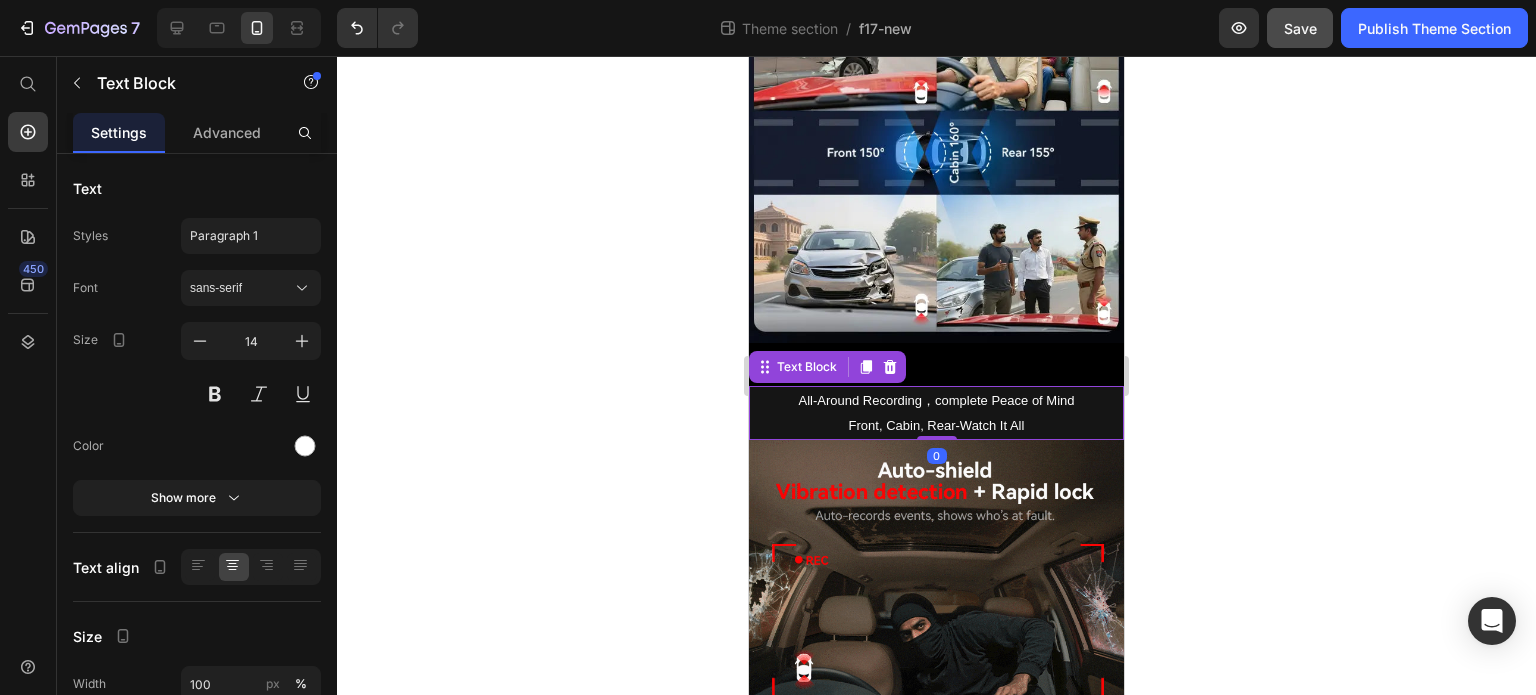 click on "⁠⁠⁠⁠⁠⁠⁠ 3-Channel Coverage Recording Heading All-Around Recording，complete Peace of Mind Front, Cabin, Rear-Watch It All Text Block ⁠⁠⁠⁠⁠⁠⁠ 3-Channel Coverage Recording Heading All-Around Recording，complete Peace of Mind Front, Cabin, Rear-Watch It All Text Block Image Heading All-Around Recording，complete Peace of Mind Front, Cabin, Rear-Watch It All Text Block   0 ⁠⁠⁠⁠⁠⁠⁠ 24/7  Auto-shield Mode Heading Parking Monitoring Auto Save Accident Videos Text Block Image 3-Channel Coverage Recording Heading All-Around Recording，complete Peace of Mind Front, Cabin, Rear-Watch It All Text Block ⁠⁠⁠⁠⁠⁠⁠ 5GHz Wi-Fi & APP Control Heading Fast Downloads, Seamless Sharing Text Block Image 3-Channel Coverage Recording Heading All-Around Recording，complete Peace of Mind Front, Cabin, Rear-Watch It All Text Block ⁠⁠⁠⁠⁠⁠⁠ Stealth Install, Zero Blind Spots Heading Tiny but Mighty Protection Text Block Image 3-Channel Coverage Recording Heading" at bounding box center [936, 1066] 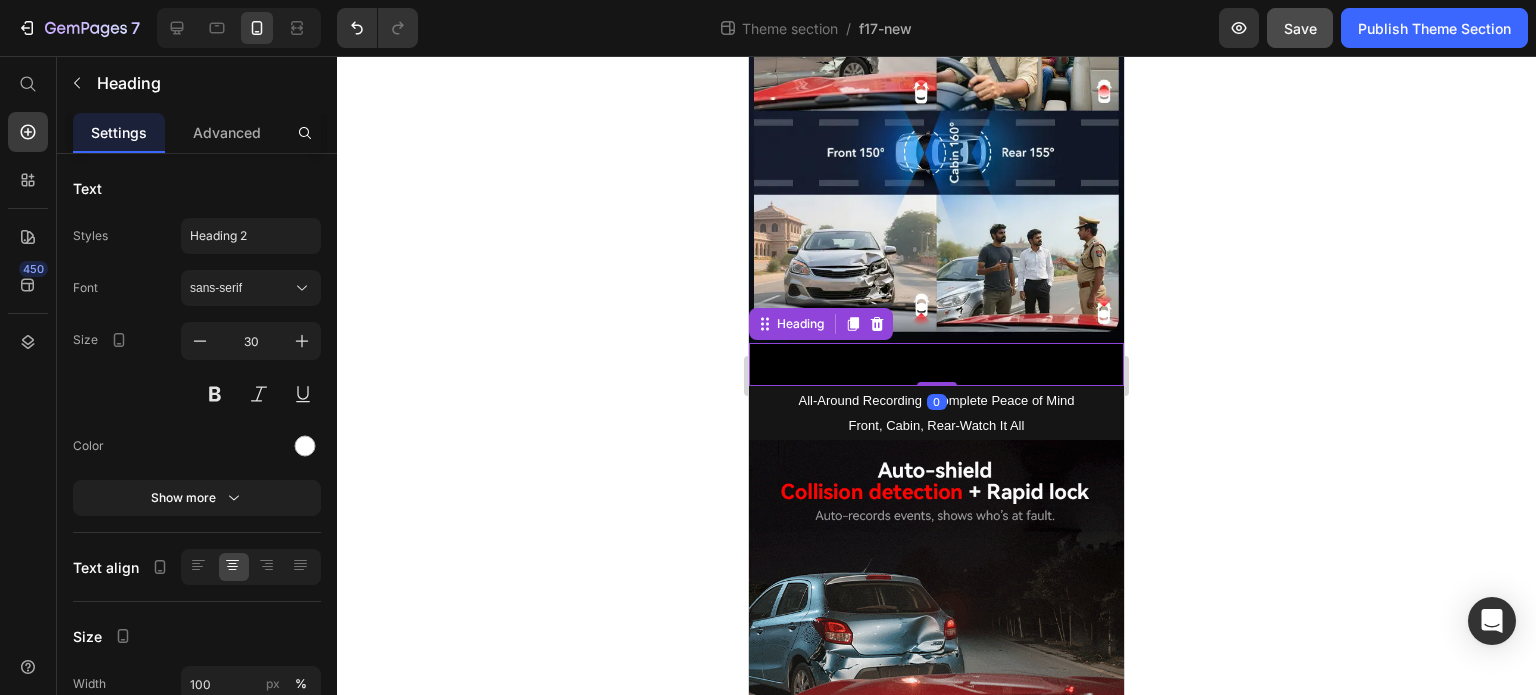 click at bounding box center [936, 364] 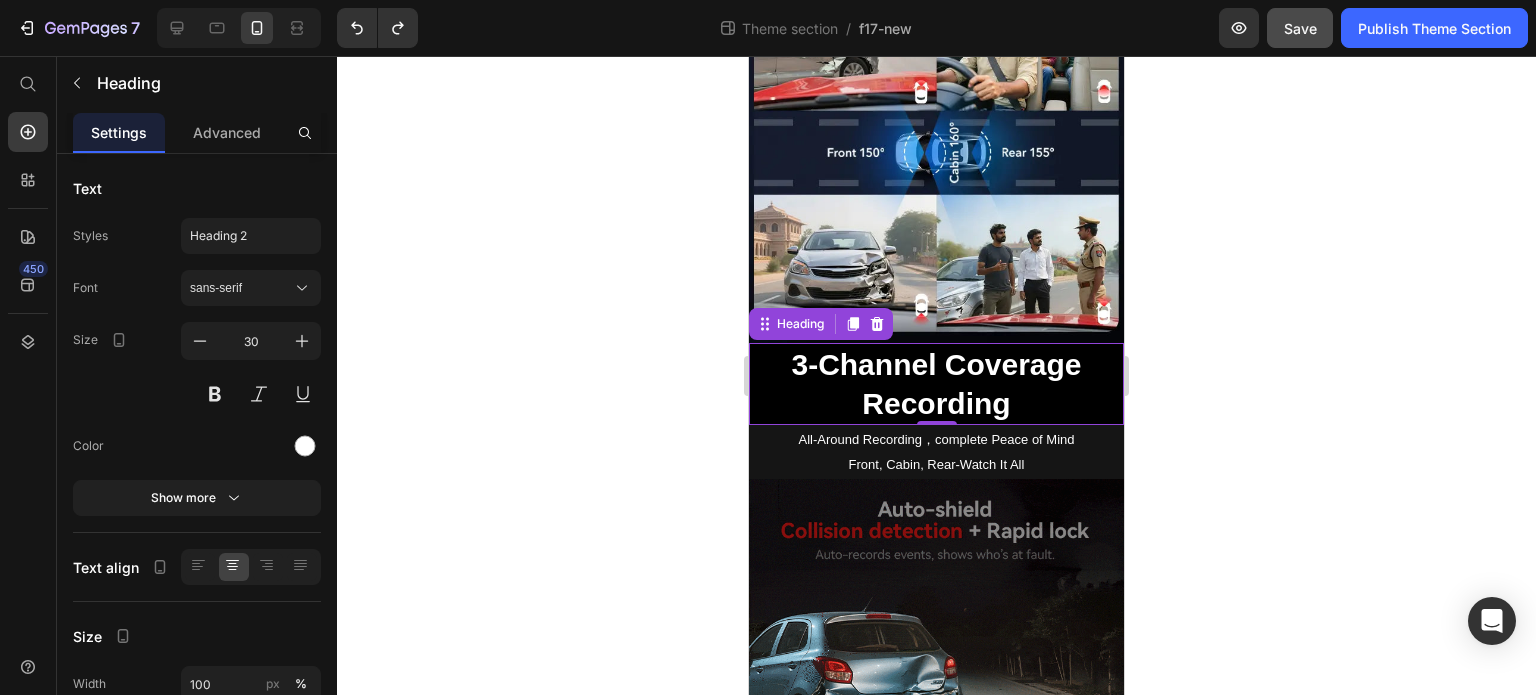 click on "3-Channel Coverage Recording" at bounding box center (936, 384) 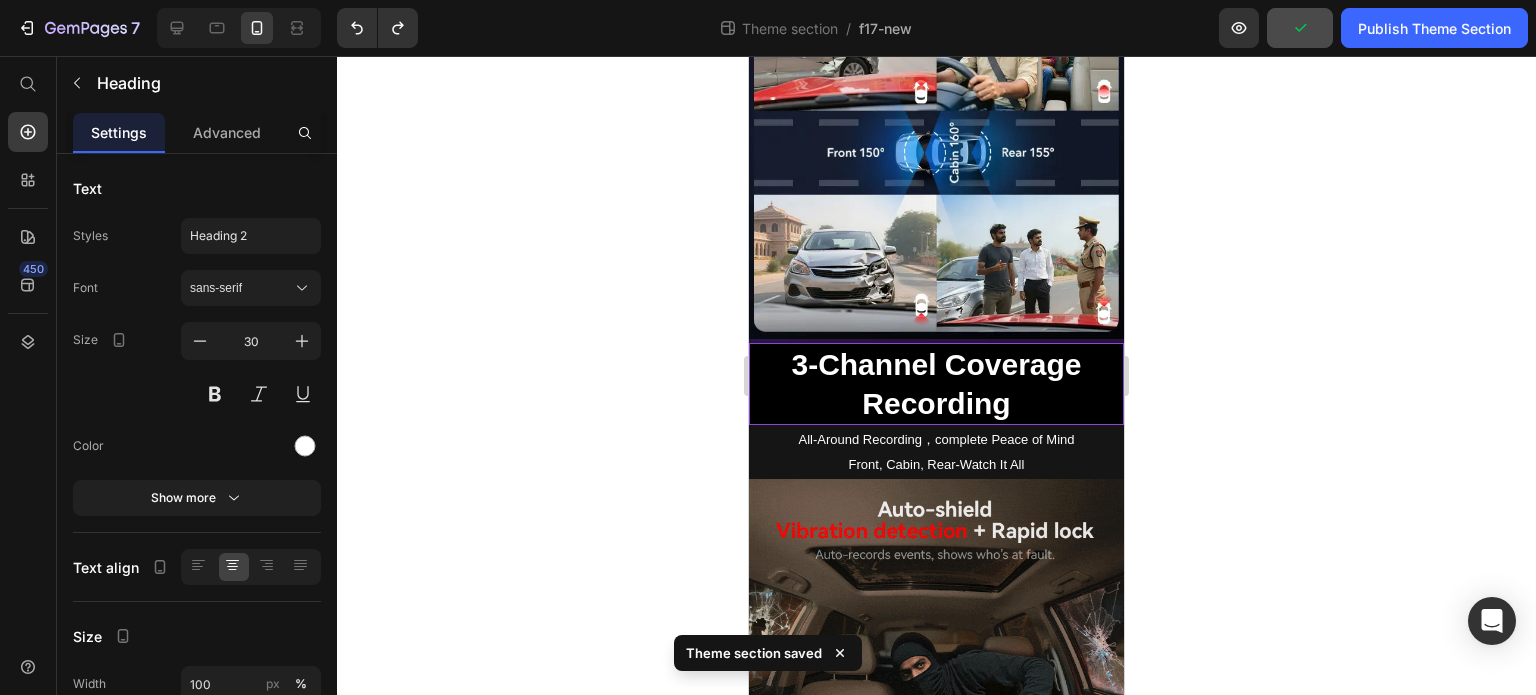 click on "3-Channel Coverage Recording" at bounding box center [936, 384] 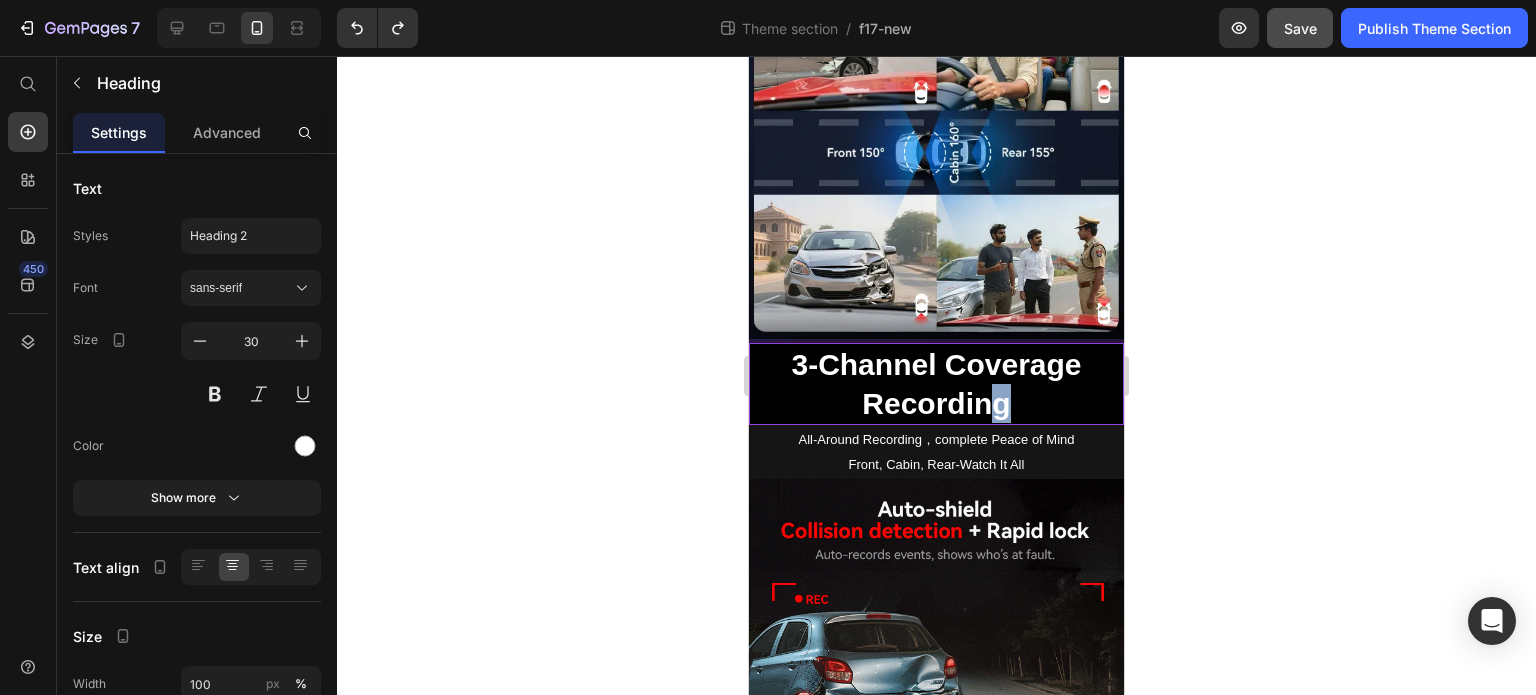 drag, startPoint x: 1016, startPoint y: 397, endPoint x: 985, endPoint y: 397, distance: 31 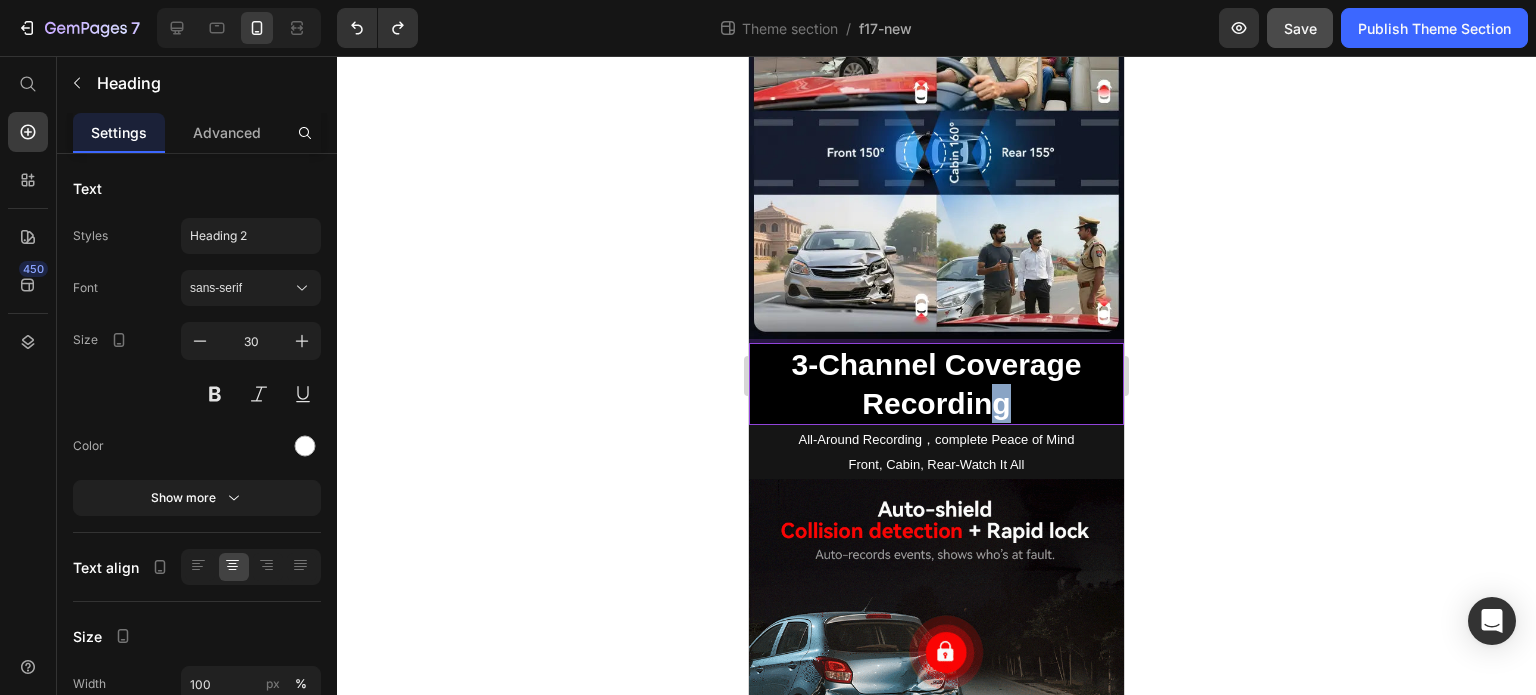 click on "3-Channel Coverage Recording" at bounding box center [936, 384] 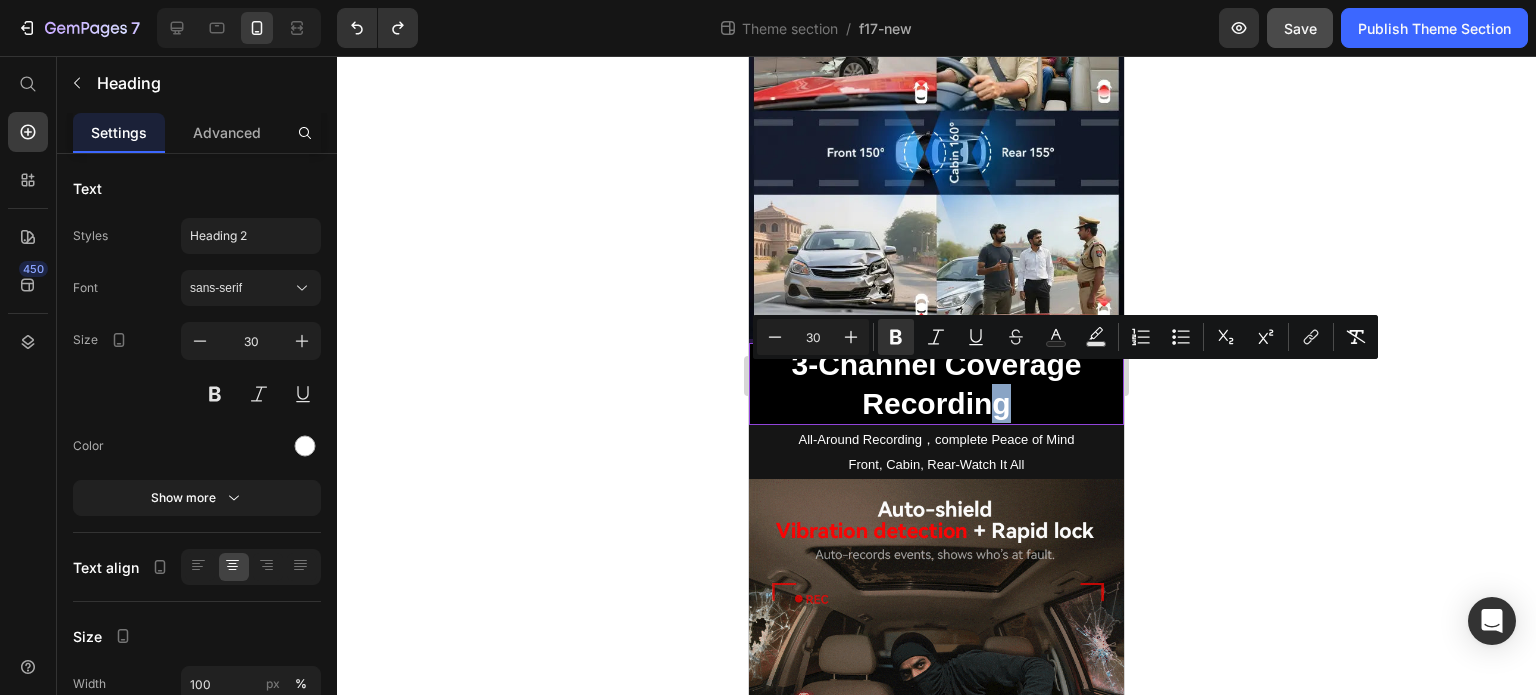 click on "3-Channel Coverage Recording" at bounding box center (936, 384) 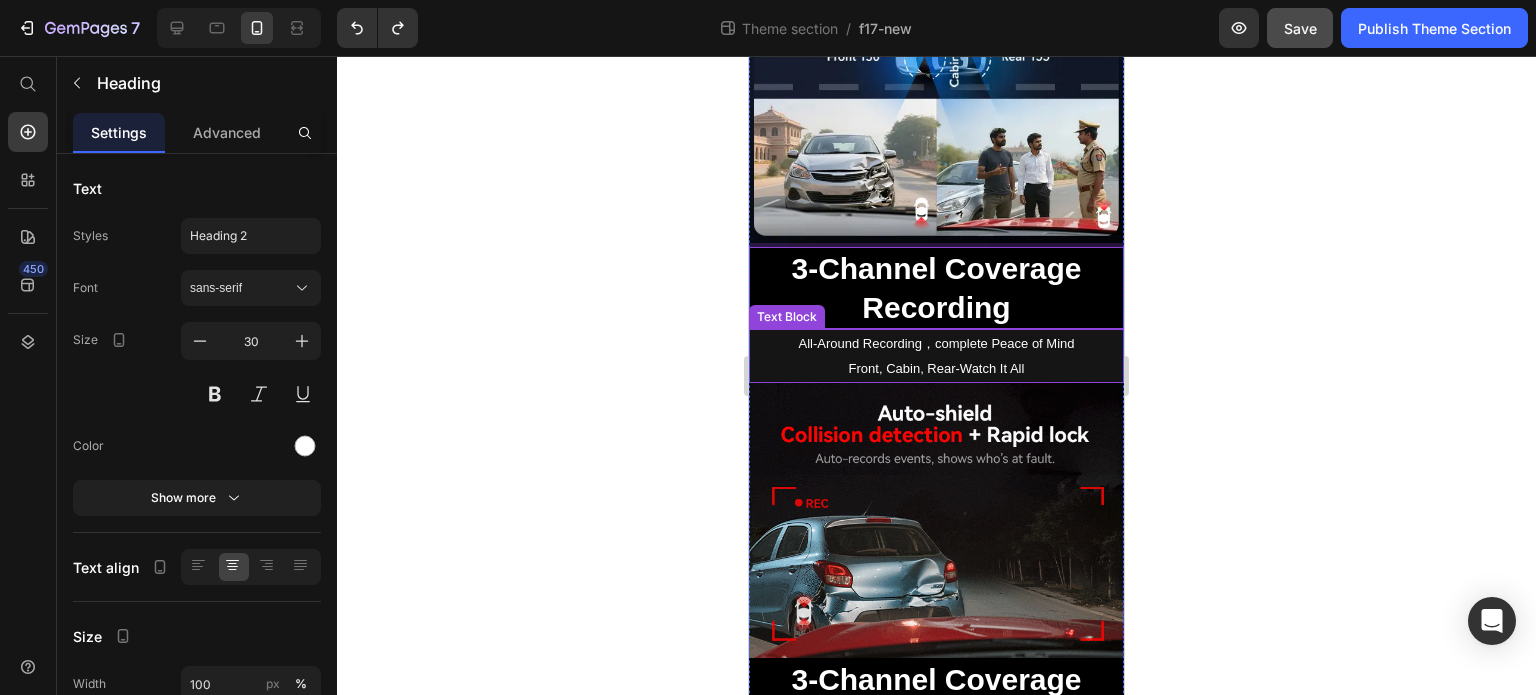 scroll, scrollTop: 400, scrollLeft: 0, axis: vertical 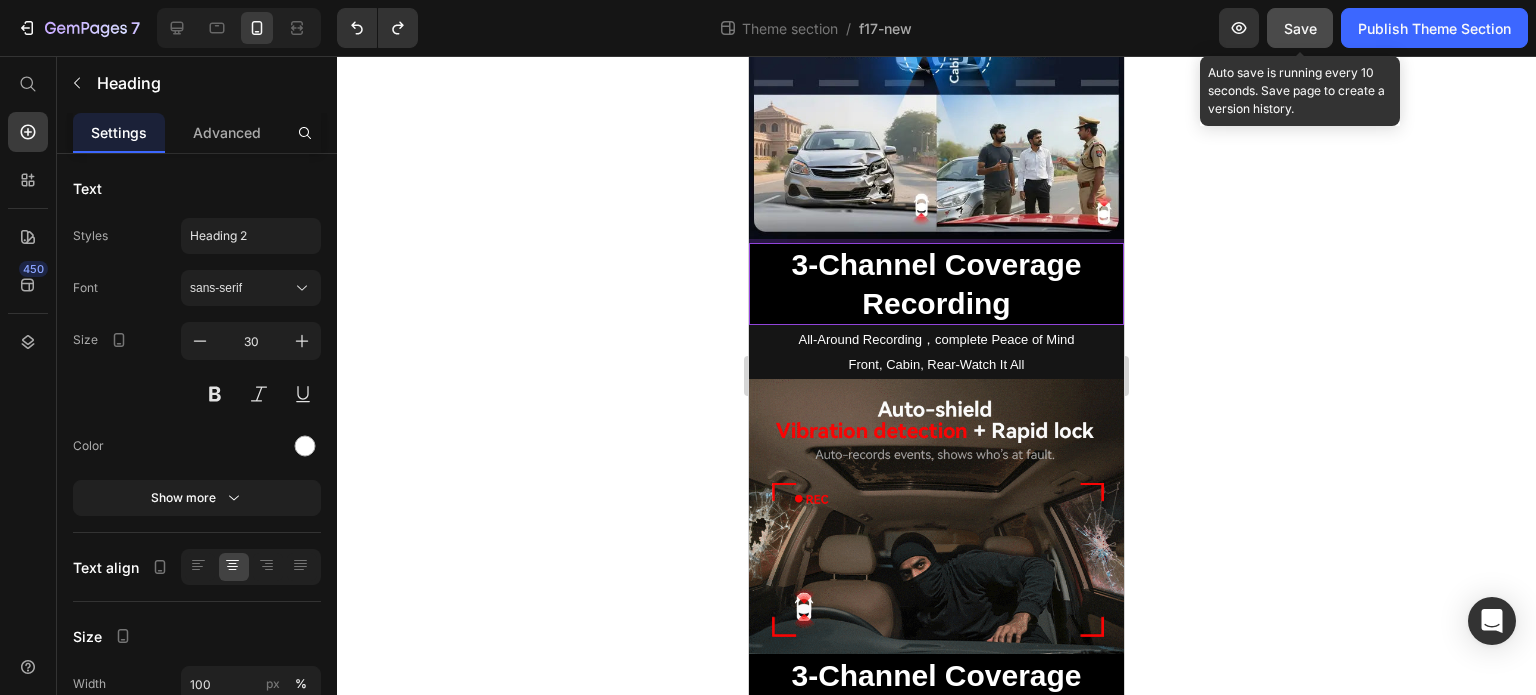 click on "Save" 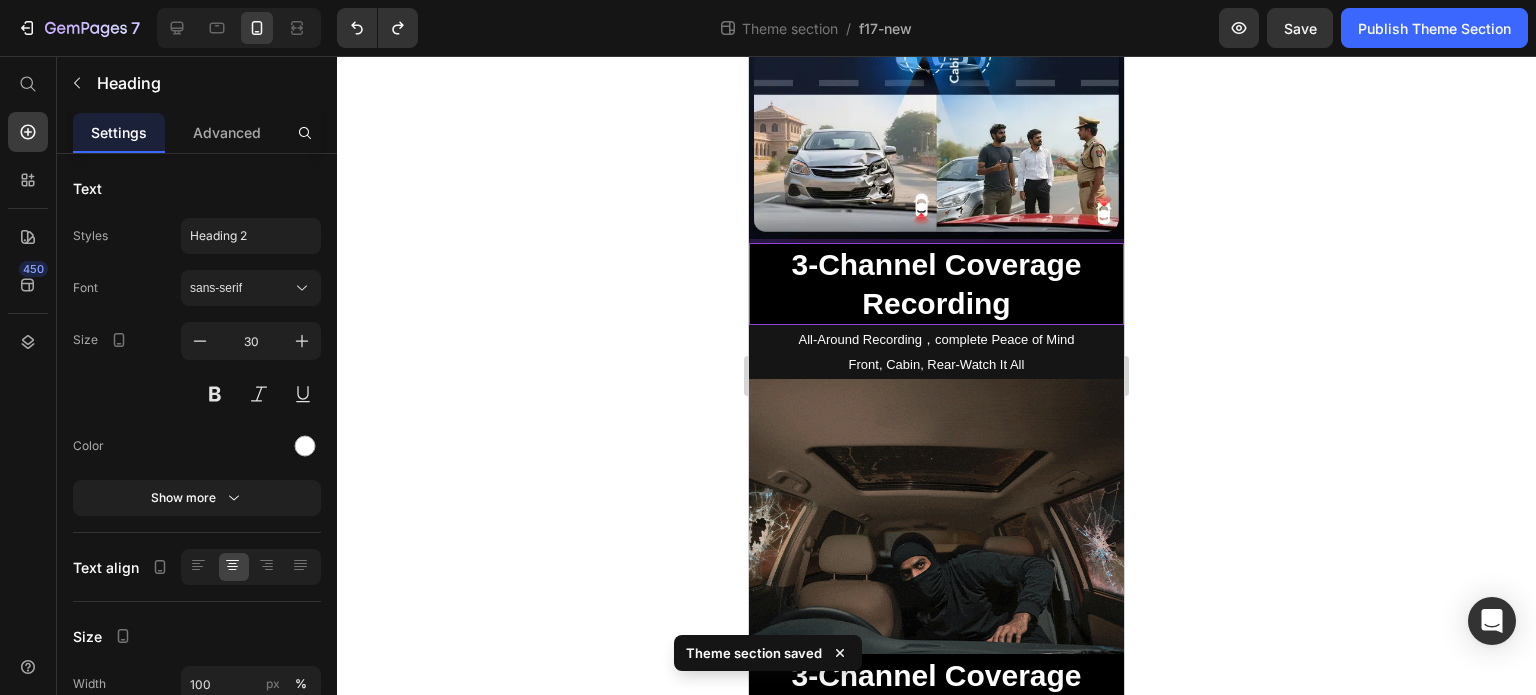 click on "3-Channel Coverage Recording" at bounding box center (936, 284) 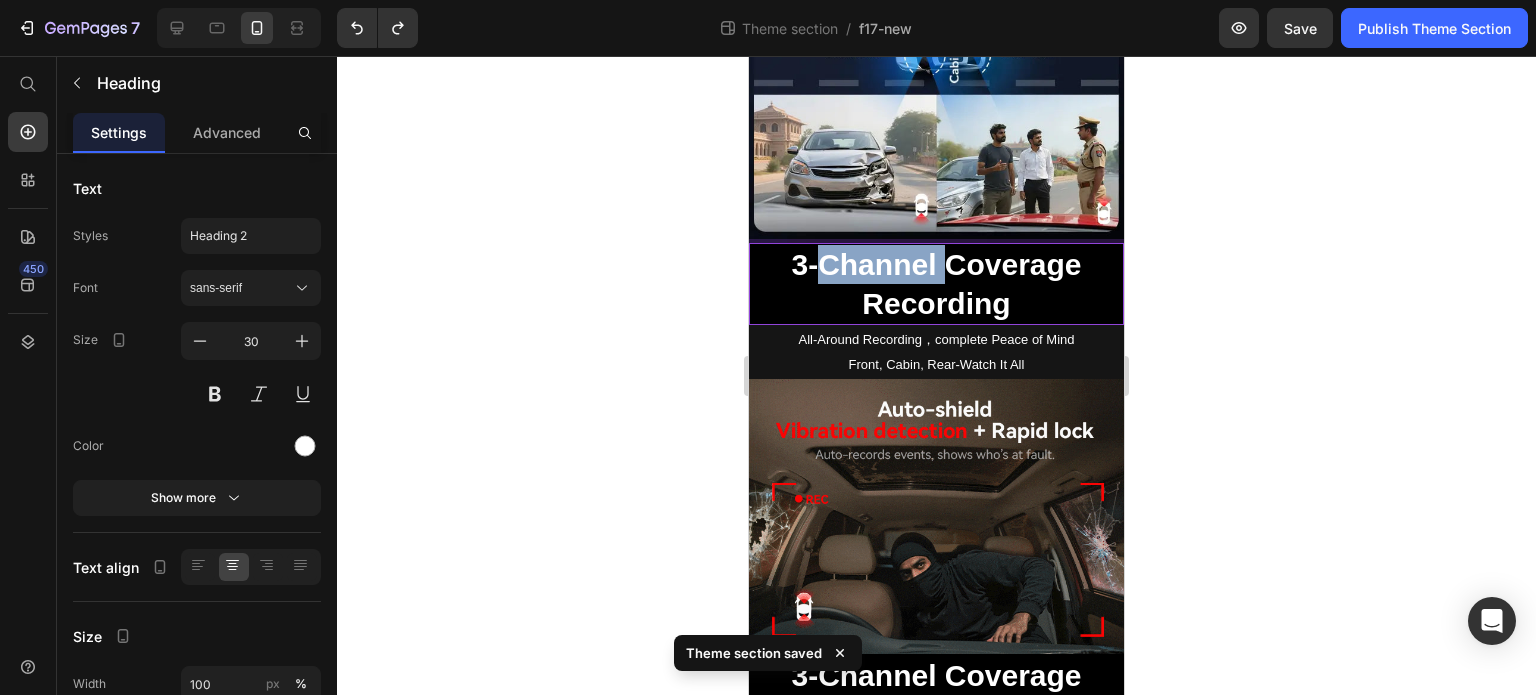 click on "3-Channel Coverage Recording" at bounding box center [936, 284] 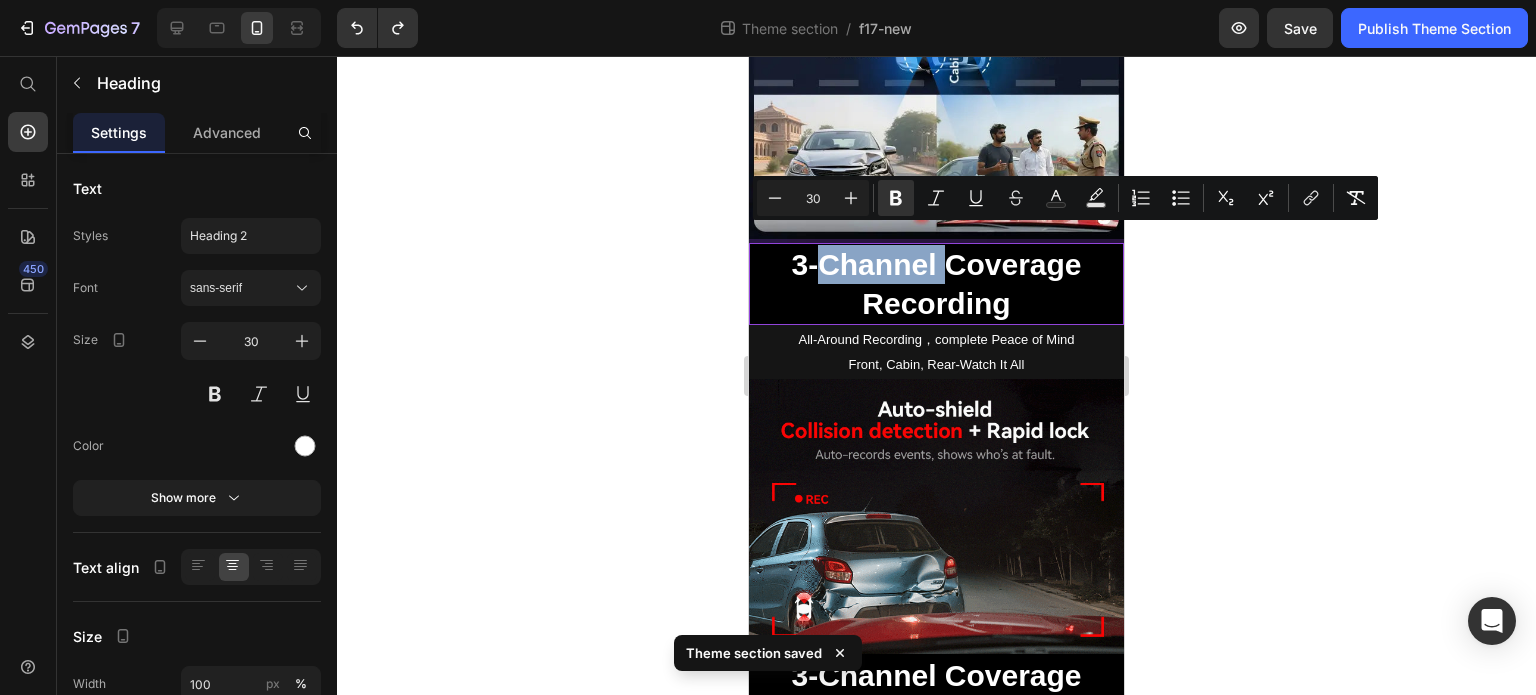 click on "3-Channel Coverage Recording" at bounding box center (936, 284) 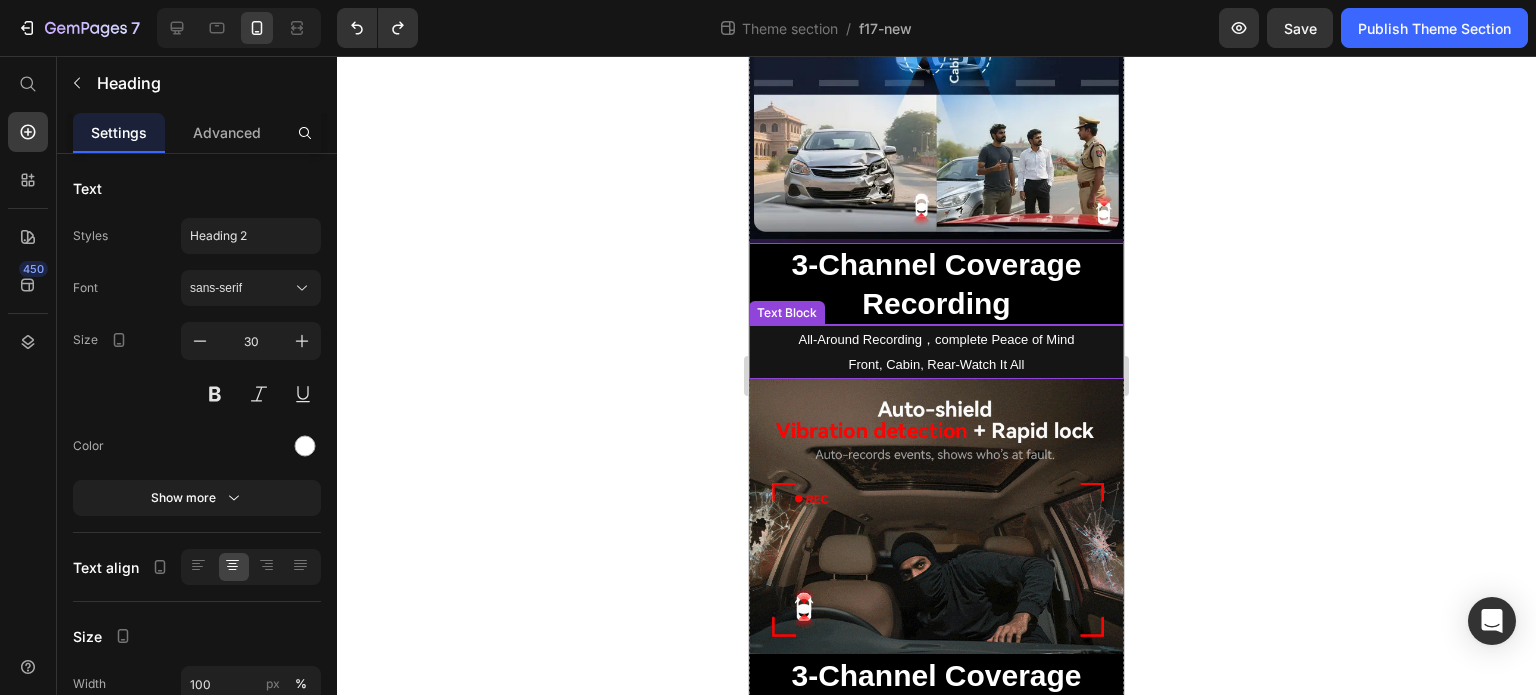 click on "Front, Cabin, Rear-Watch It All" at bounding box center [937, 364] 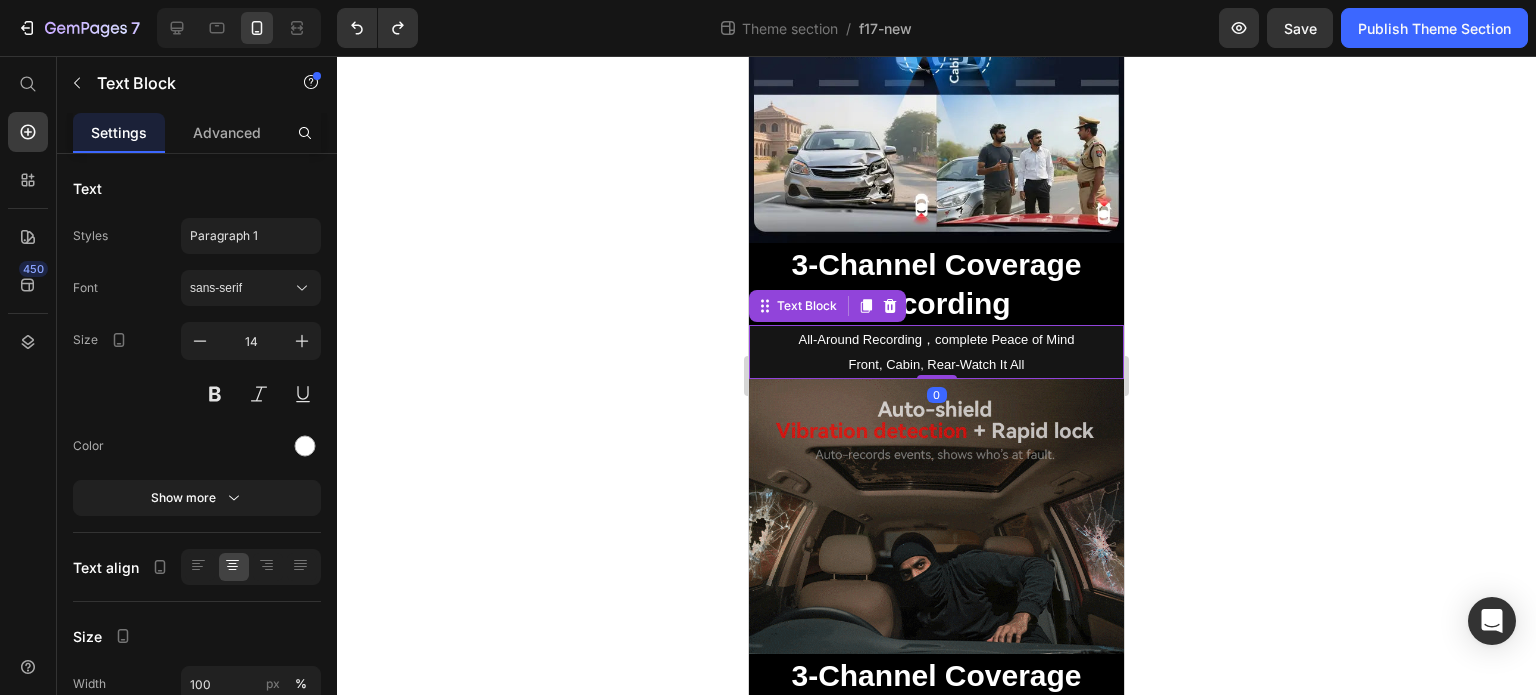 click on "Front, Cabin, Rear-Watch It All" at bounding box center (937, 364) 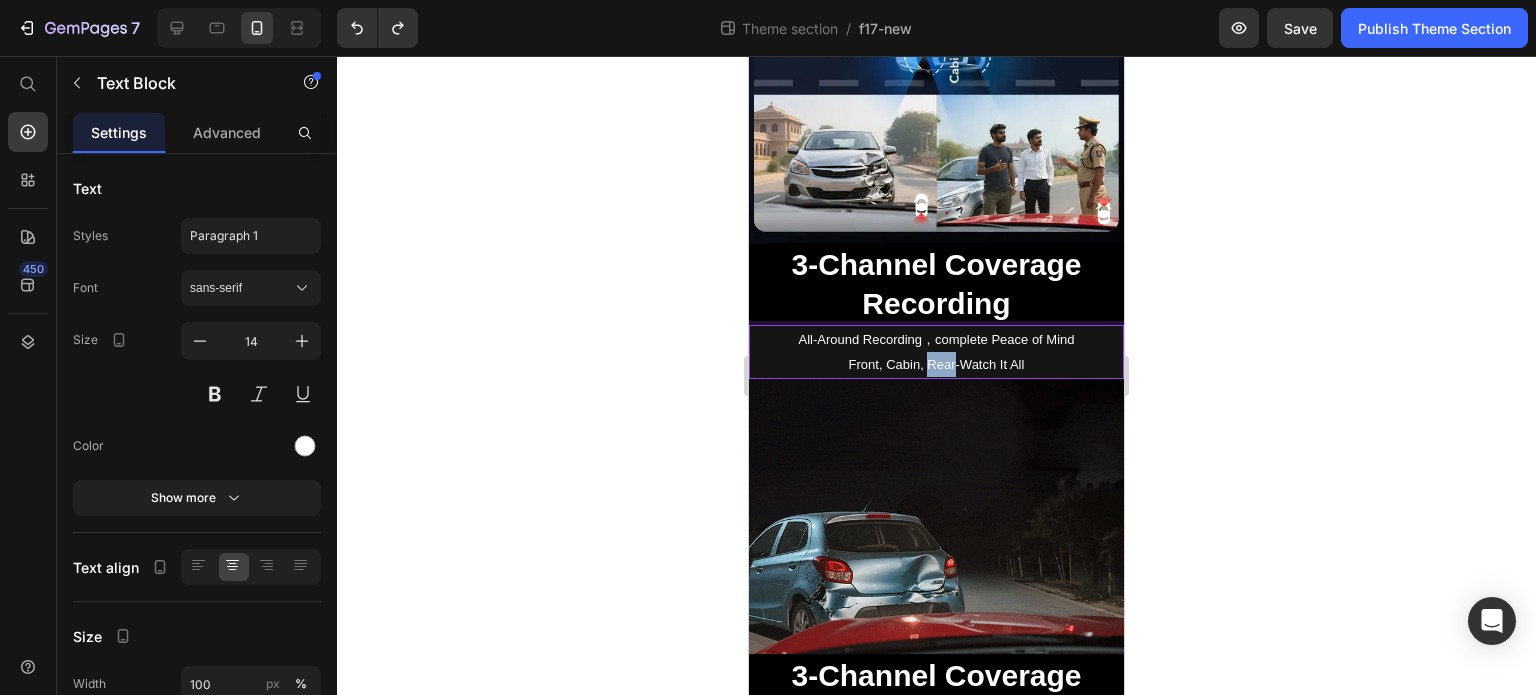 click on "Front, Cabin, Rear-Watch It All" at bounding box center (937, 364) 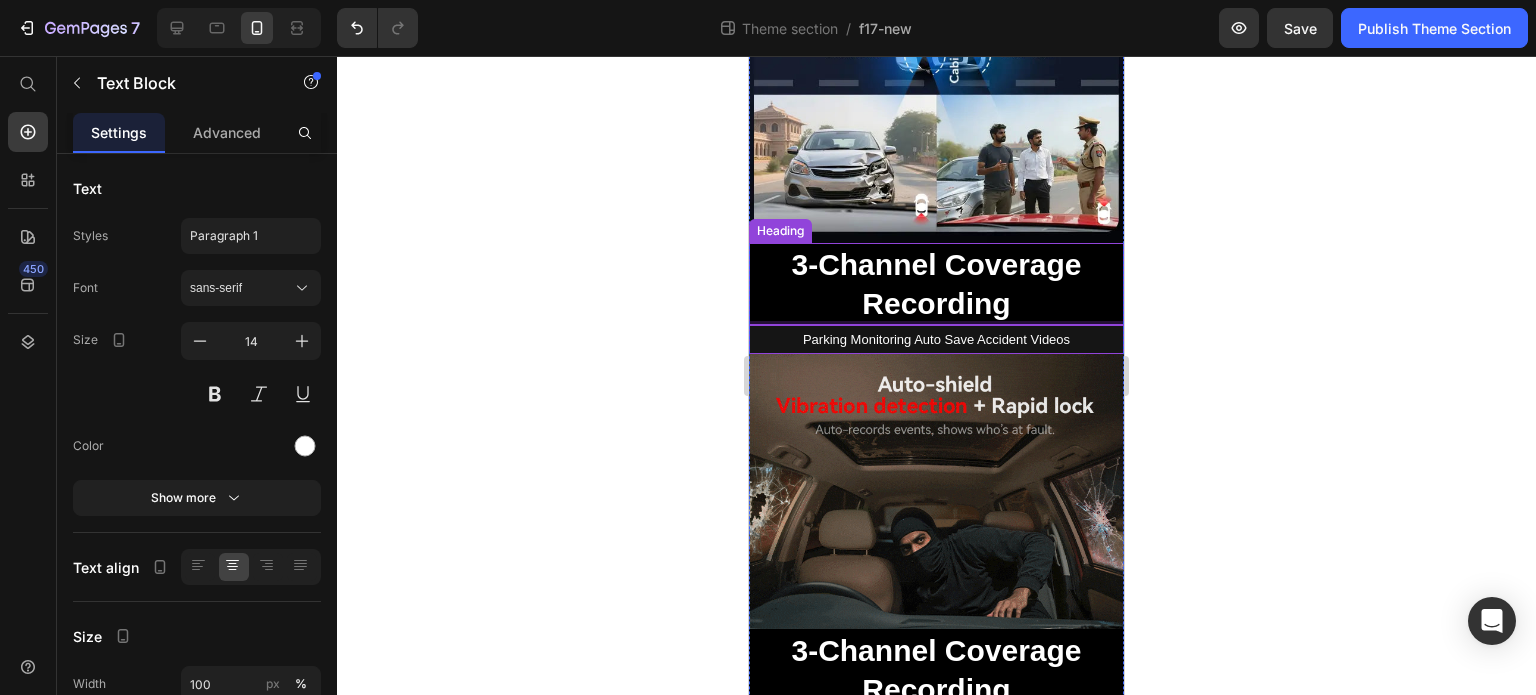 click on "3-Channel Coverage Recording" at bounding box center [936, 284] 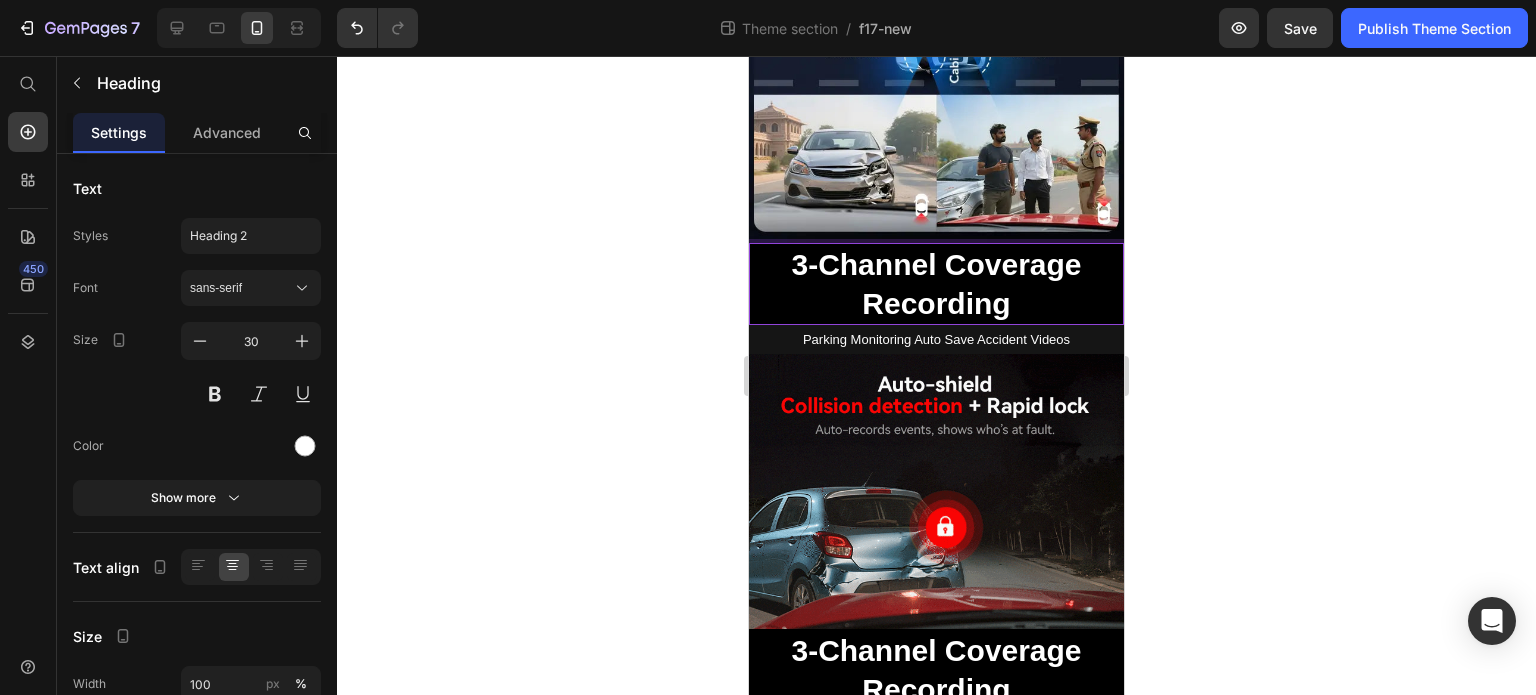 click on "3-Channel Coverage Recording" at bounding box center (936, 284) 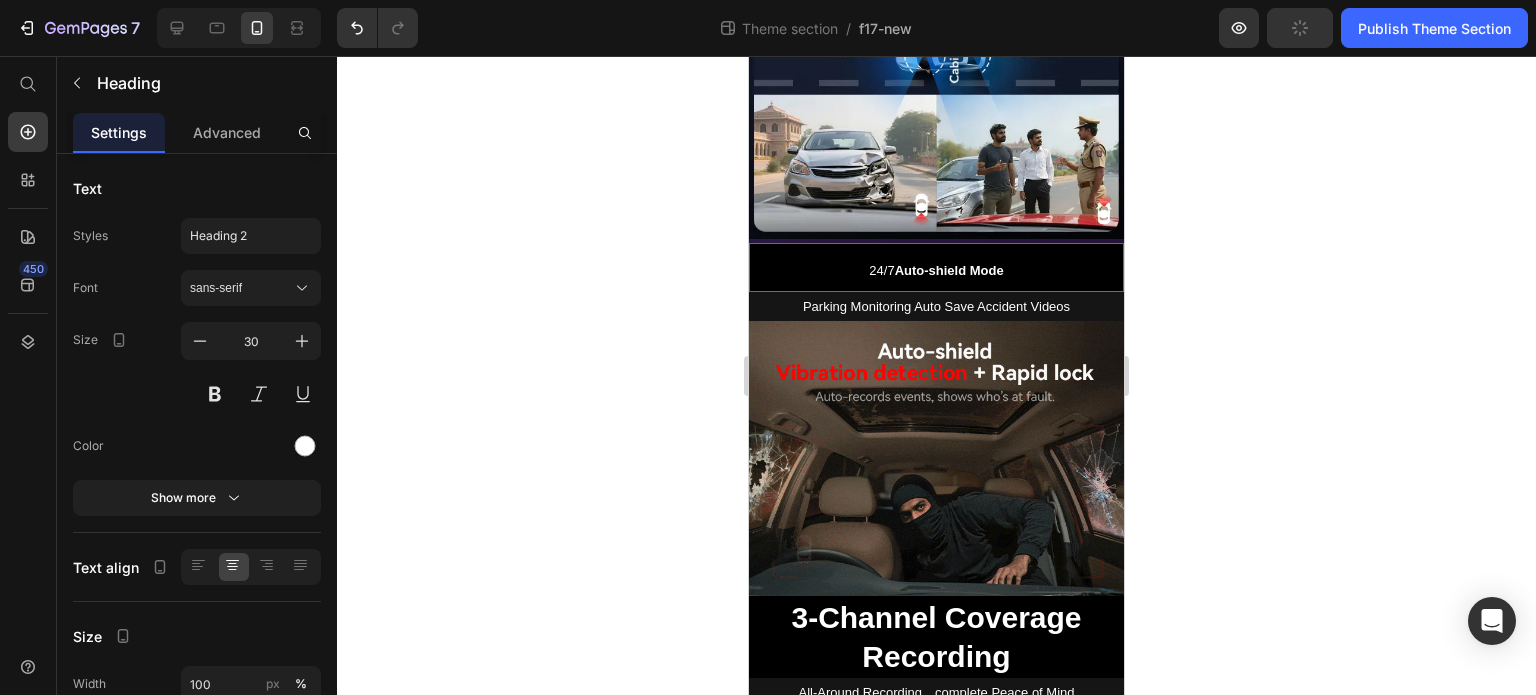 scroll, scrollTop: 0, scrollLeft: 0, axis: both 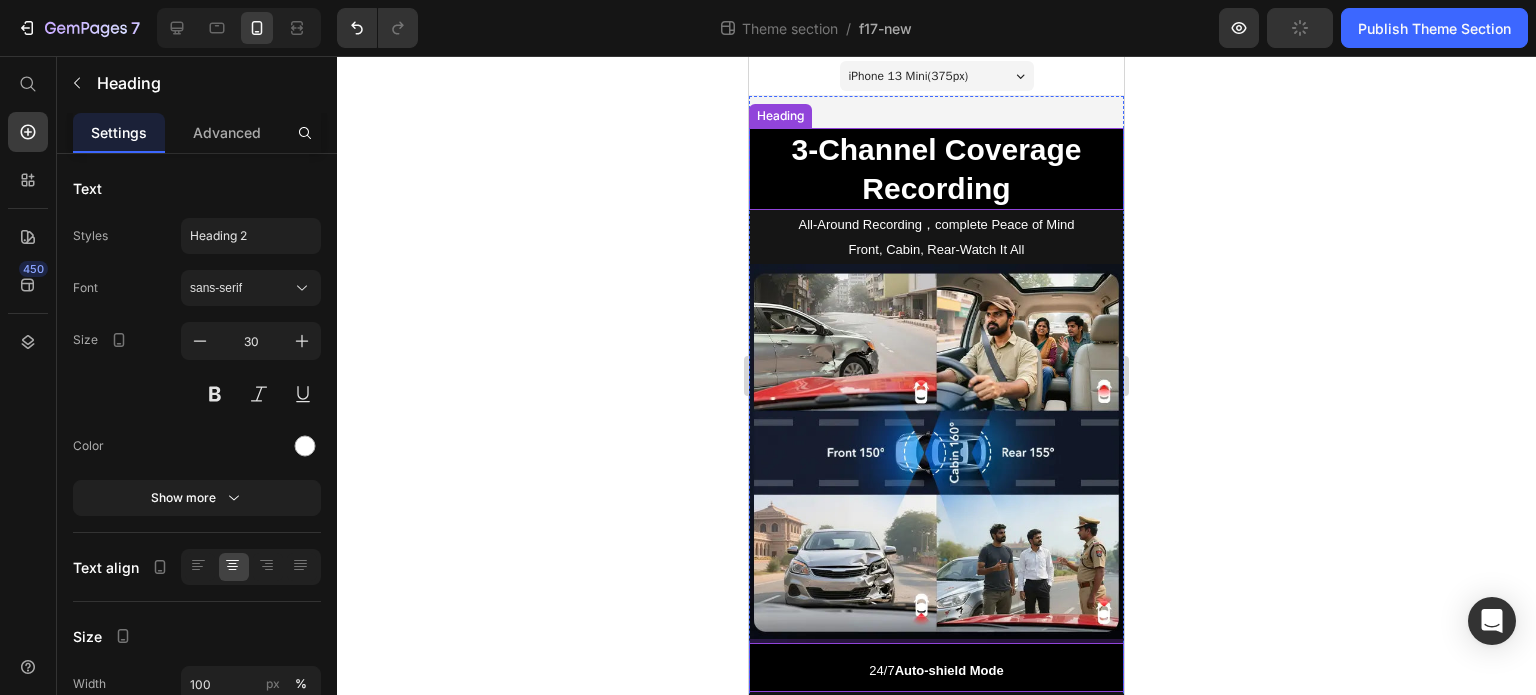 click on "3-Channel Coverage Recording" at bounding box center [936, 169] 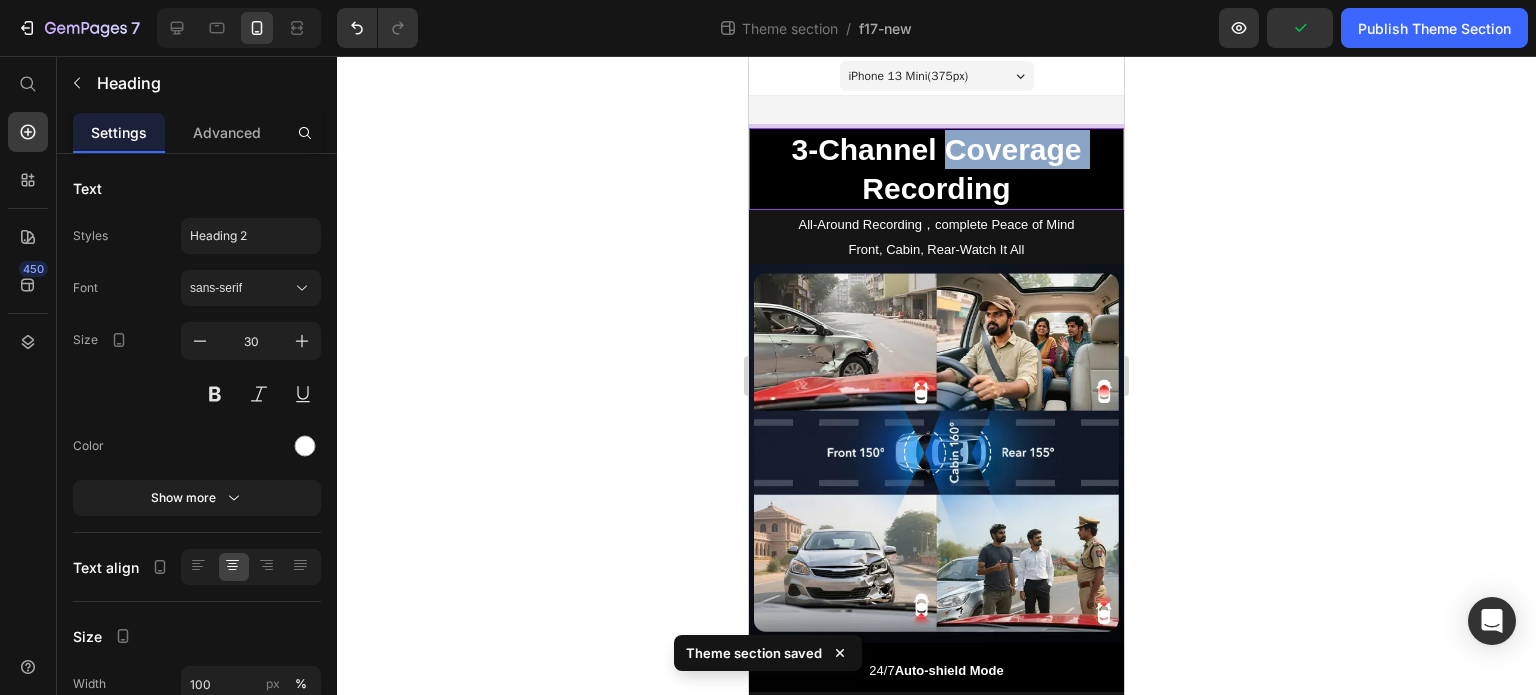 click on "3-Channel Coverage Recording" at bounding box center [936, 169] 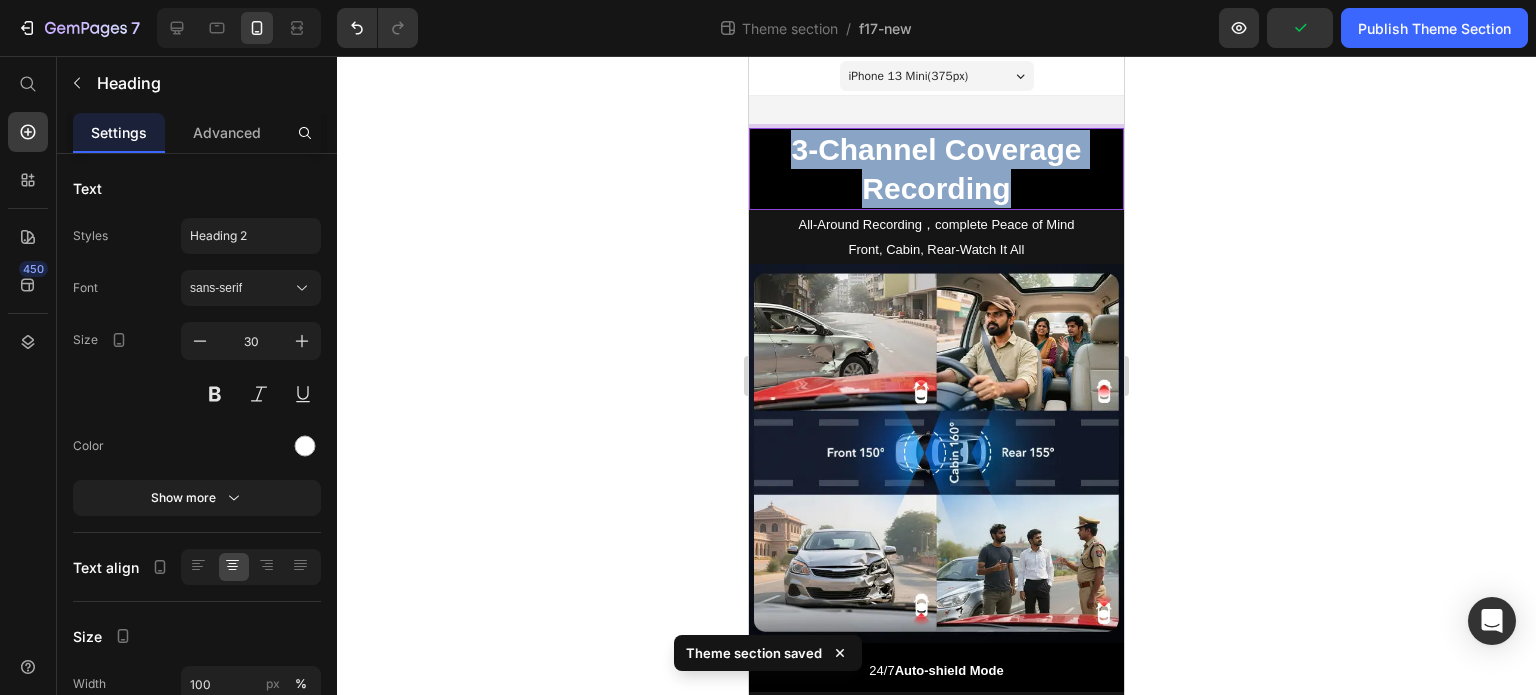click on "3-Channel Coverage Recording" at bounding box center [936, 169] 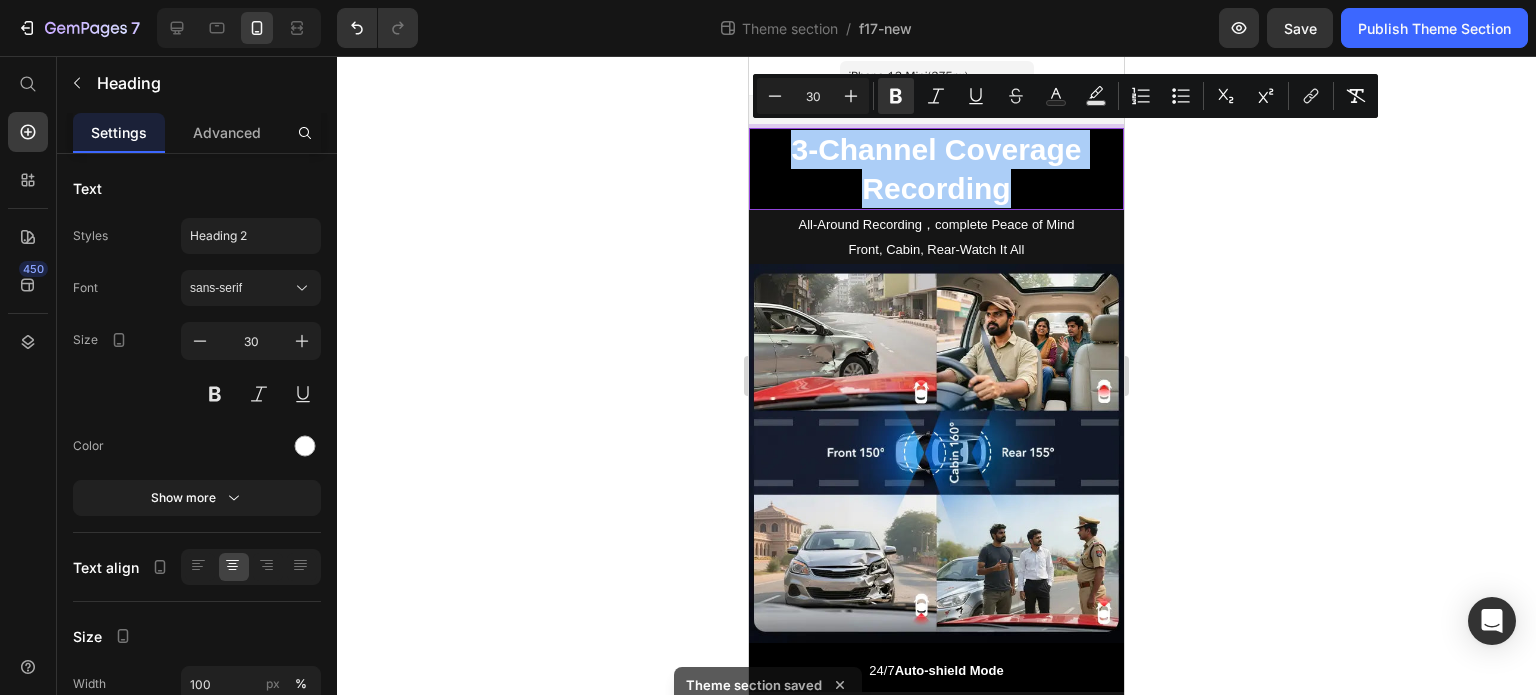 click 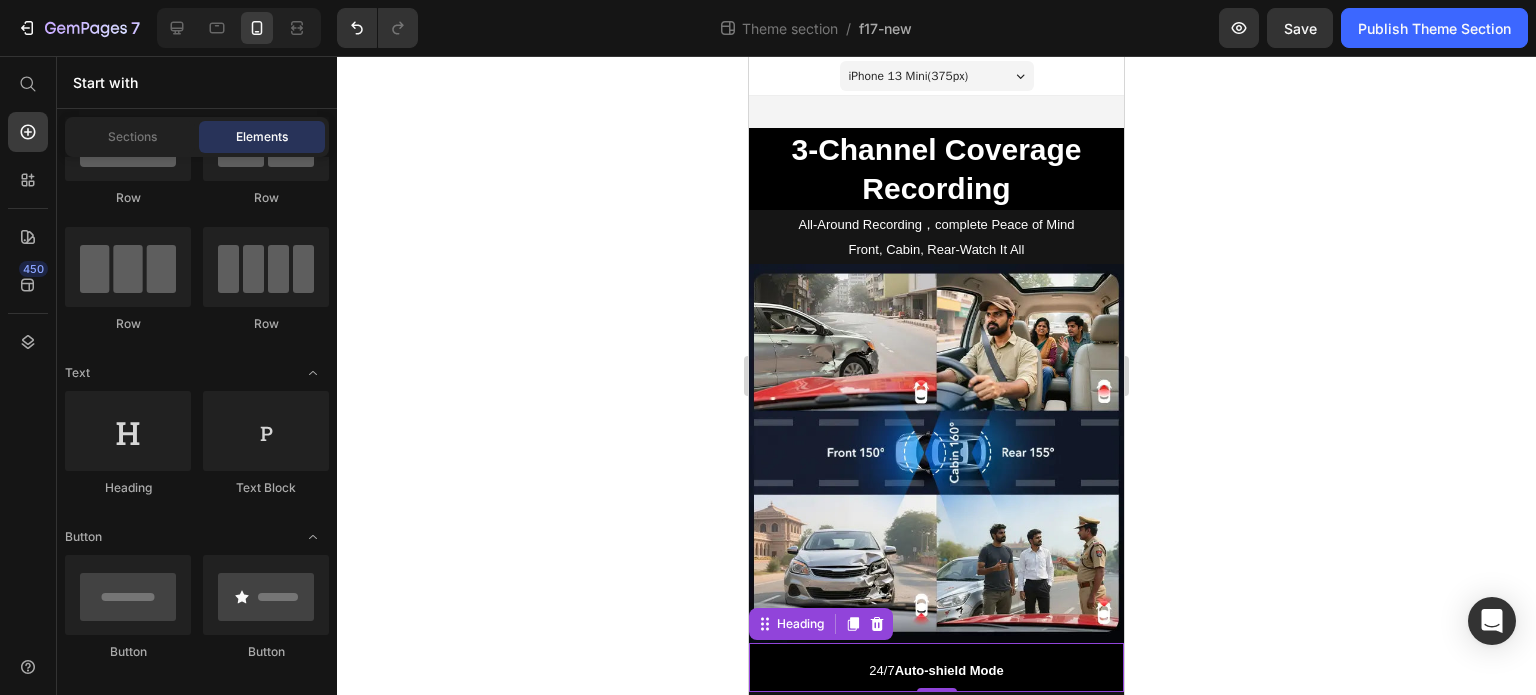 click on "⁠⁠⁠⁠⁠⁠⁠ 24/7  Auto-shield Mode" at bounding box center (936, 667) 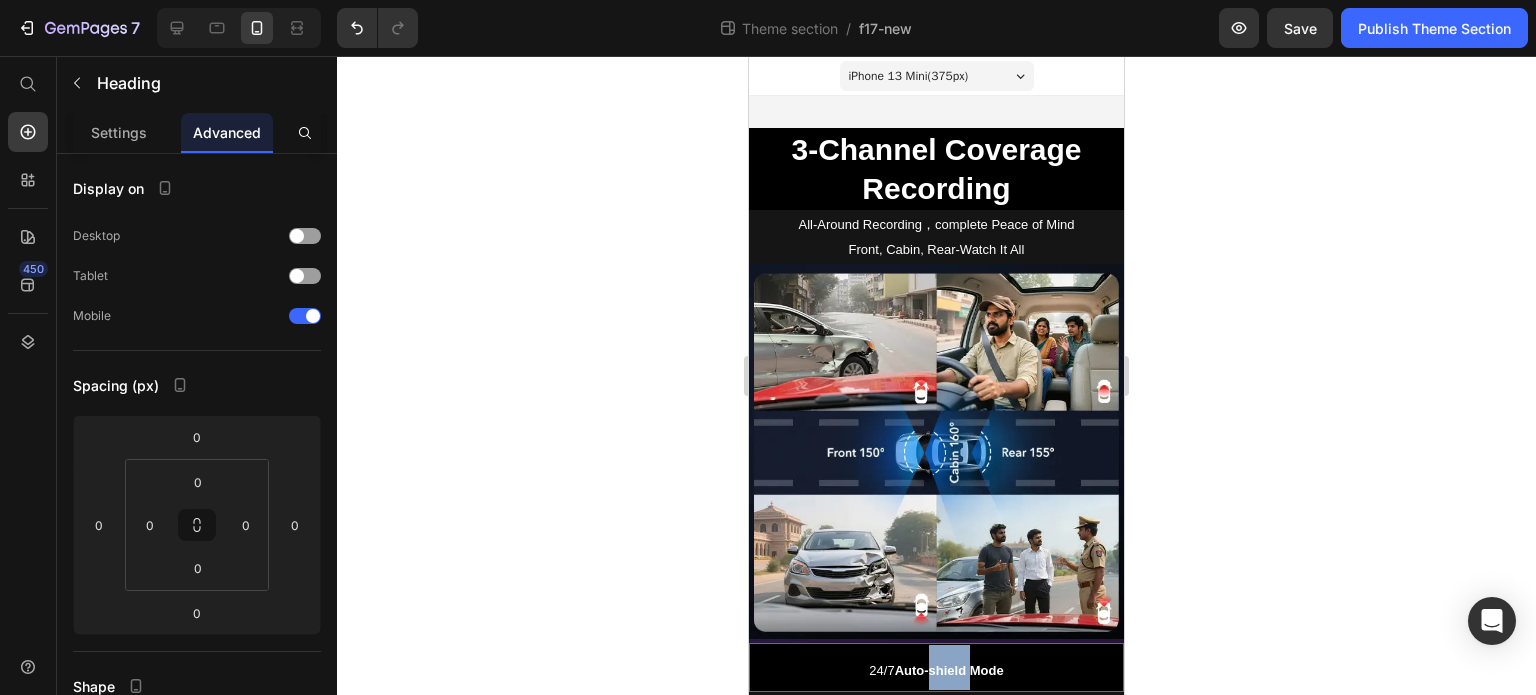 click on "Auto-shield Mode" at bounding box center [949, 670] 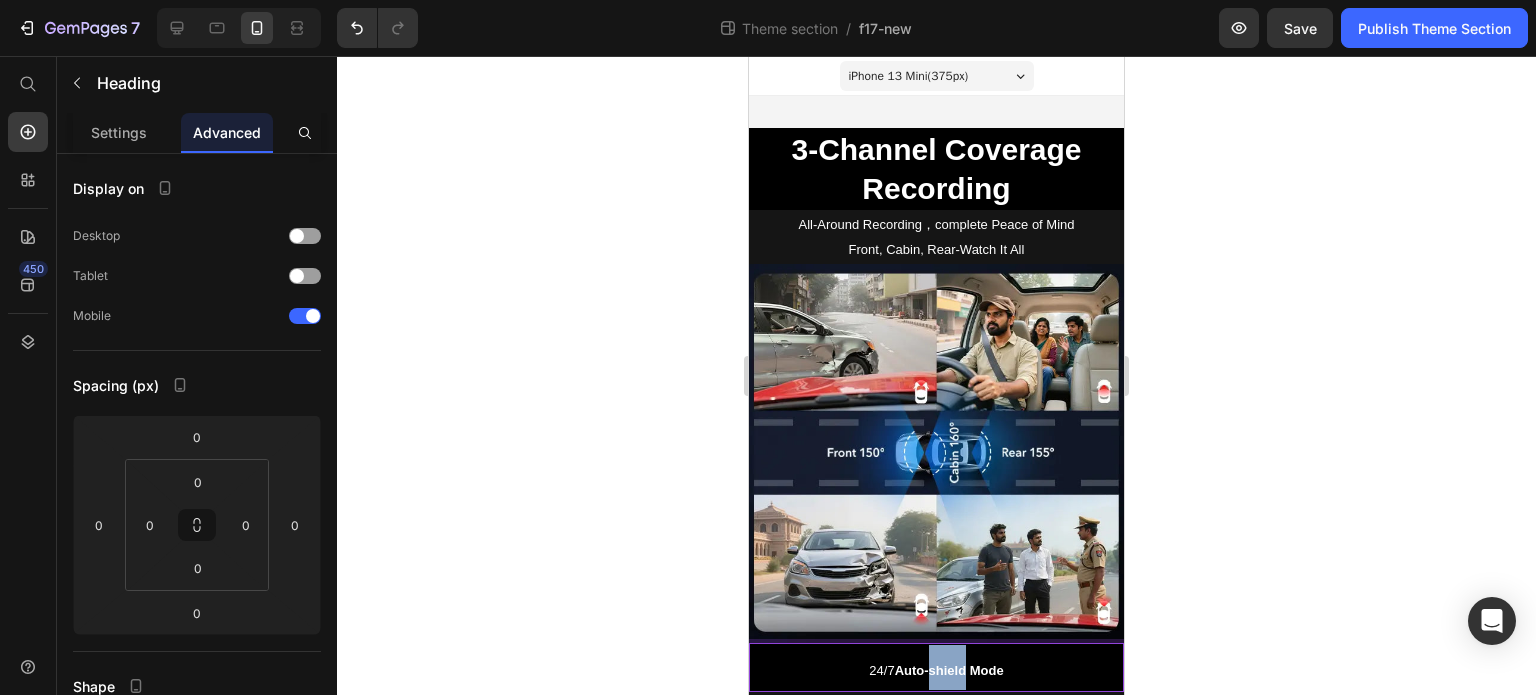 click on "Auto-shield Mode" at bounding box center [949, 670] 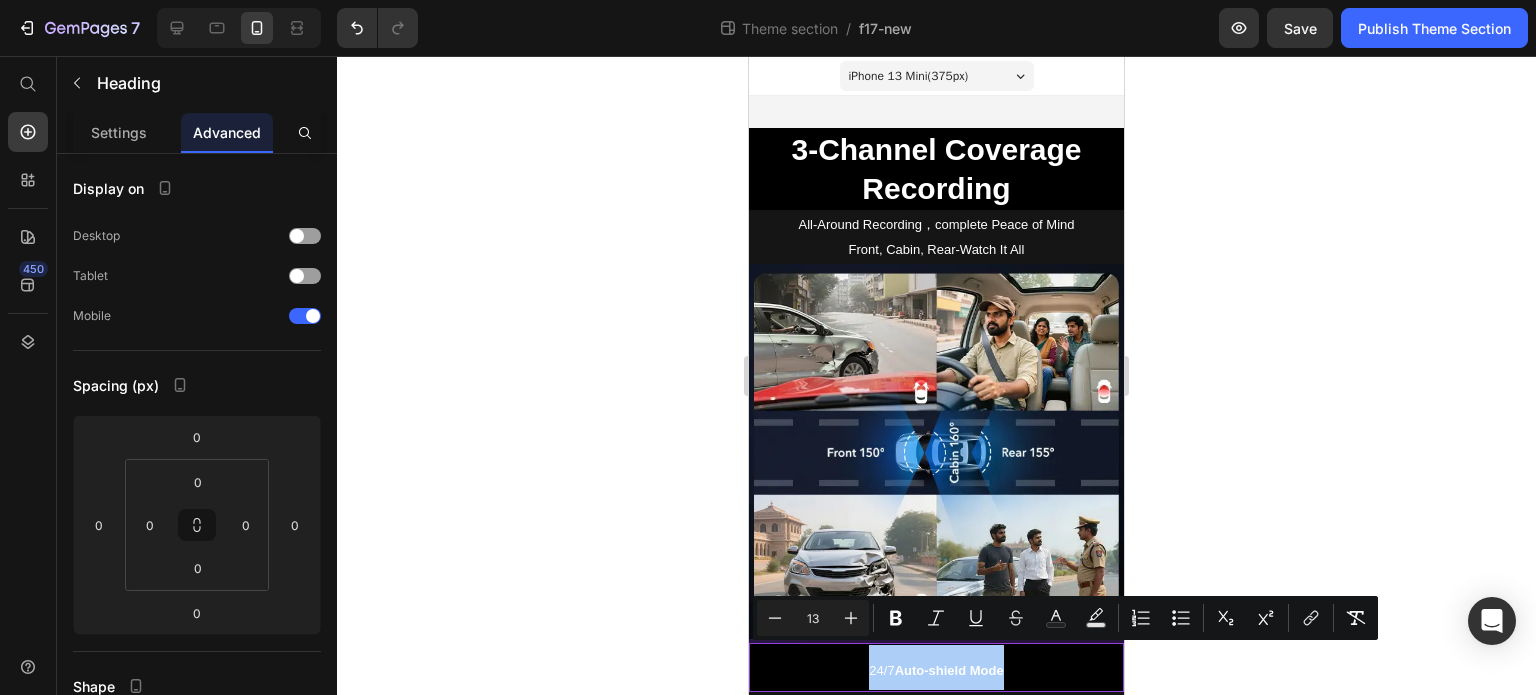 drag, startPoint x: 817, startPoint y: 616, endPoint x: 804, endPoint y: 616, distance: 13 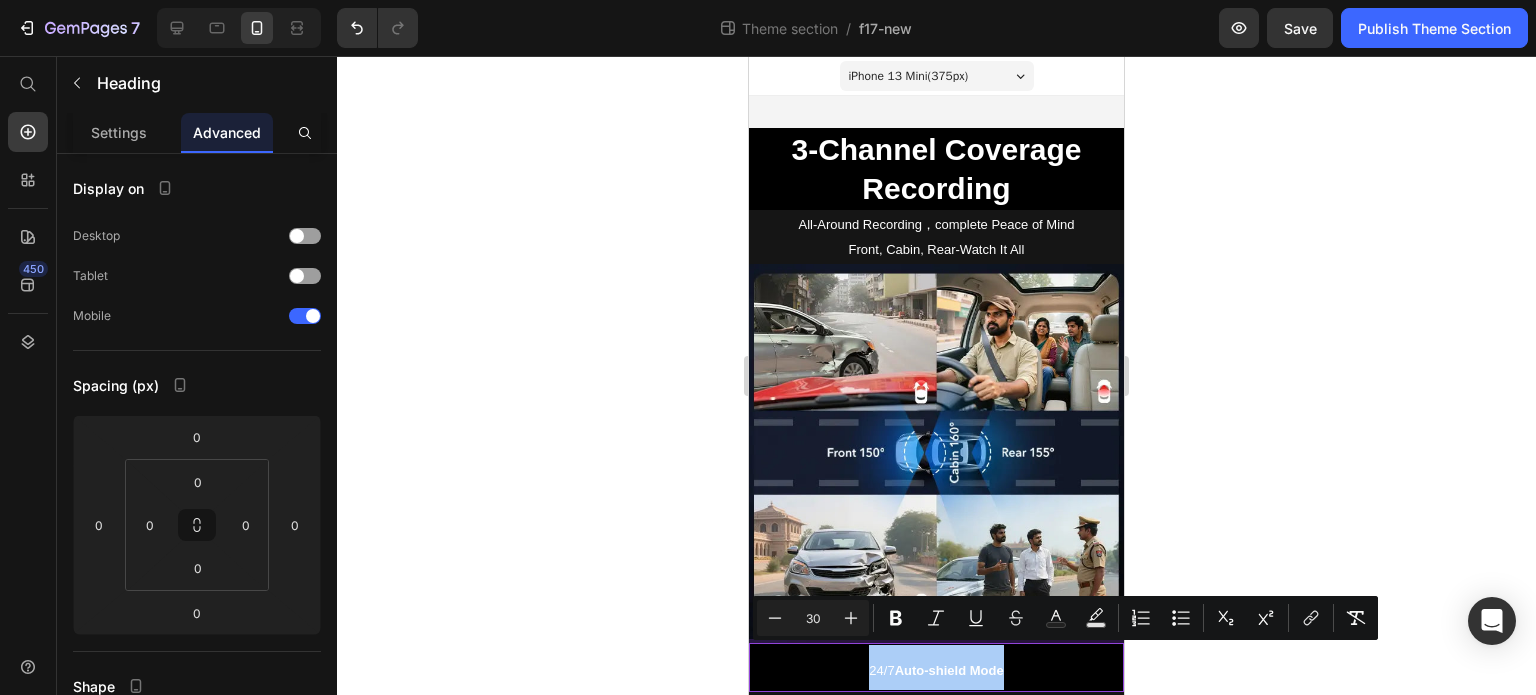 type on "30" 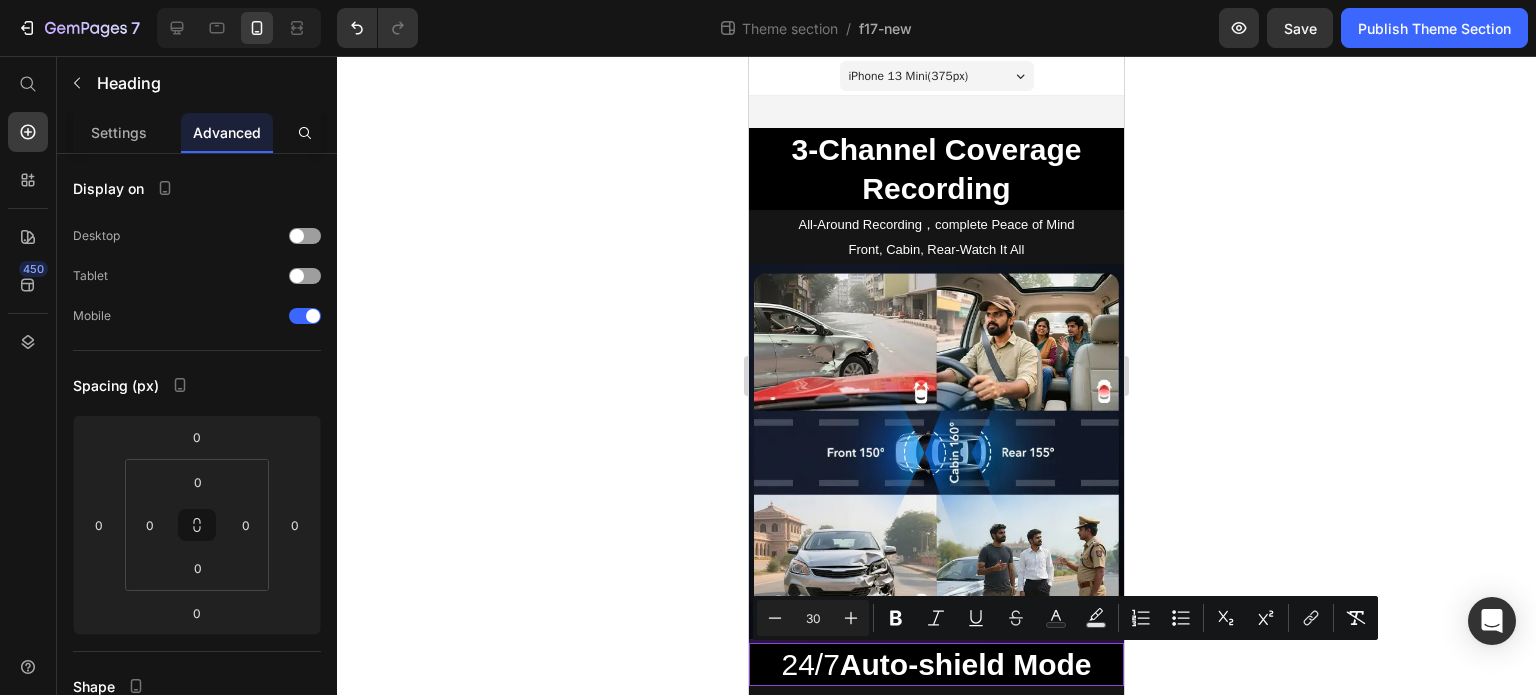 click 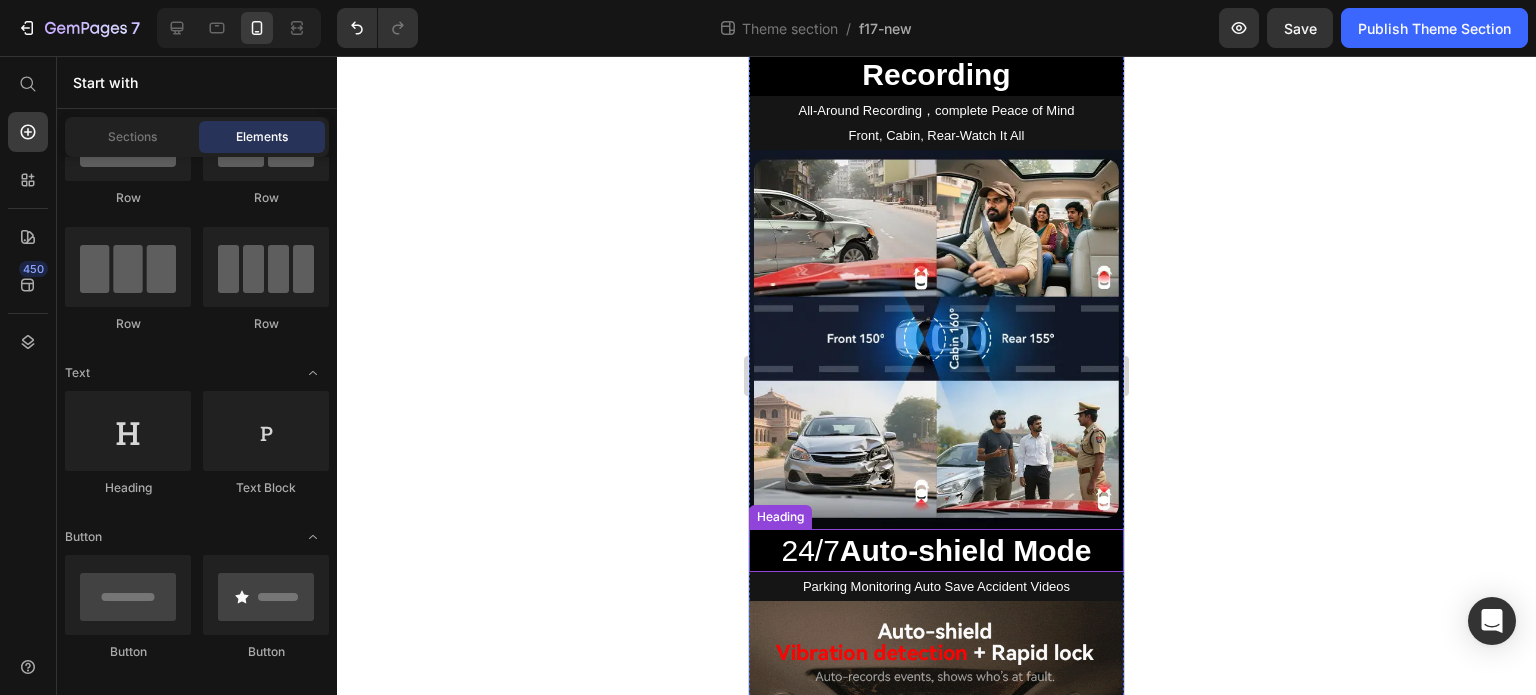 scroll, scrollTop: 200, scrollLeft: 0, axis: vertical 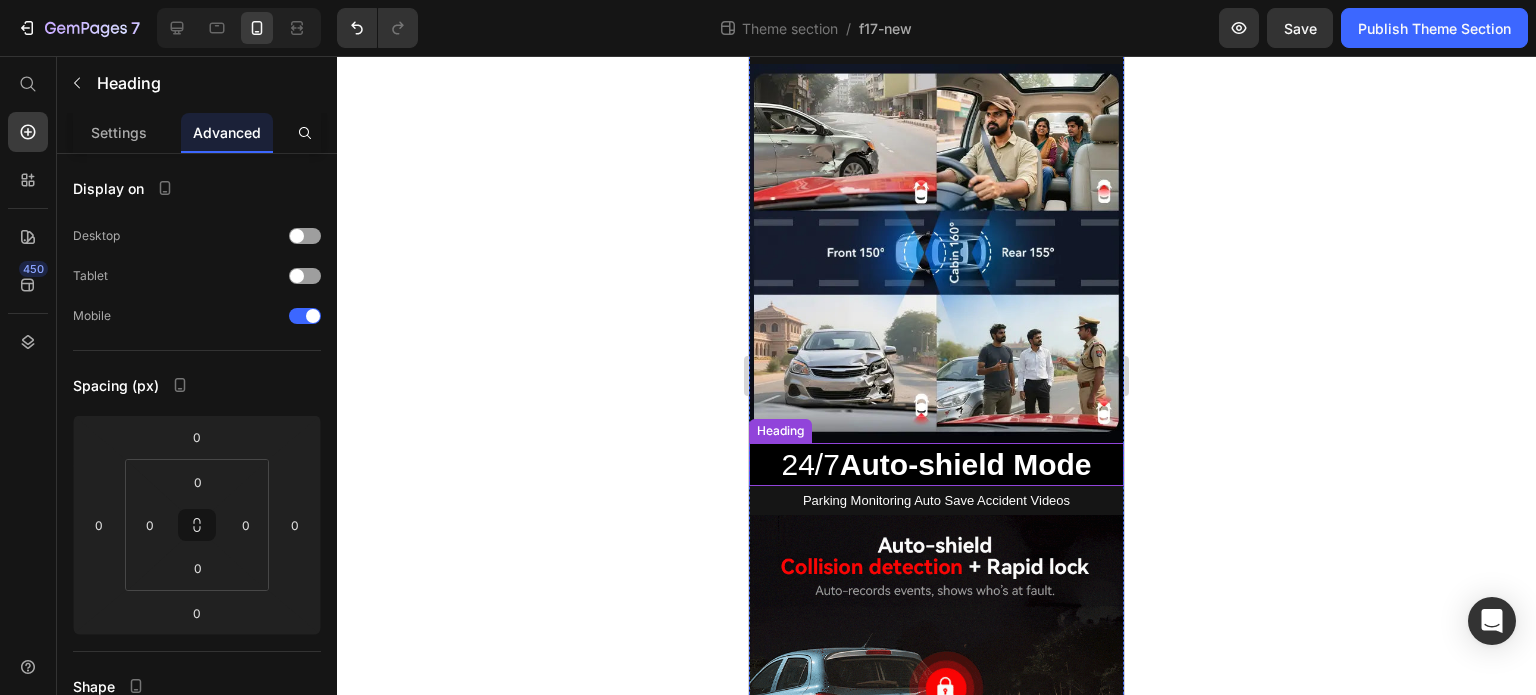 click on "Auto-shield Mode" at bounding box center [966, 464] 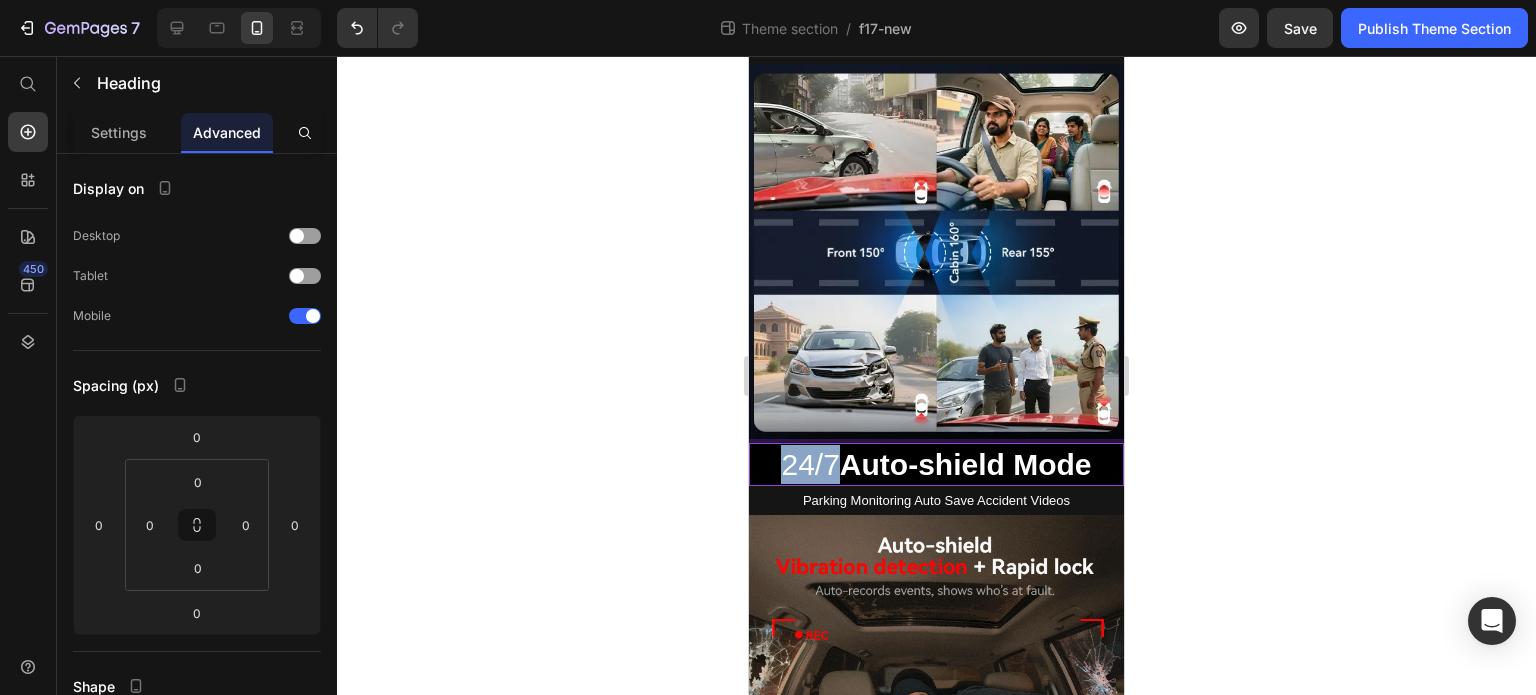 drag, startPoint x: 826, startPoint y: 447, endPoint x: 770, endPoint y: 452, distance: 56.22277 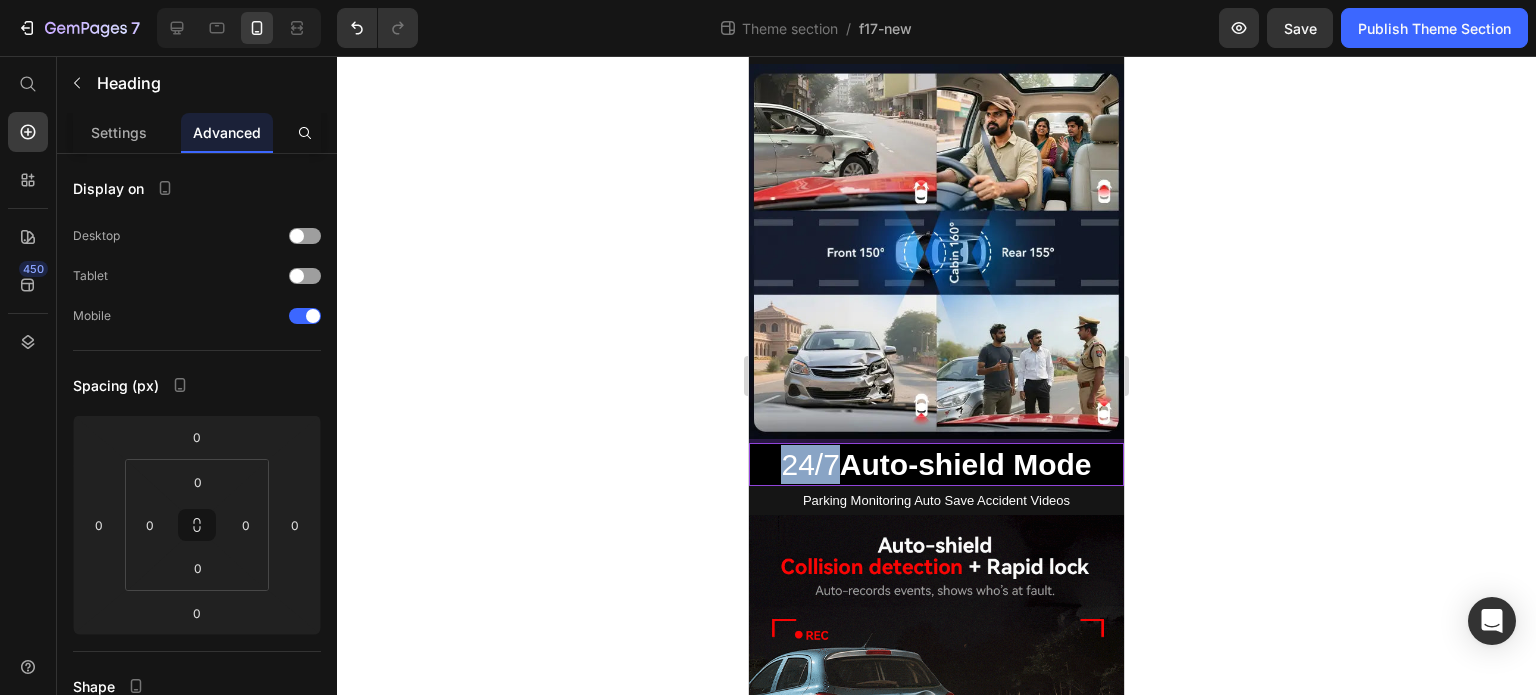 click on "24/7  Auto-shield Mode" at bounding box center (936, 464) 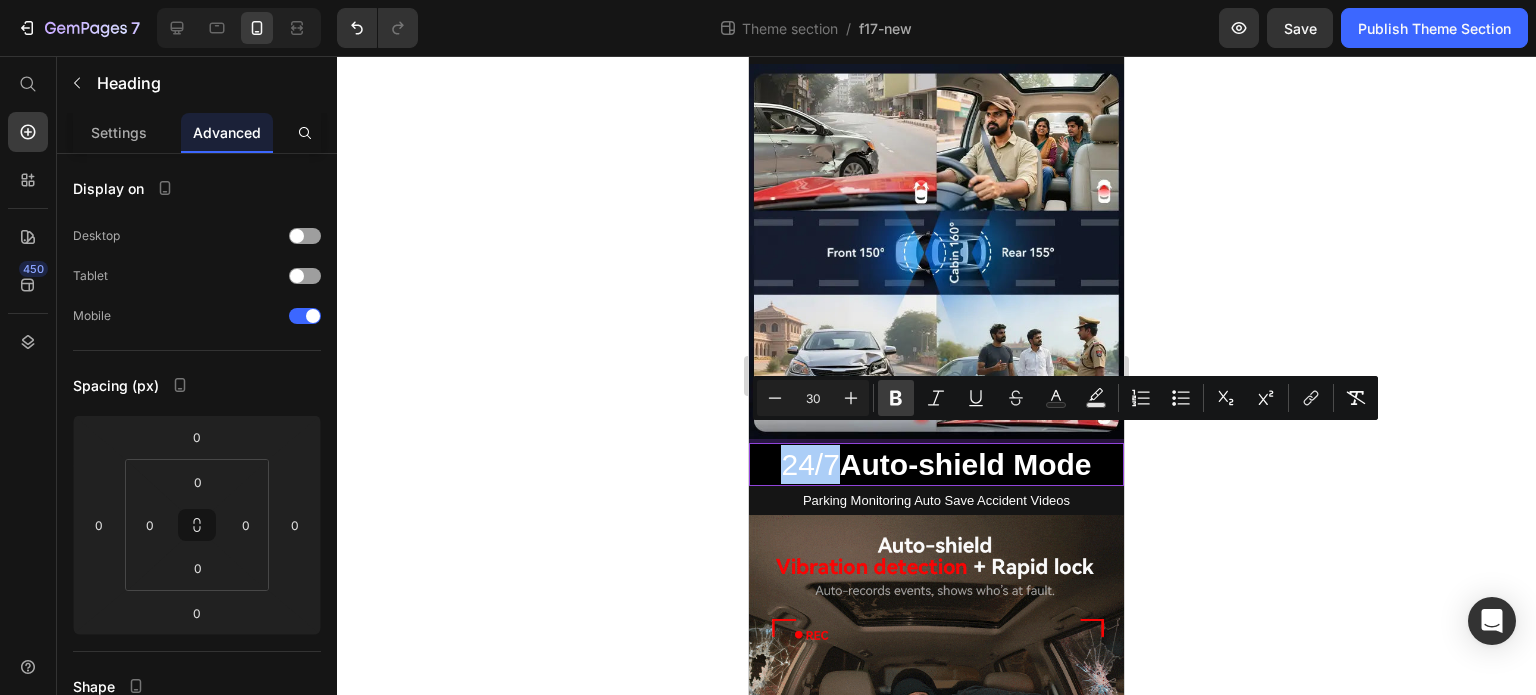click 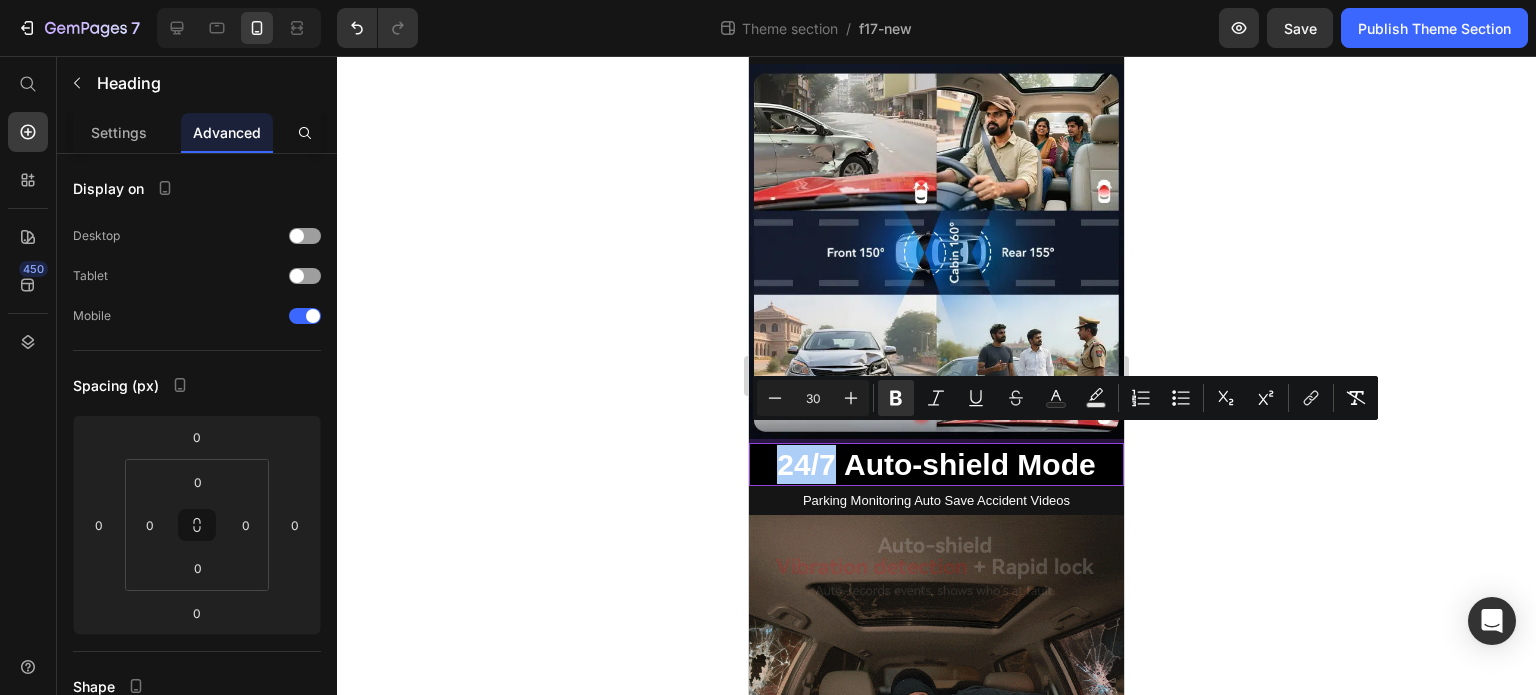 drag, startPoint x: 232, startPoint y: 369, endPoint x: 1198, endPoint y: 512, distance: 976.52704 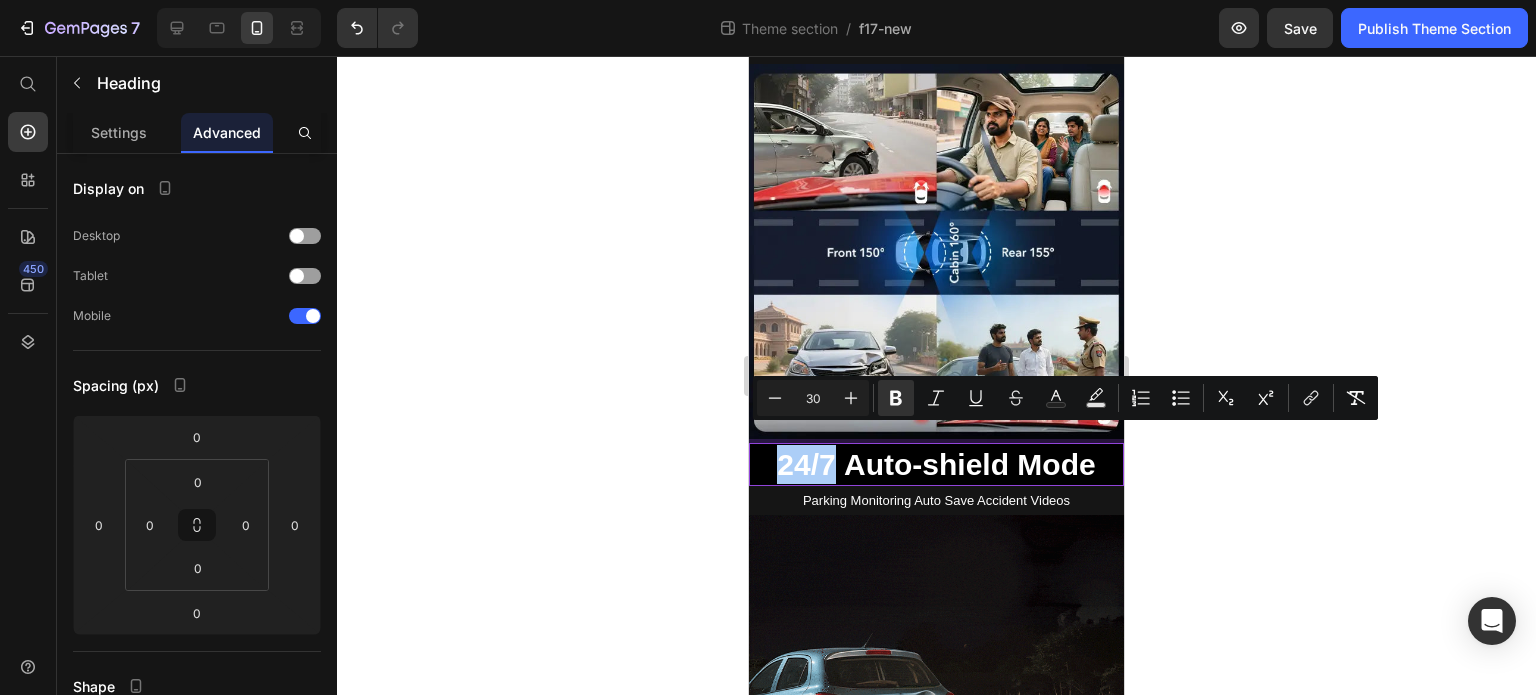 click 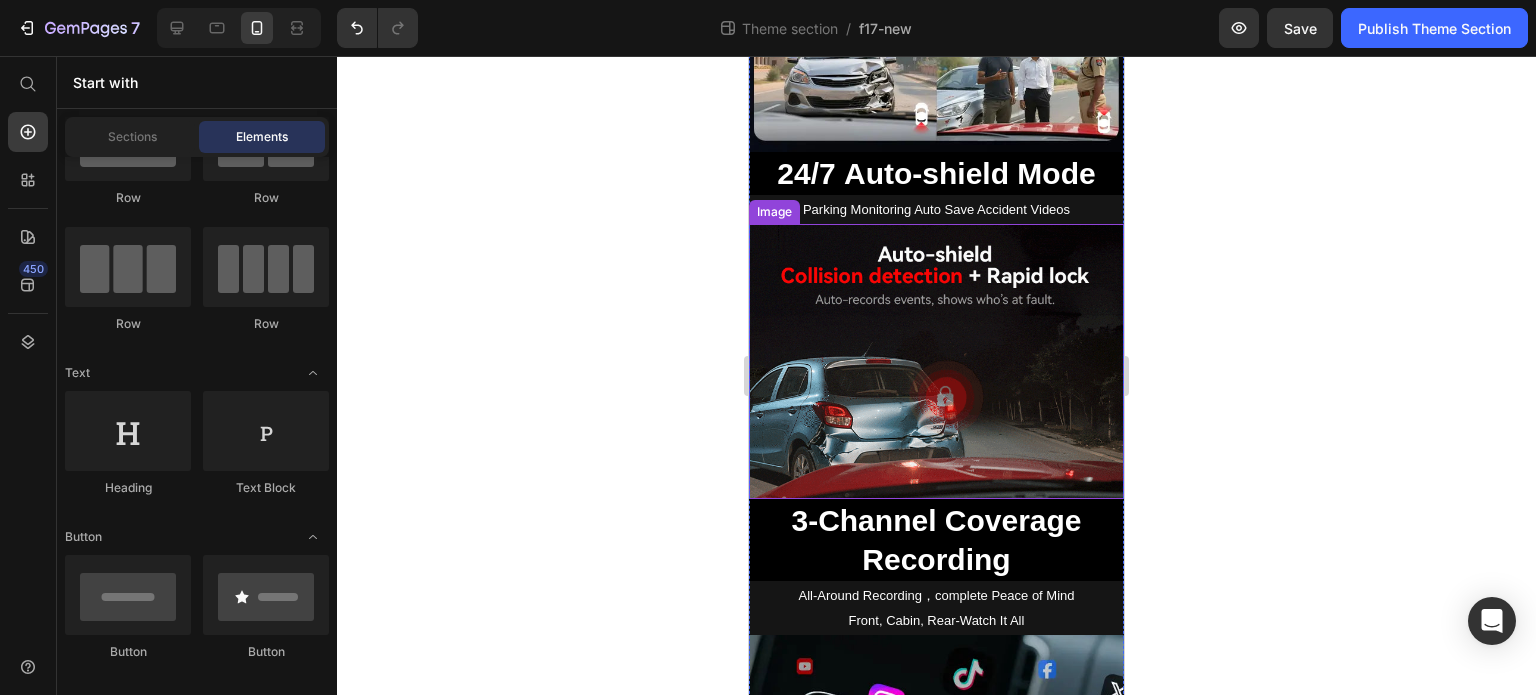 scroll, scrollTop: 600, scrollLeft: 0, axis: vertical 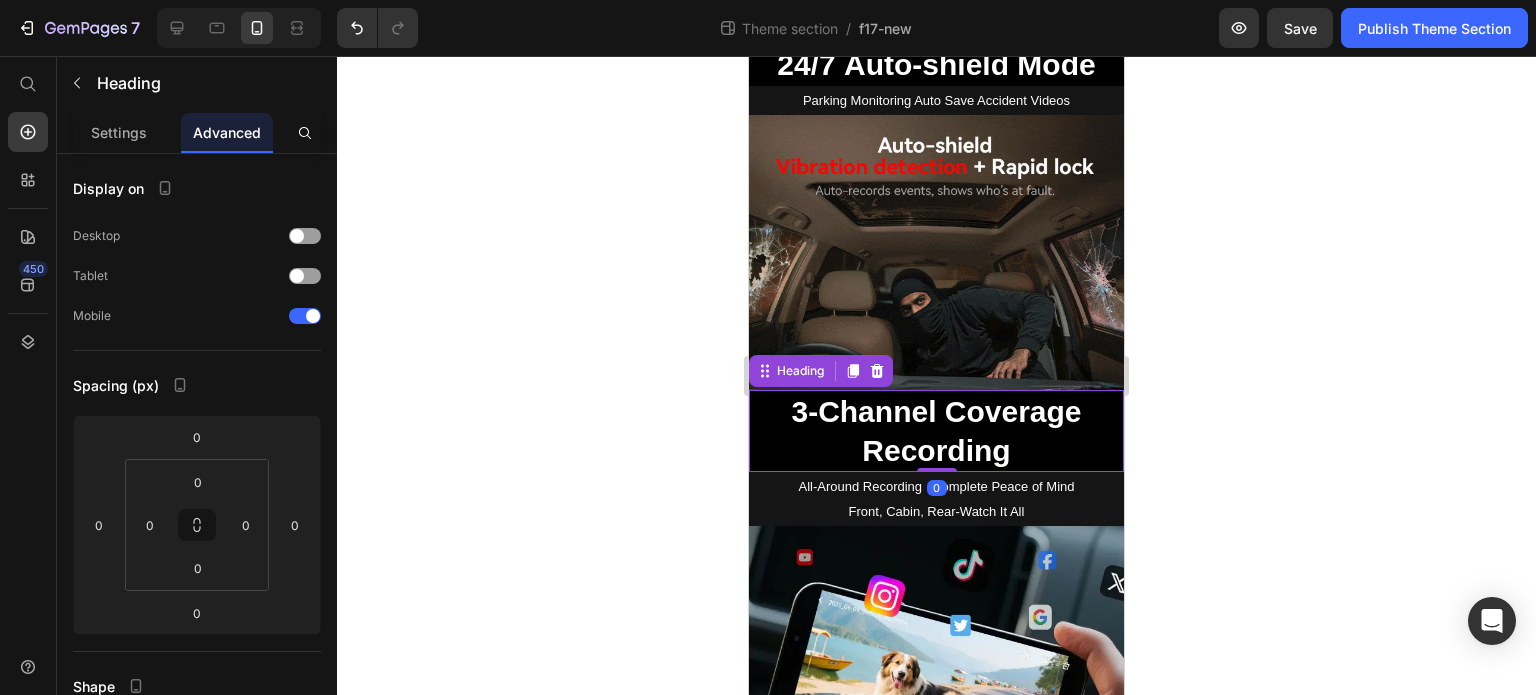 click on "3-Channel Coverage Recording" at bounding box center (936, 431) 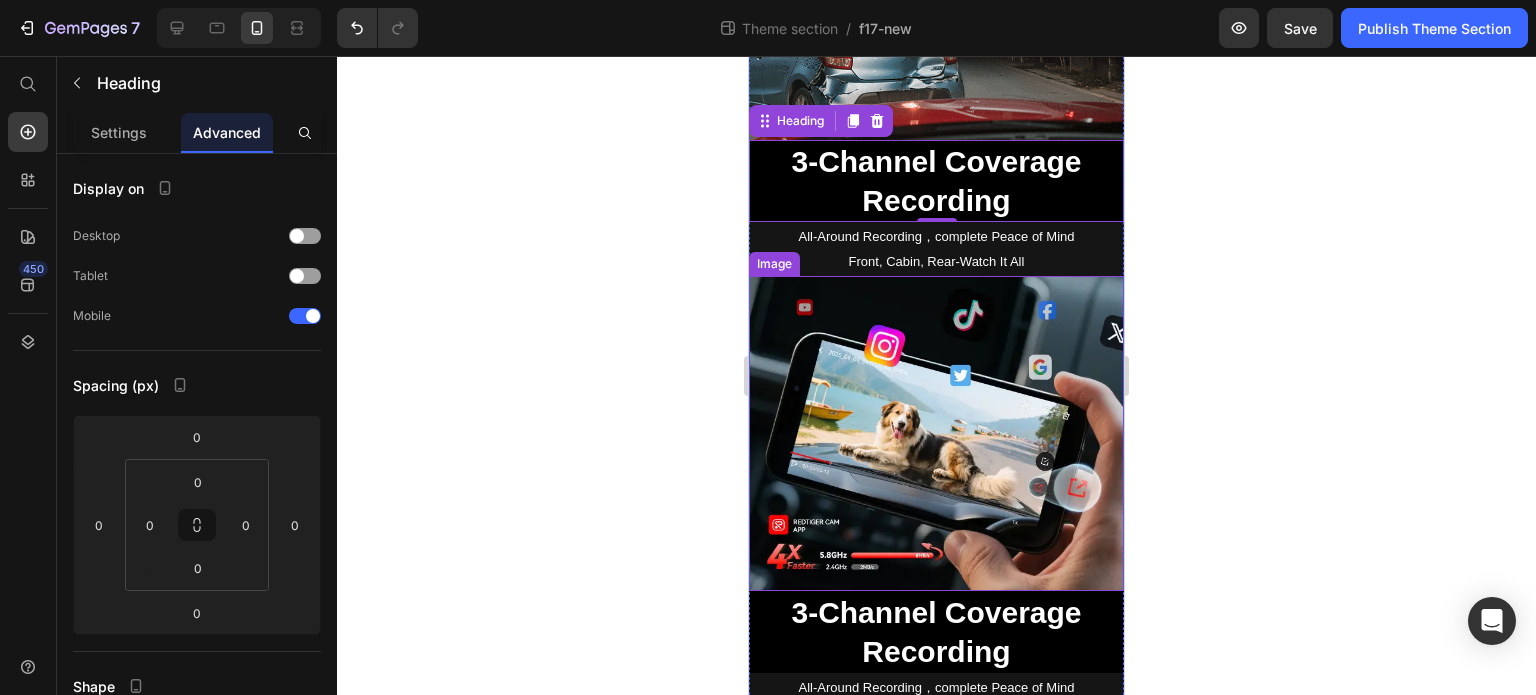 scroll, scrollTop: 700, scrollLeft: 0, axis: vertical 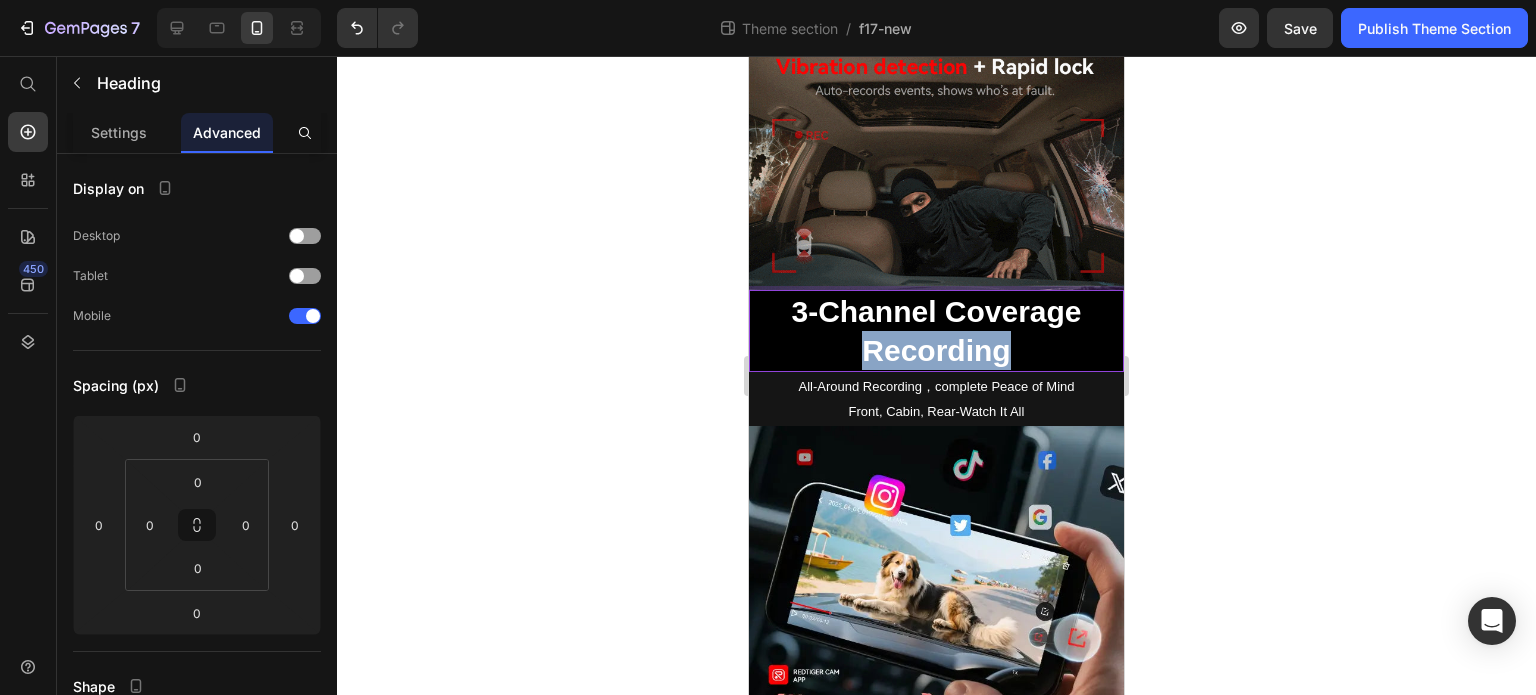 click on "3-Channel Coverage Recording" at bounding box center [936, 331] 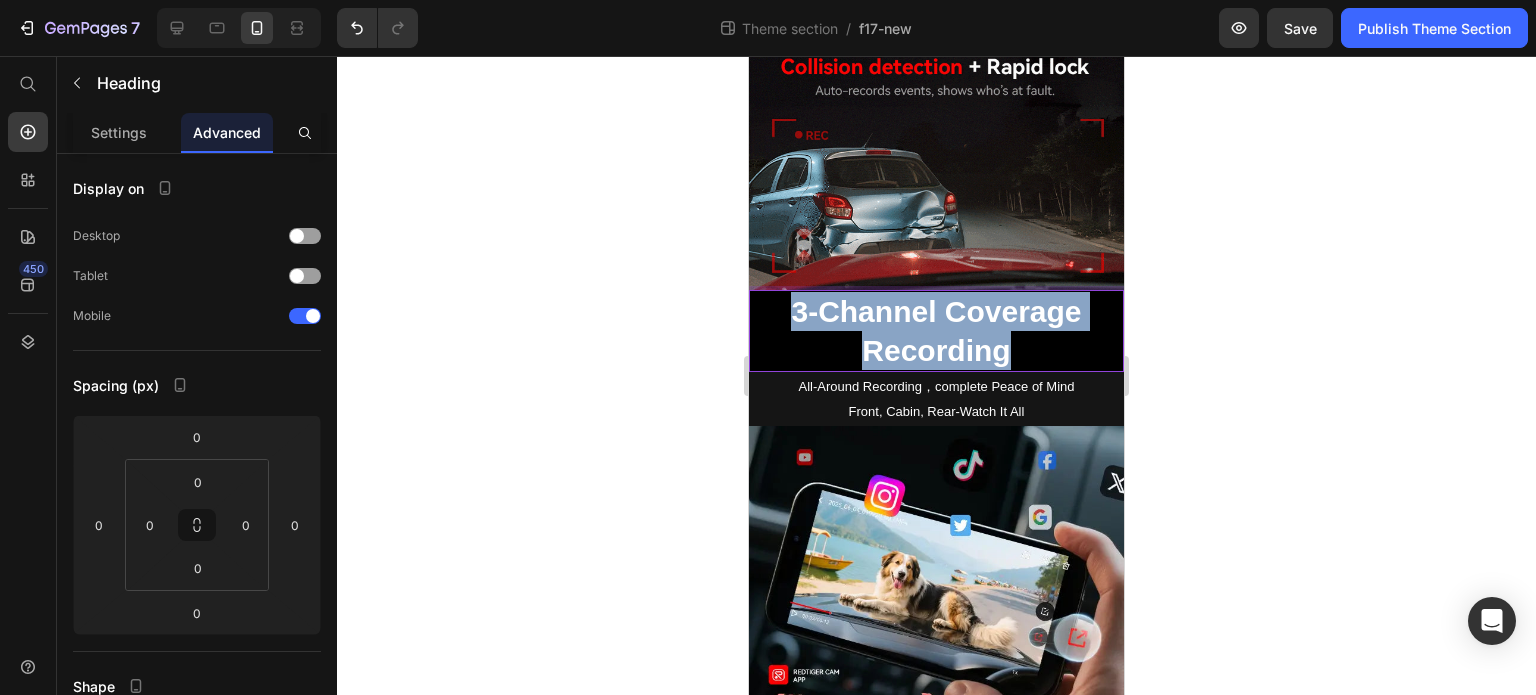 click on "3-Channel Coverage Recording" at bounding box center (936, 331) 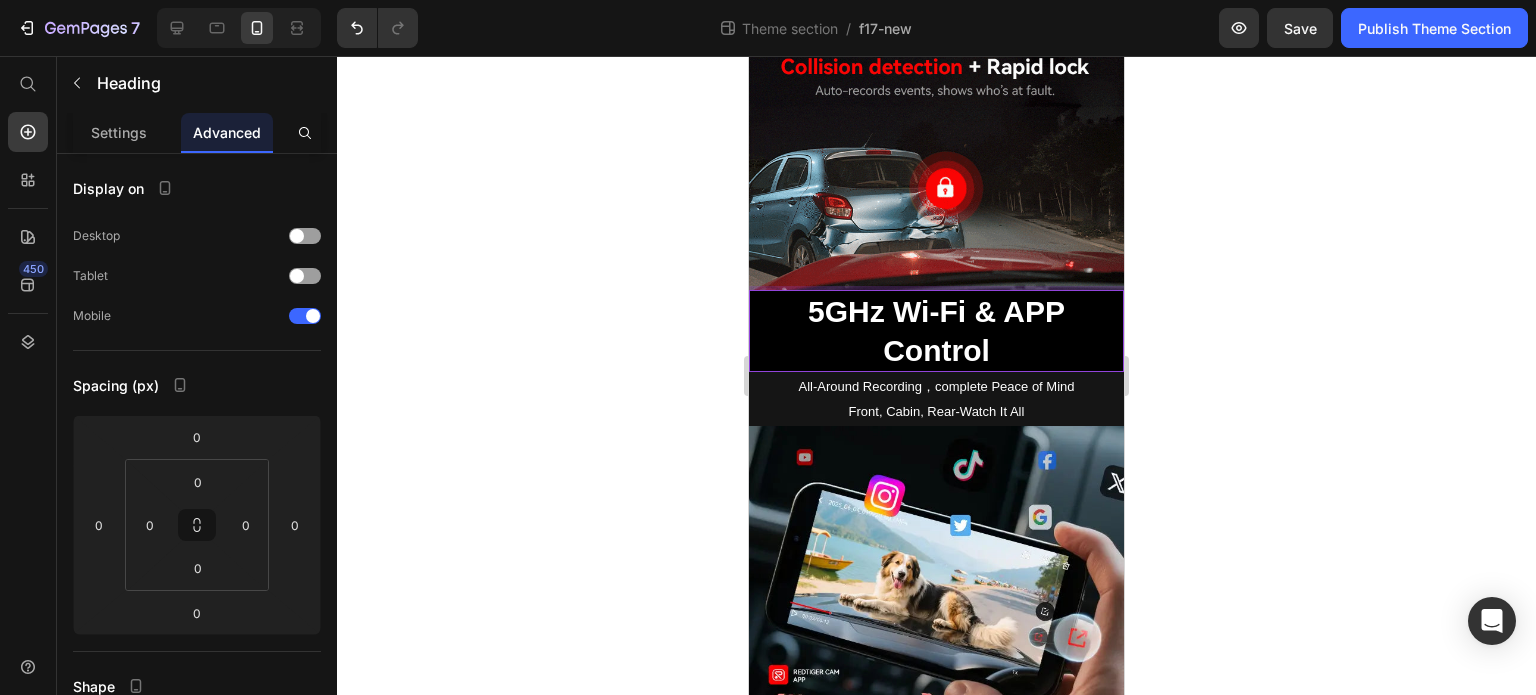 click 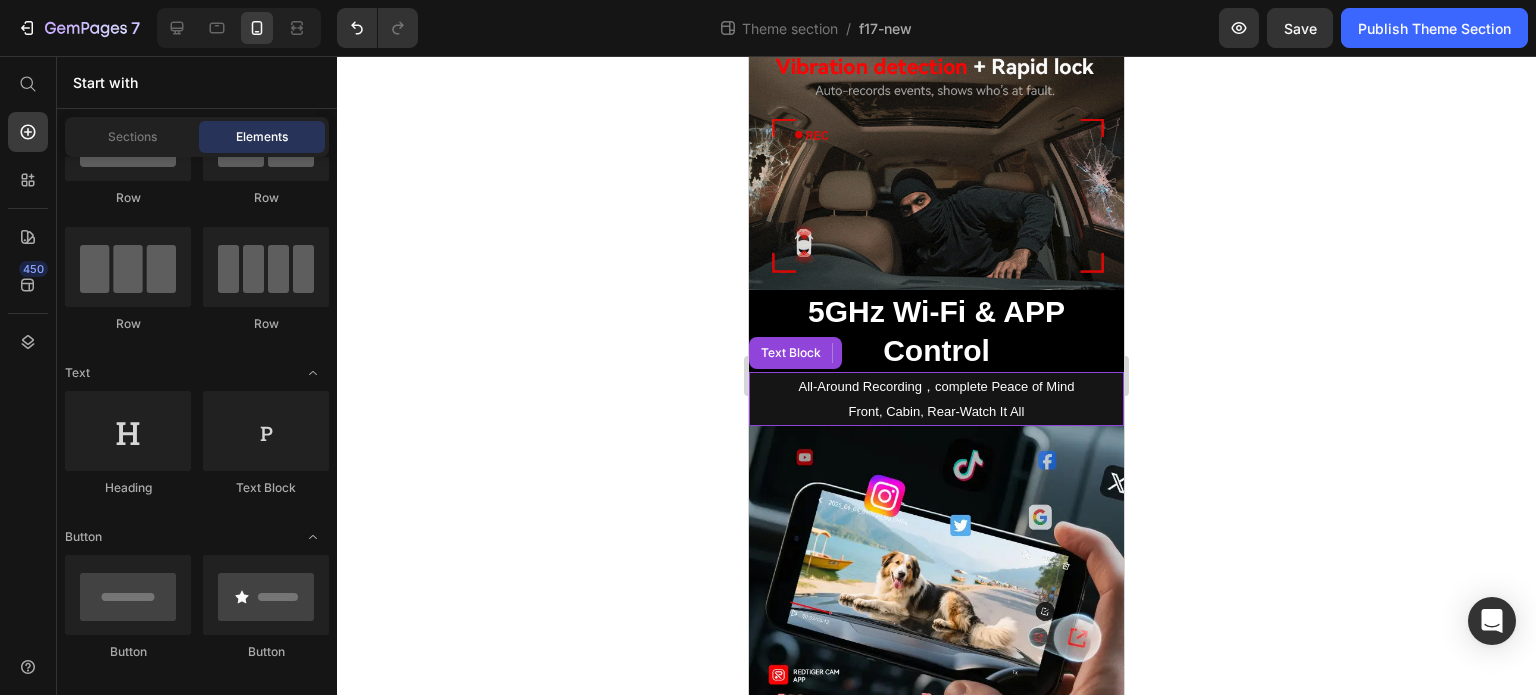 click on "Front, Cabin, Rear-Watch It All" at bounding box center [937, 411] 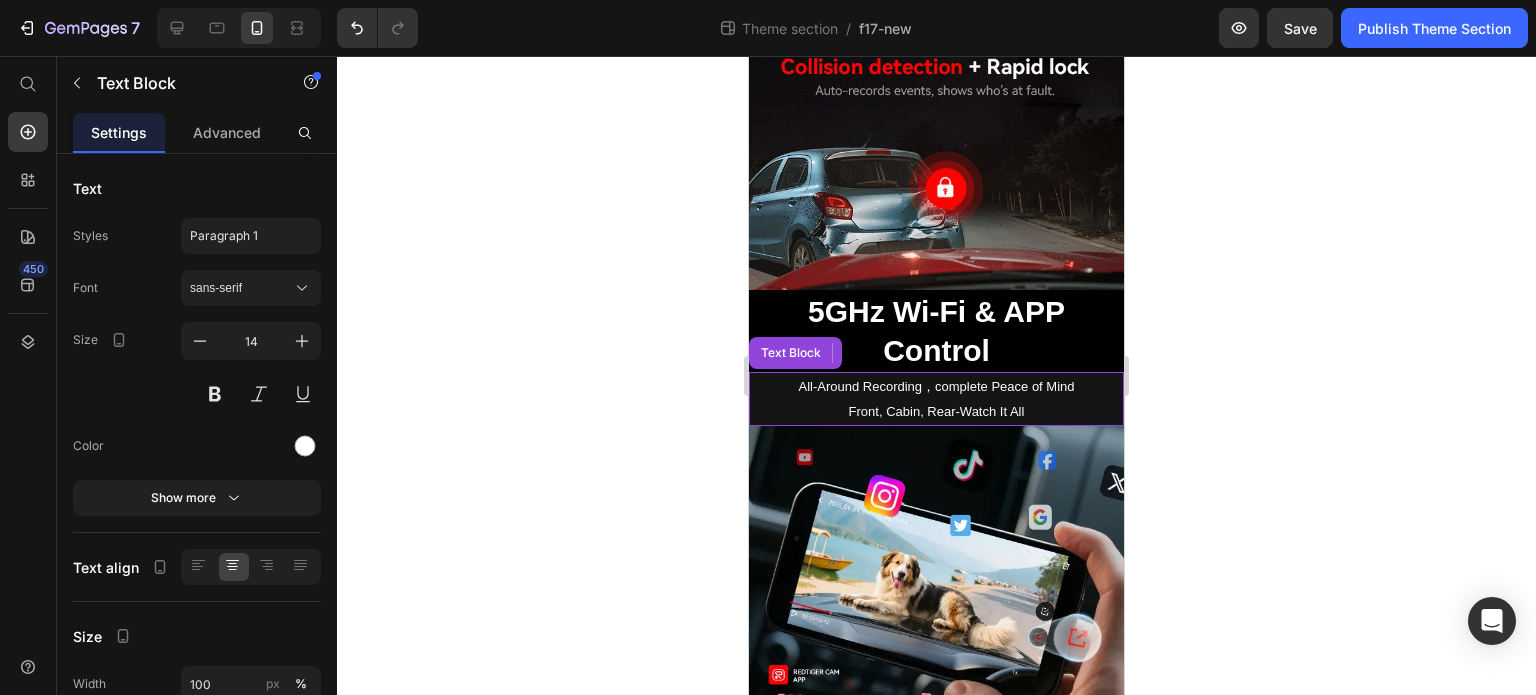 click on "Front, Cabin, Rear-Watch It All" at bounding box center [937, 411] 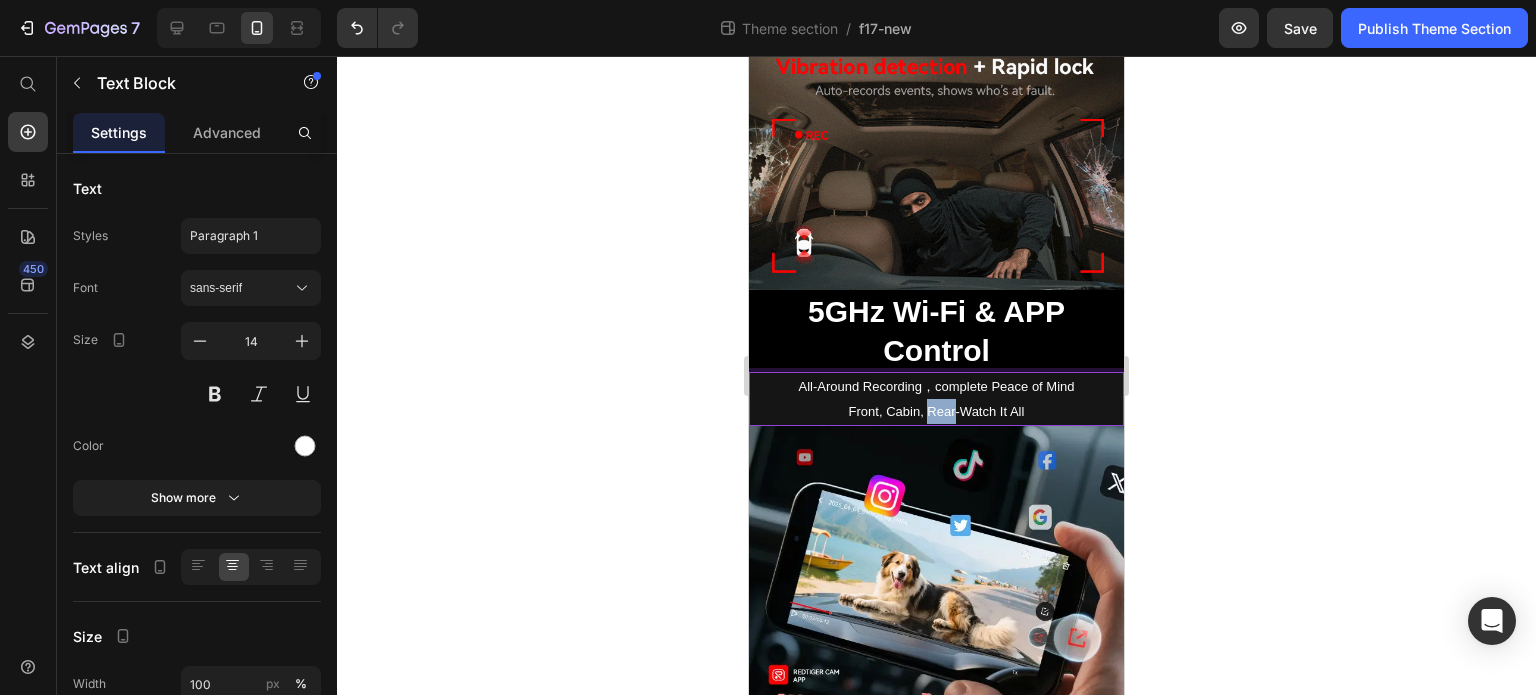 click on "Front, Cabin, Rear-Watch It All" at bounding box center (937, 411) 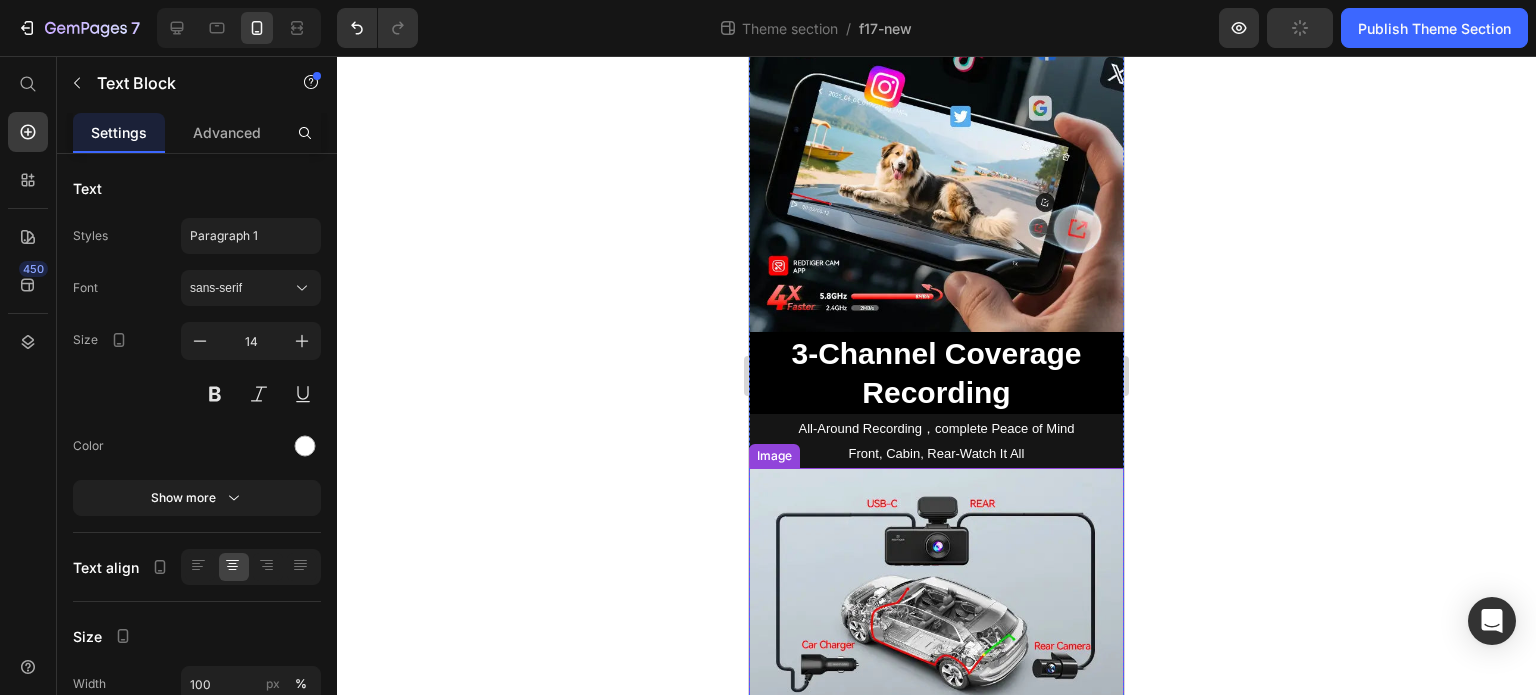 scroll, scrollTop: 1100, scrollLeft: 0, axis: vertical 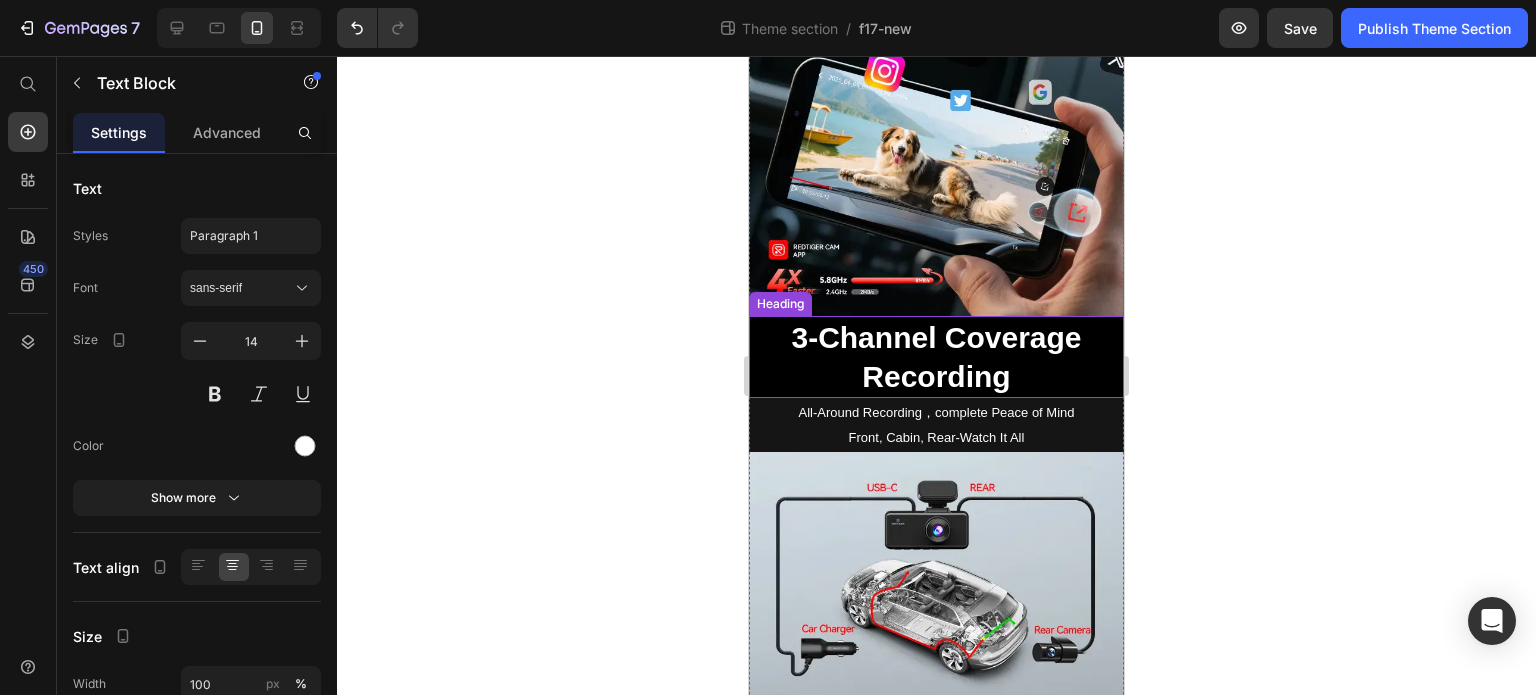 click on "3-Channel Coverage Recording" at bounding box center (936, 357) 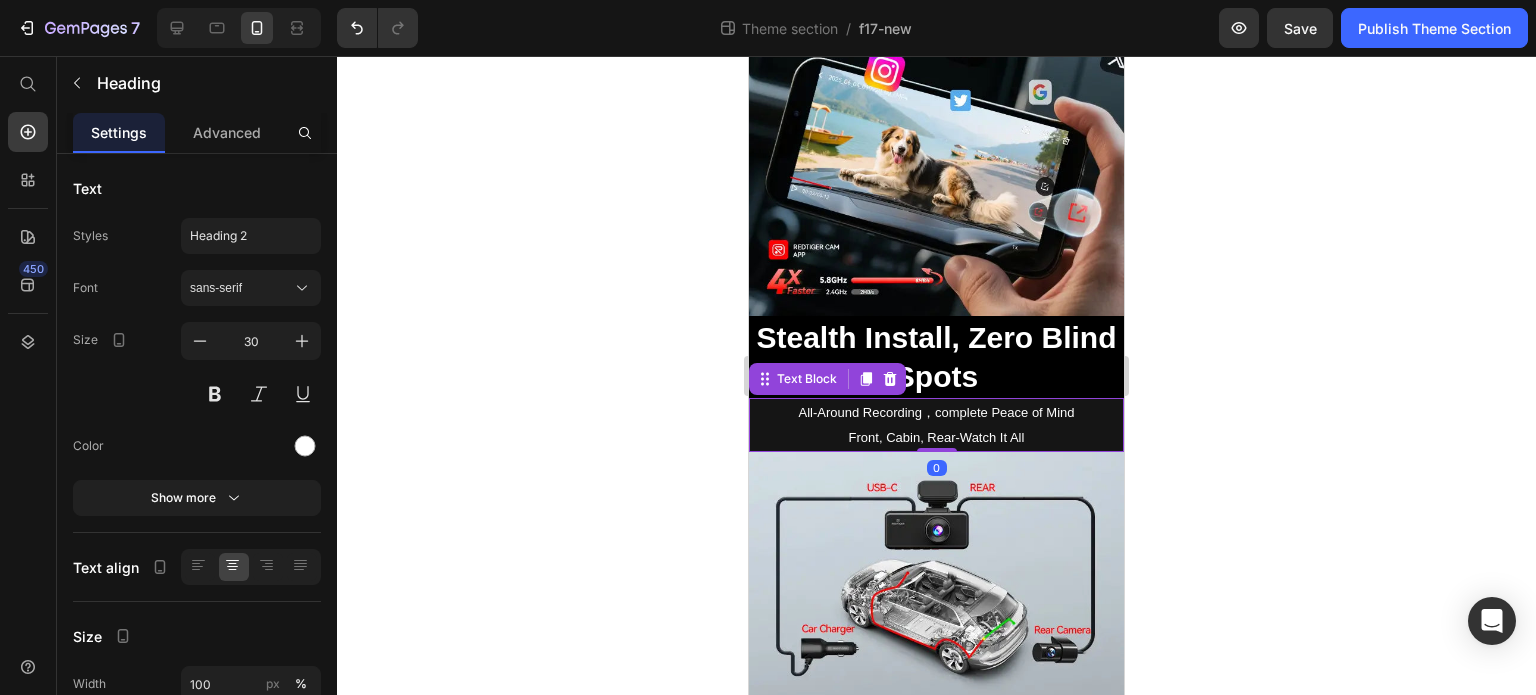click on "All-Around Recording，complete Peace of Mind" at bounding box center [936, 412] 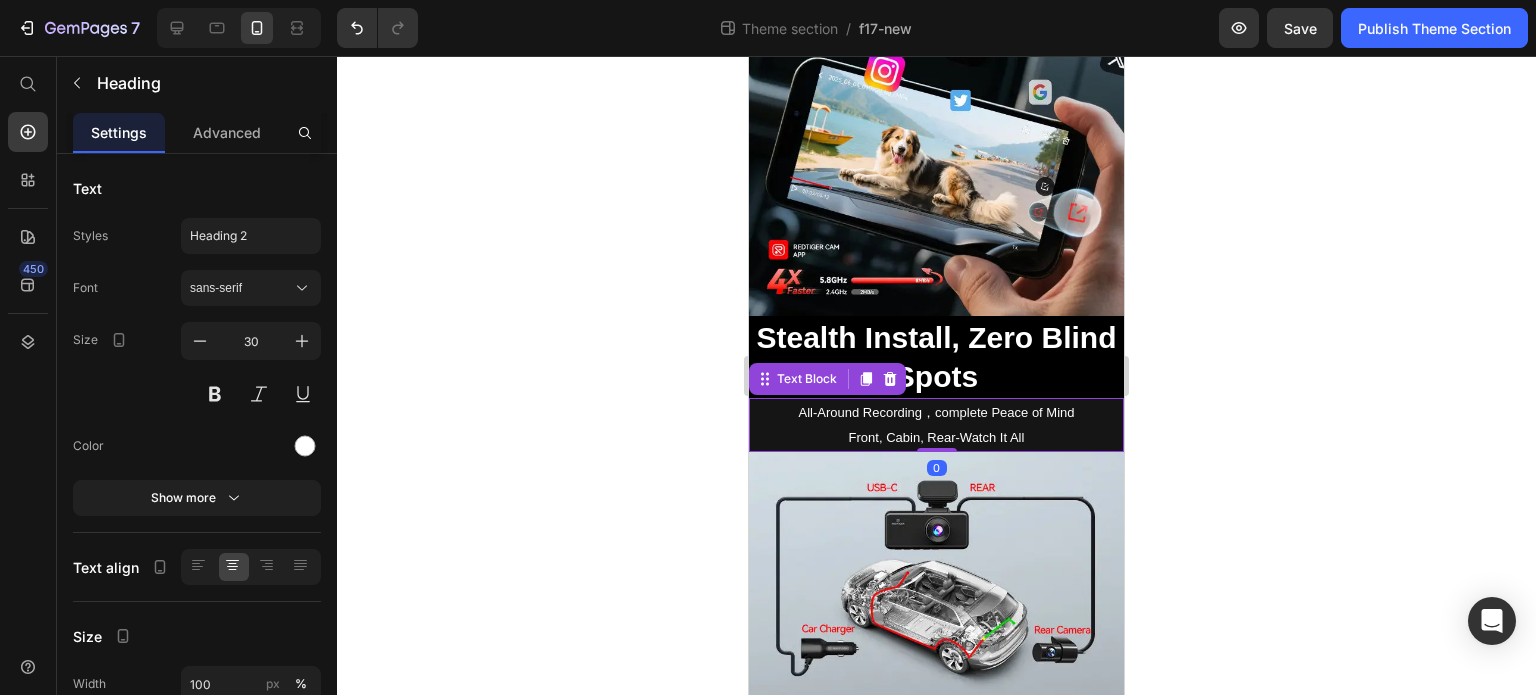 click on "All-Around Recording，complete Peace of Mind" at bounding box center (936, 412) 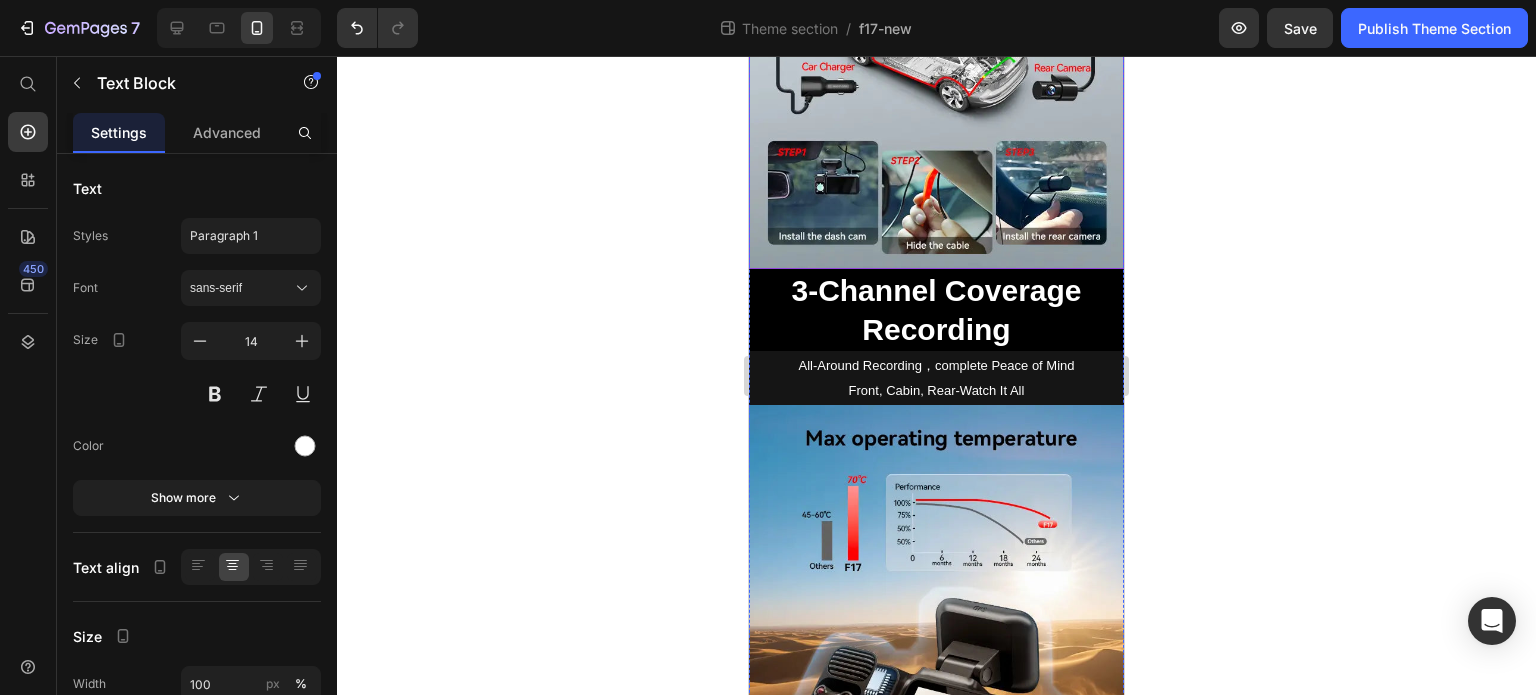 scroll, scrollTop: 1700, scrollLeft: 0, axis: vertical 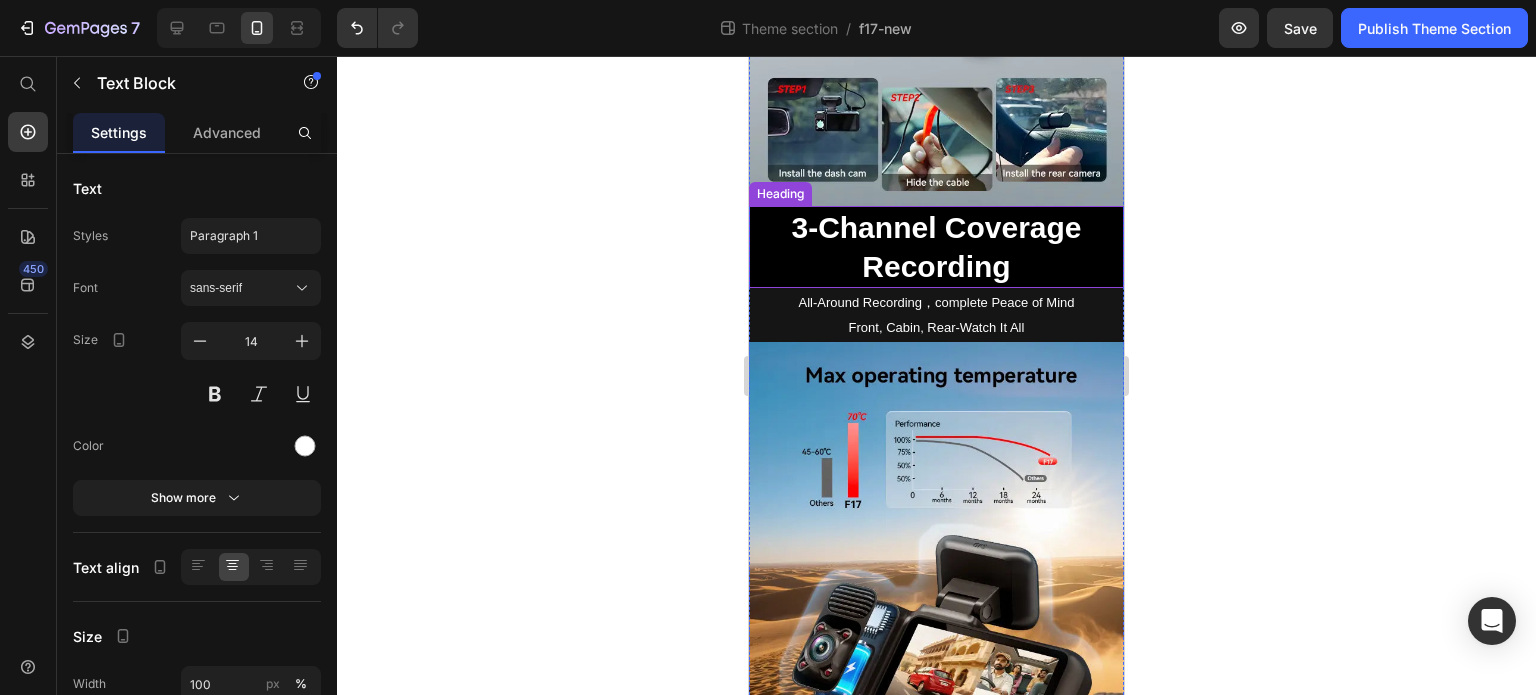 click on "3-Channel Coverage Recording" at bounding box center (936, 247) 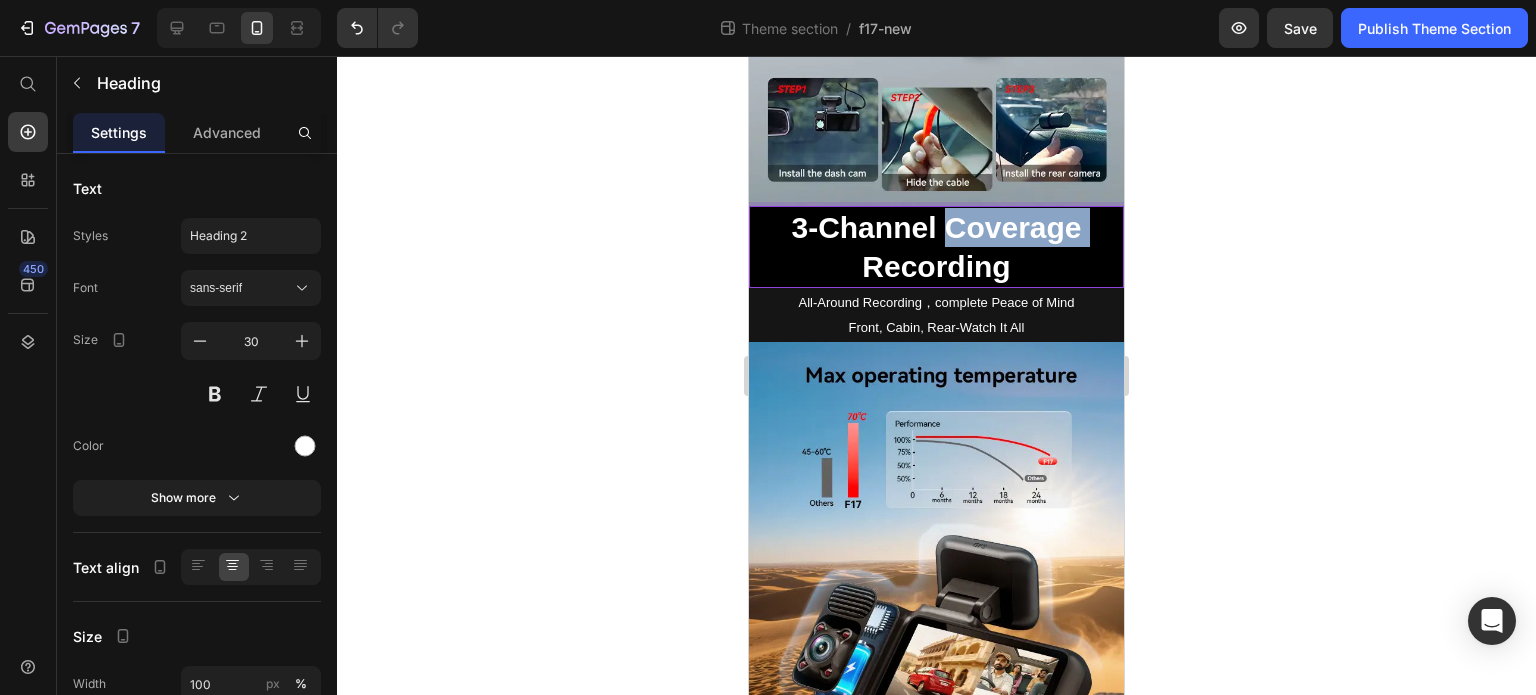 click on "3-Channel Coverage Recording" at bounding box center [936, 247] 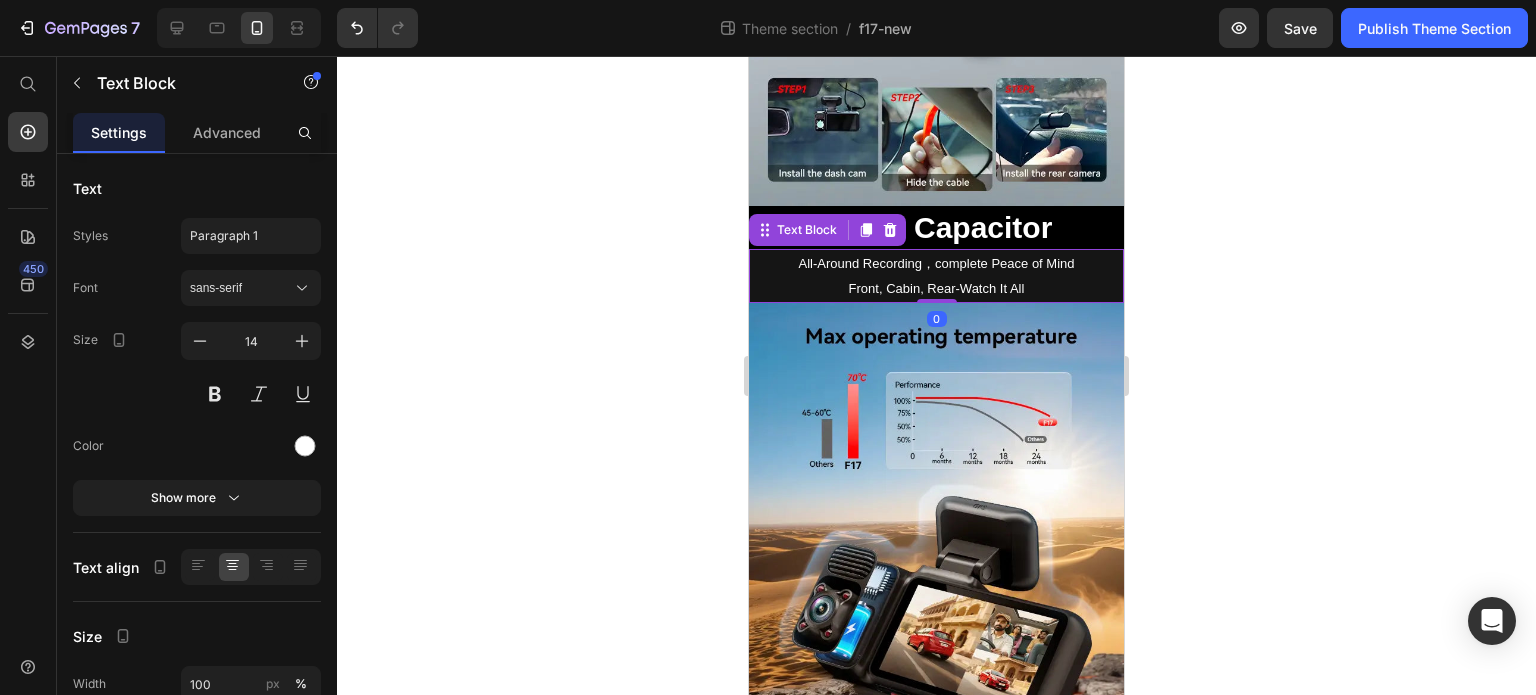 click on "Front, Cabin, Rear-Watch It All" at bounding box center (937, 288) 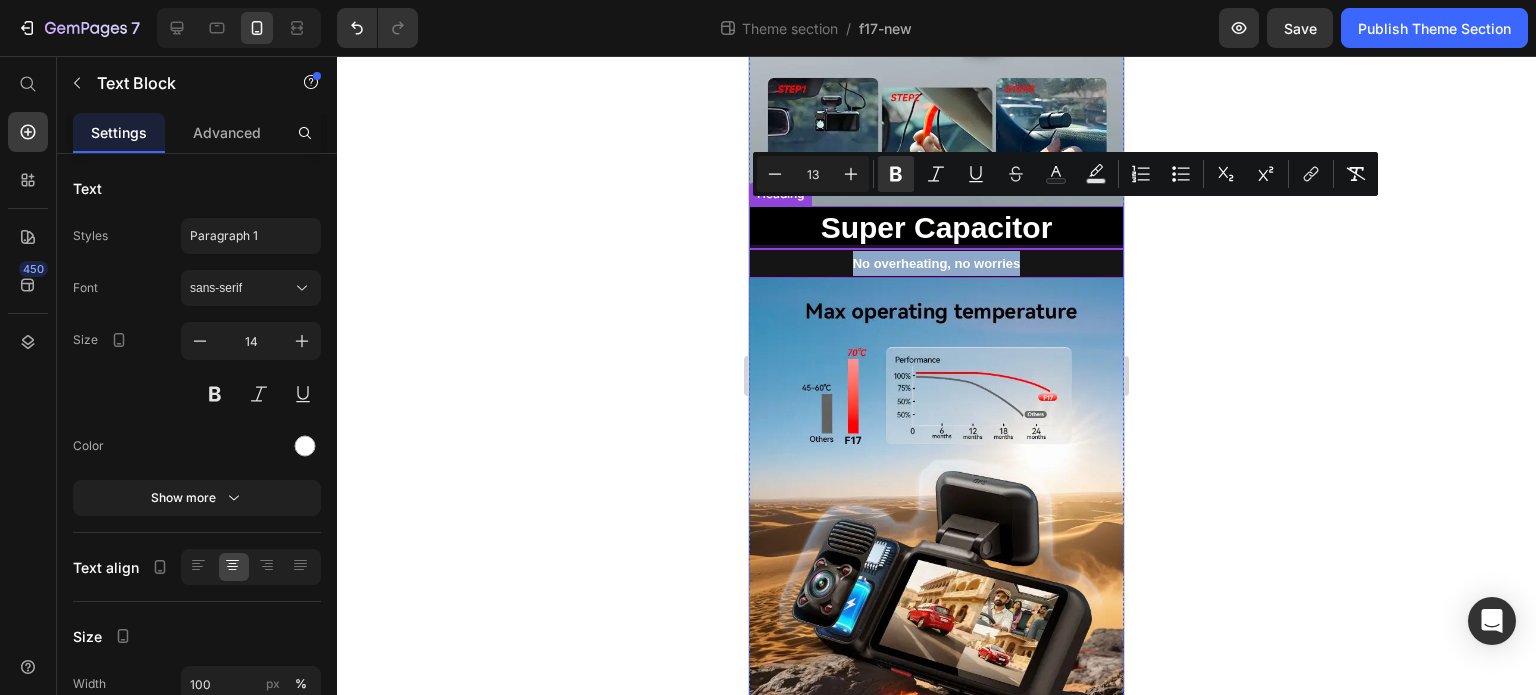 drag, startPoint x: 1032, startPoint y: 218, endPoint x: 788, endPoint y: 196, distance: 244.98979 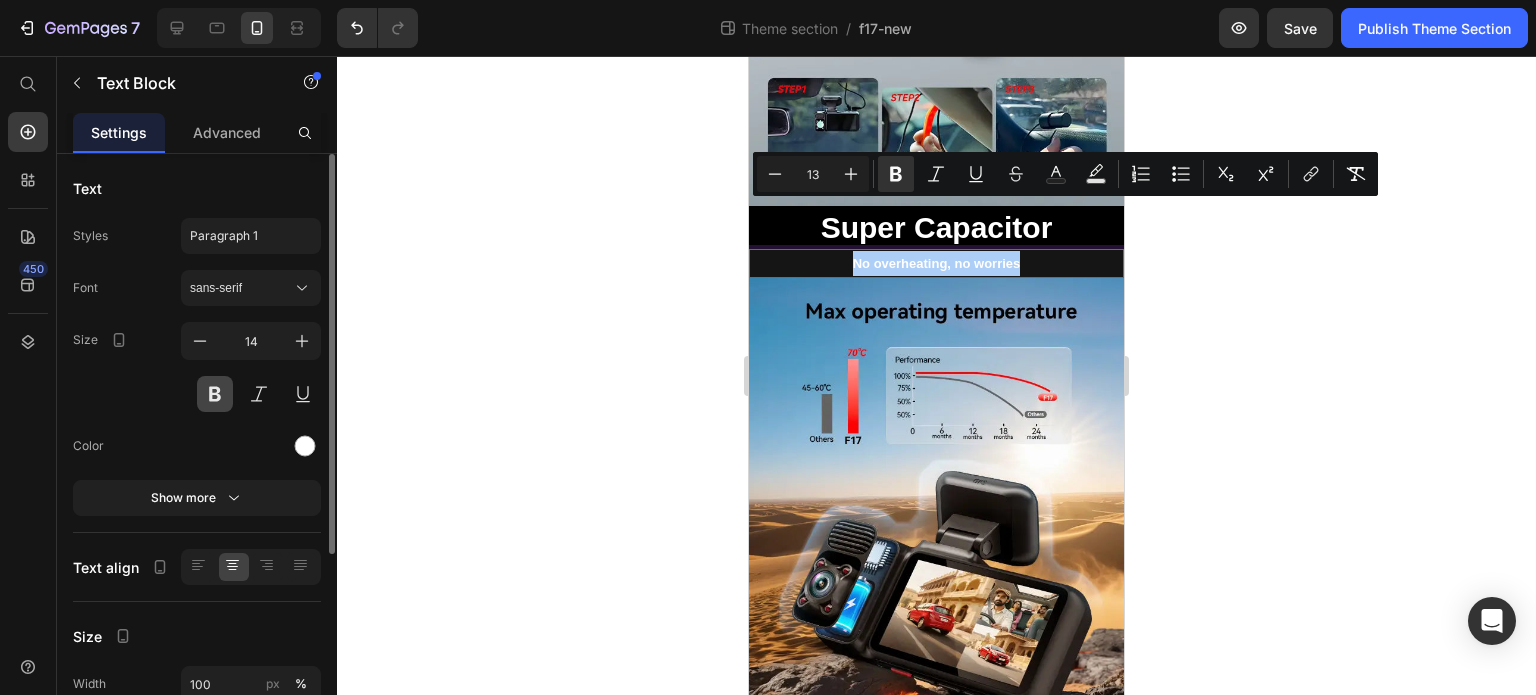 click at bounding box center (215, 394) 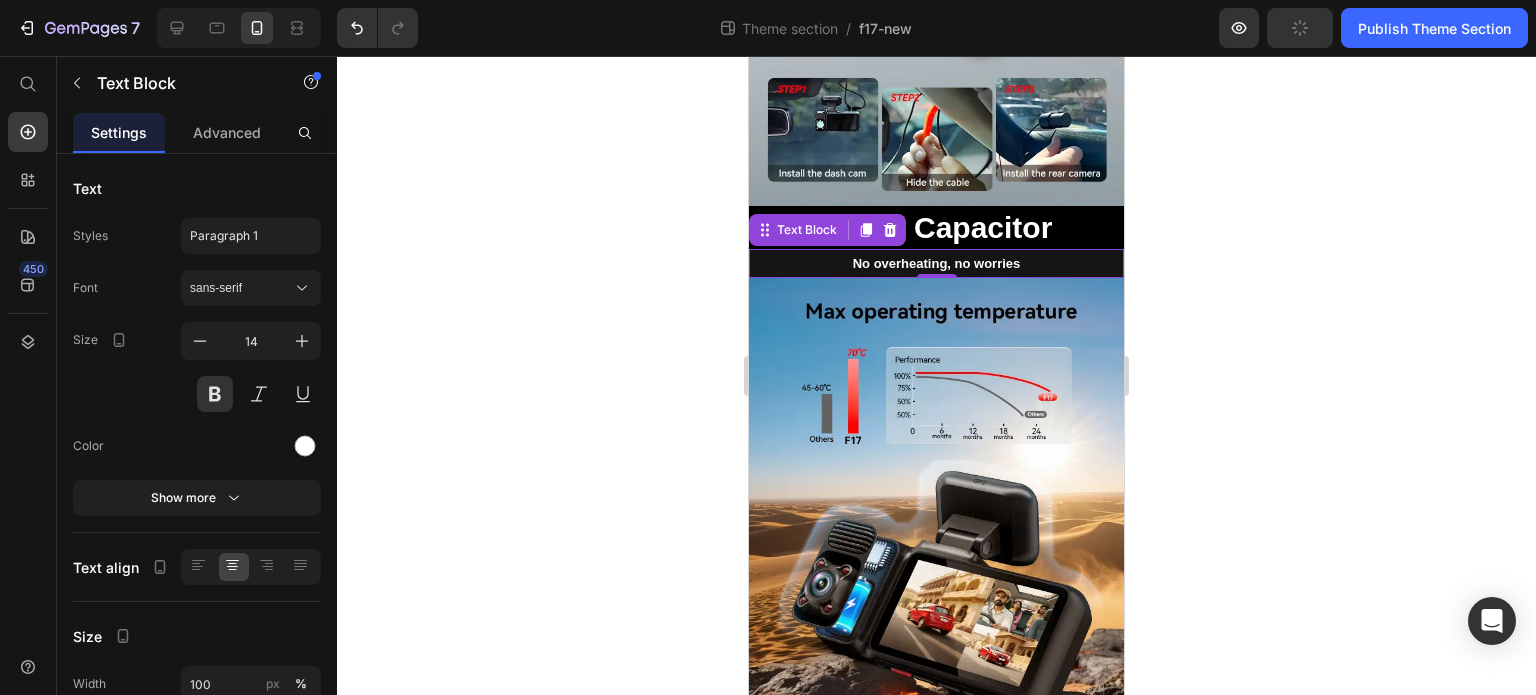 click 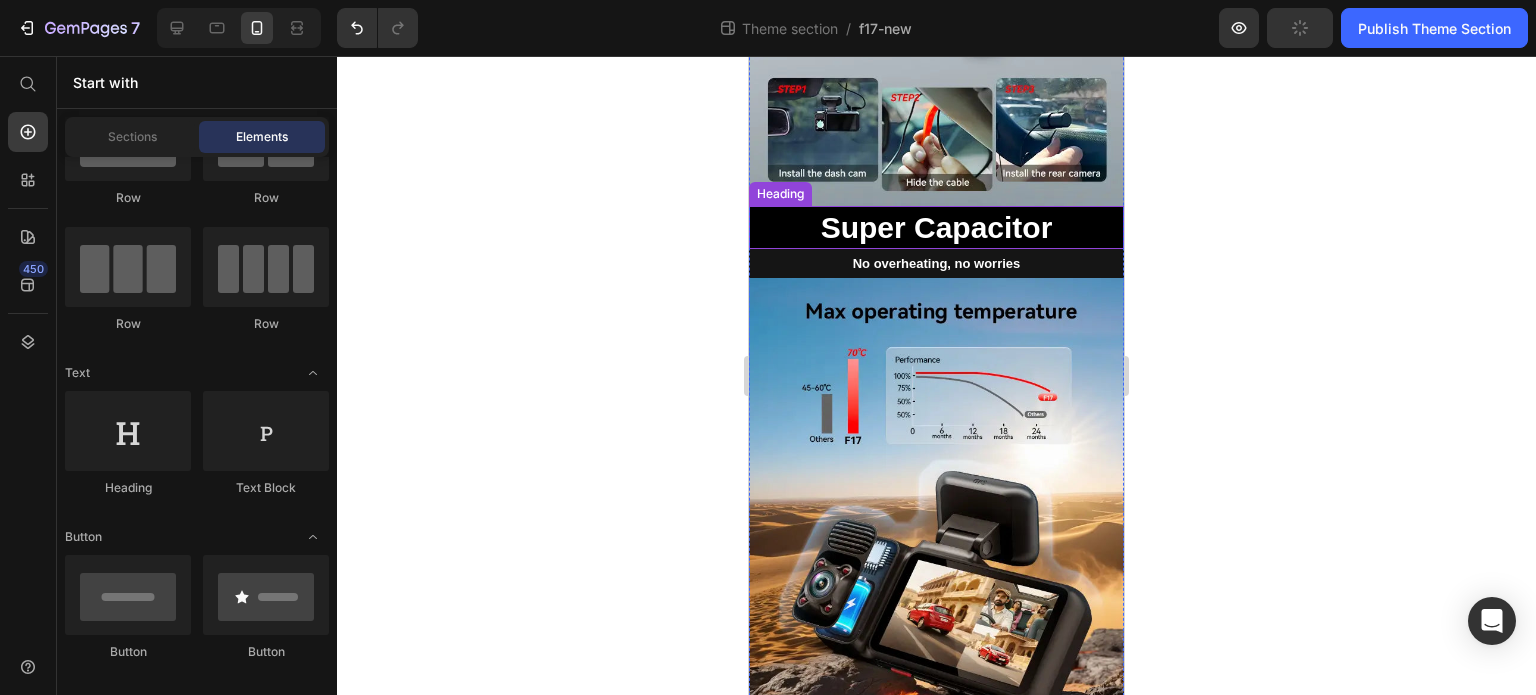 click on "Super Capacitor" at bounding box center (937, 227) 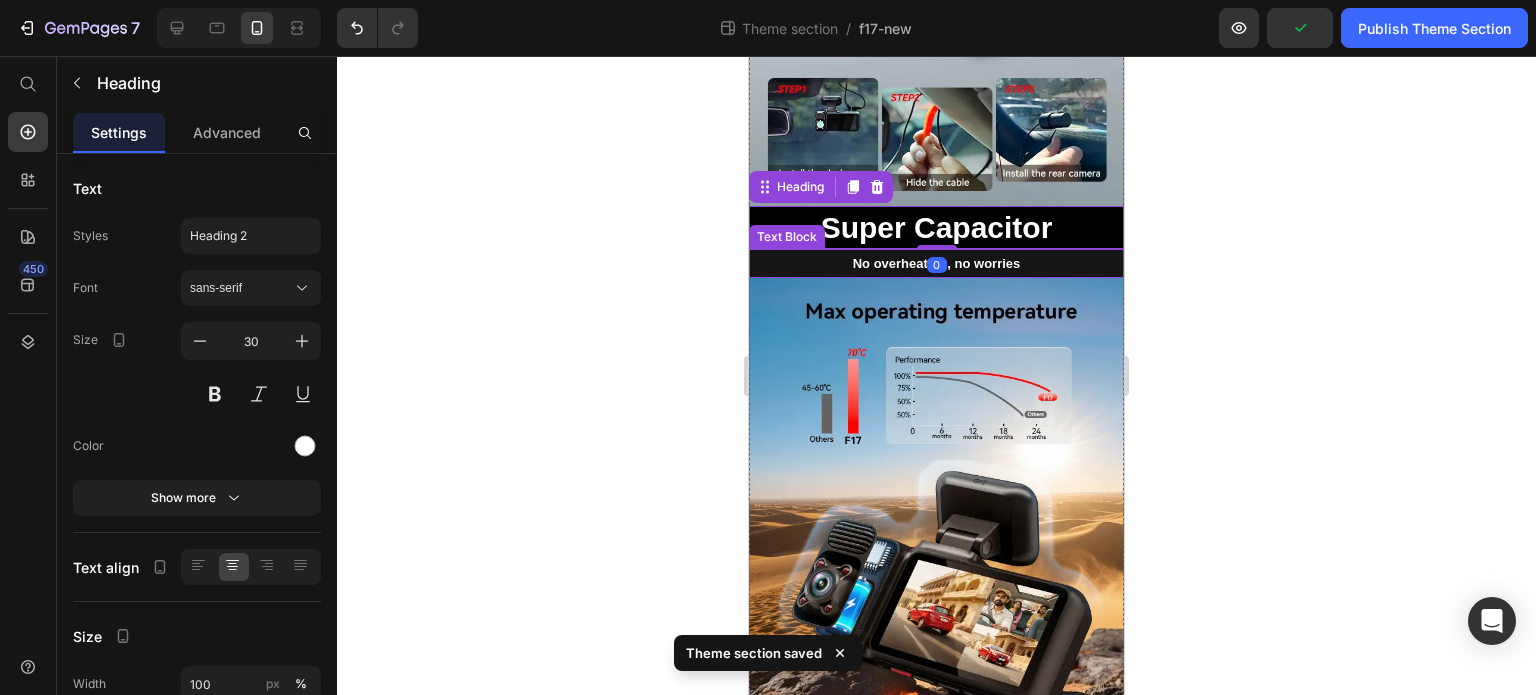 click on "No overheating, no worries" at bounding box center (937, 263) 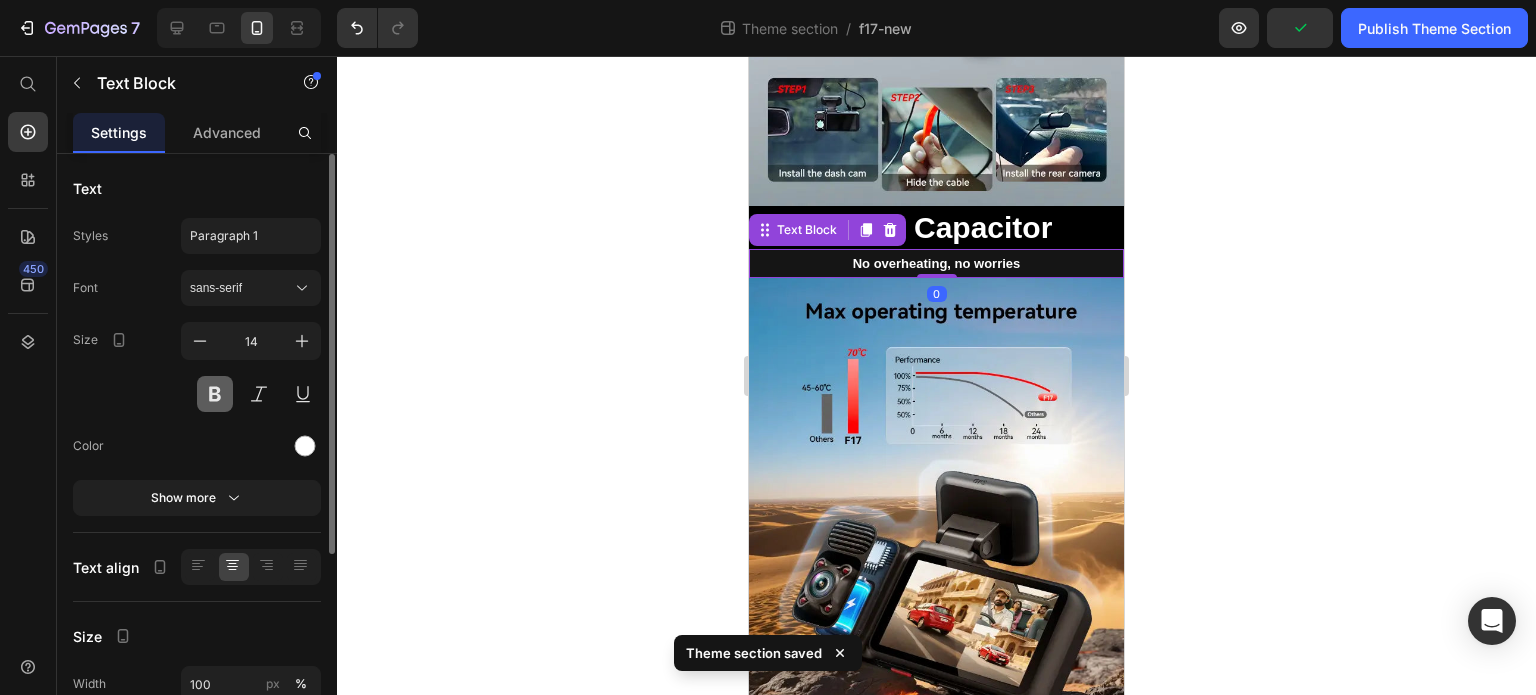 click at bounding box center [215, 394] 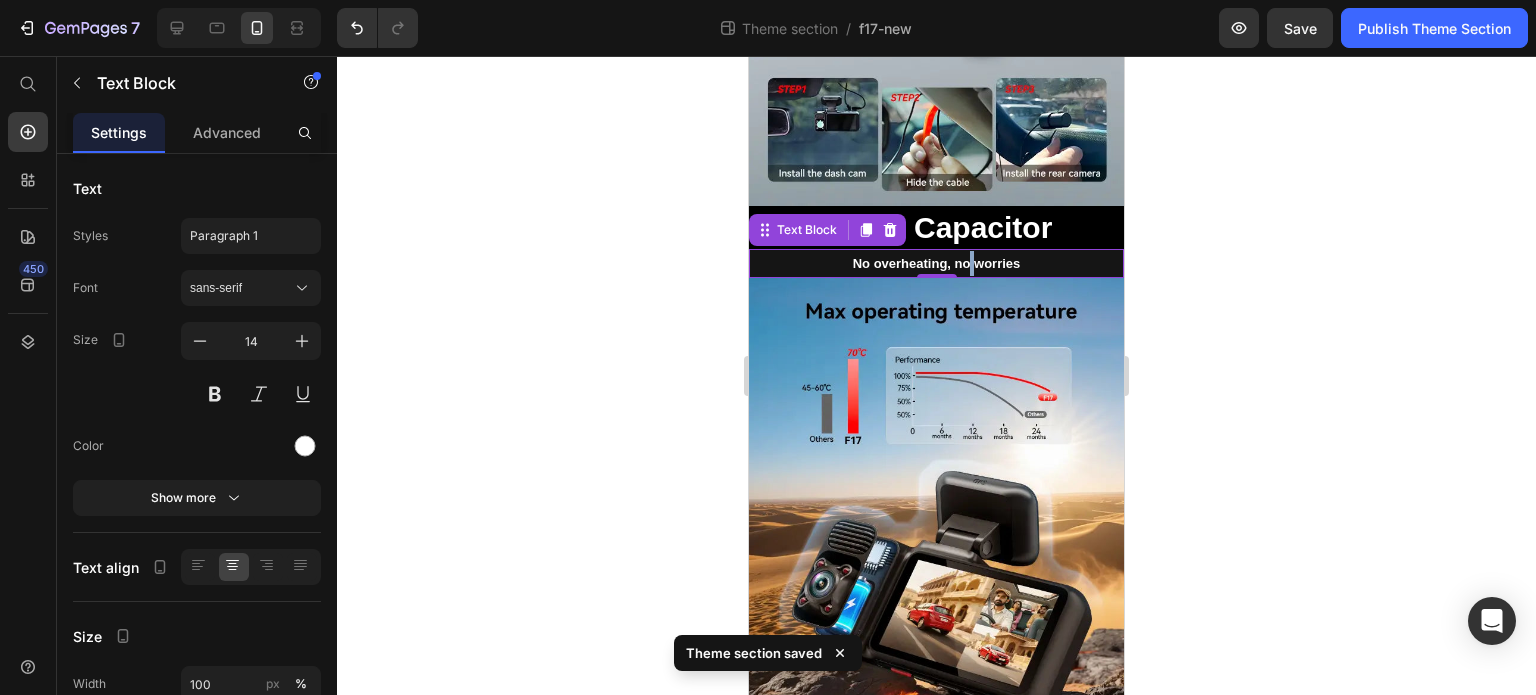click on "No overheating, no worries" at bounding box center (937, 263) 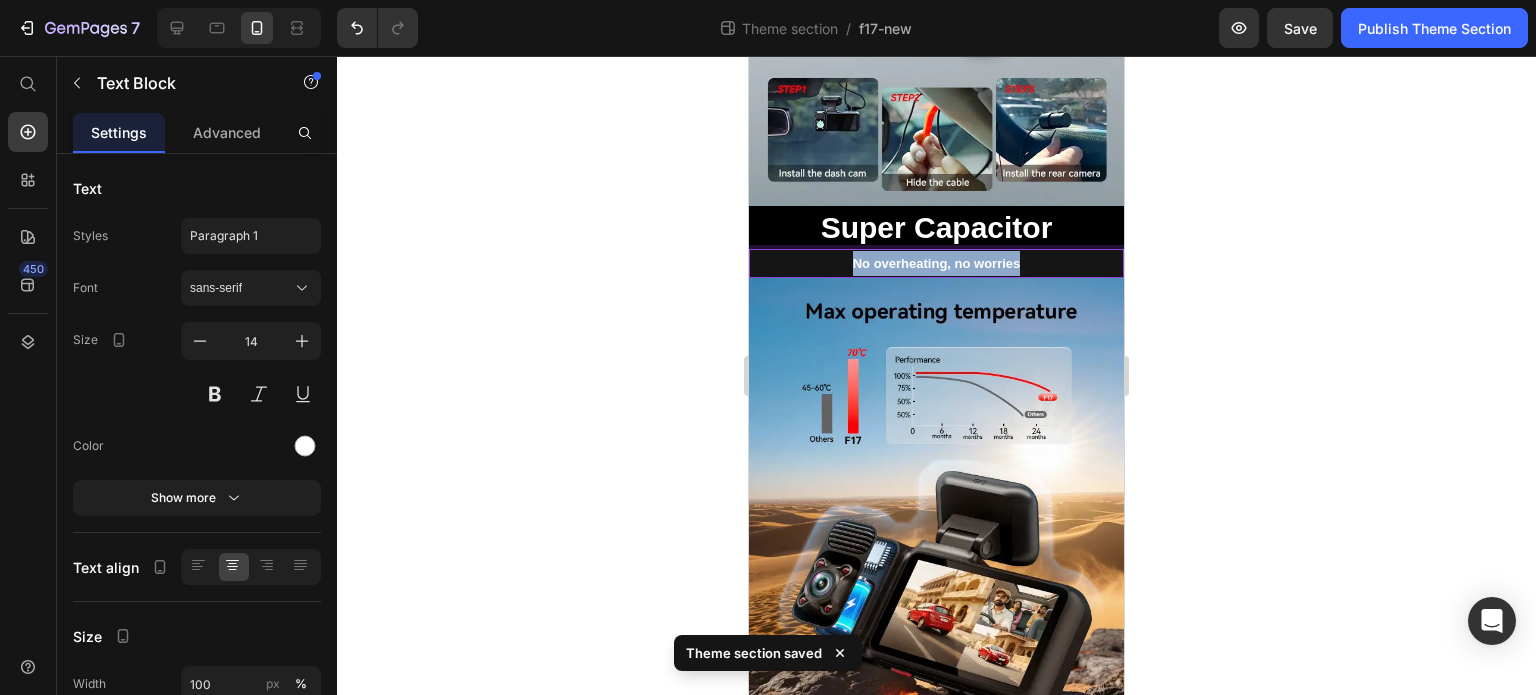 click on "No overheating, no worries" at bounding box center [937, 263] 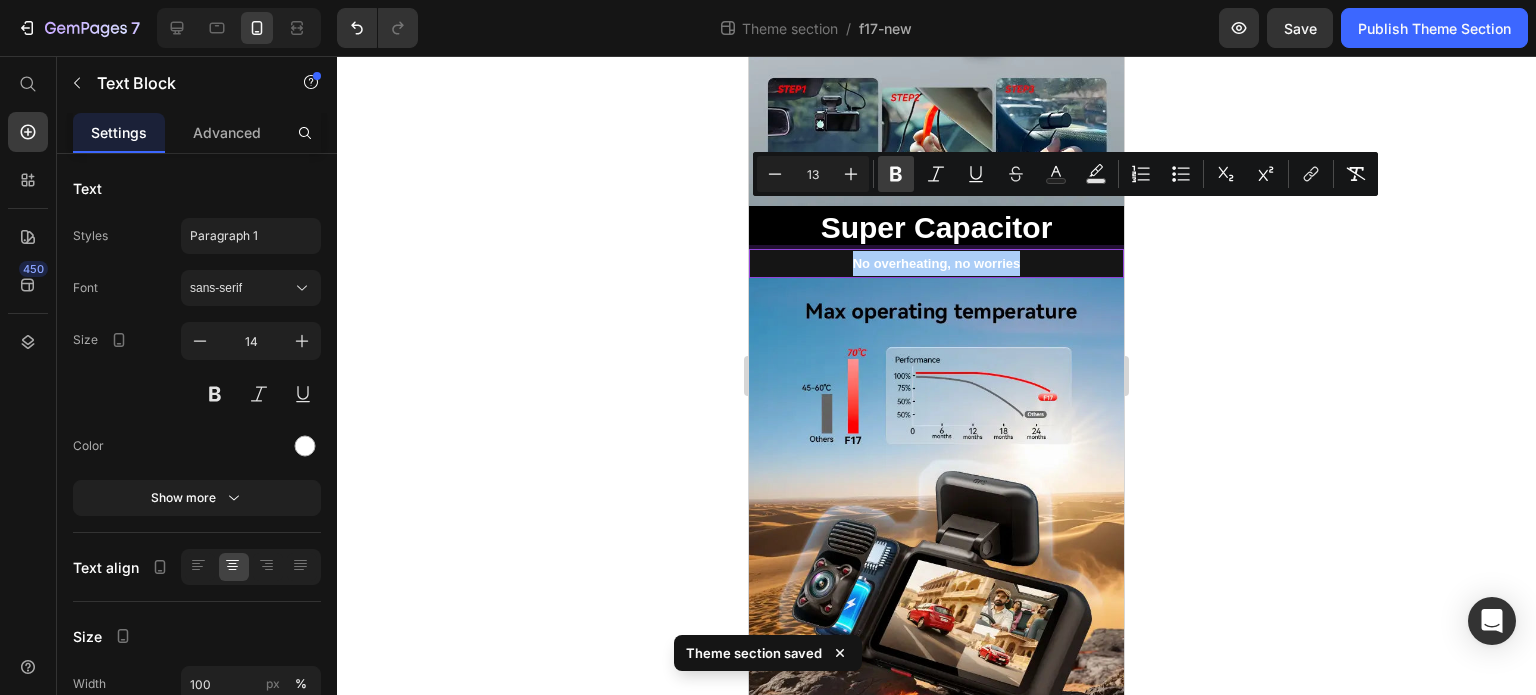 click 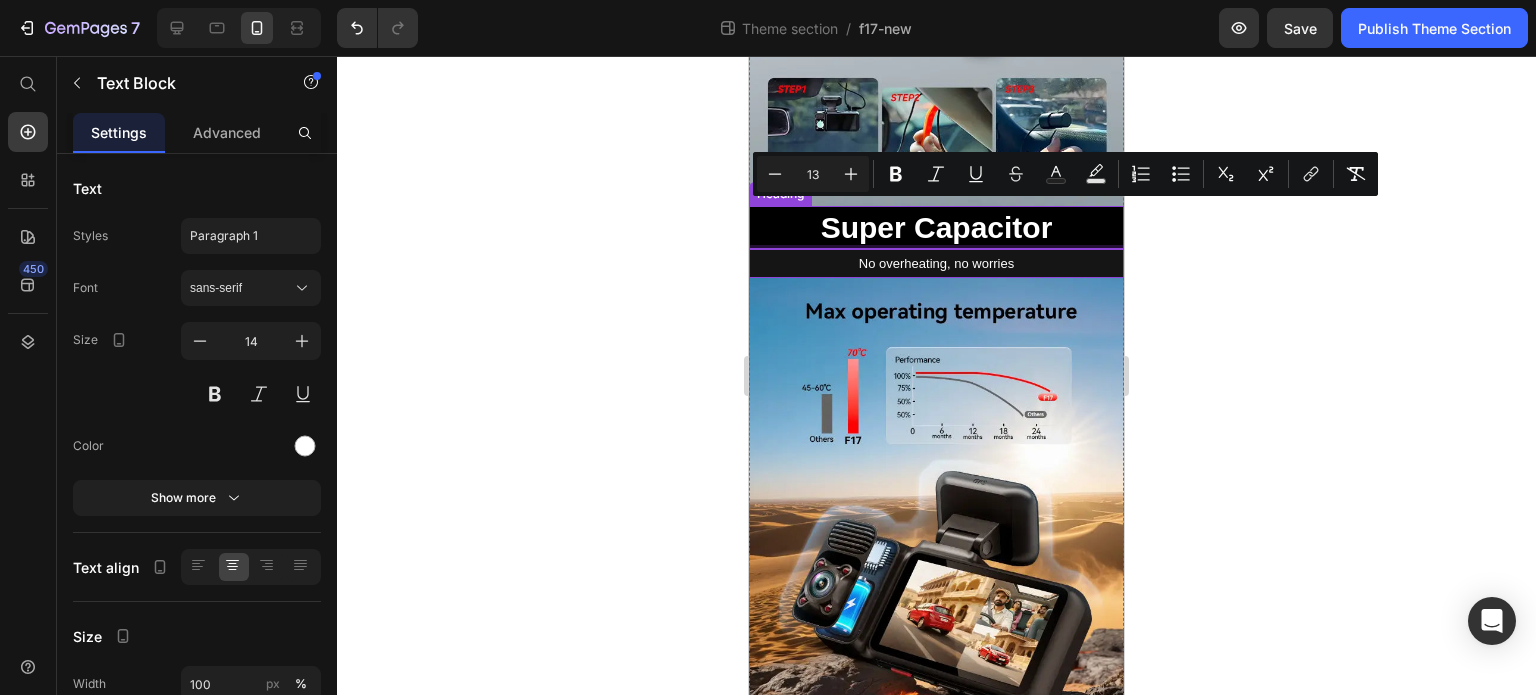 click 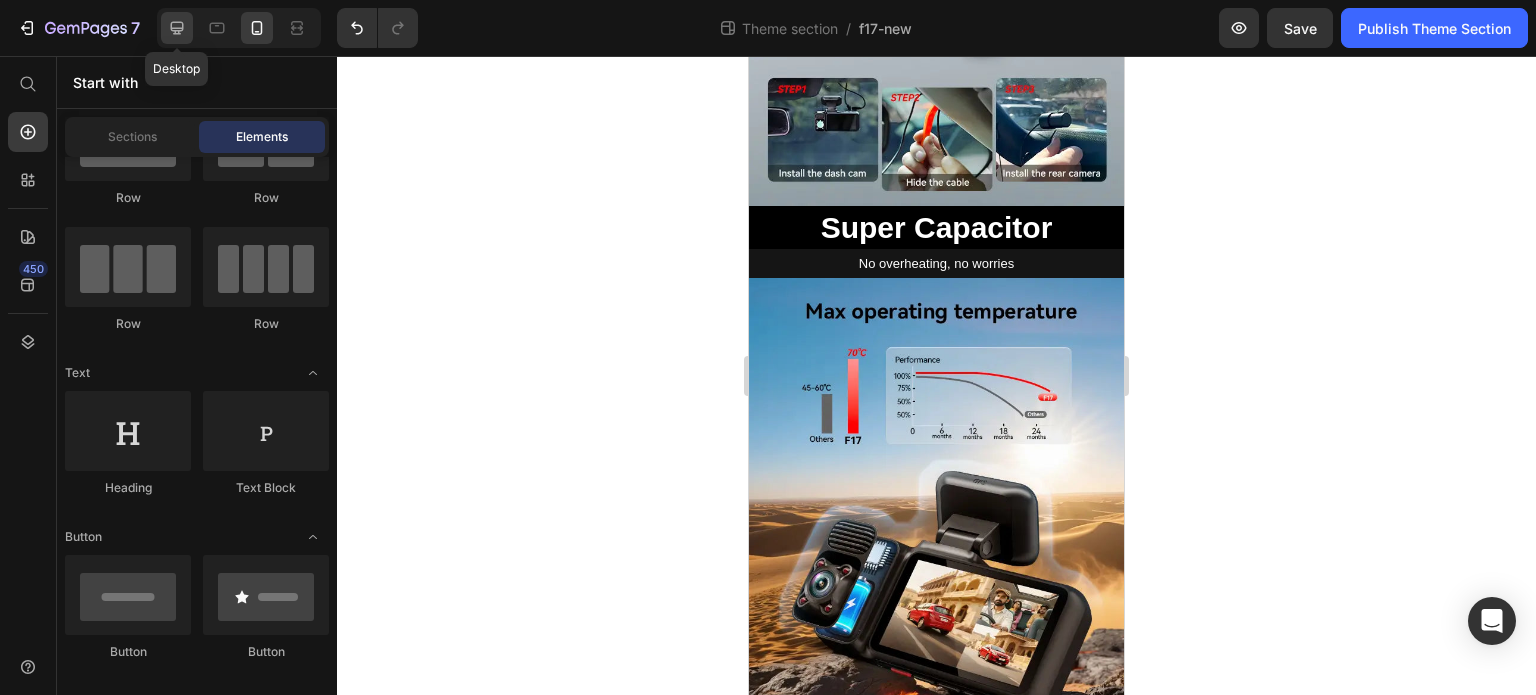 click 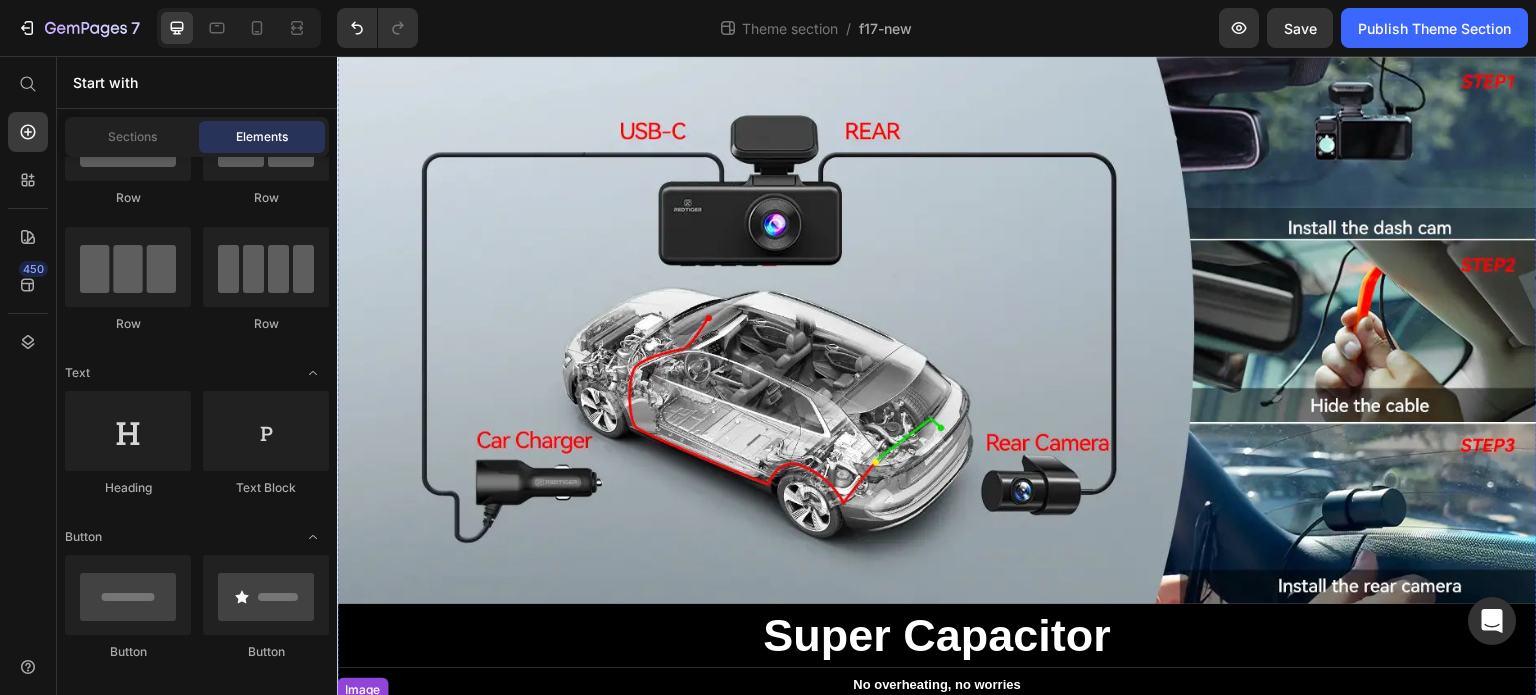 scroll, scrollTop: 2585, scrollLeft: 0, axis: vertical 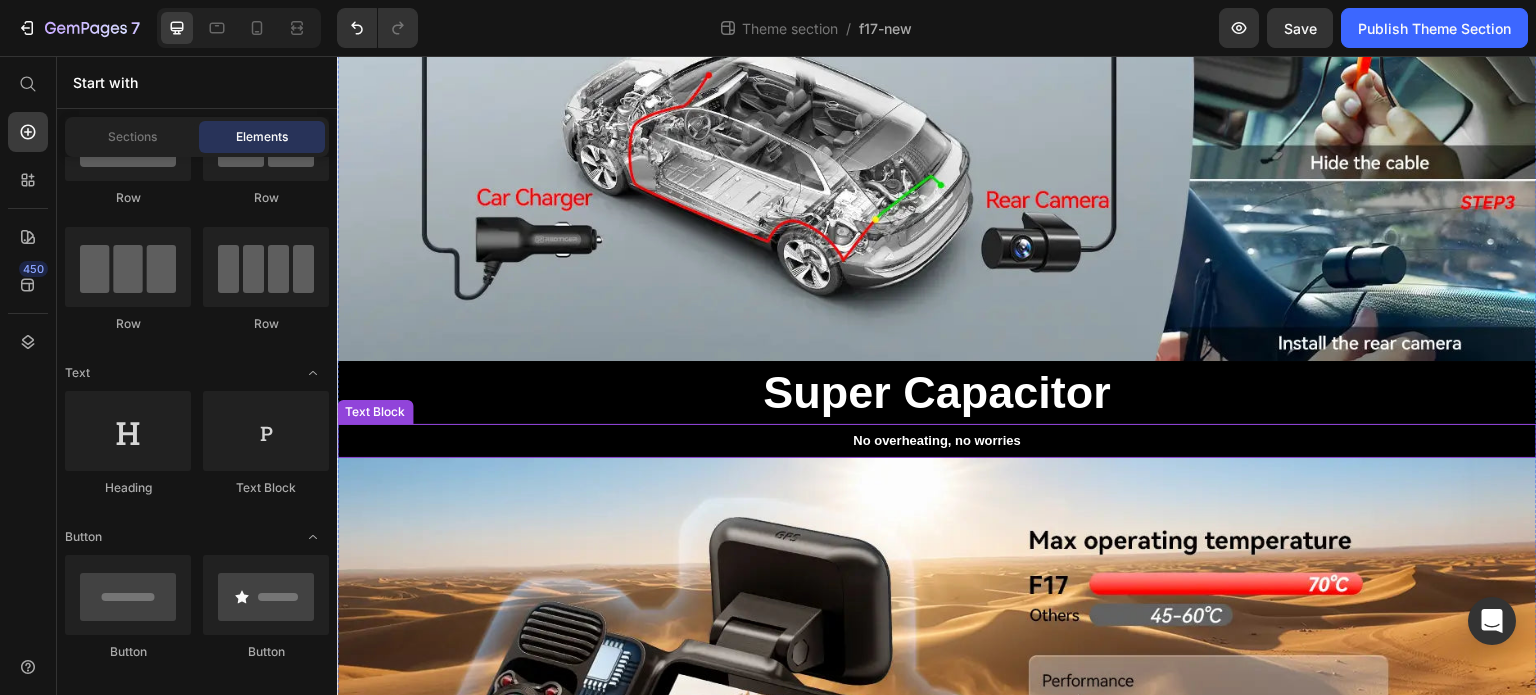 click on "No overheating, no worries" at bounding box center [937, 440] 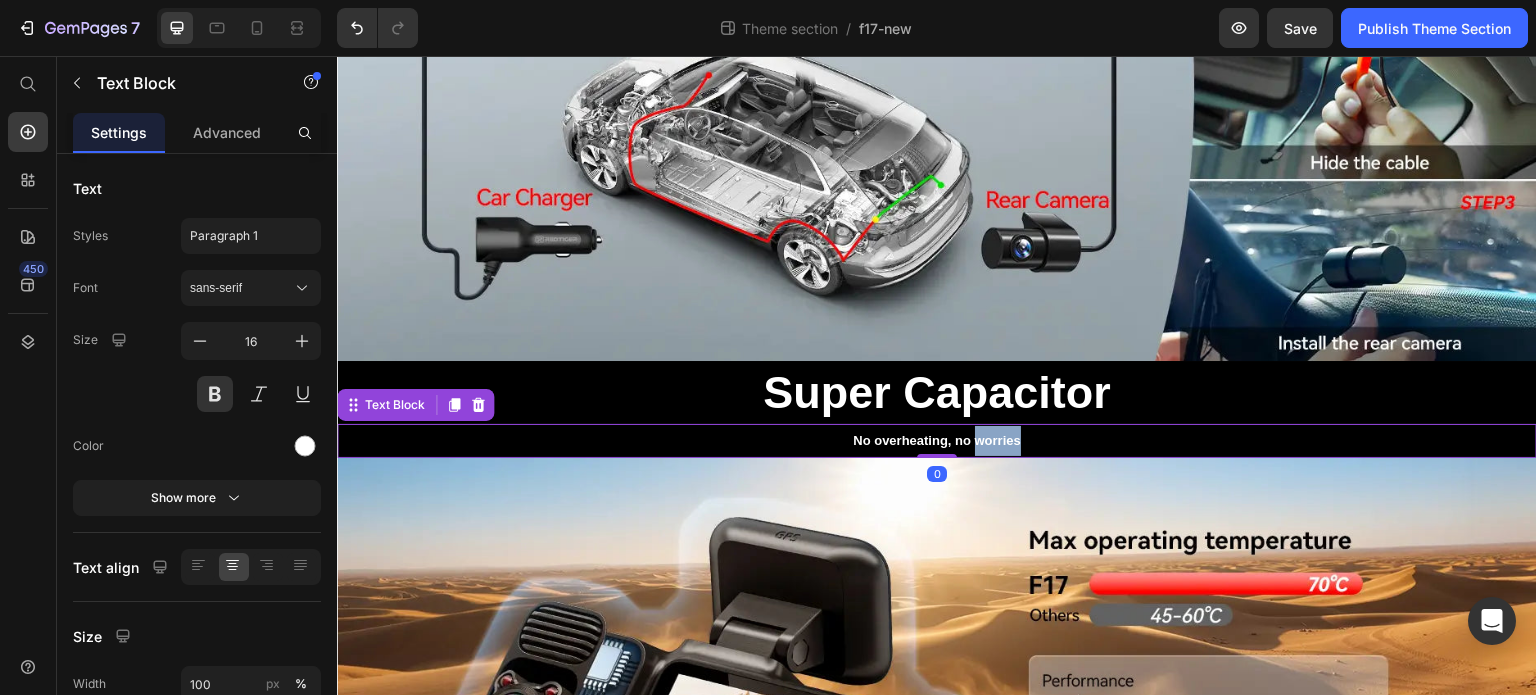 click on "No overheating, no worries" at bounding box center [937, 440] 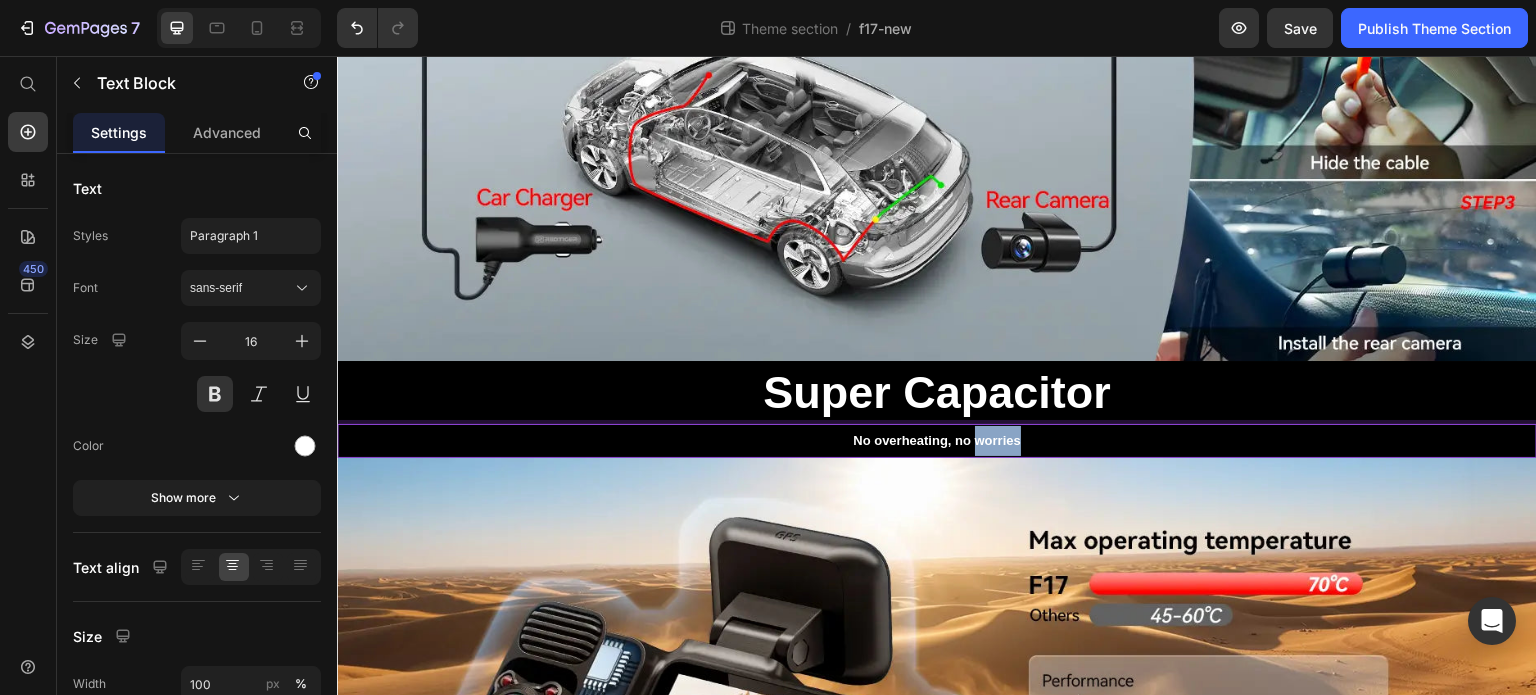 click on "No overheating, no worries" at bounding box center [937, 440] 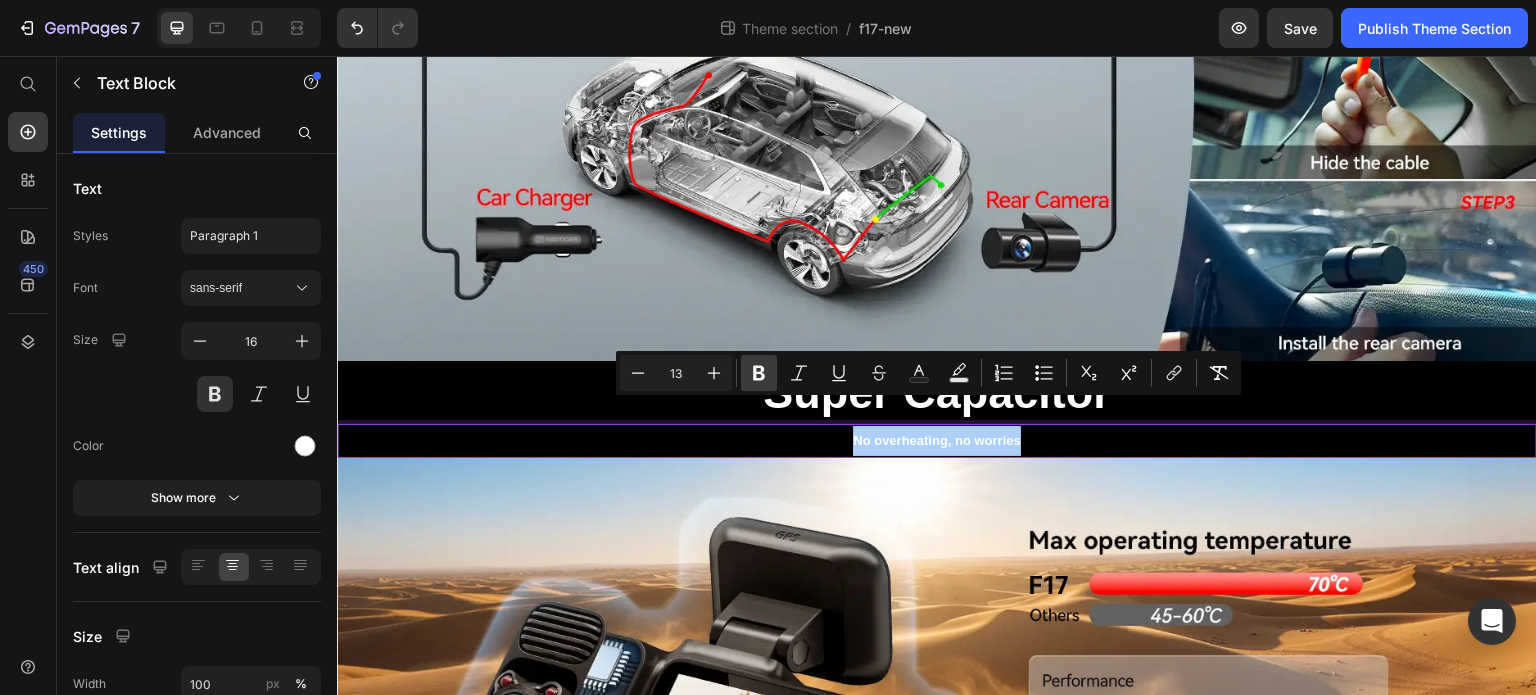 click 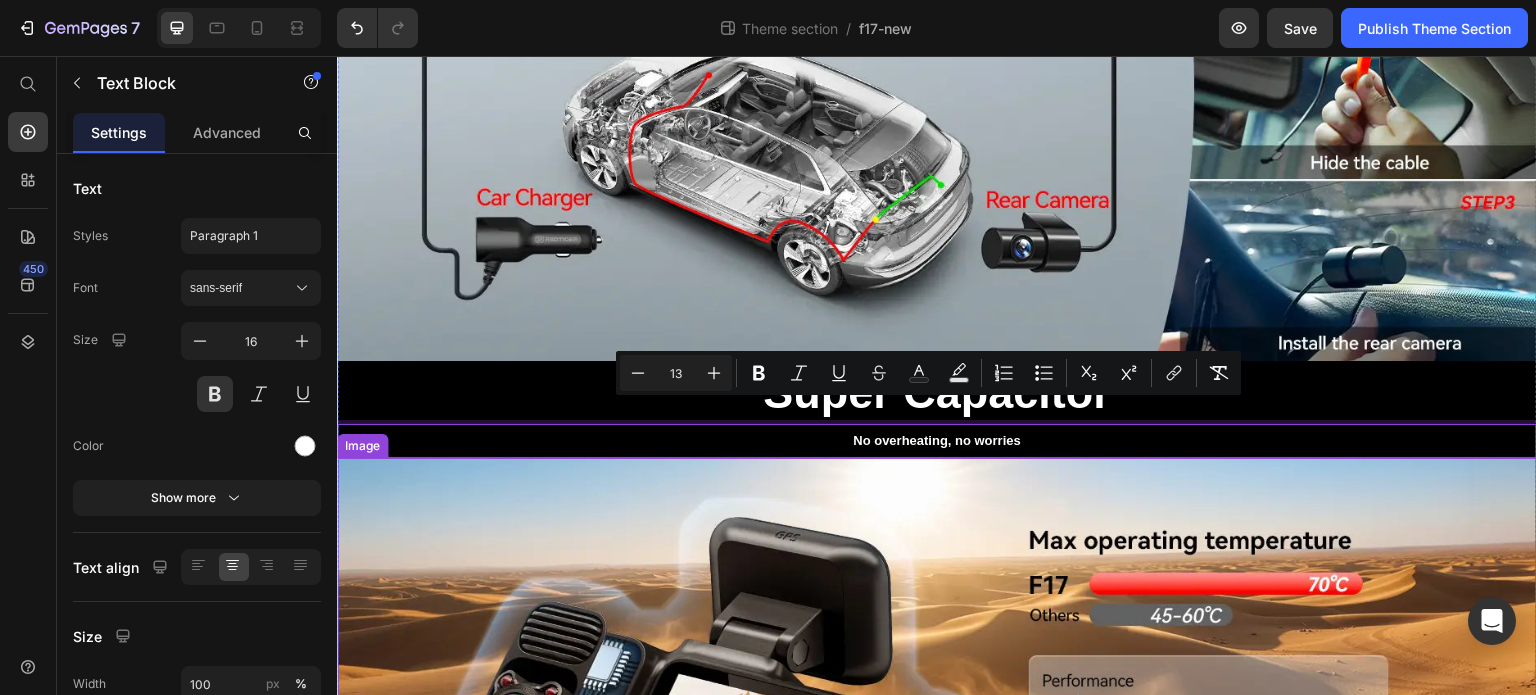 click at bounding box center (937, 719) 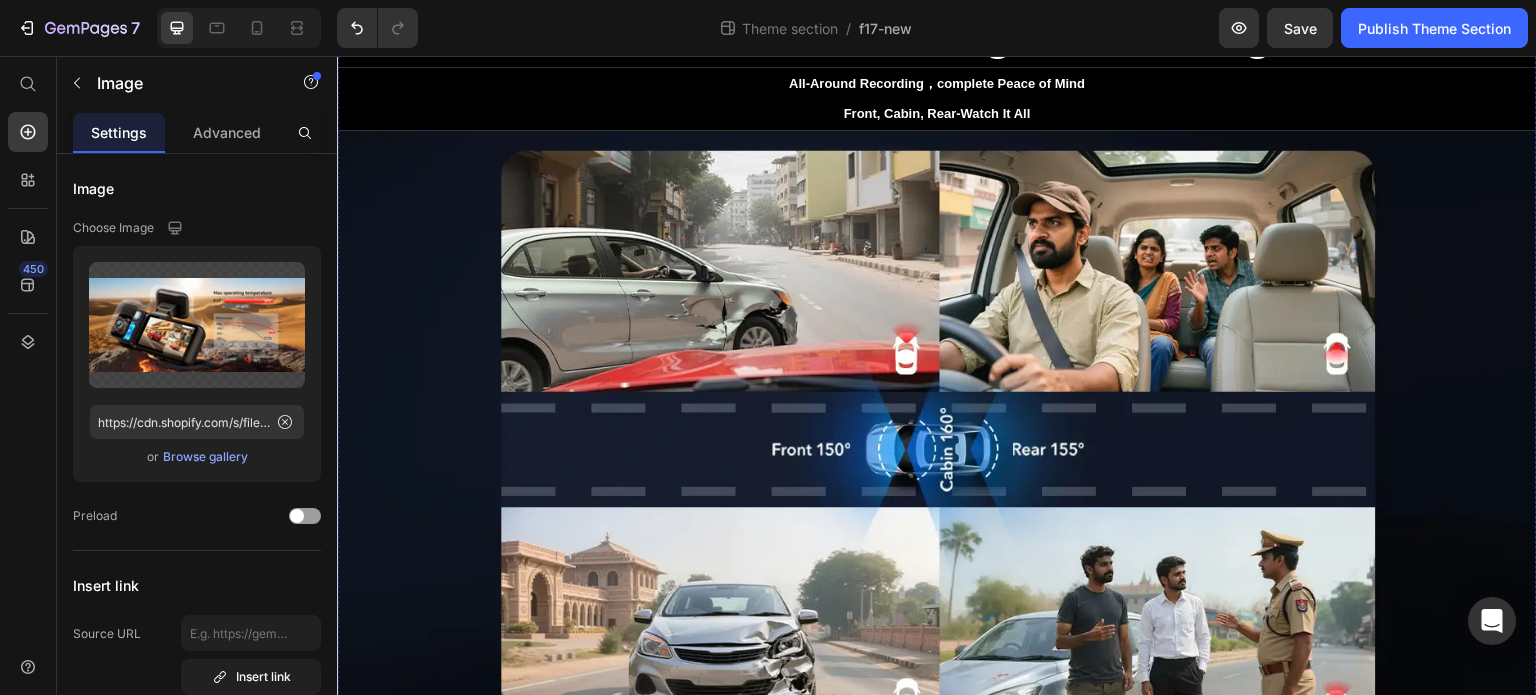 scroll, scrollTop: 0, scrollLeft: 0, axis: both 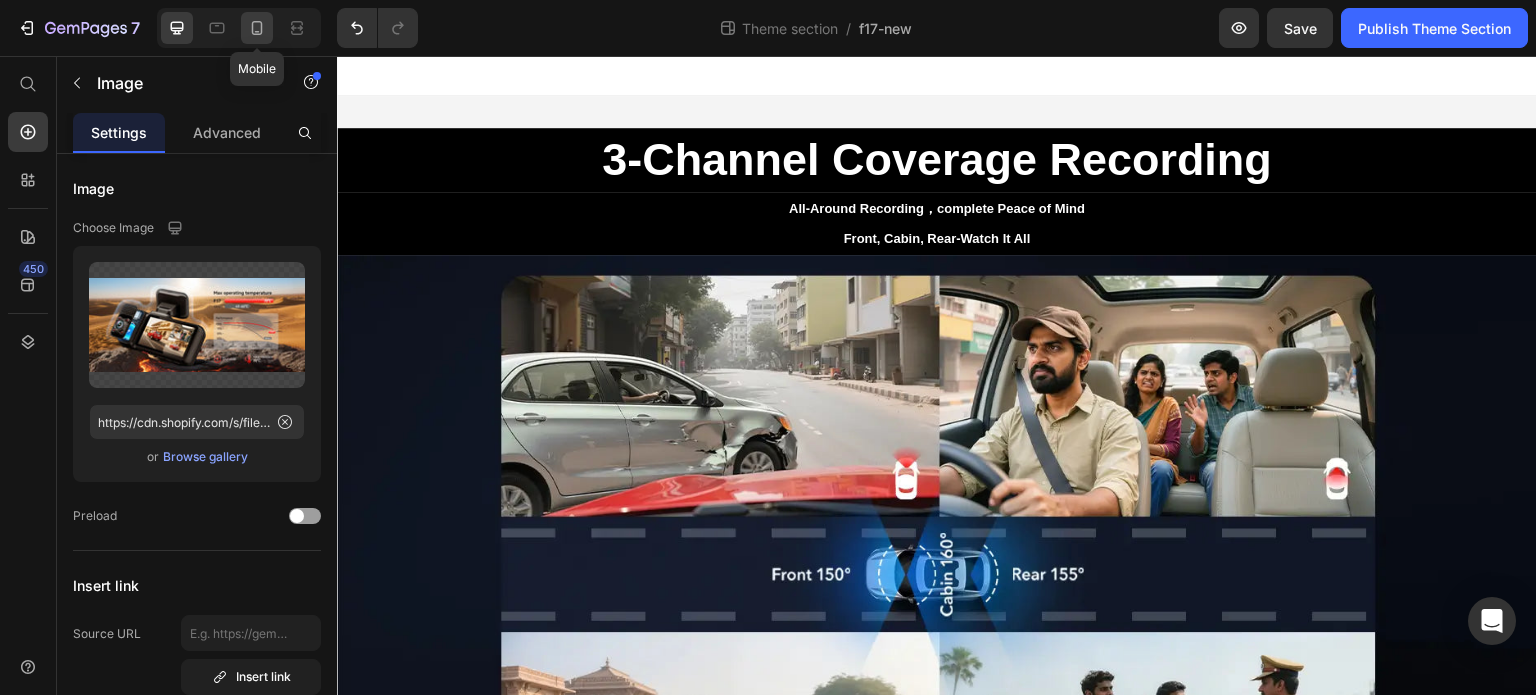 click 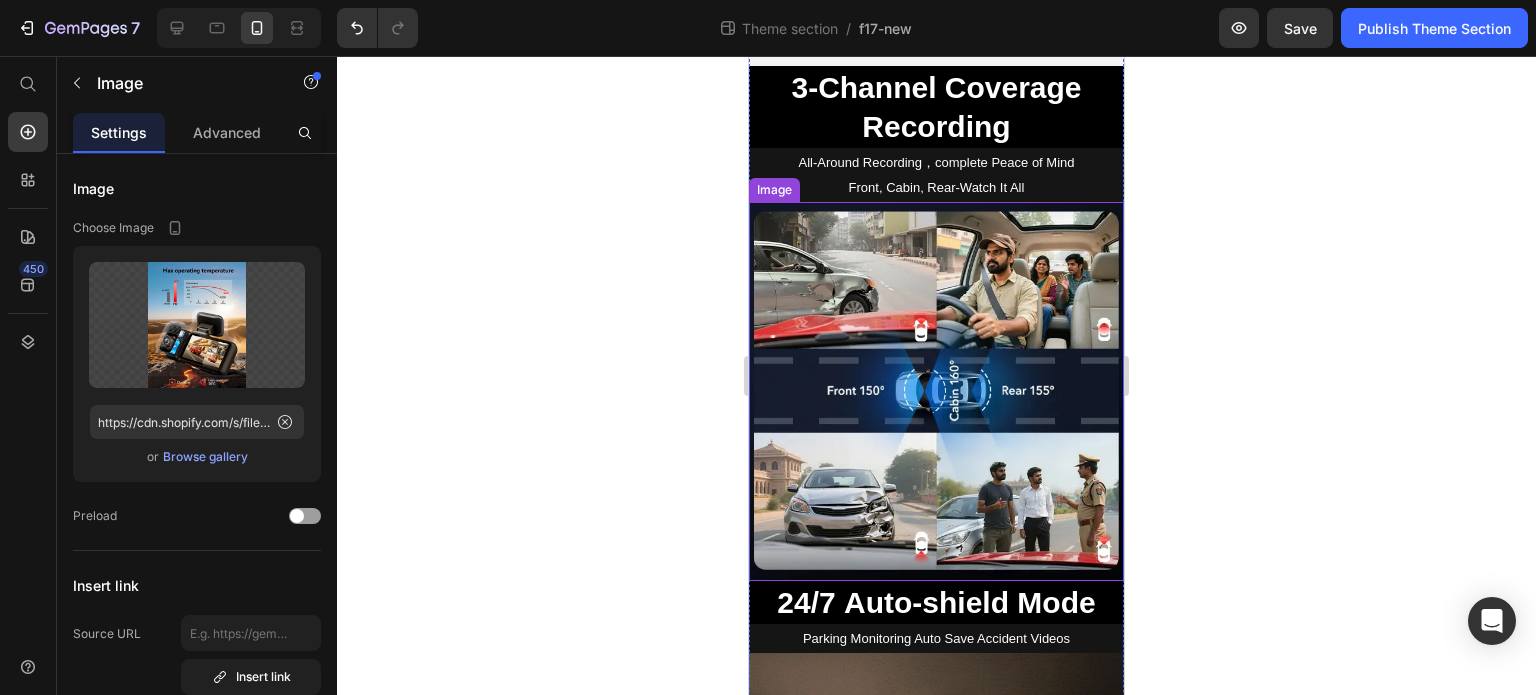 scroll, scrollTop: 0, scrollLeft: 0, axis: both 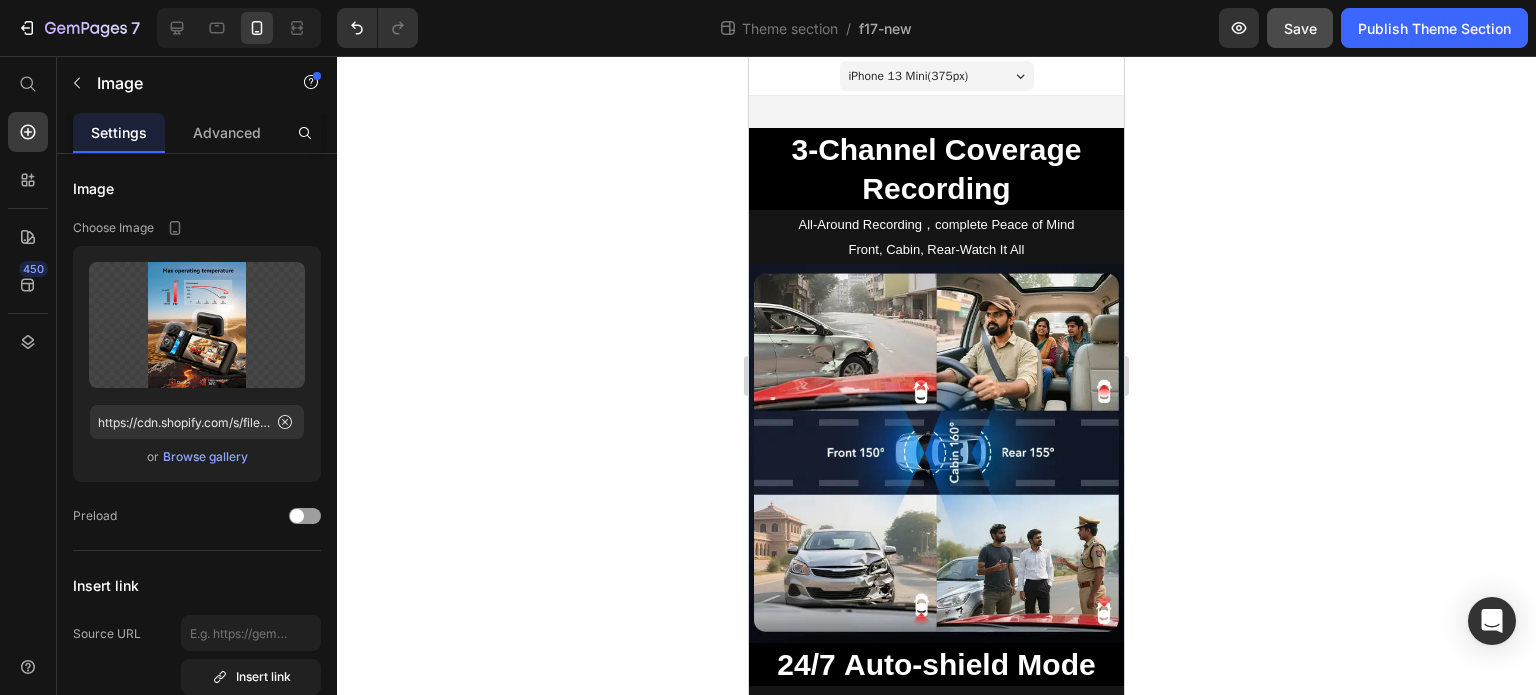click on "Save" 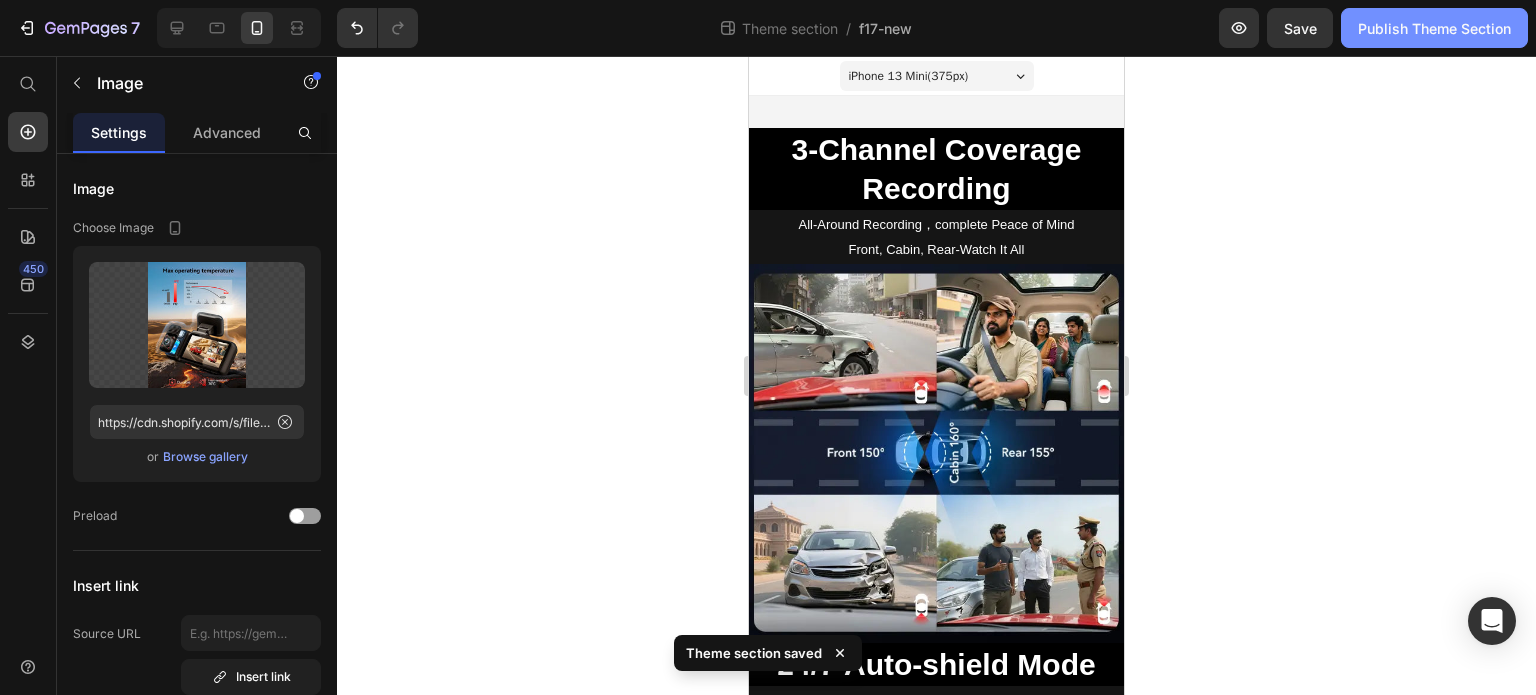 click on "Publish Theme Section" at bounding box center (1434, 28) 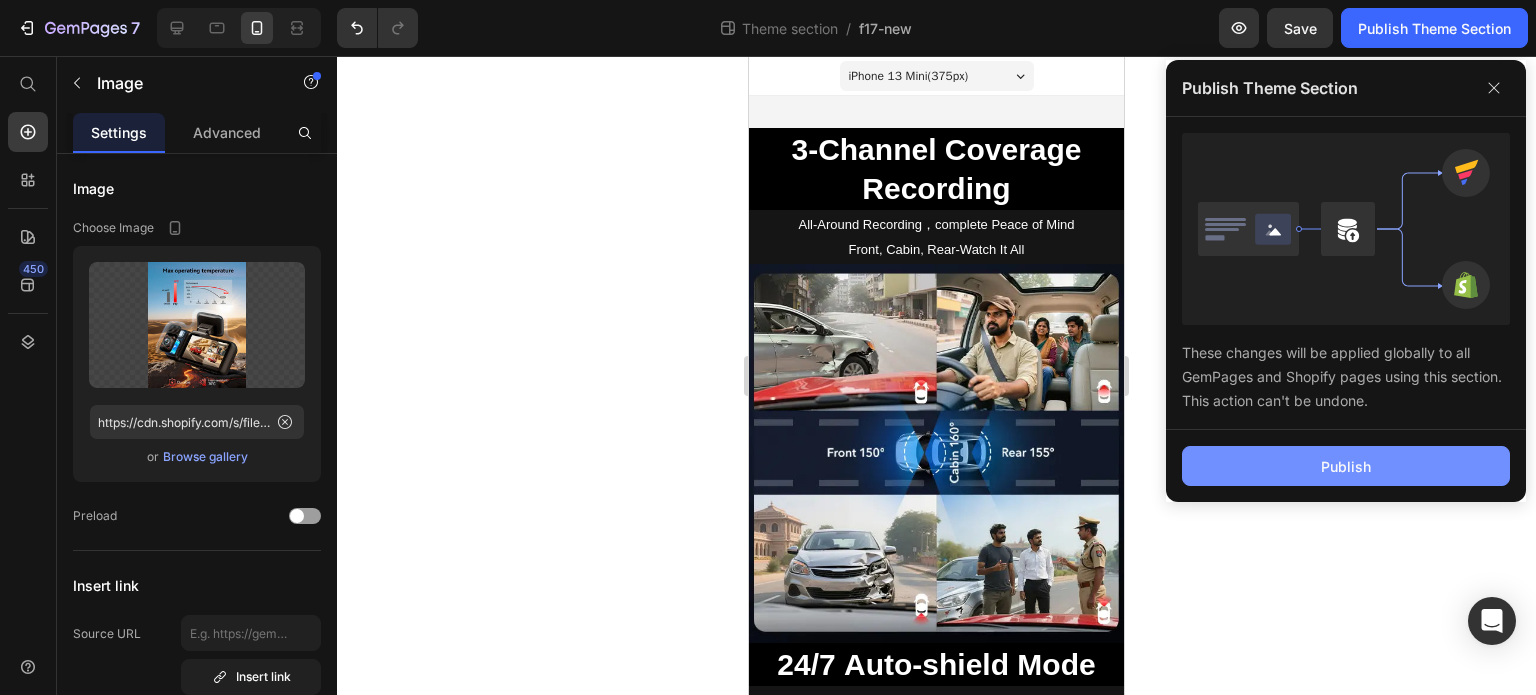 click on "Publish" at bounding box center (1346, 466) 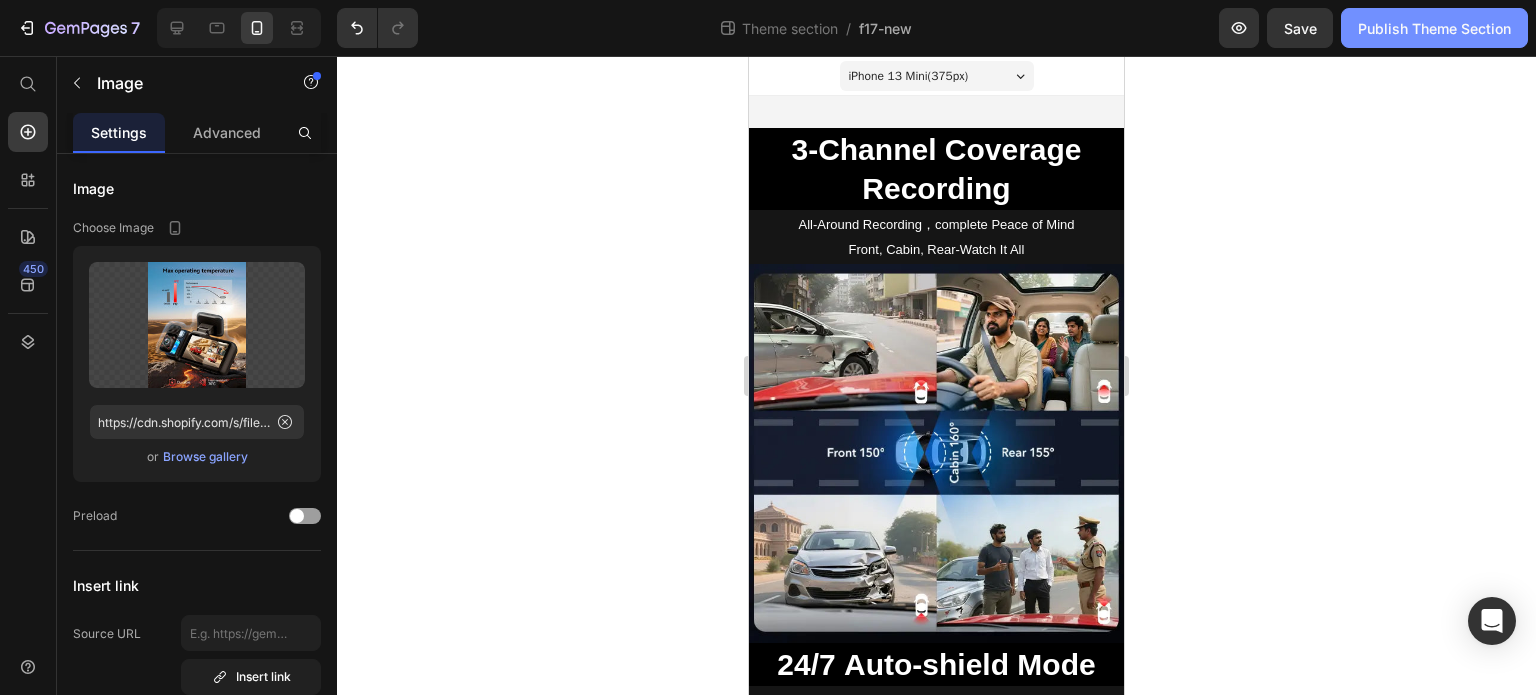 click on "Publish Theme Section" at bounding box center [1434, 28] 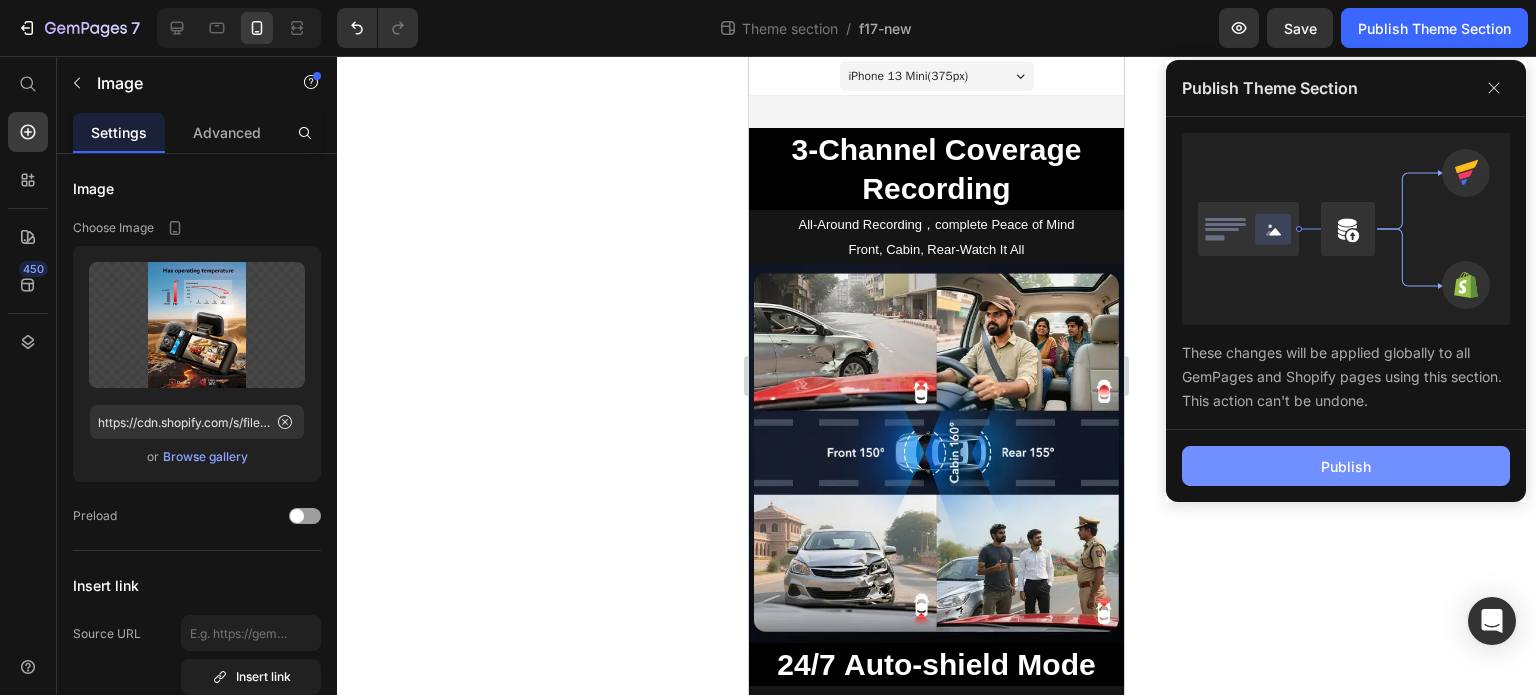 click on "Publish" at bounding box center (1346, 466) 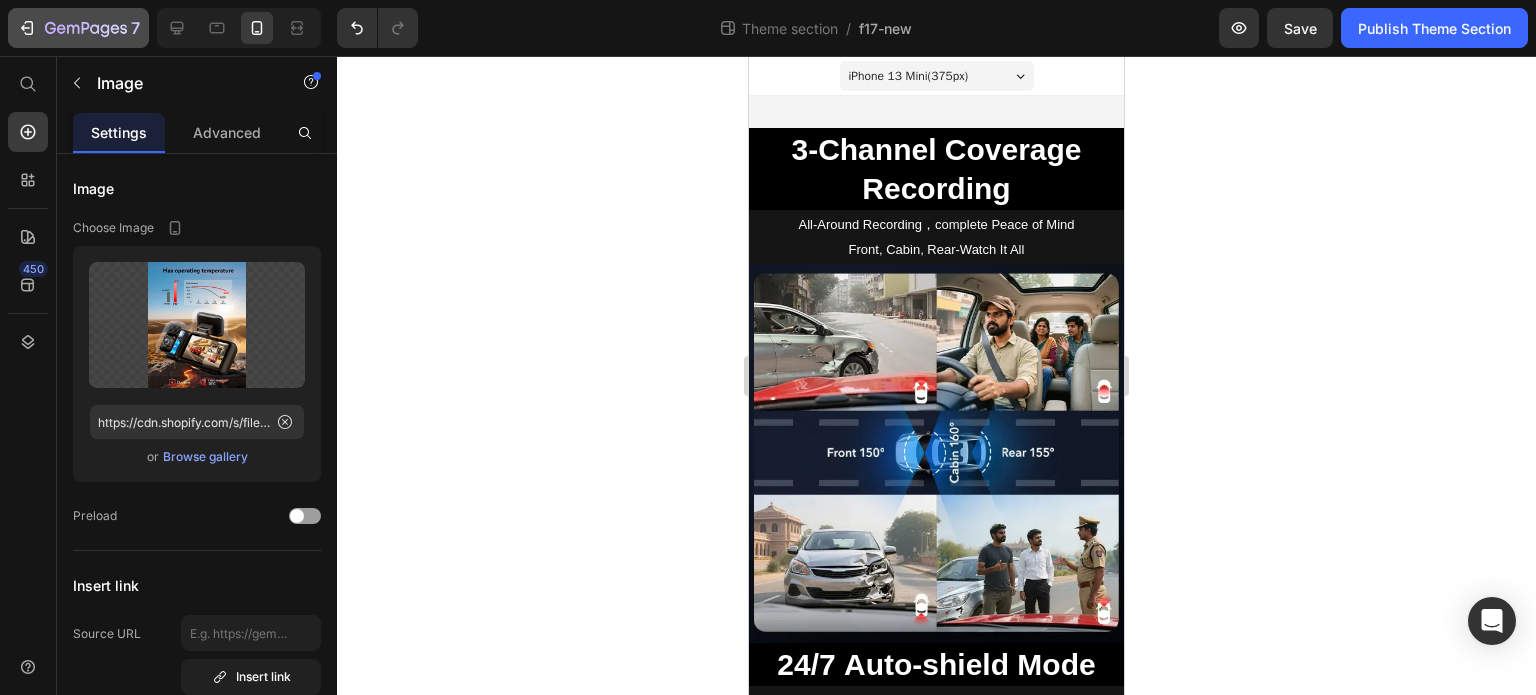 click 